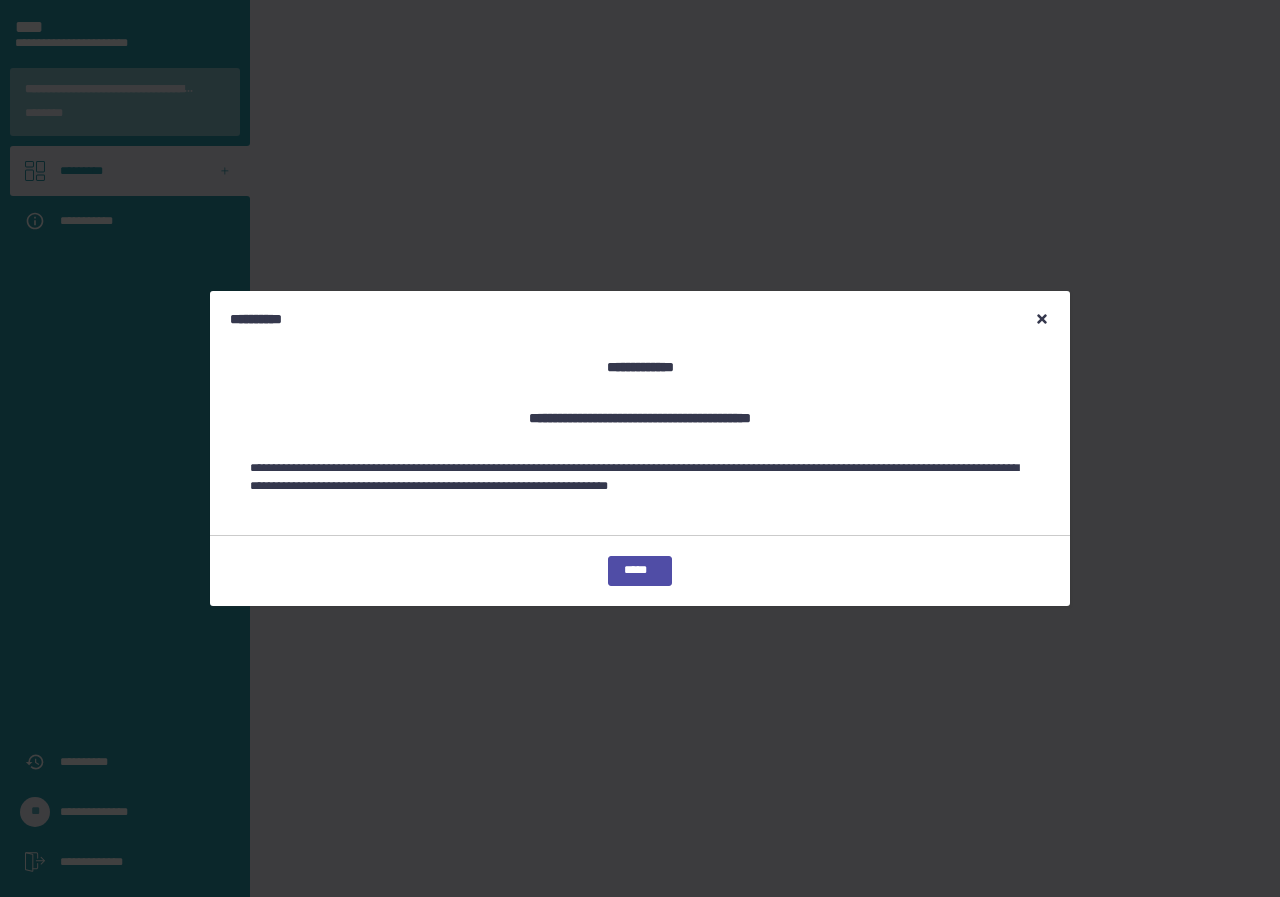 scroll, scrollTop: 0, scrollLeft: 0, axis: both 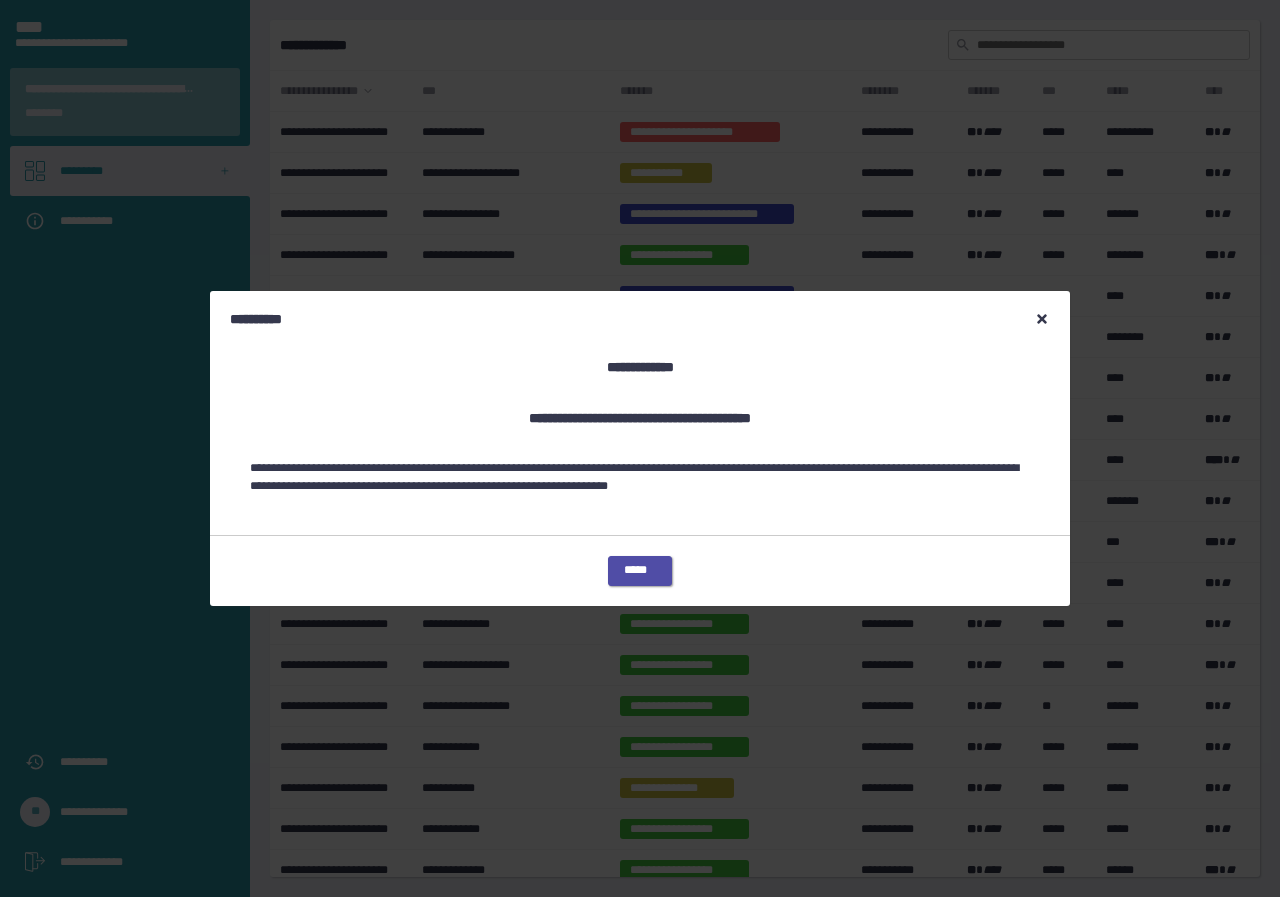 click on "*****" at bounding box center (640, 571) 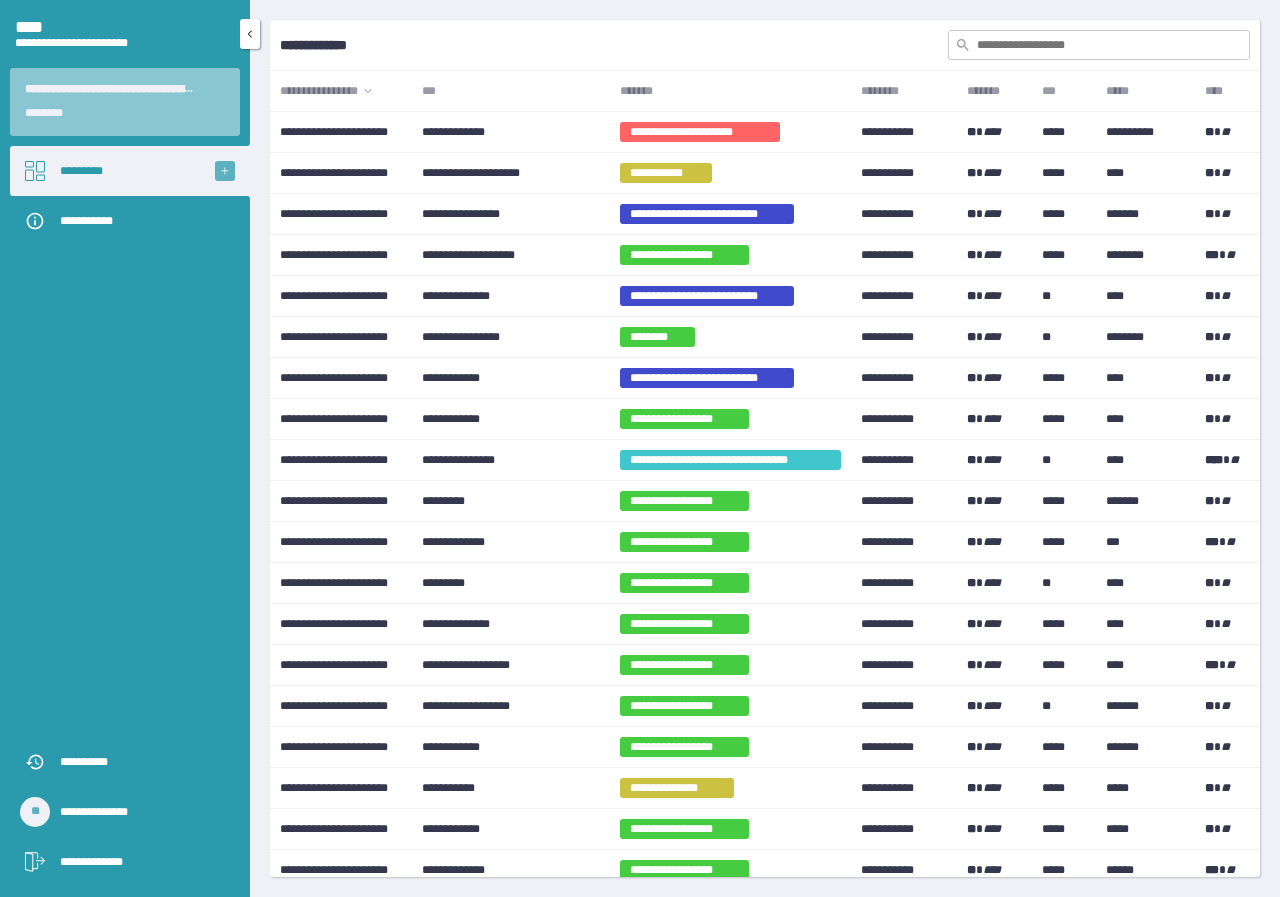 click at bounding box center [225, 171] 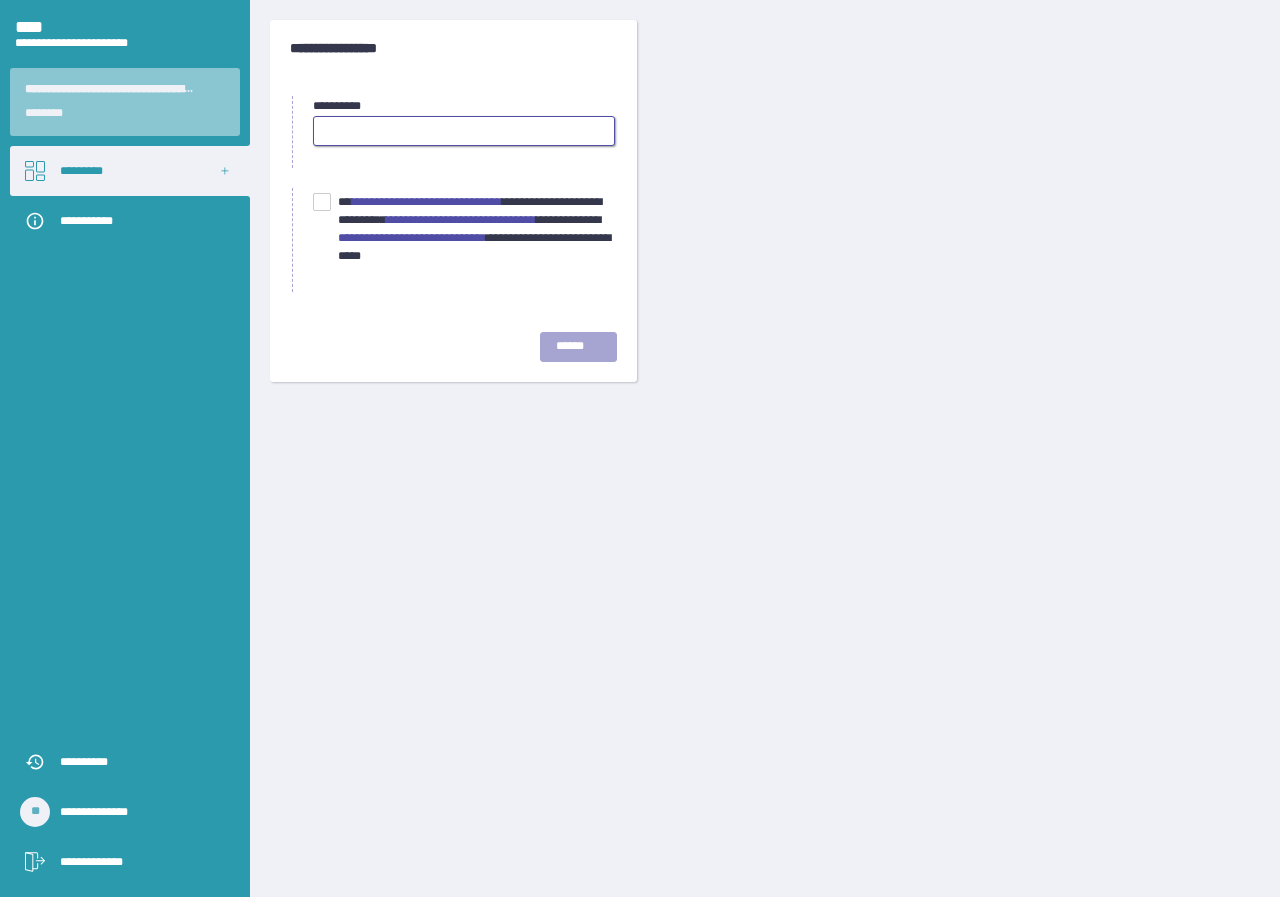 click at bounding box center (464, 131) 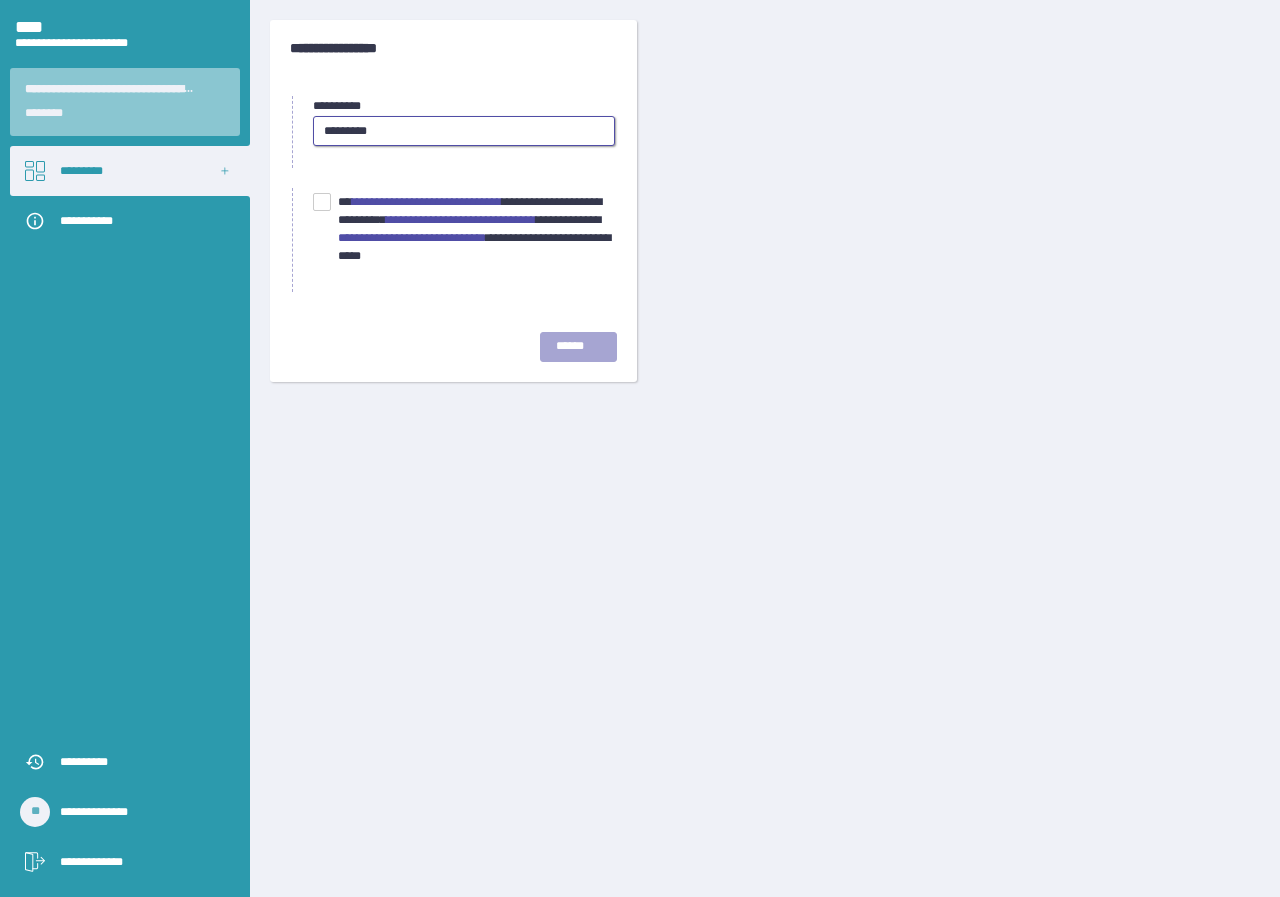 type on "*********" 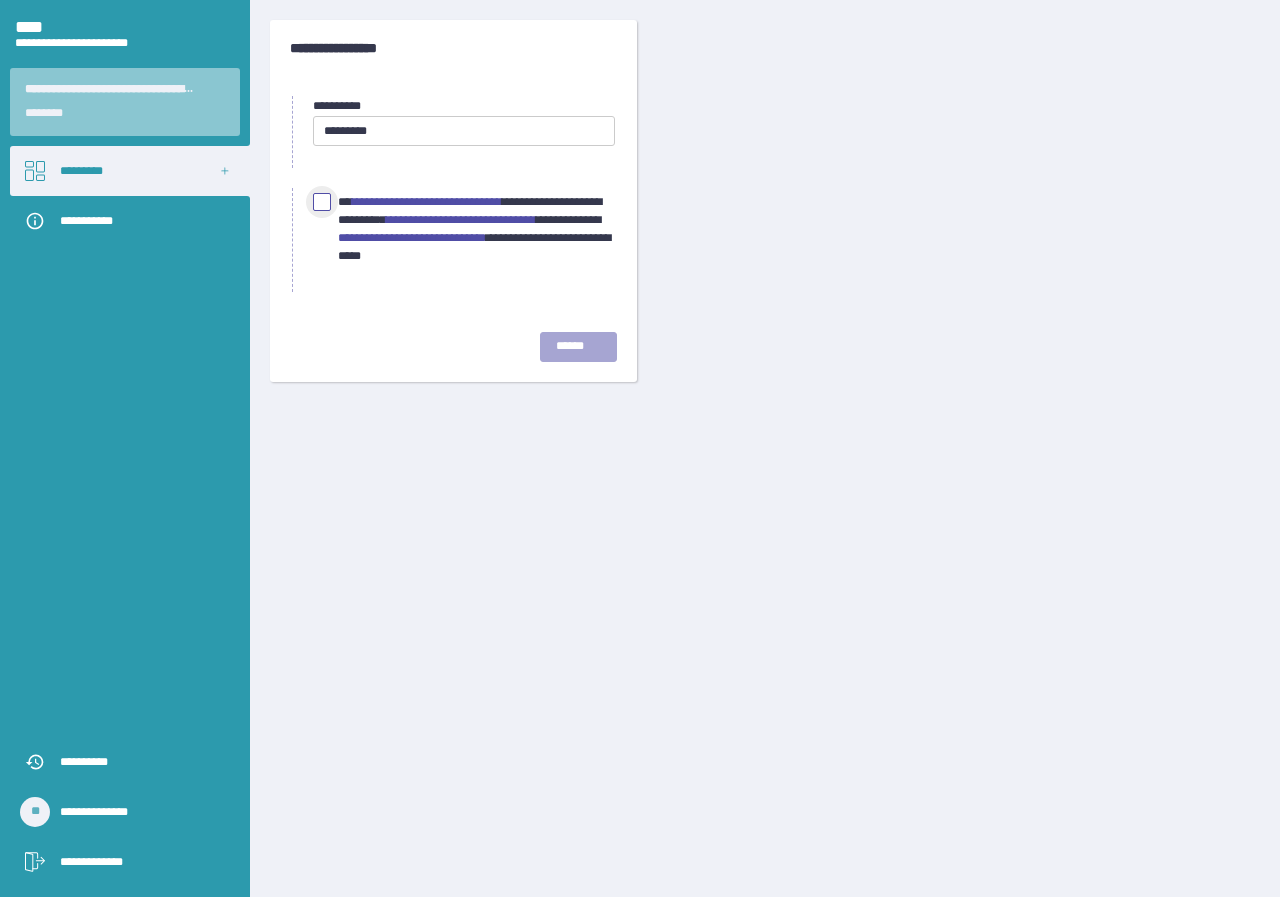 click at bounding box center [322, 202] 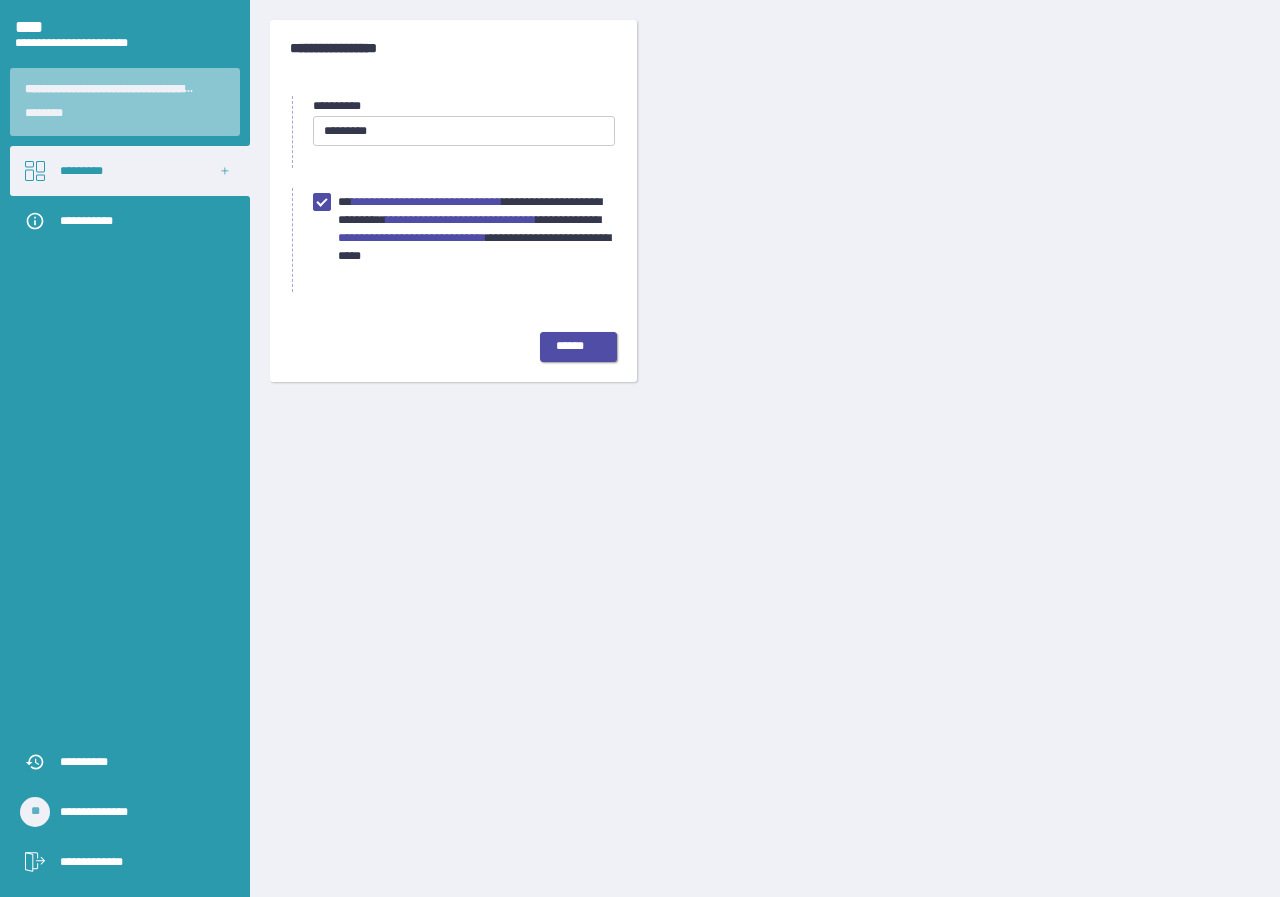 click on "******" at bounding box center [578, 347] 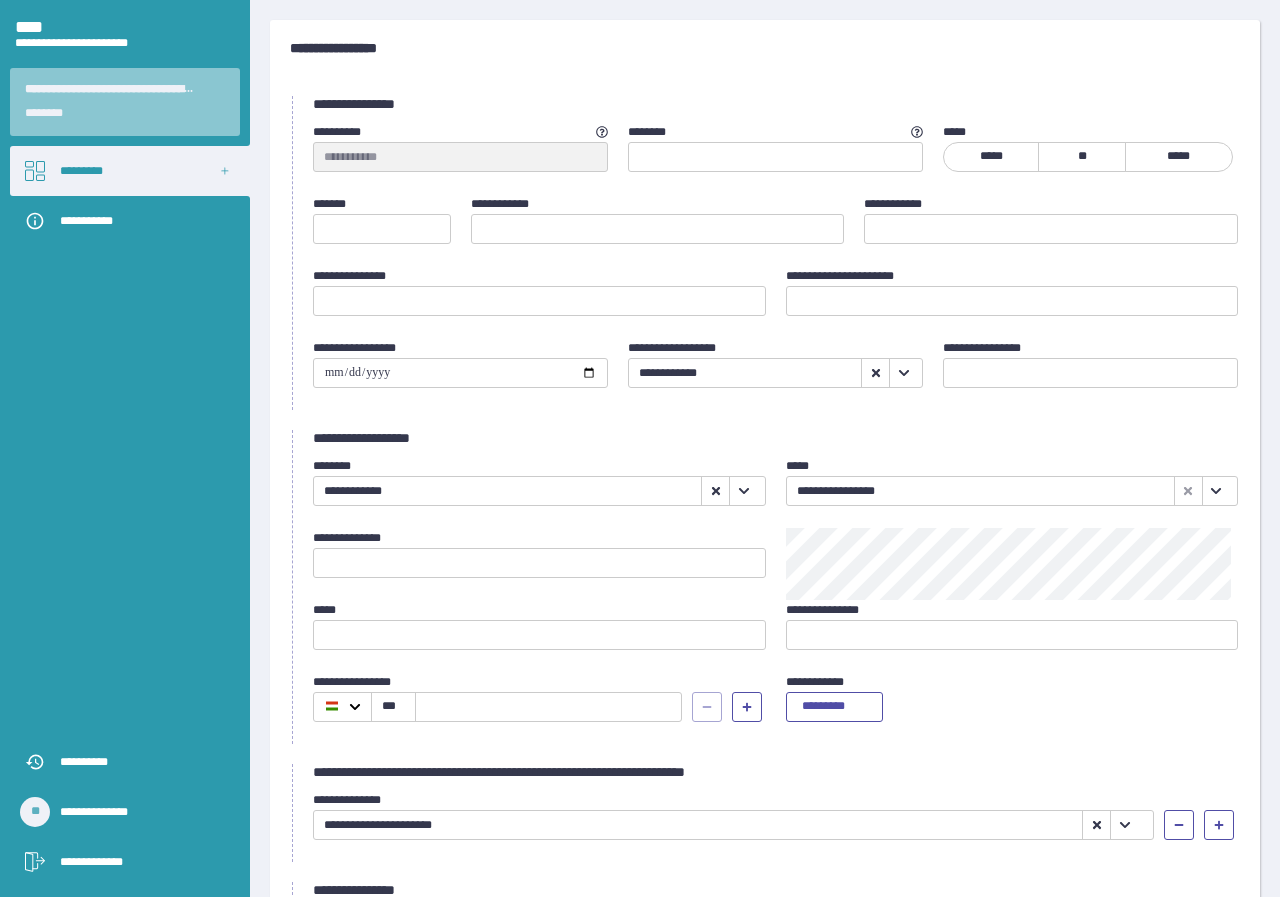 click on "**" at bounding box center [1082, 157] 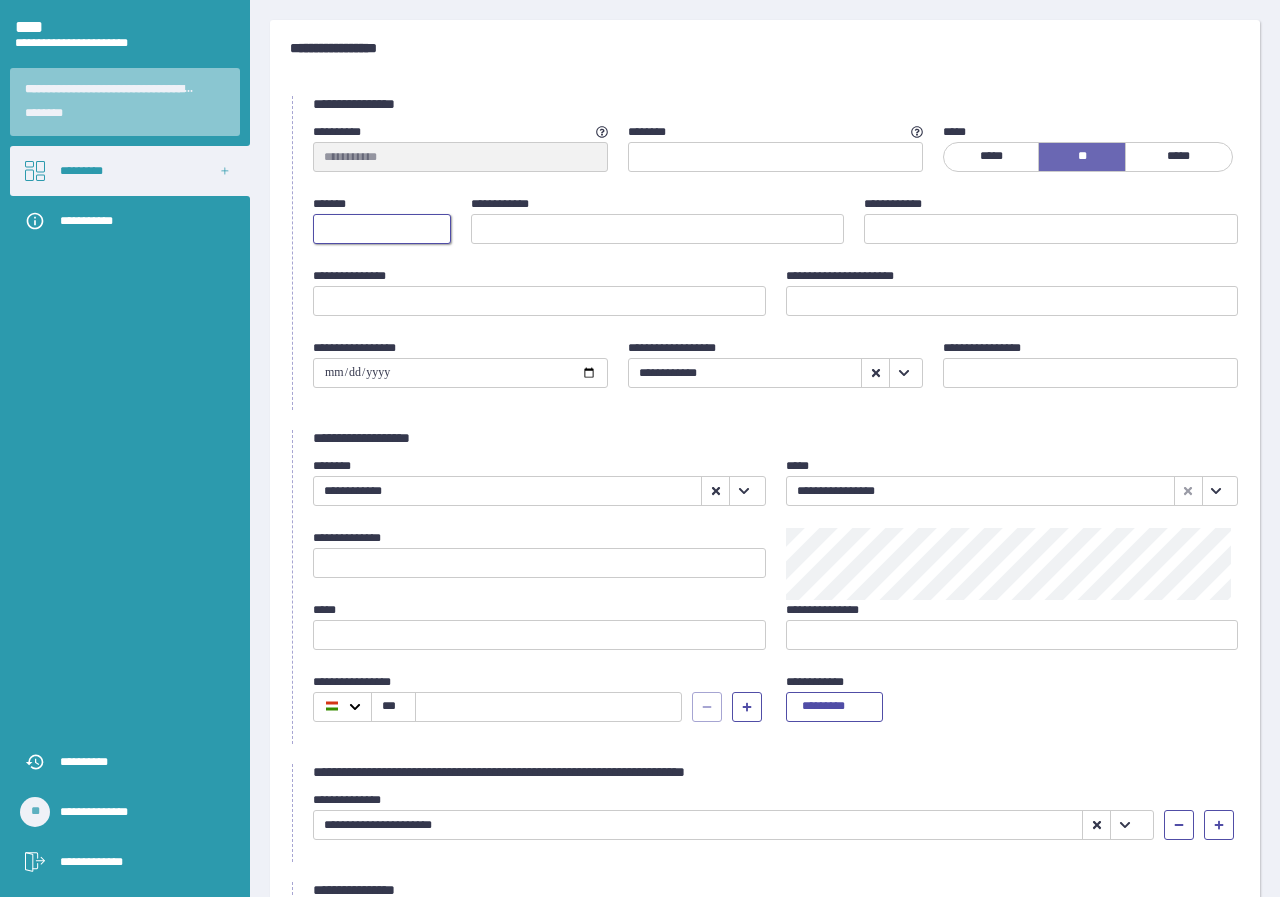 click at bounding box center [382, 229] 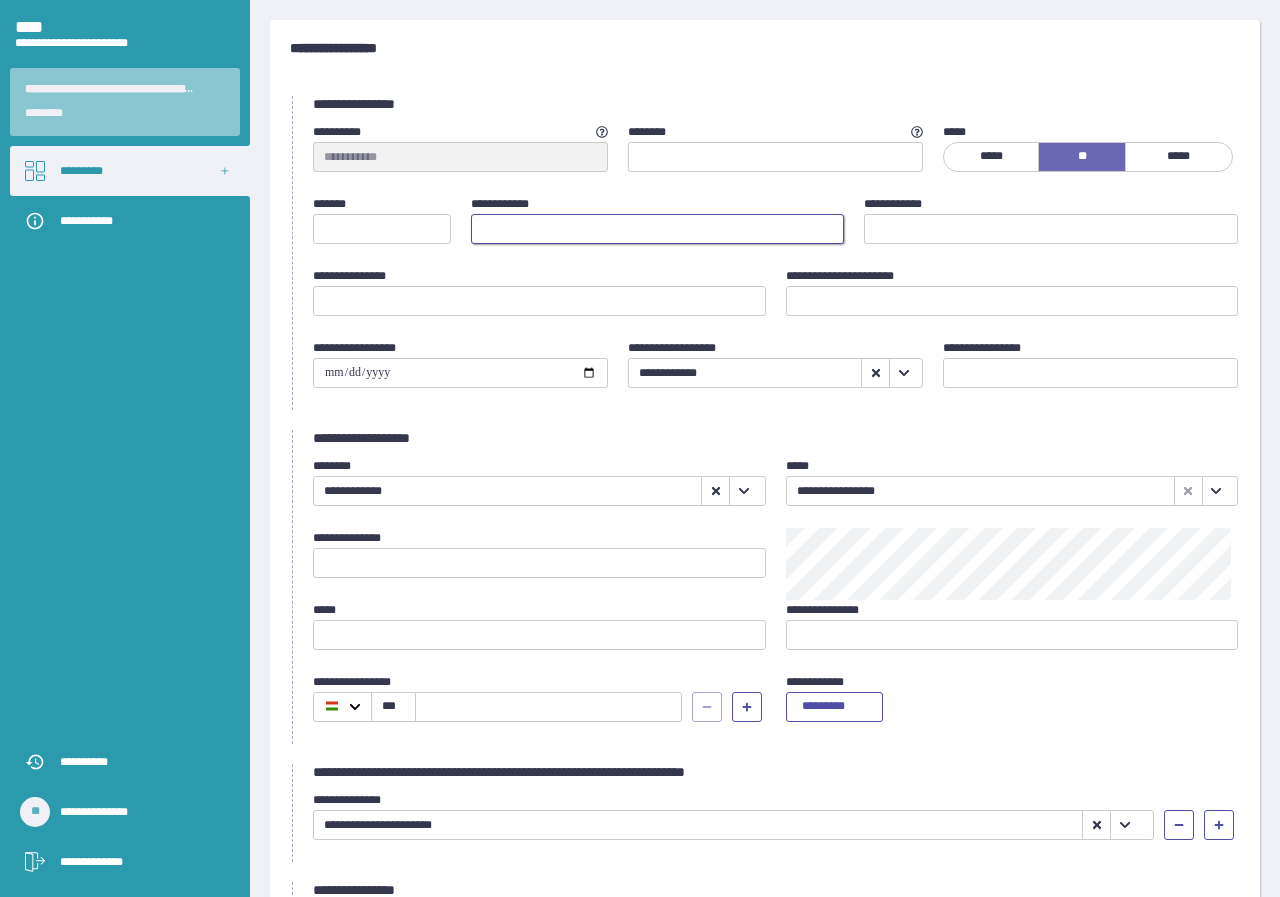 click at bounding box center (658, 229) 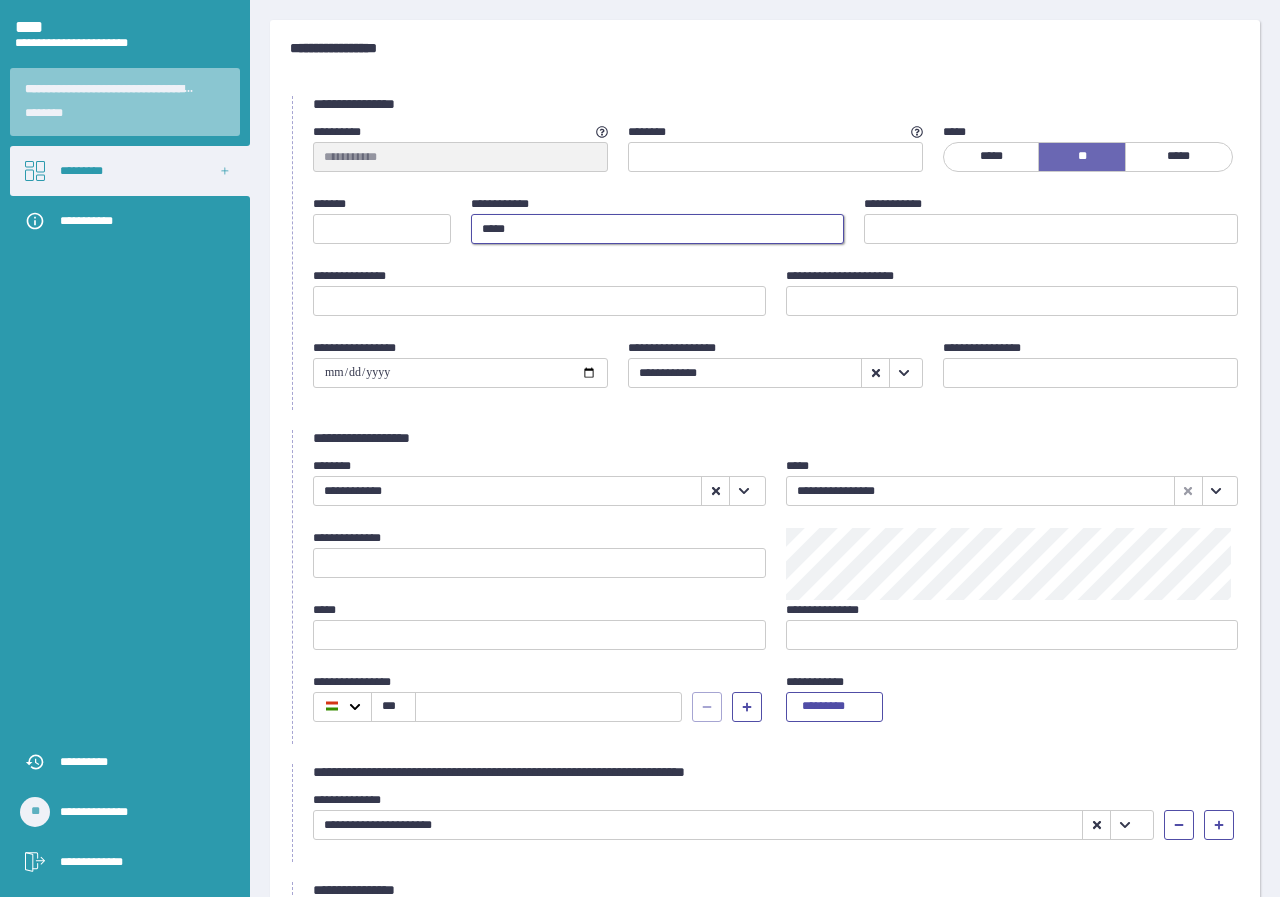 type on "*****" 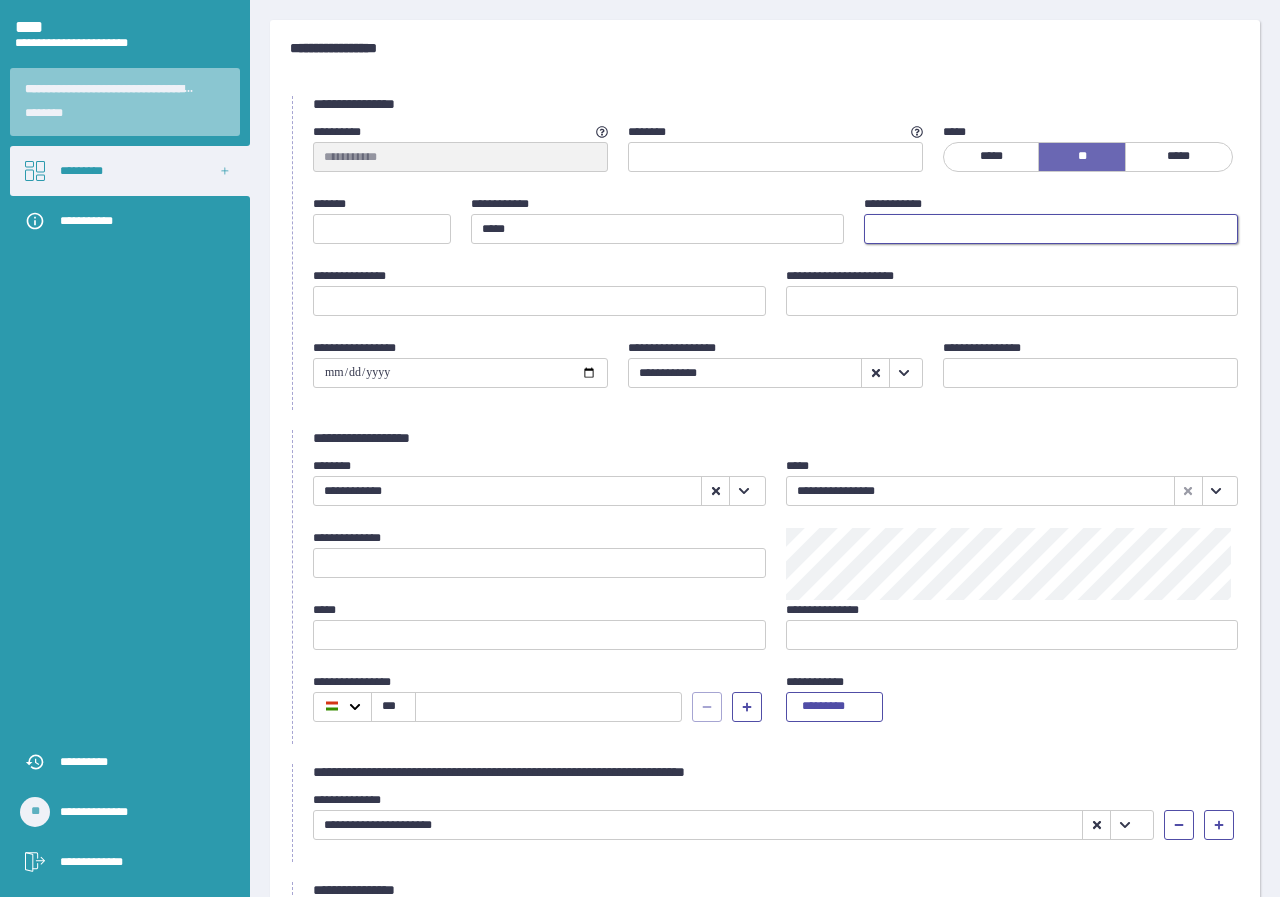click at bounding box center [1051, 229] 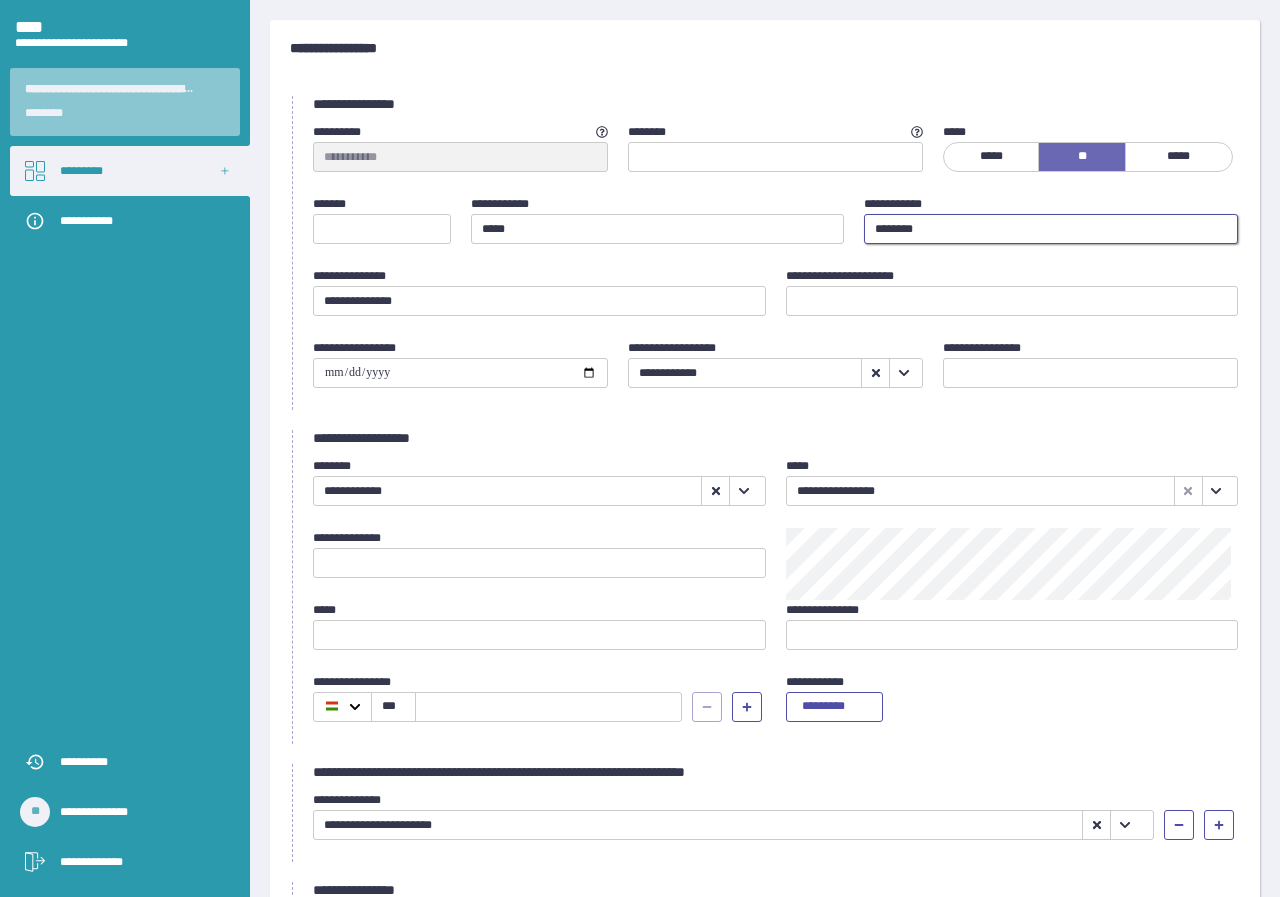 type on "********" 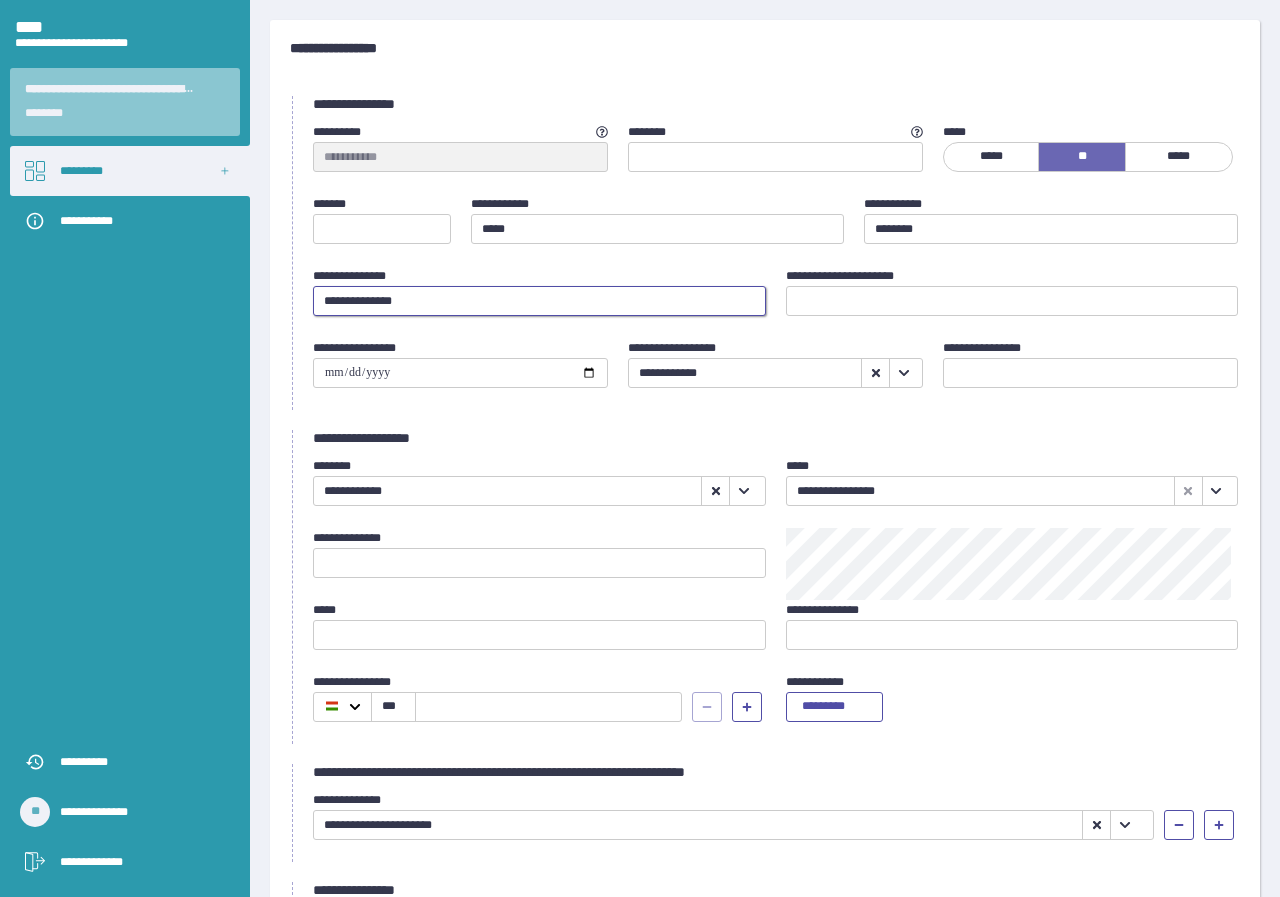 click on "**********" at bounding box center (539, 301) 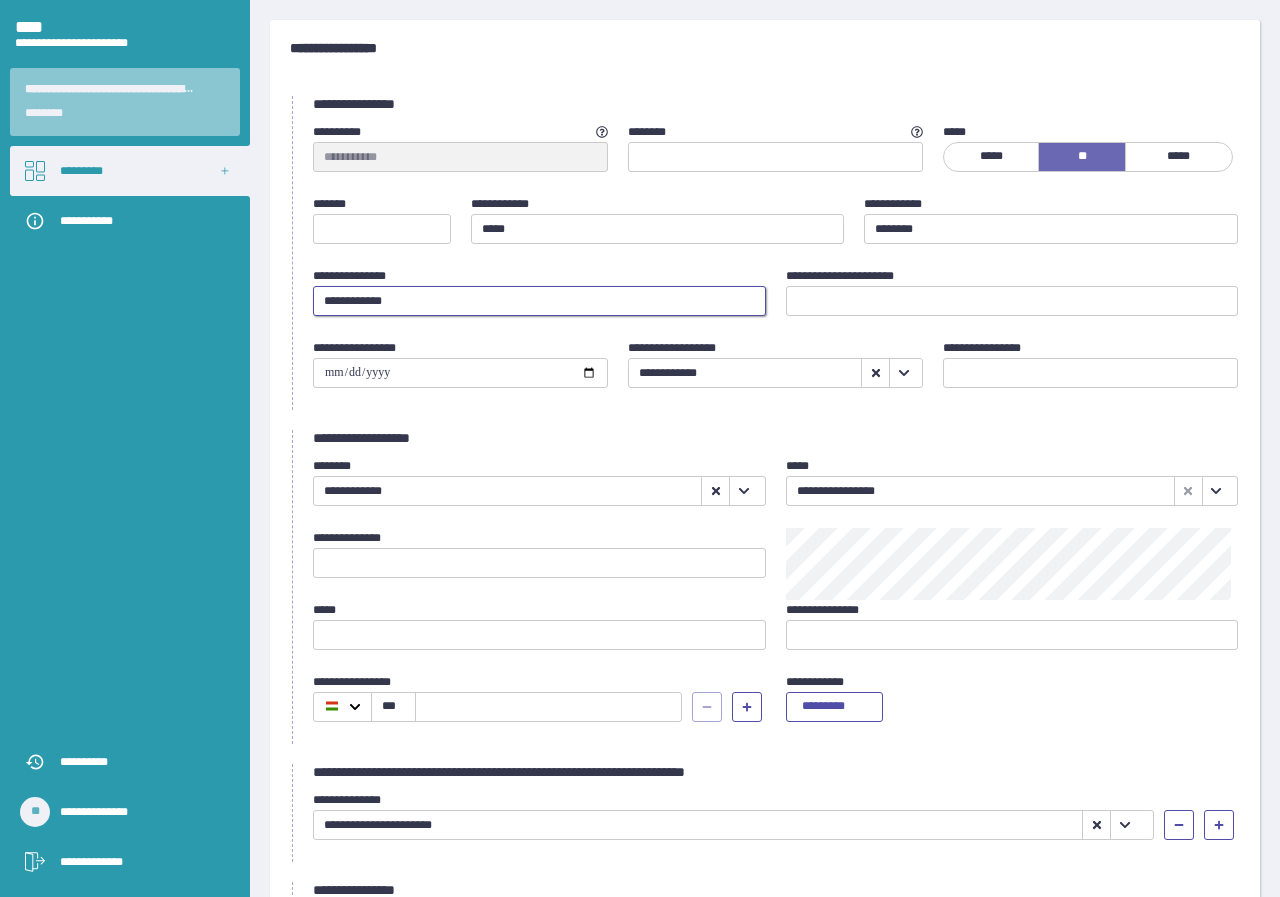 type on "**********" 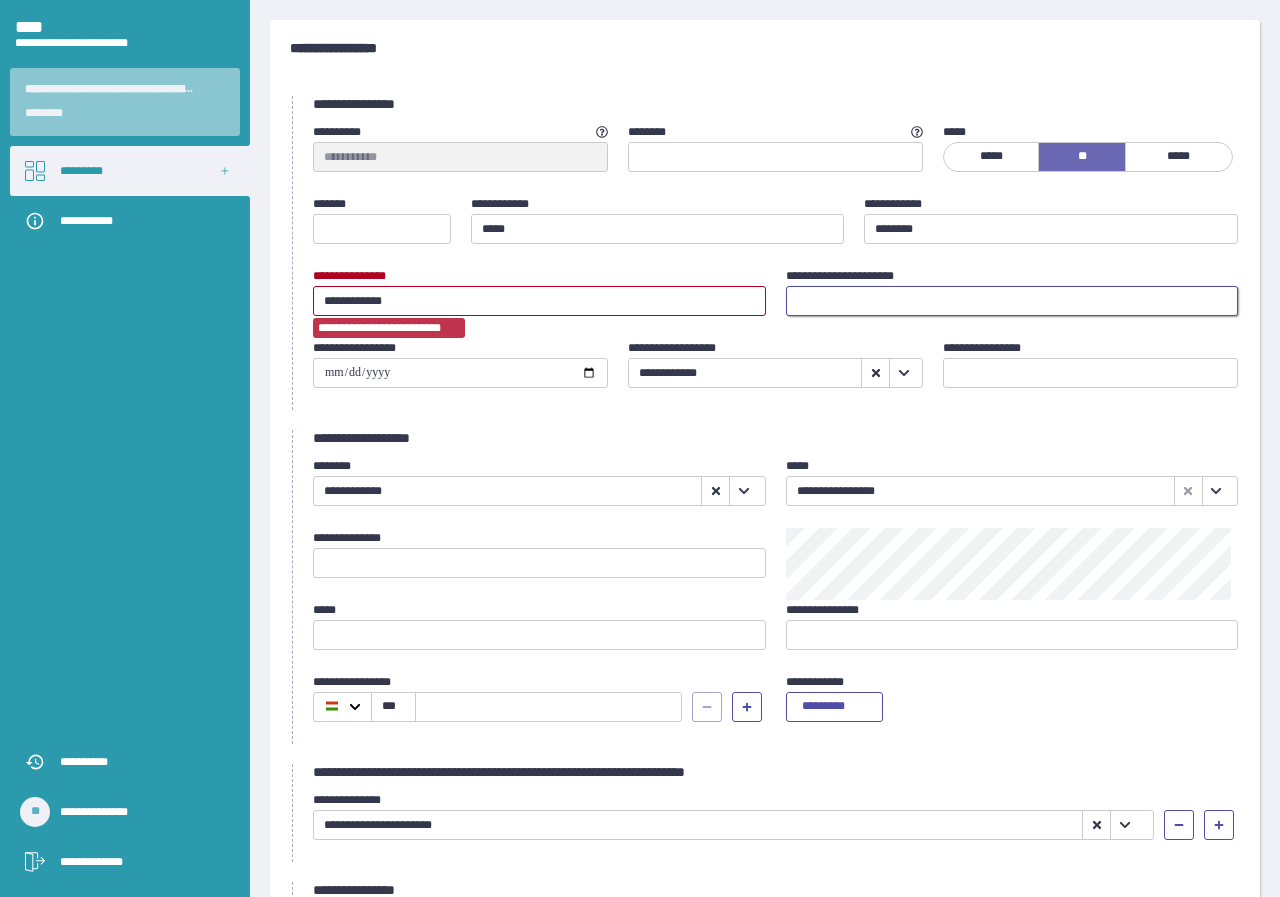 click on "**********" at bounding box center (539, 301) 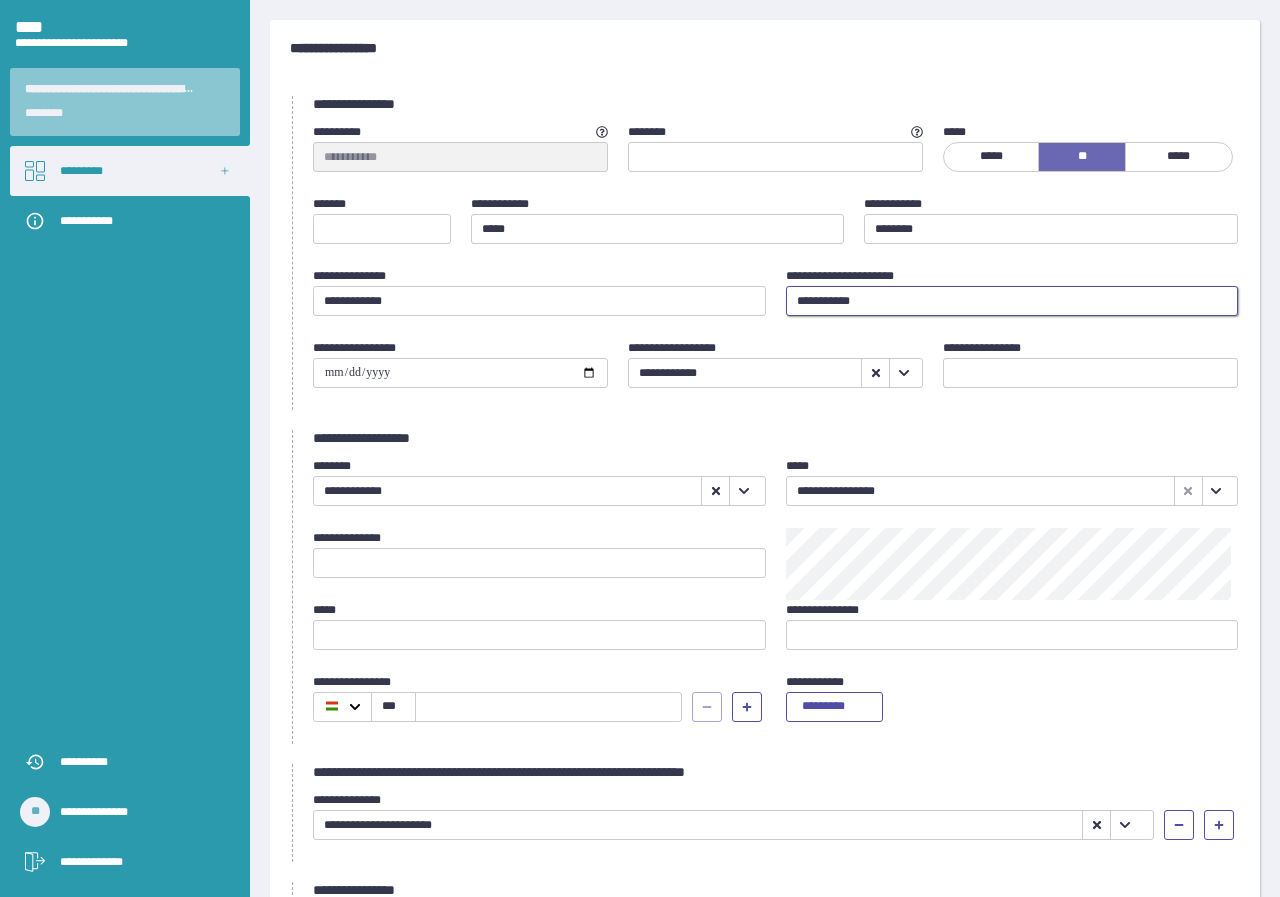 type on "**********" 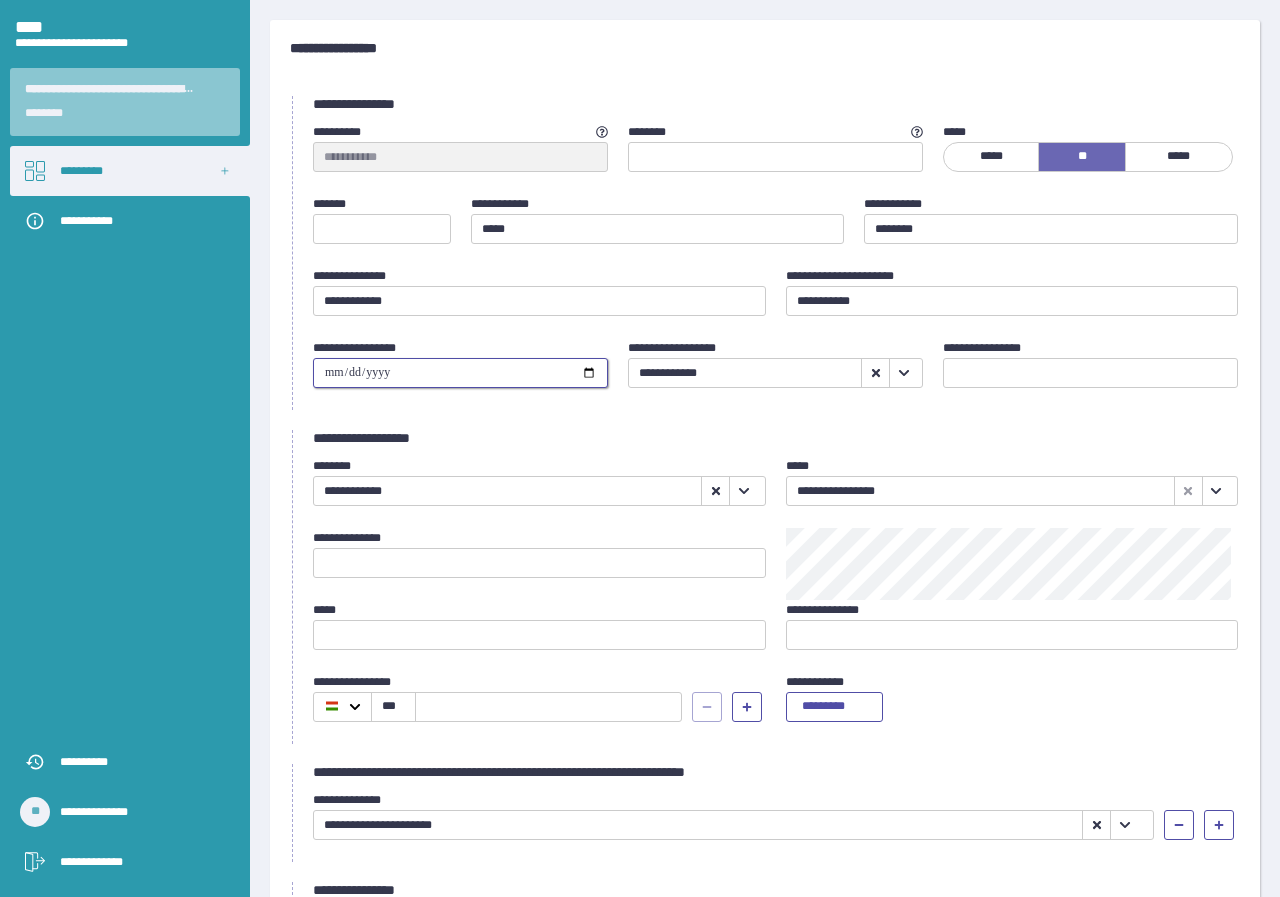 click at bounding box center (460, 373) 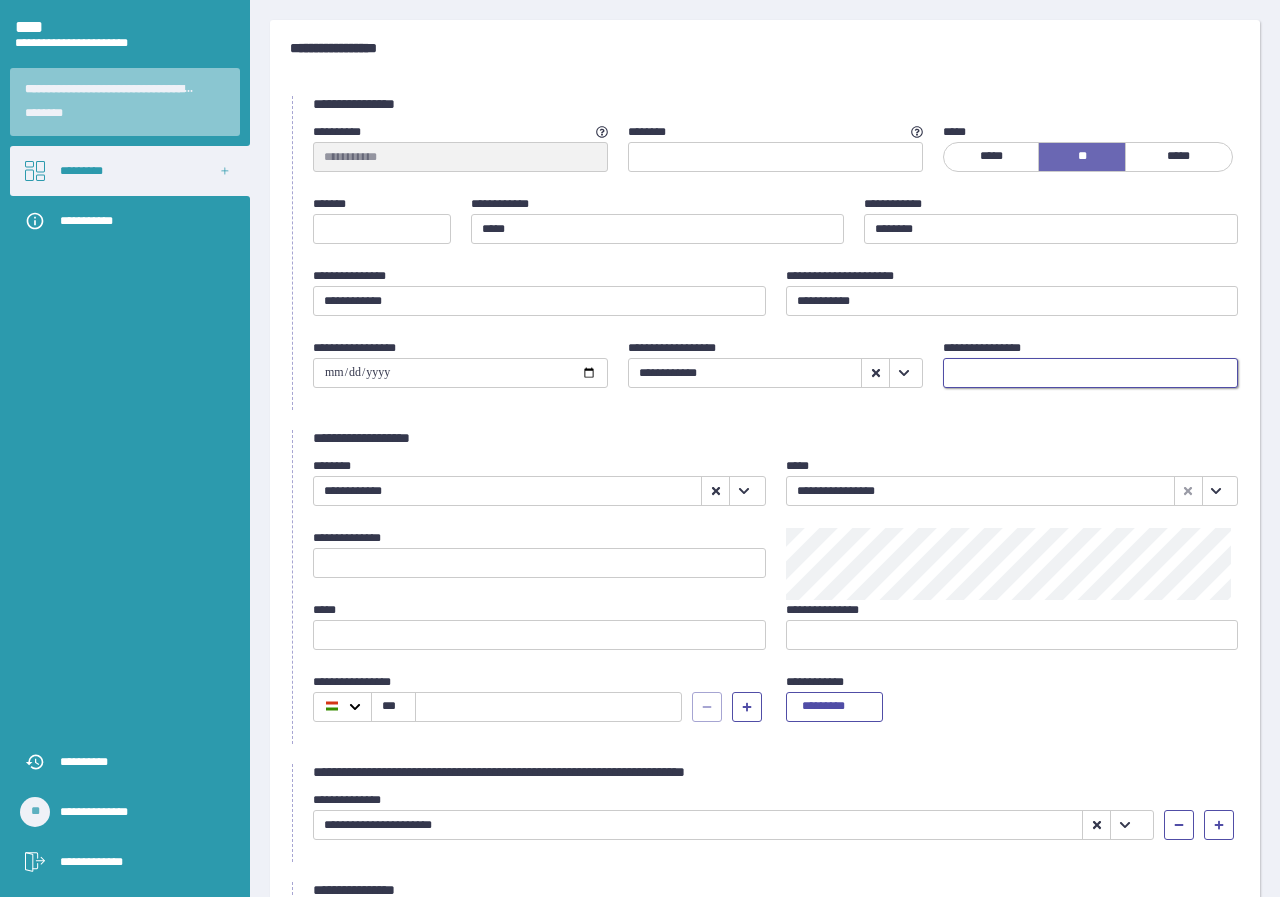 click at bounding box center (1090, 373) 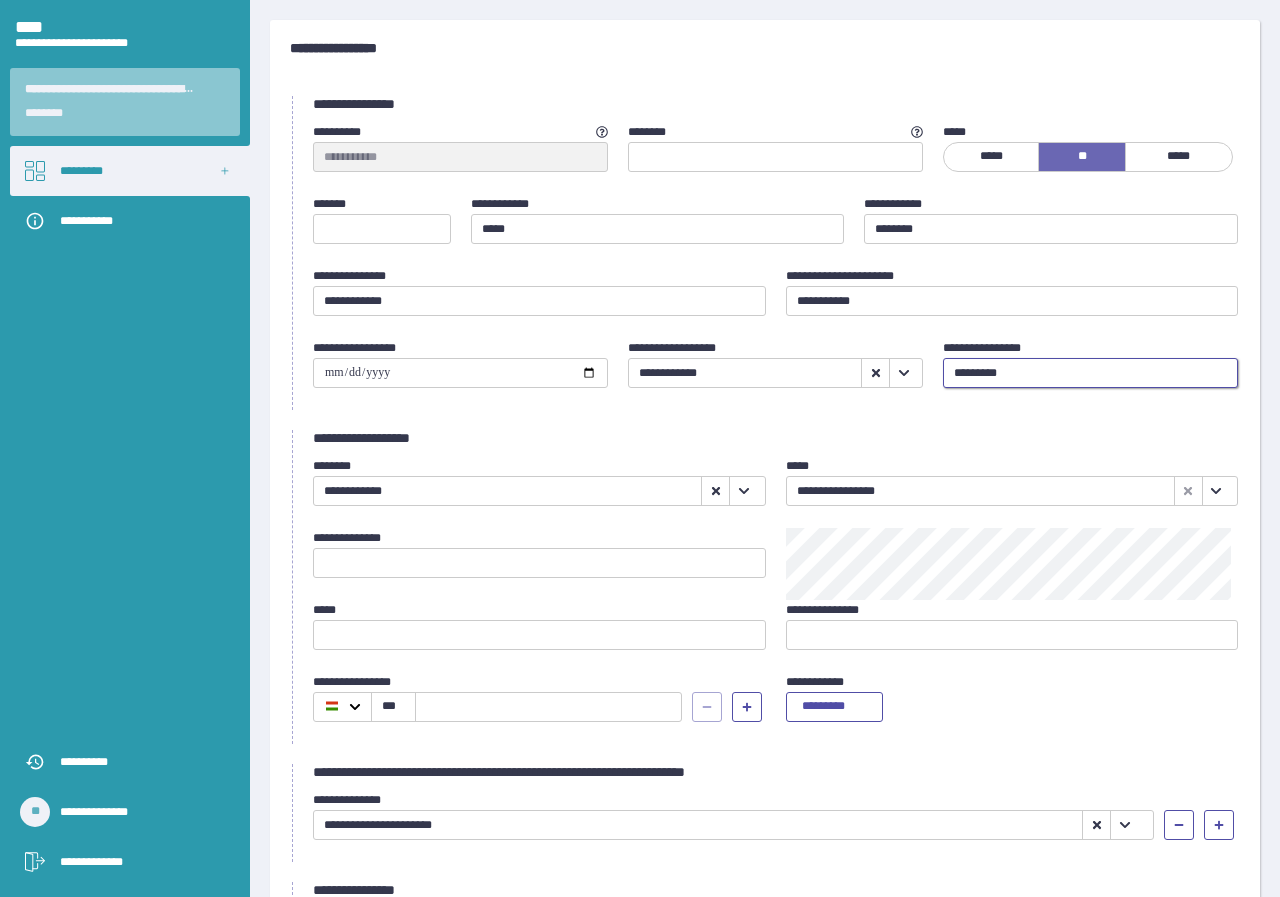 type on "*********" 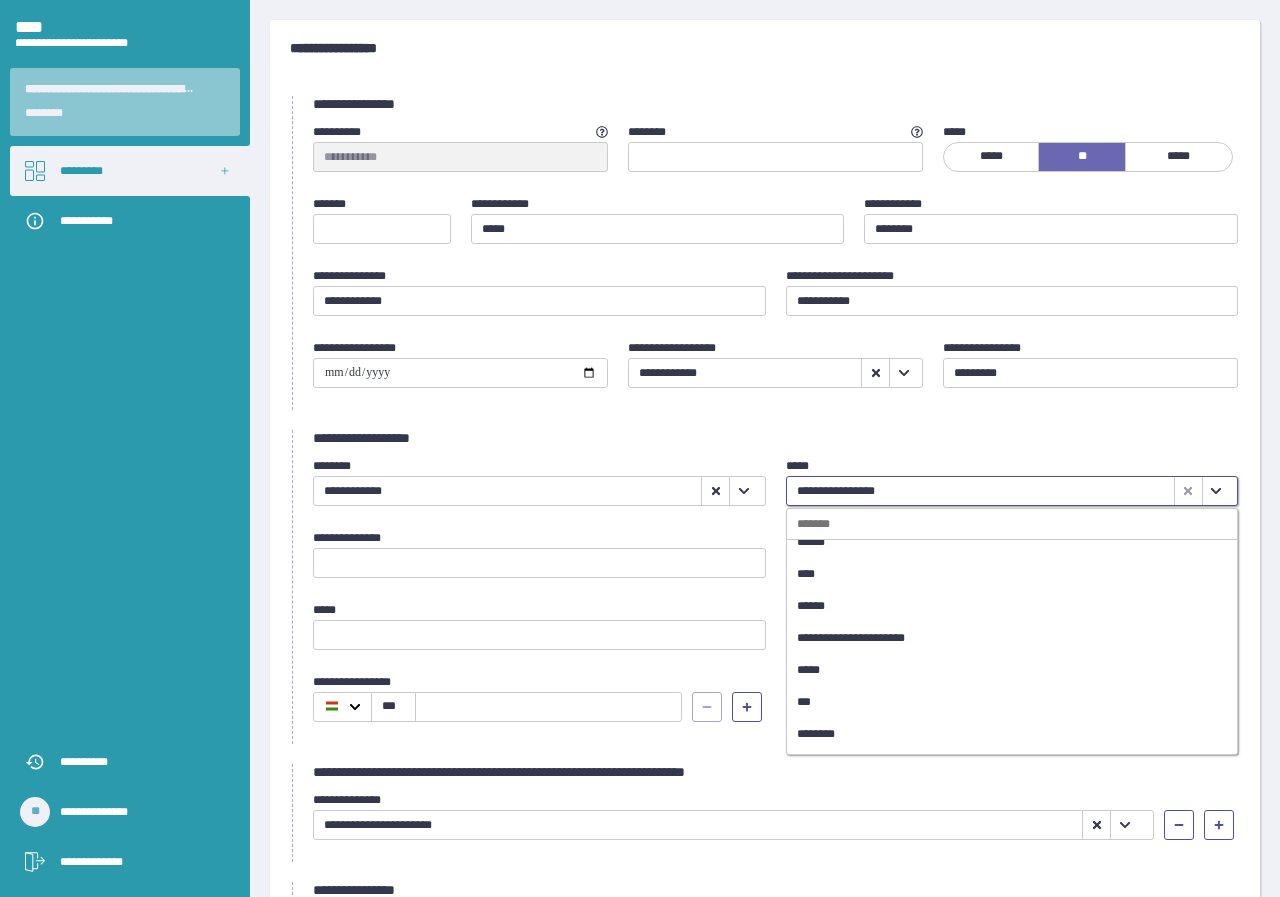 scroll, scrollTop: 430, scrollLeft: 0, axis: vertical 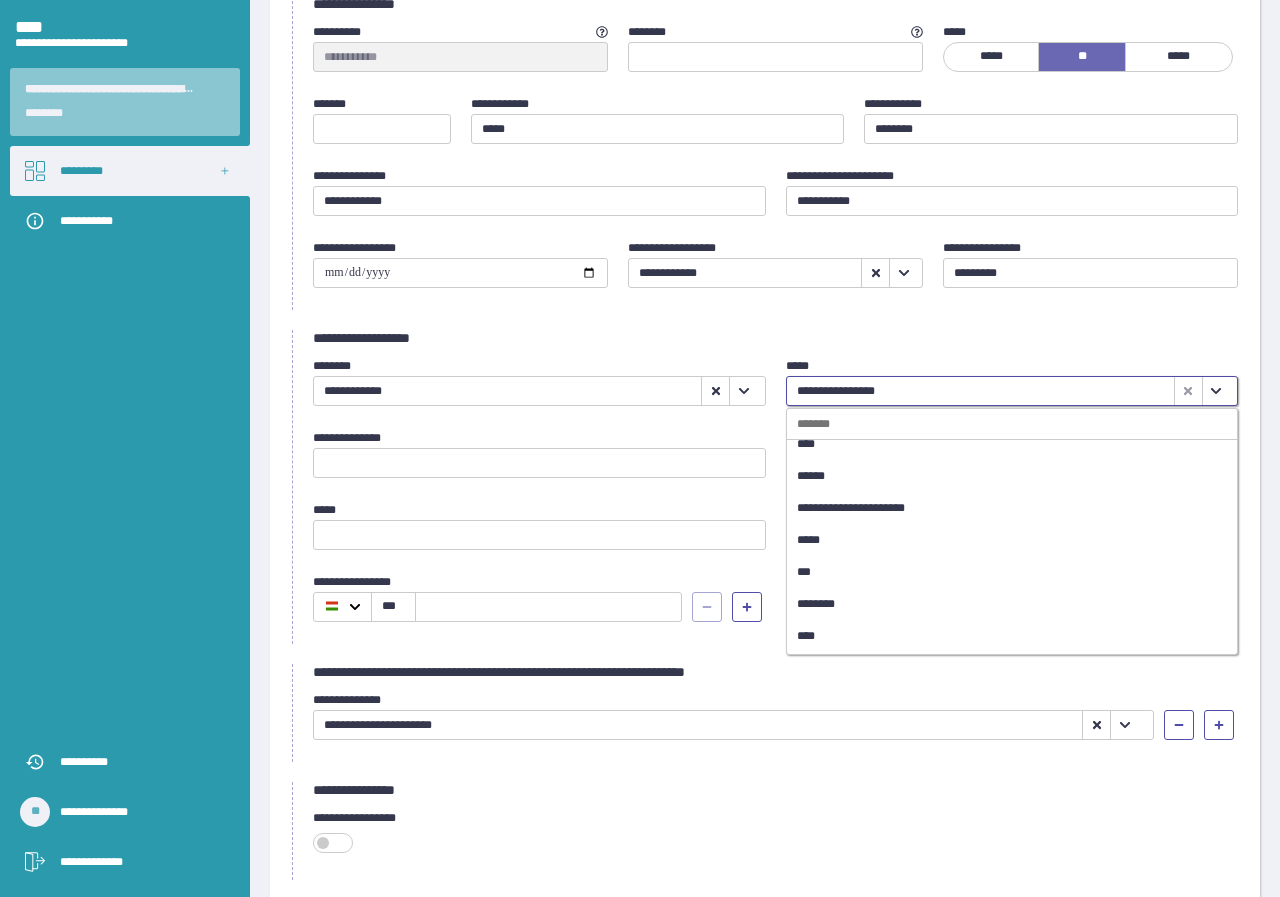 click on "********" at bounding box center (1001, 604) 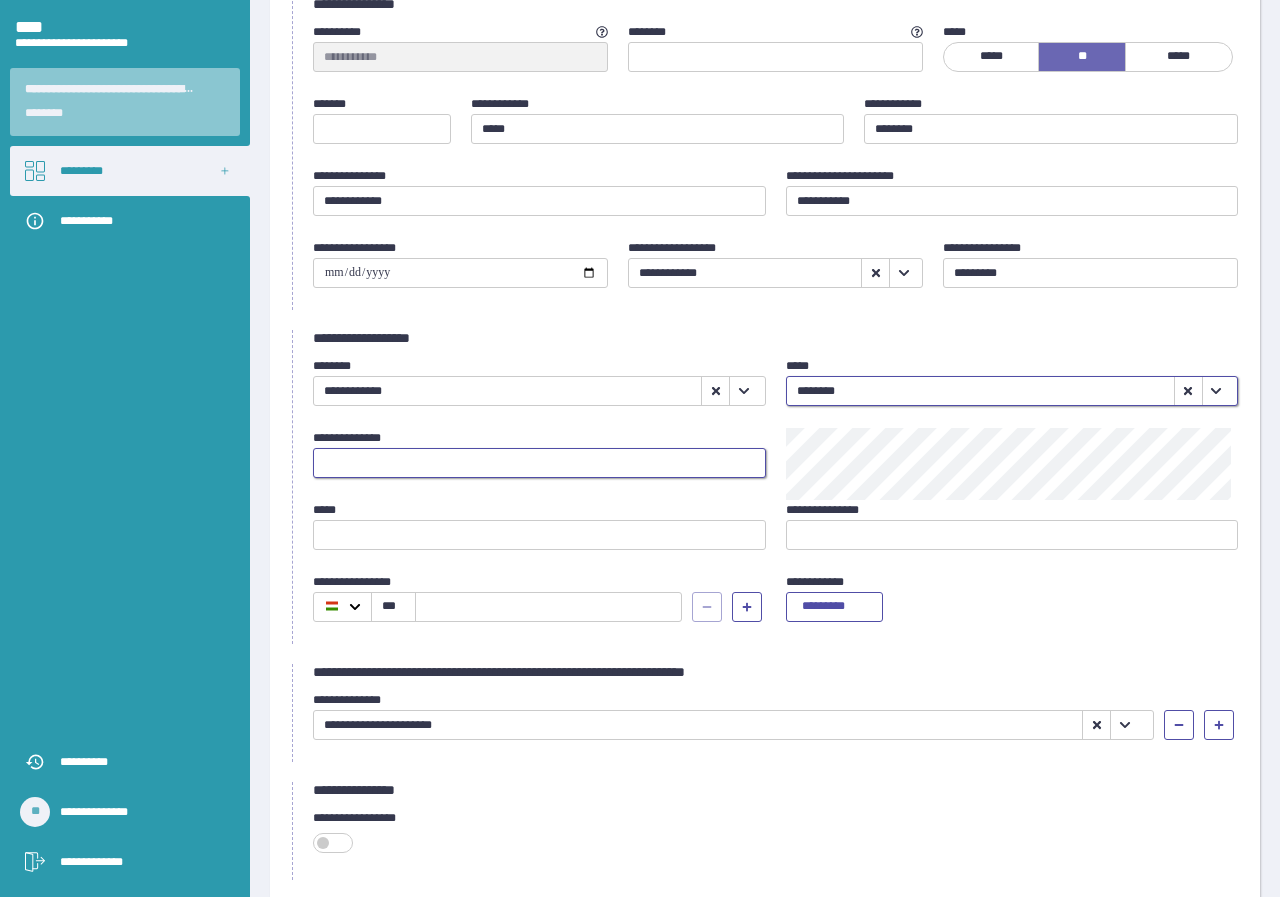 click at bounding box center (539, 463) 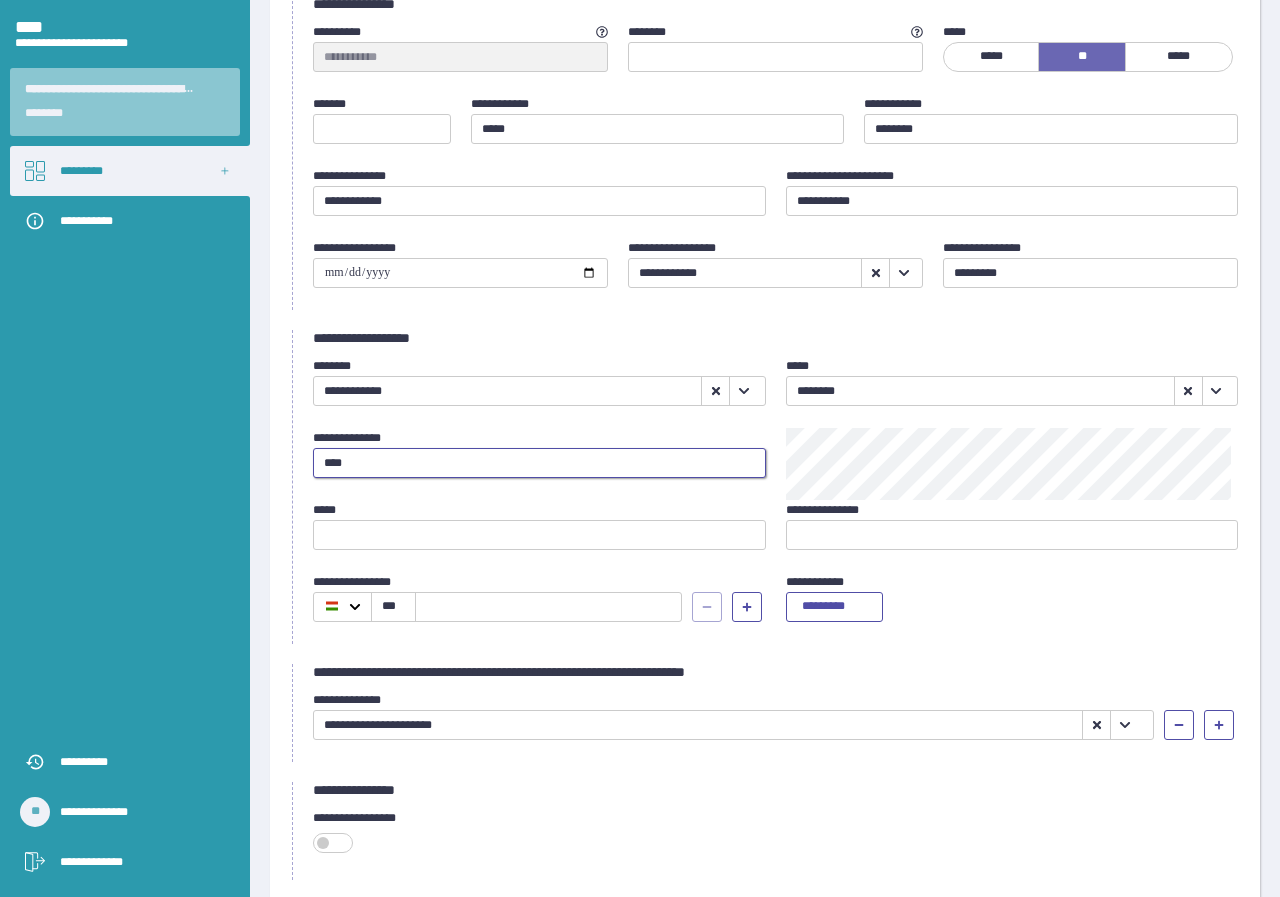 type on "****" 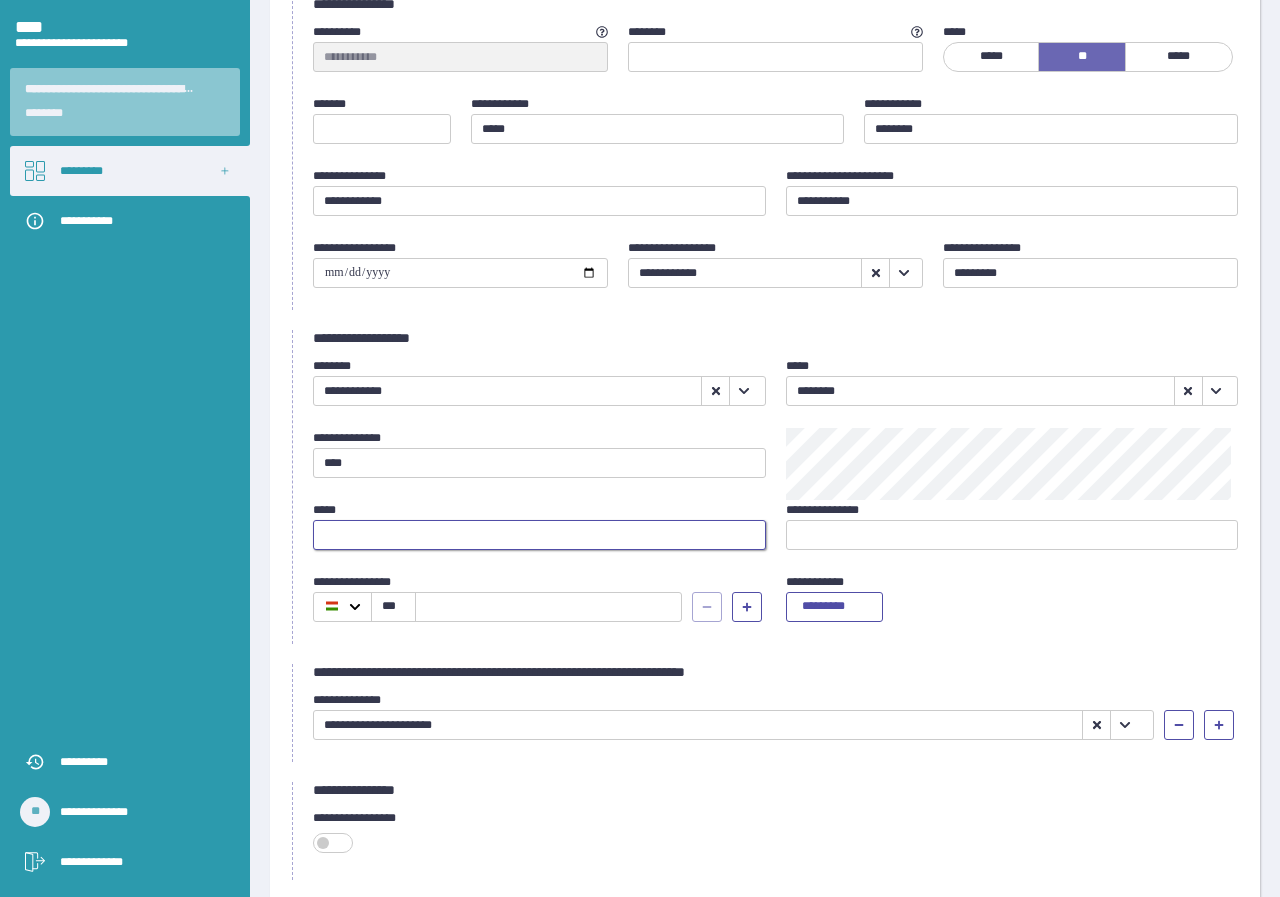 click at bounding box center [539, 535] 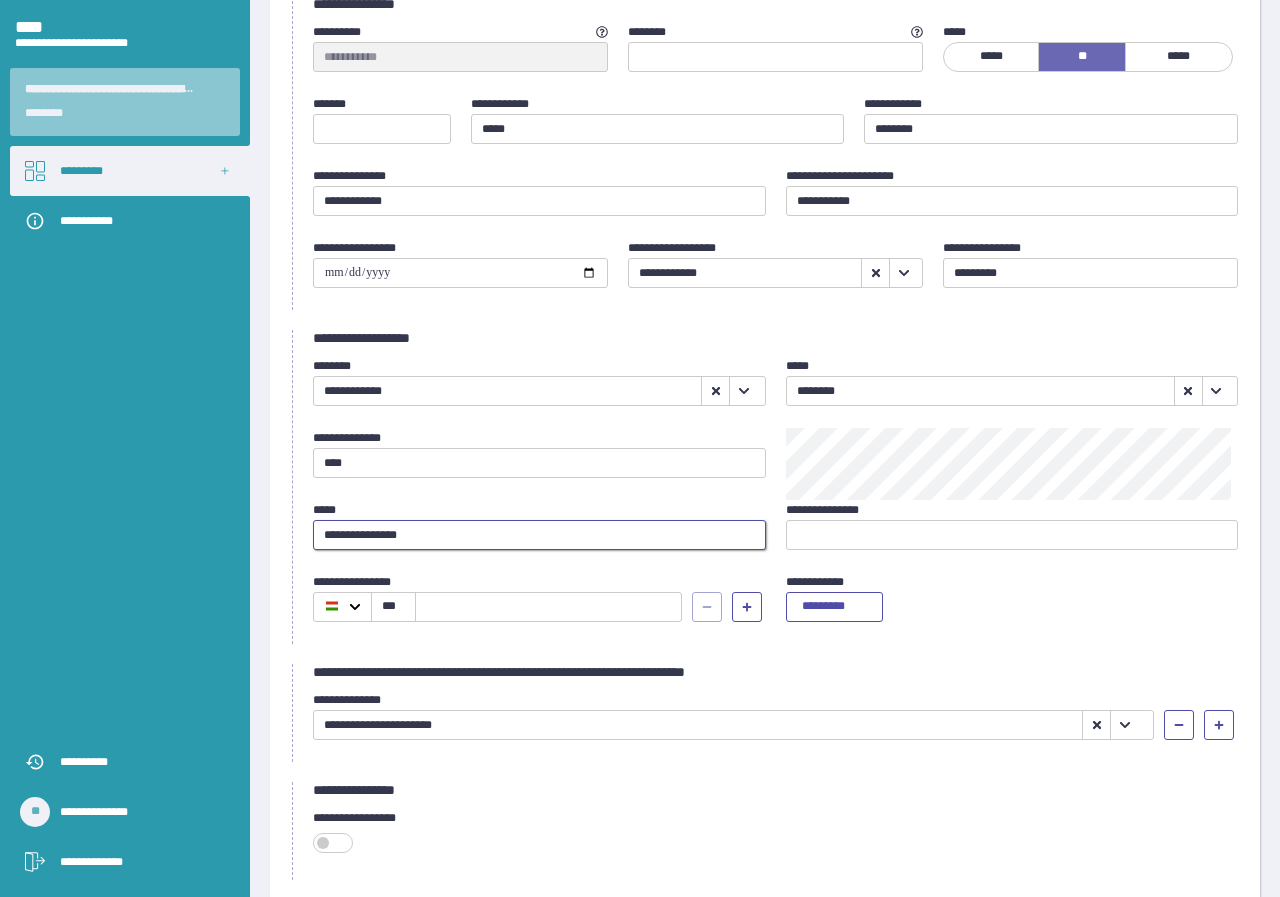 type on "**********" 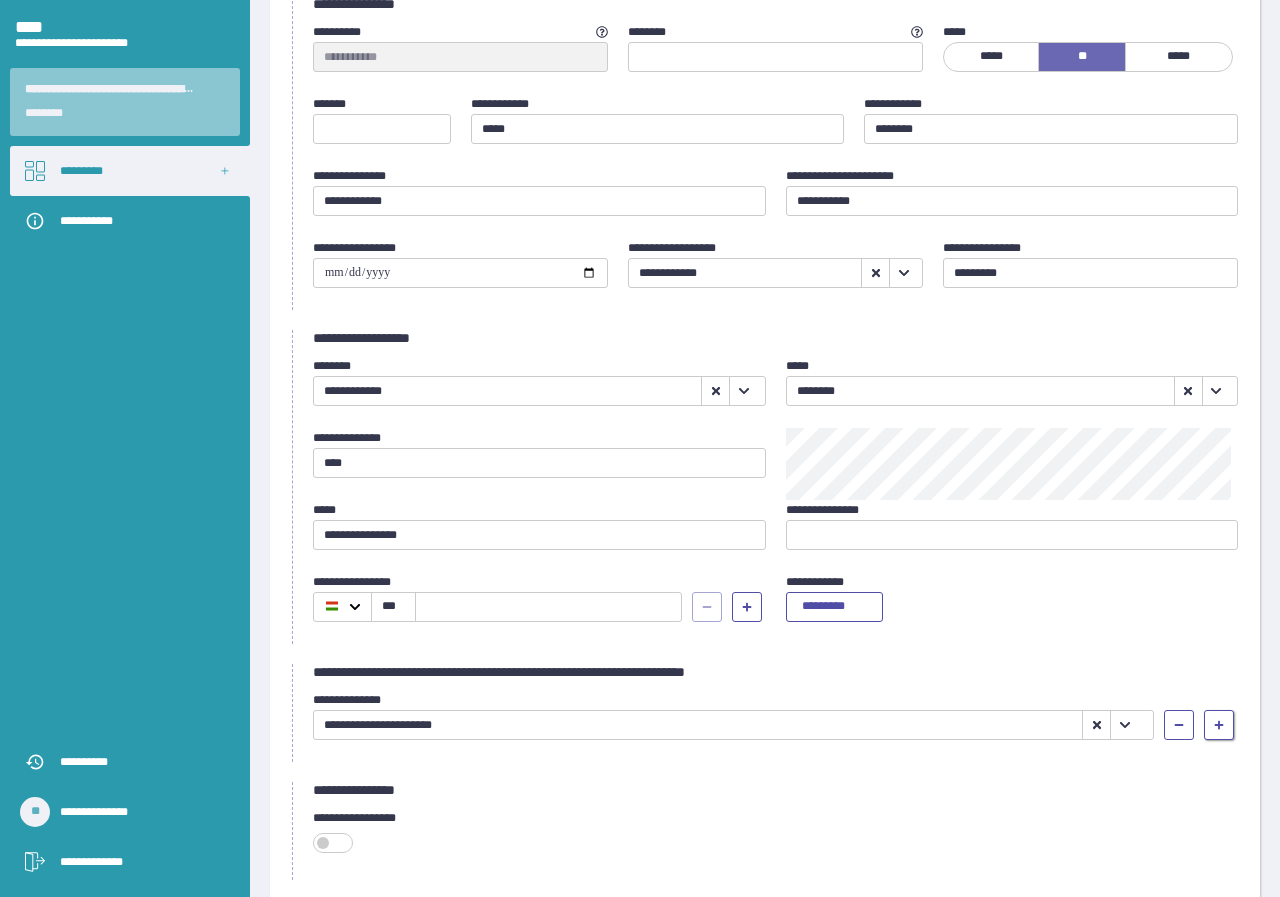 click at bounding box center (1179, 725) 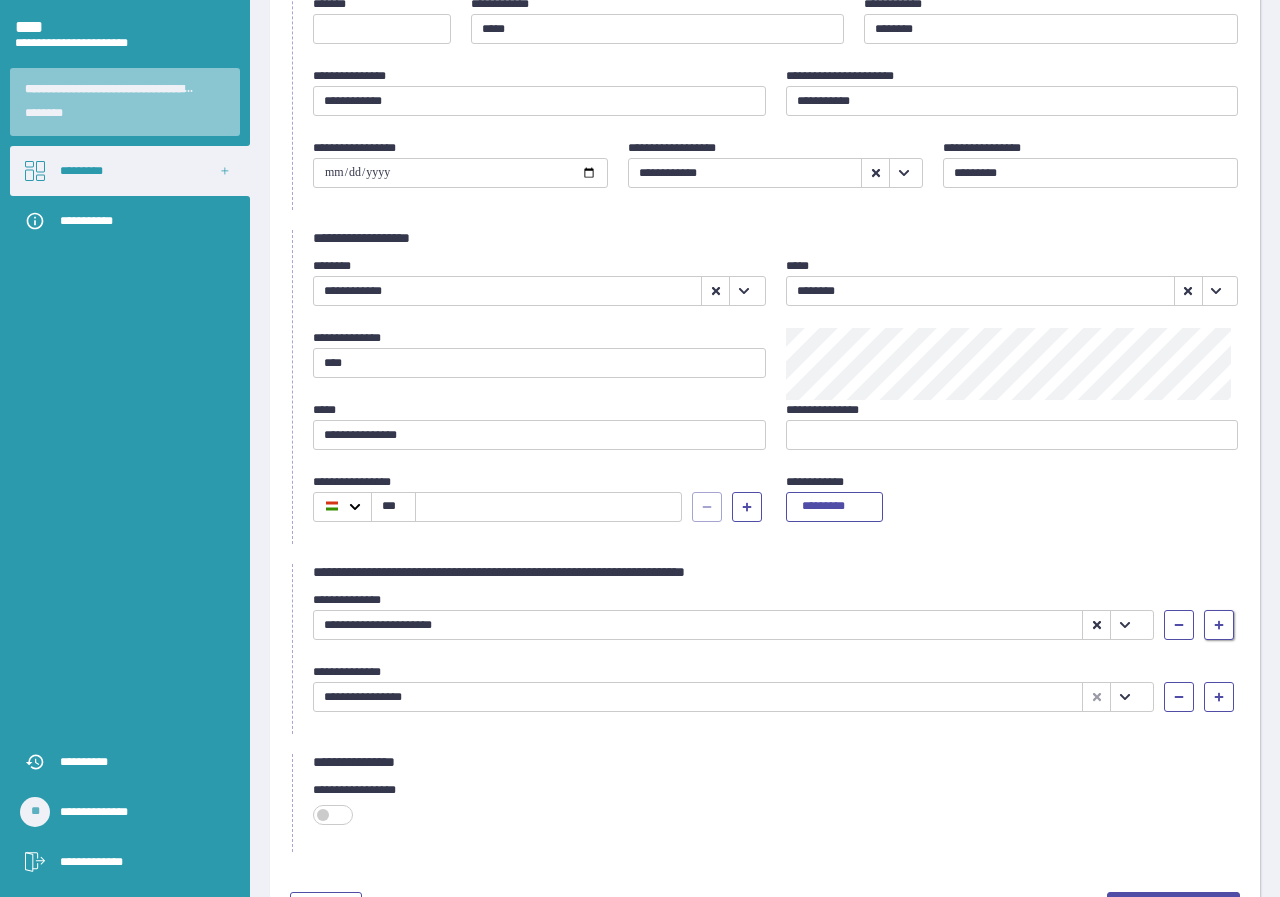 scroll, scrollTop: 265, scrollLeft: 0, axis: vertical 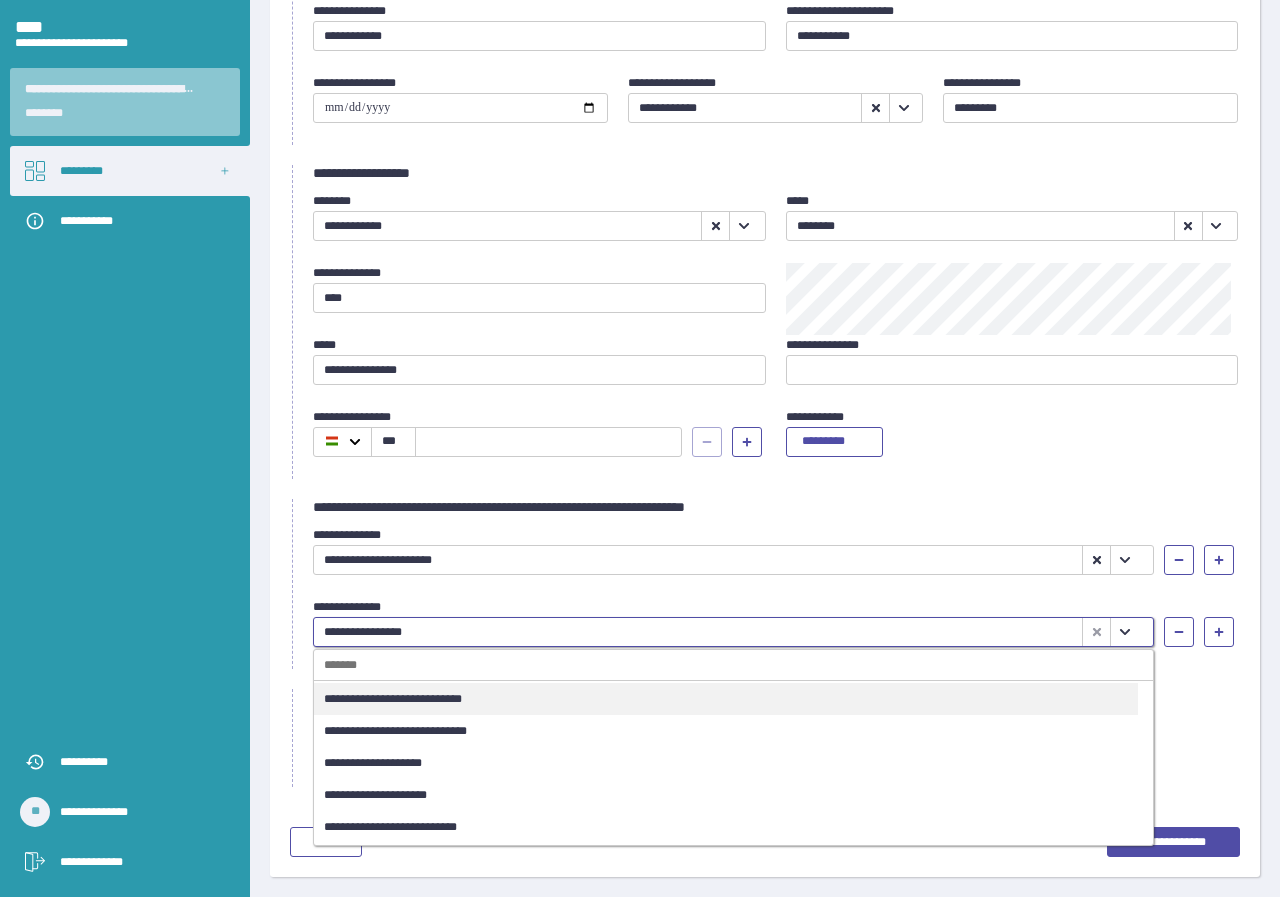 click at bounding box center [1125, 632] 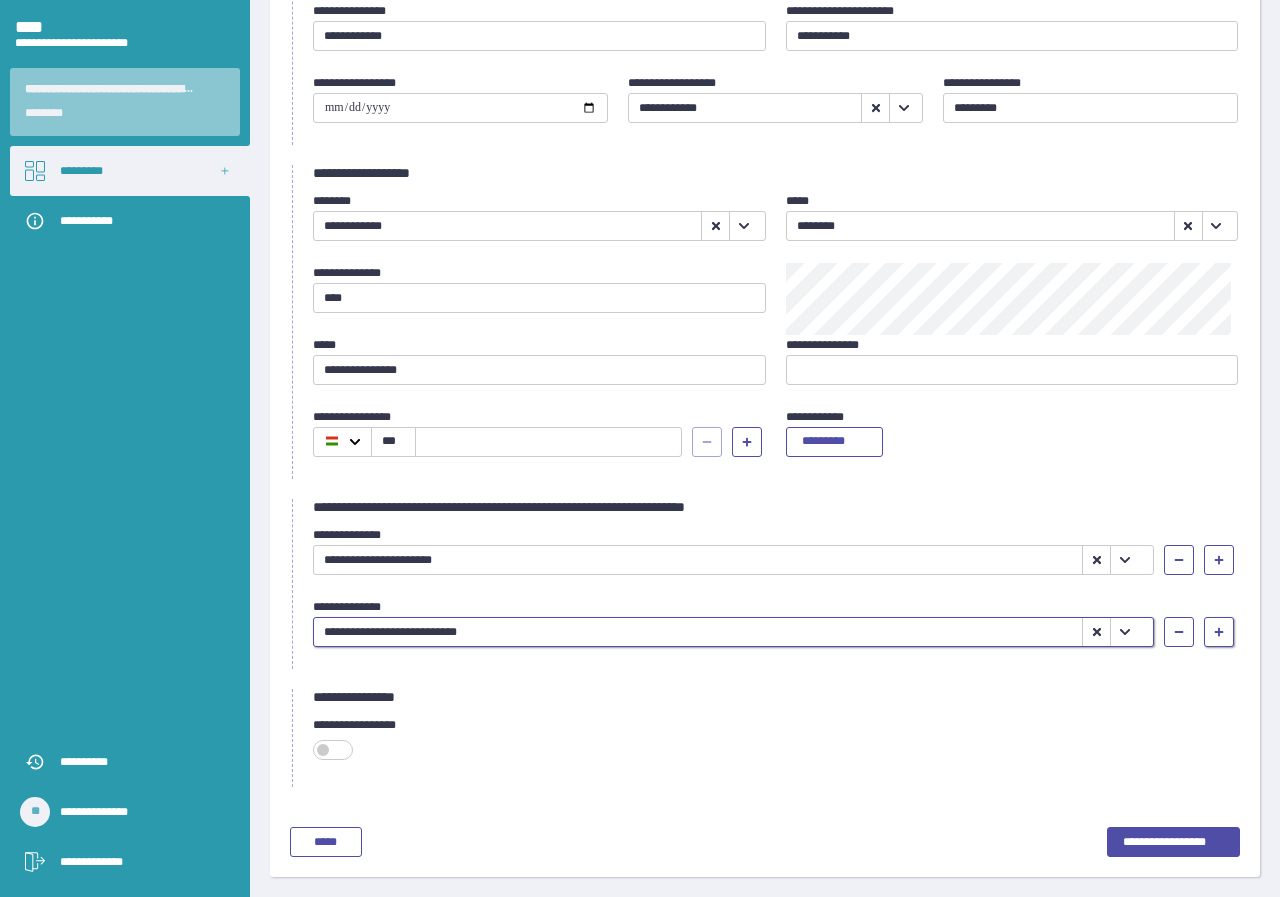 click at bounding box center [1219, 560] 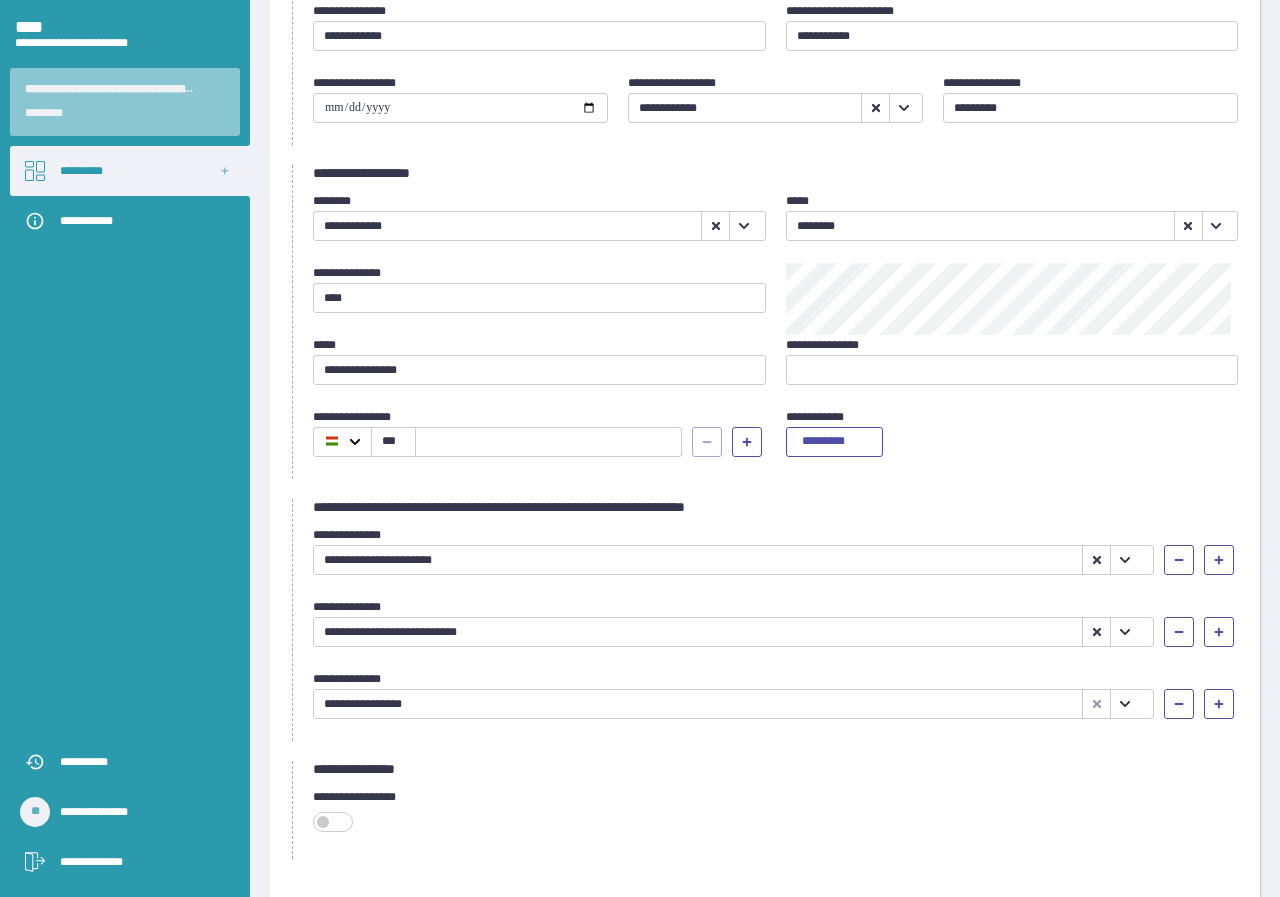 click at bounding box center [1125, 704] 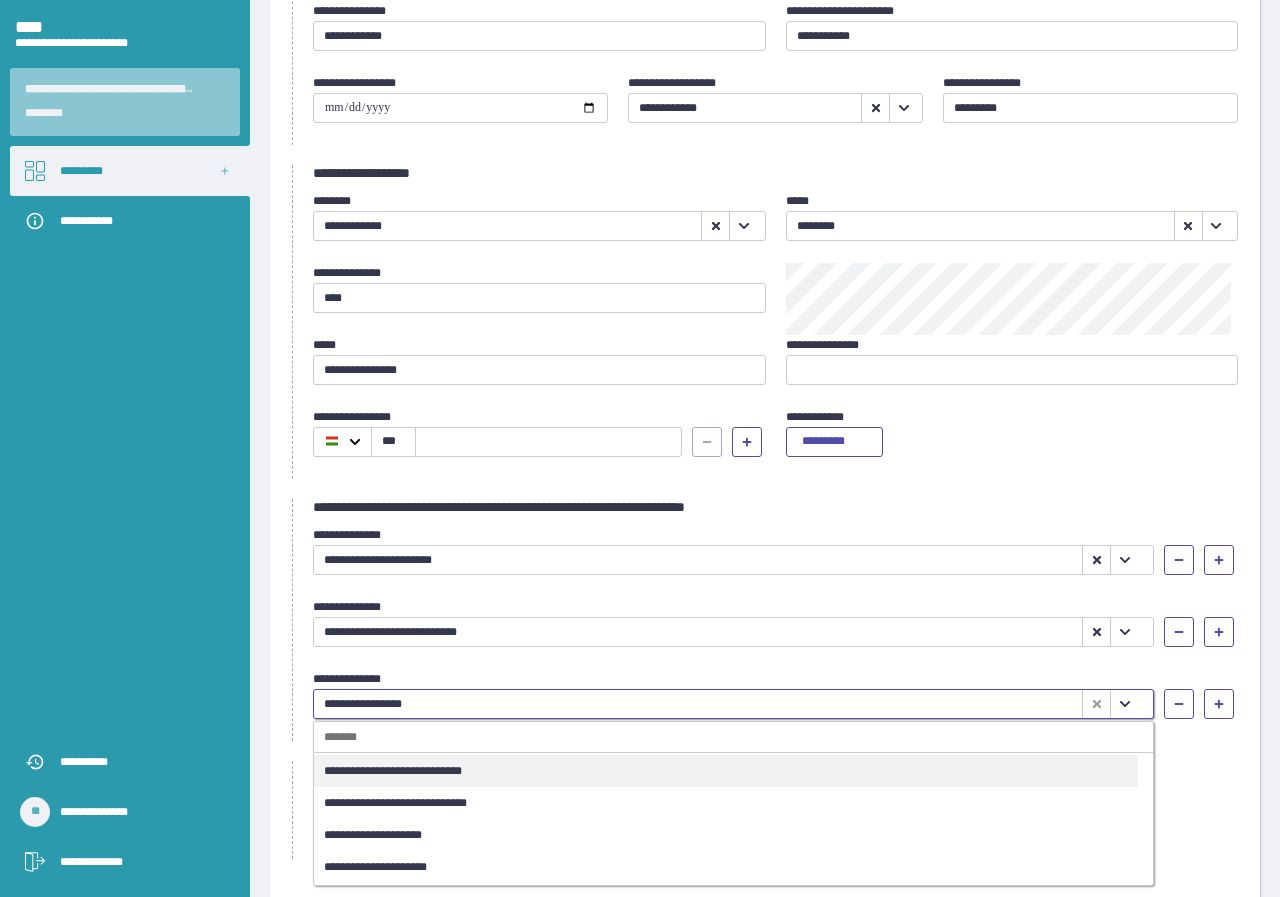 click on "**********" at bounding box center (726, 803) 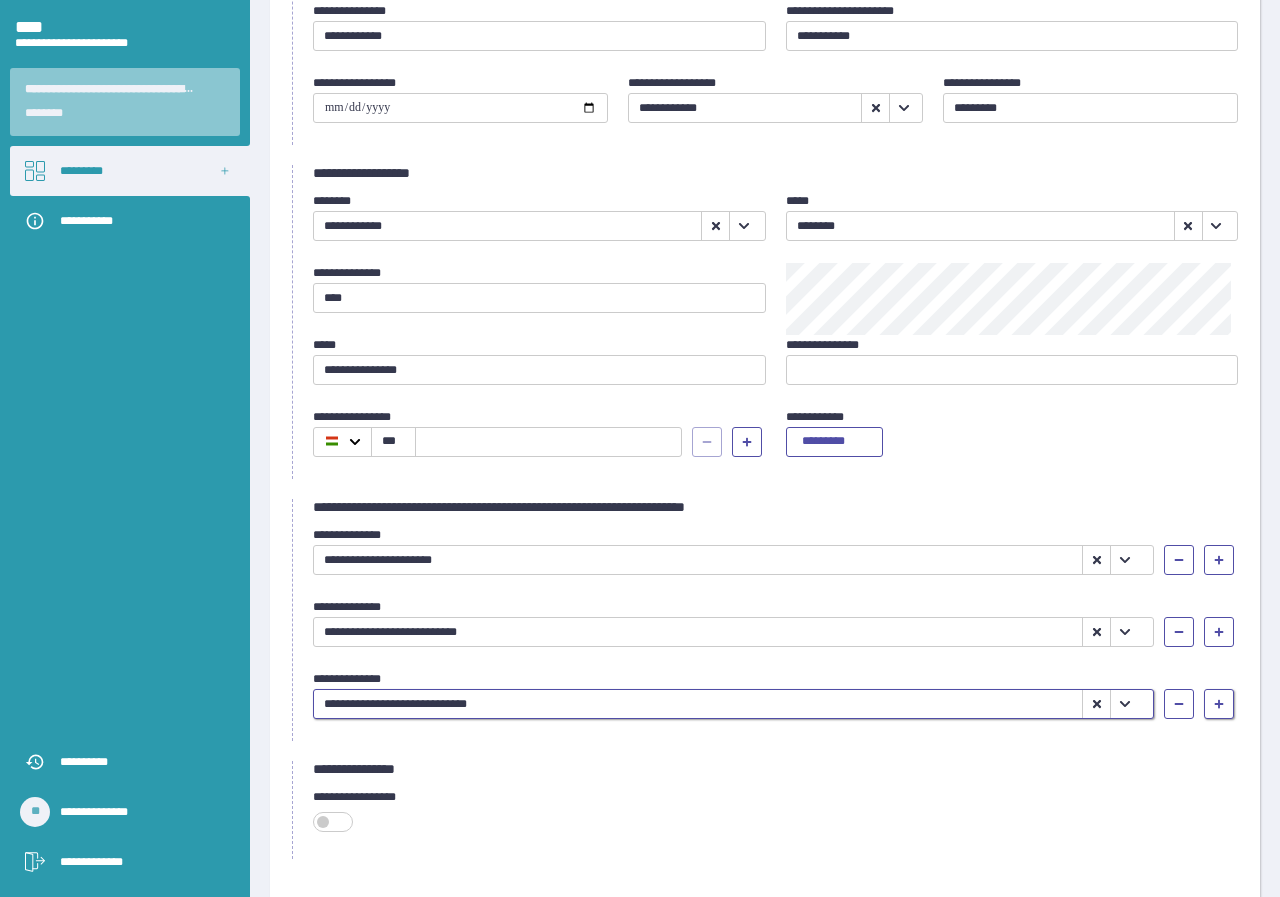 click at bounding box center [1179, 560] 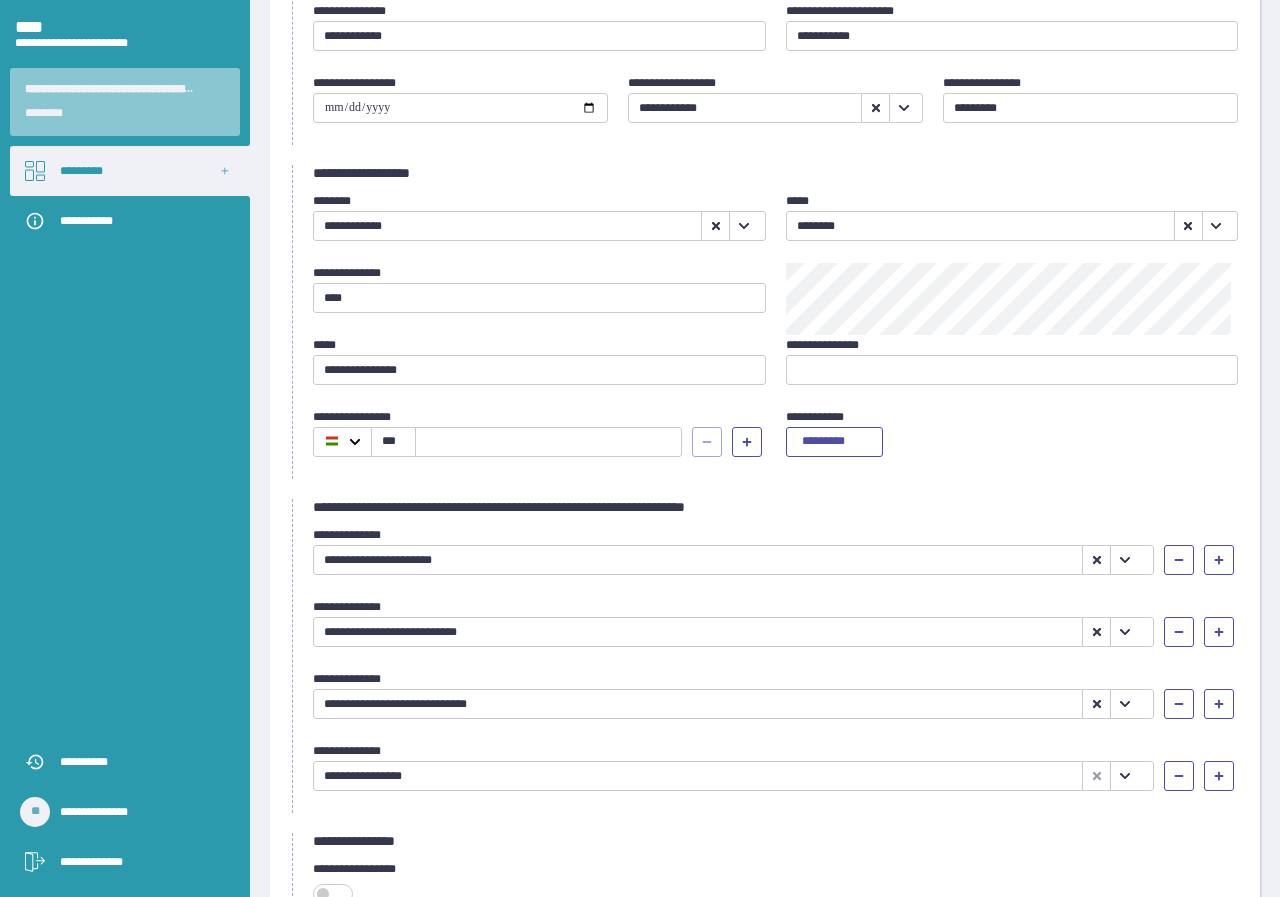 click at bounding box center [1125, 776] 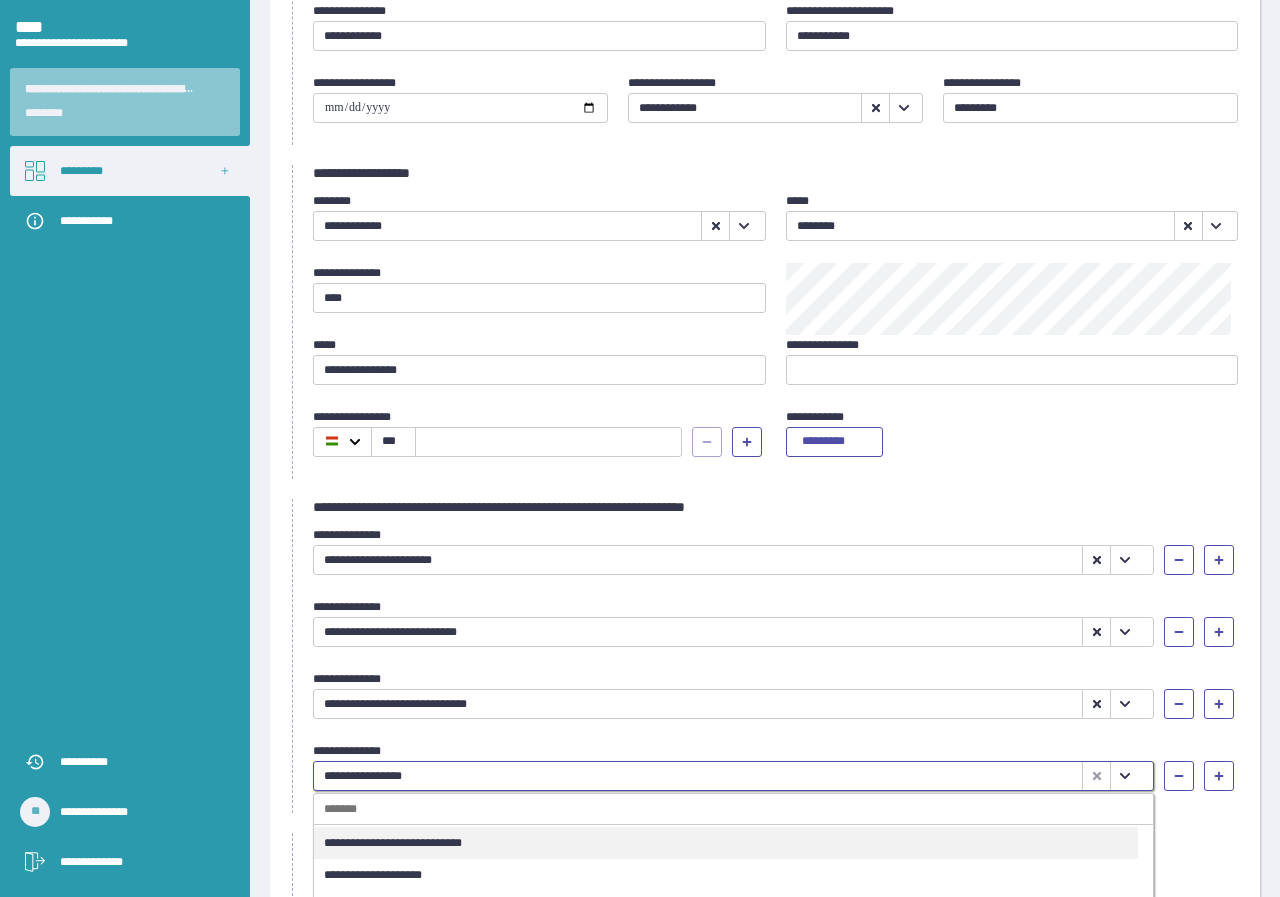 scroll, scrollTop: 409, scrollLeft: 0, axis: vertical 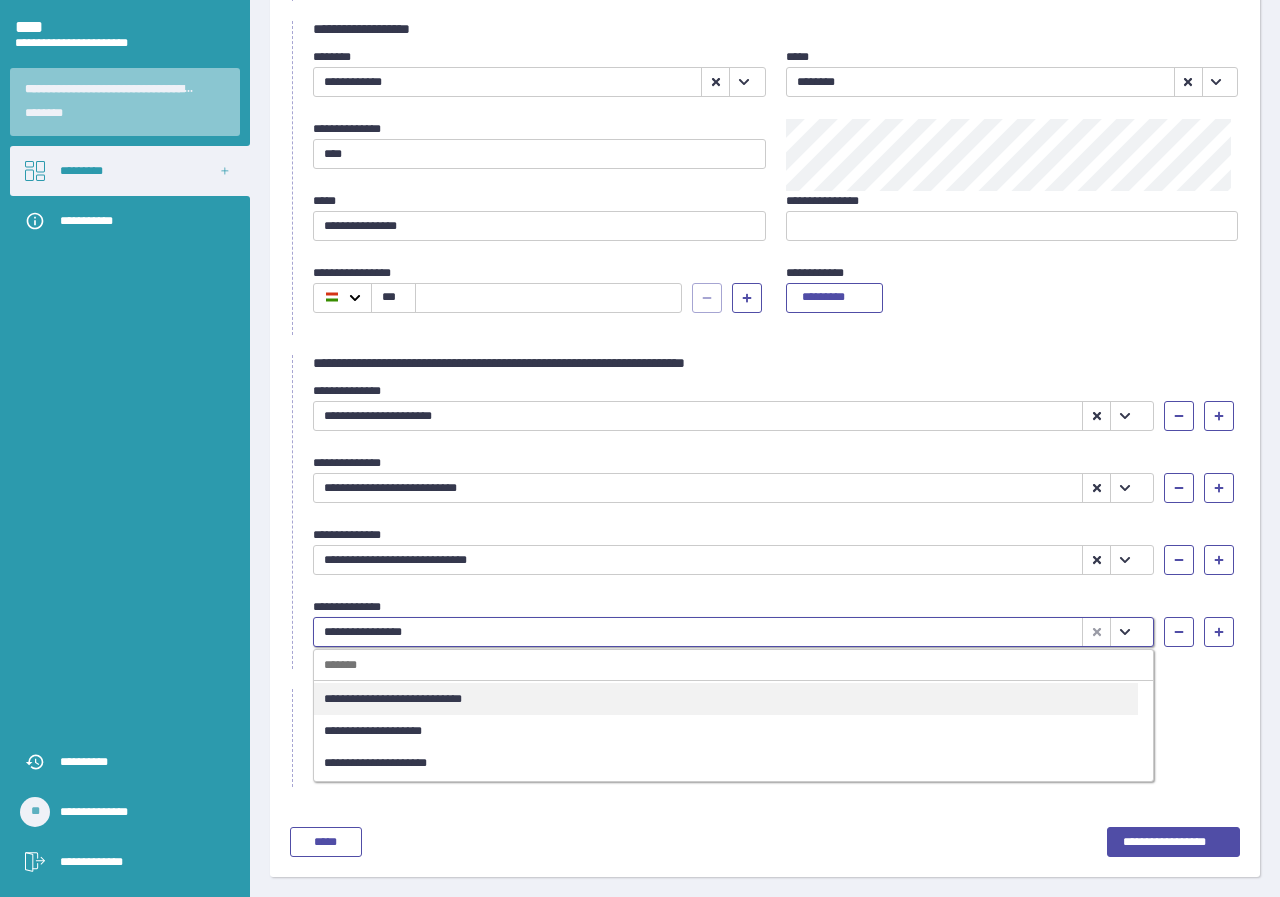 click on "**********" at bounding box center [726, 699] 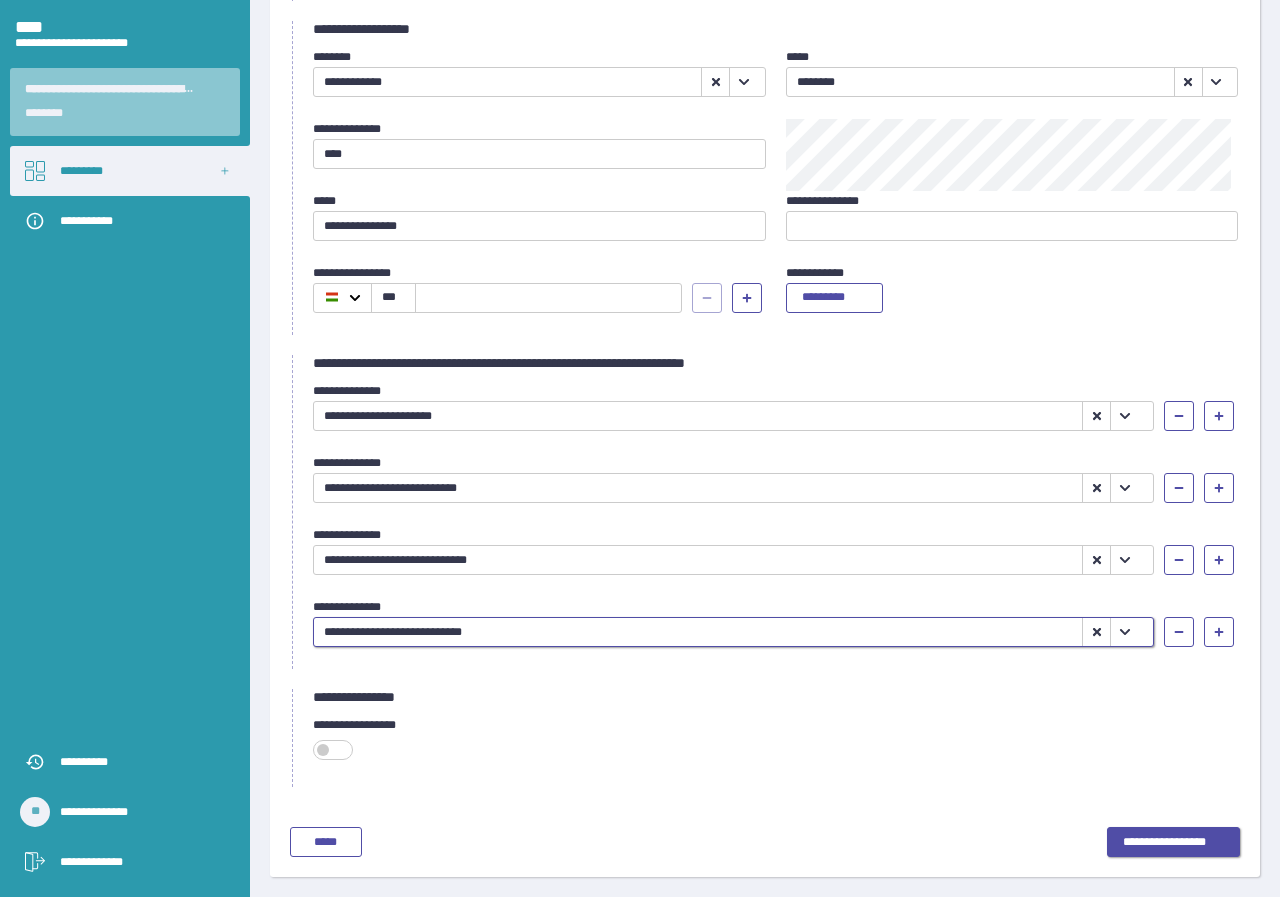 click on "**********" at bounding box center [1173, 843] 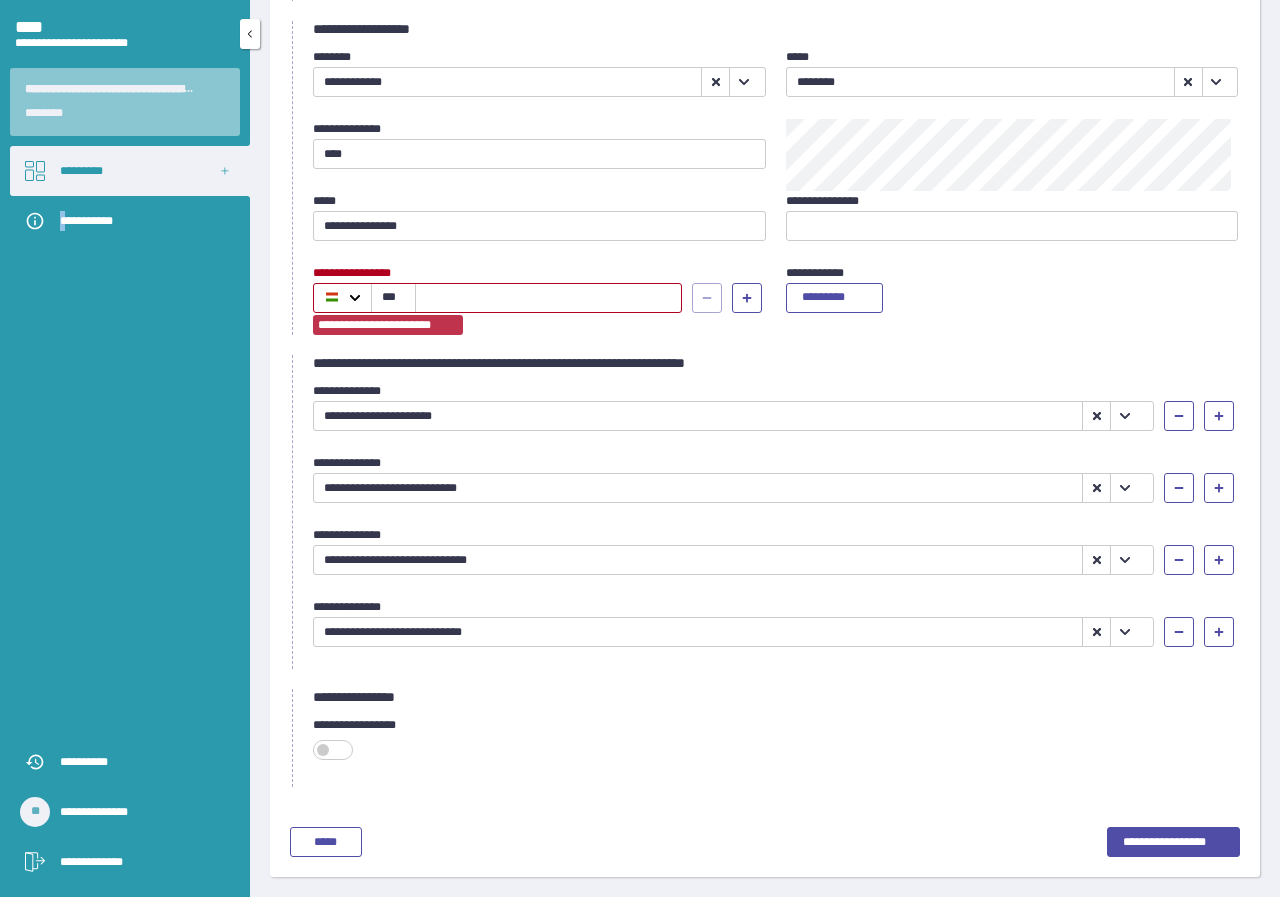 drag, startPoint x: 52, startPoint y: 468, endPoint x: 63, endPoint y: 468, distance: 11 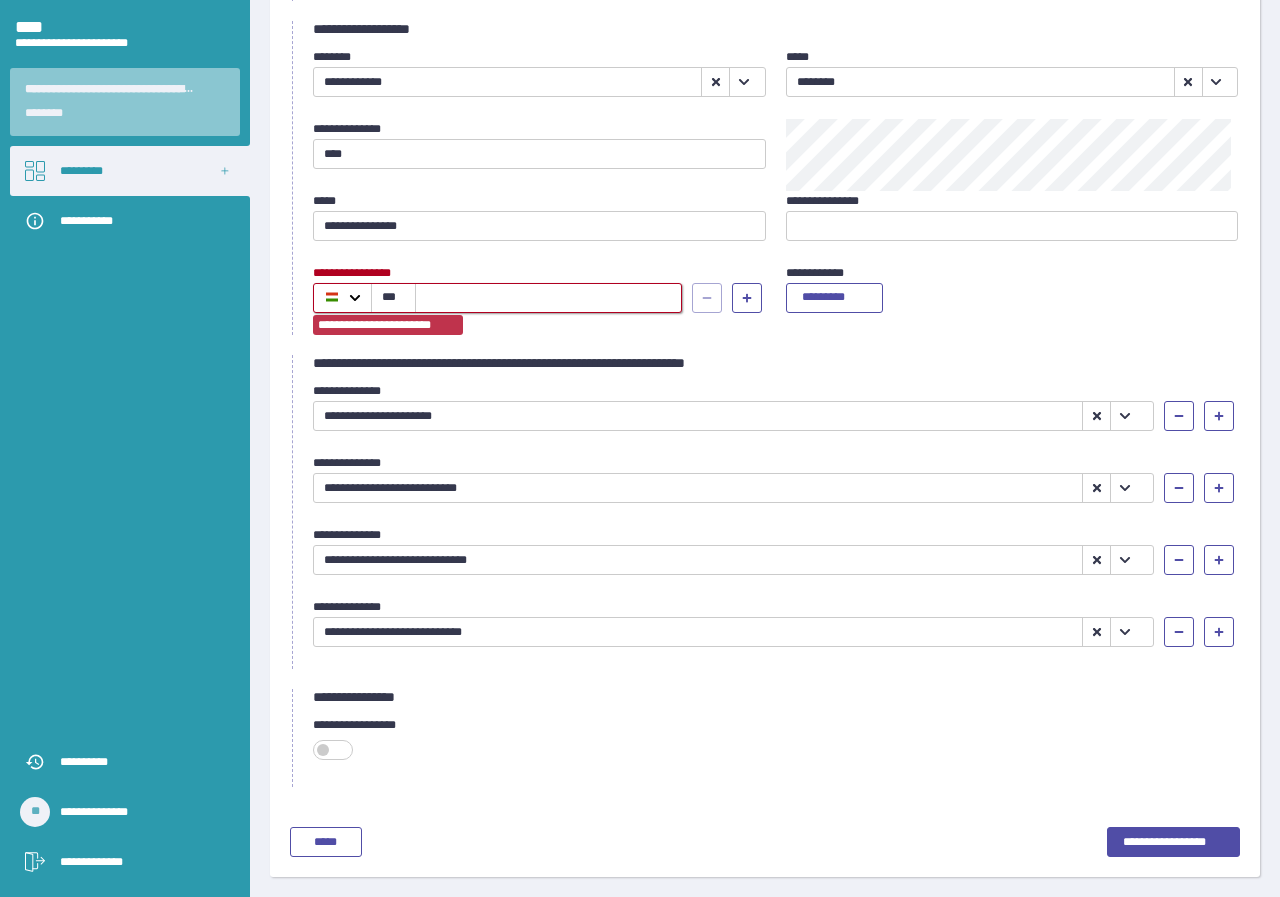 click at bounding box center [548, 298] 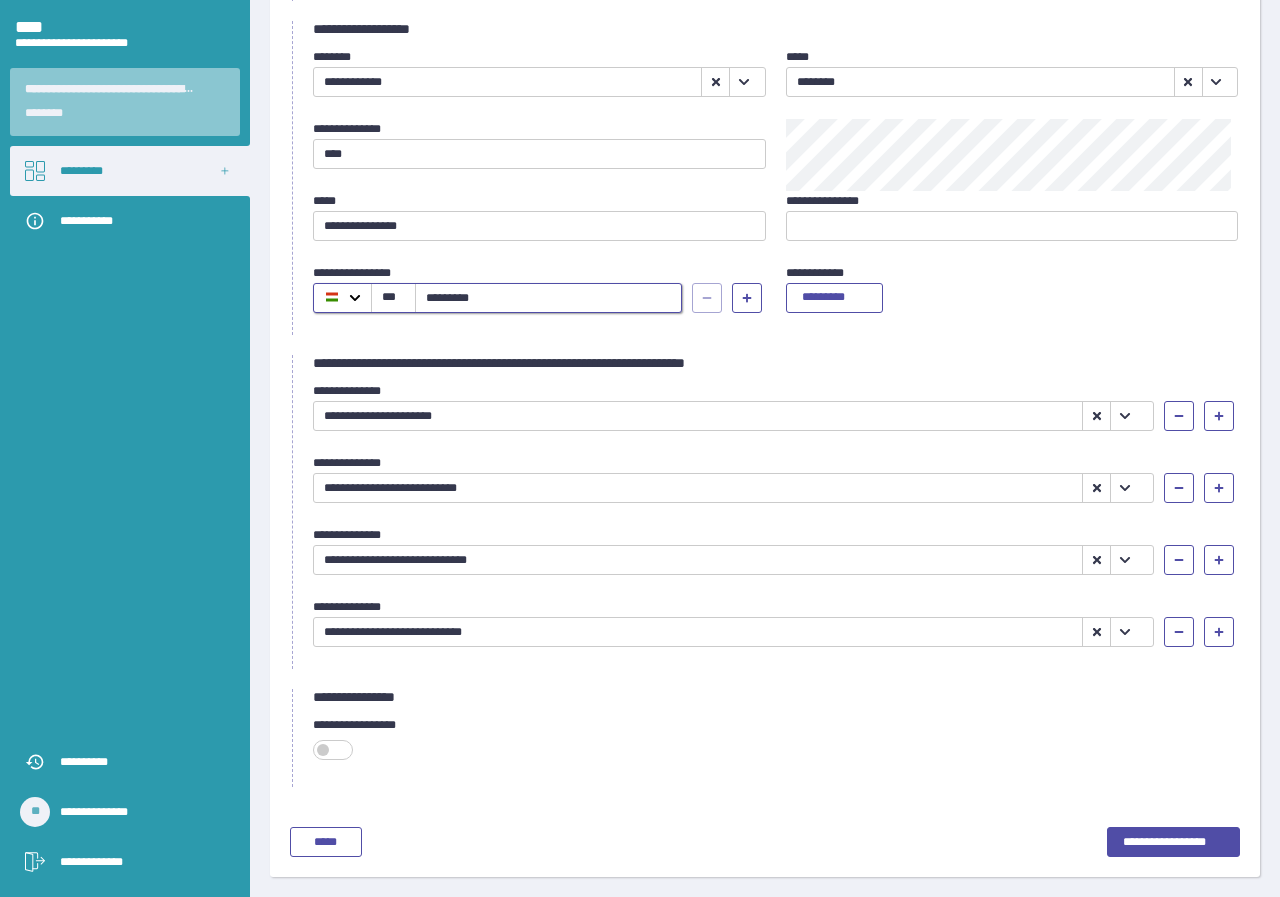 type on "*********" 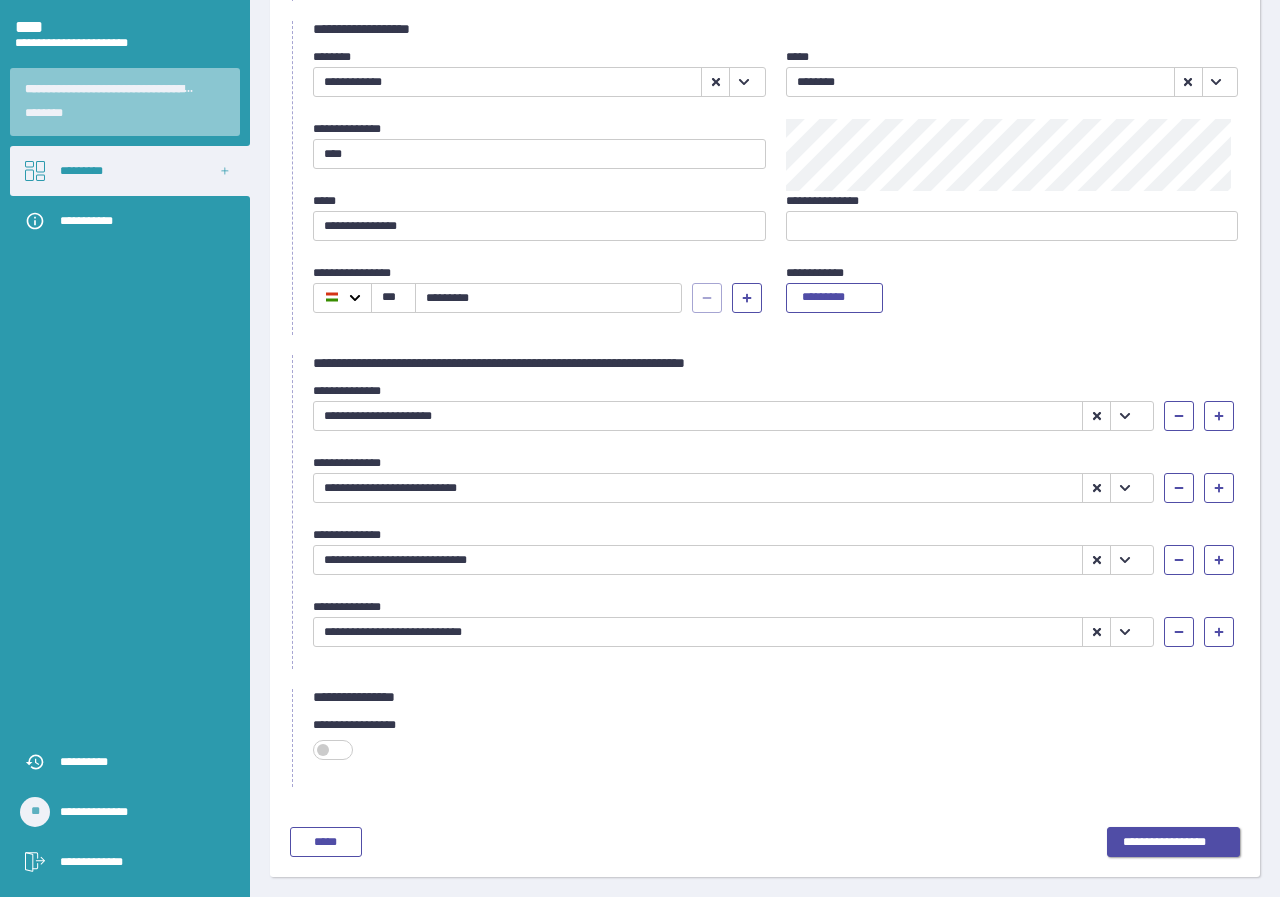 click on "**********" at bounding box center [1173, 843] 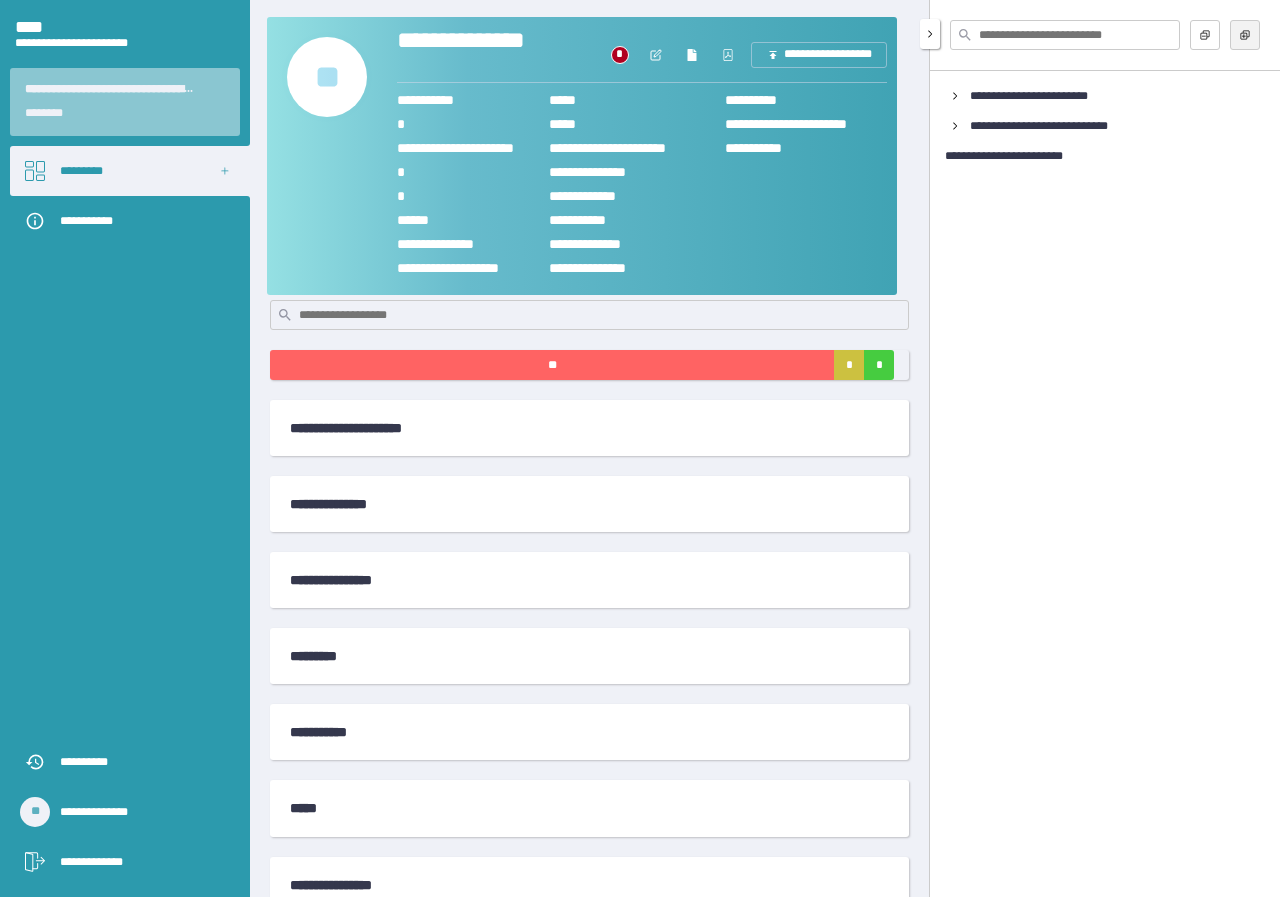 click at bounding box center [1205, 35] 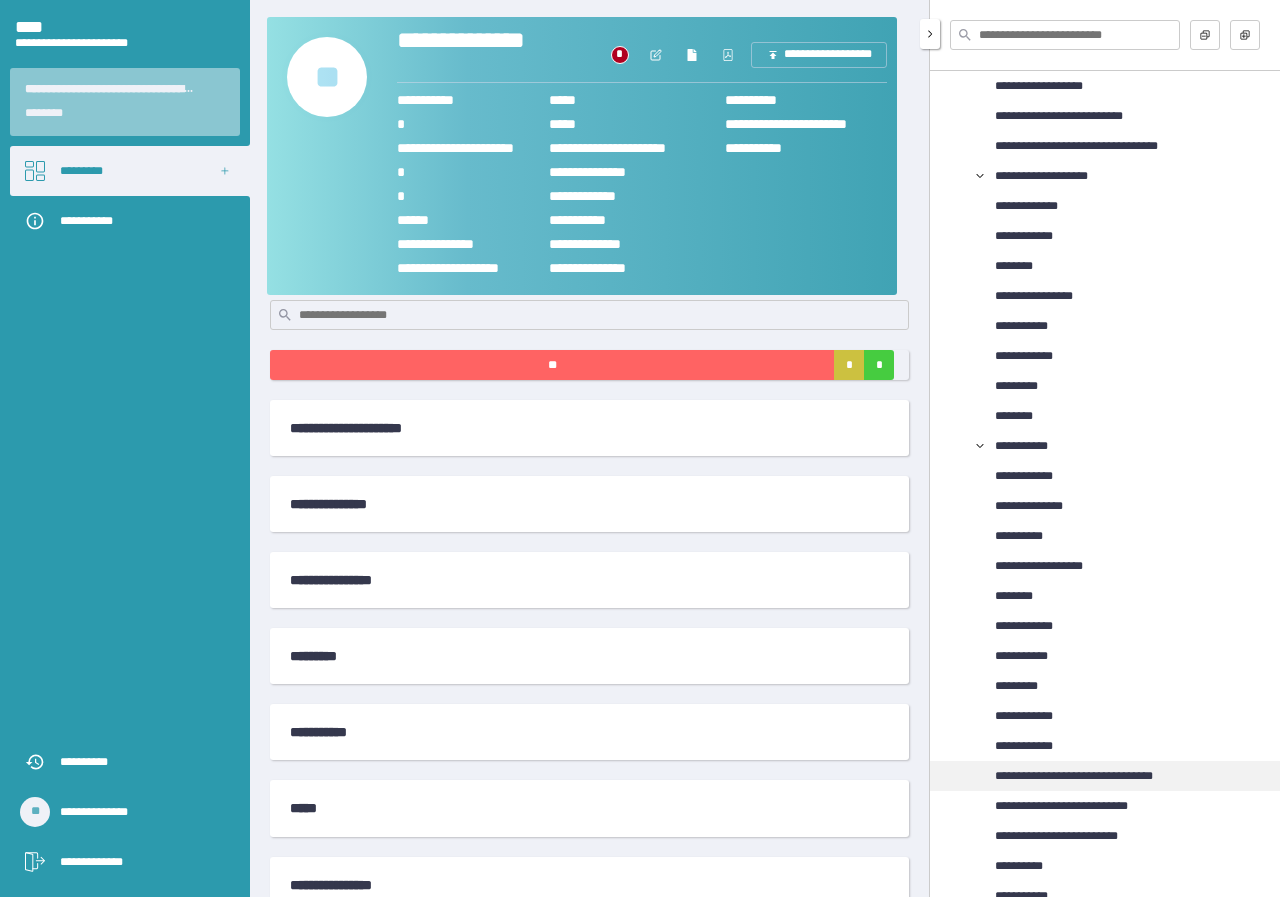 scroll, scrollTop: 3554, scrollLeft: 0, axis: vertical 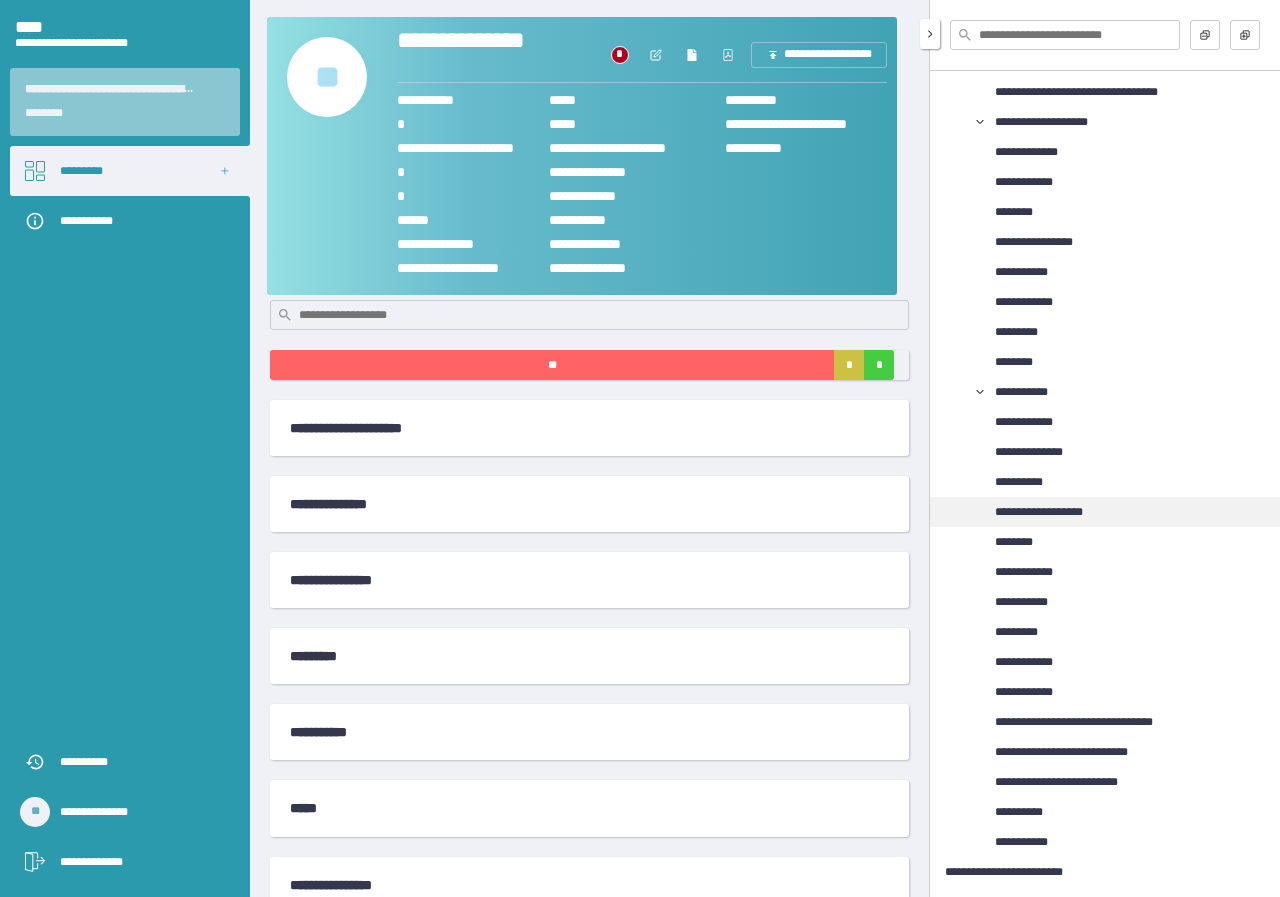 click on "**********" at bounding box center (1052, 512) 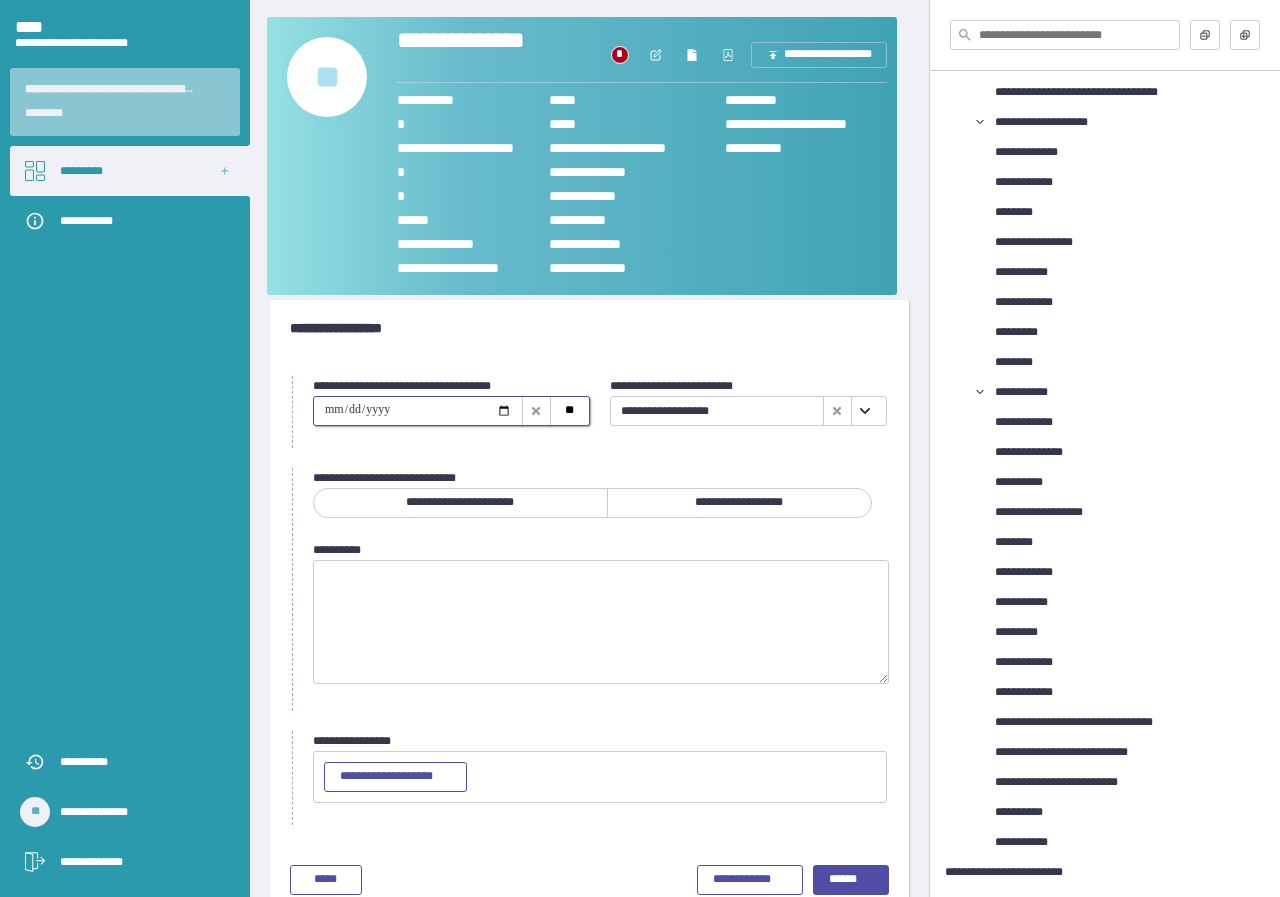 click at bounding box center (418, 411) 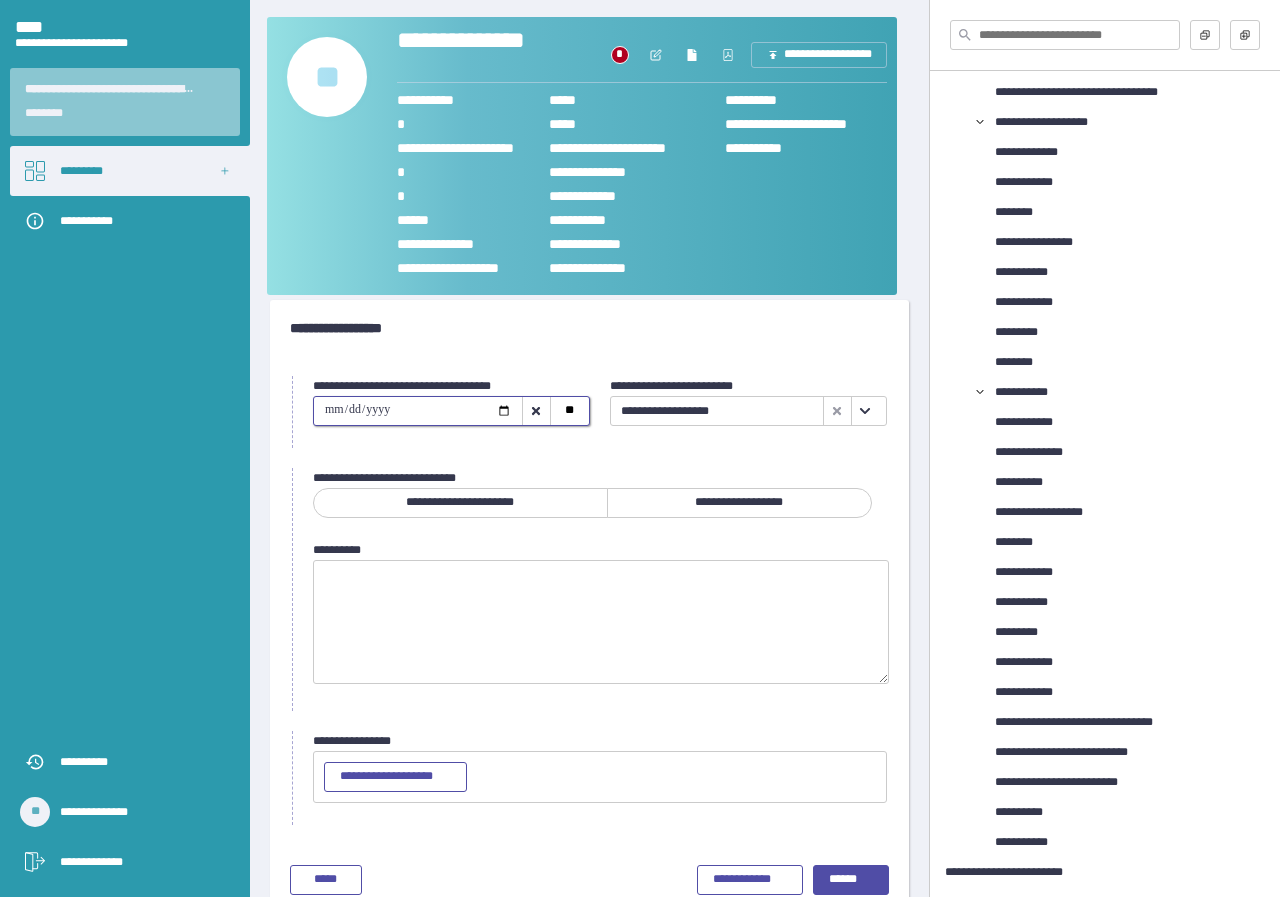 type on "**********" 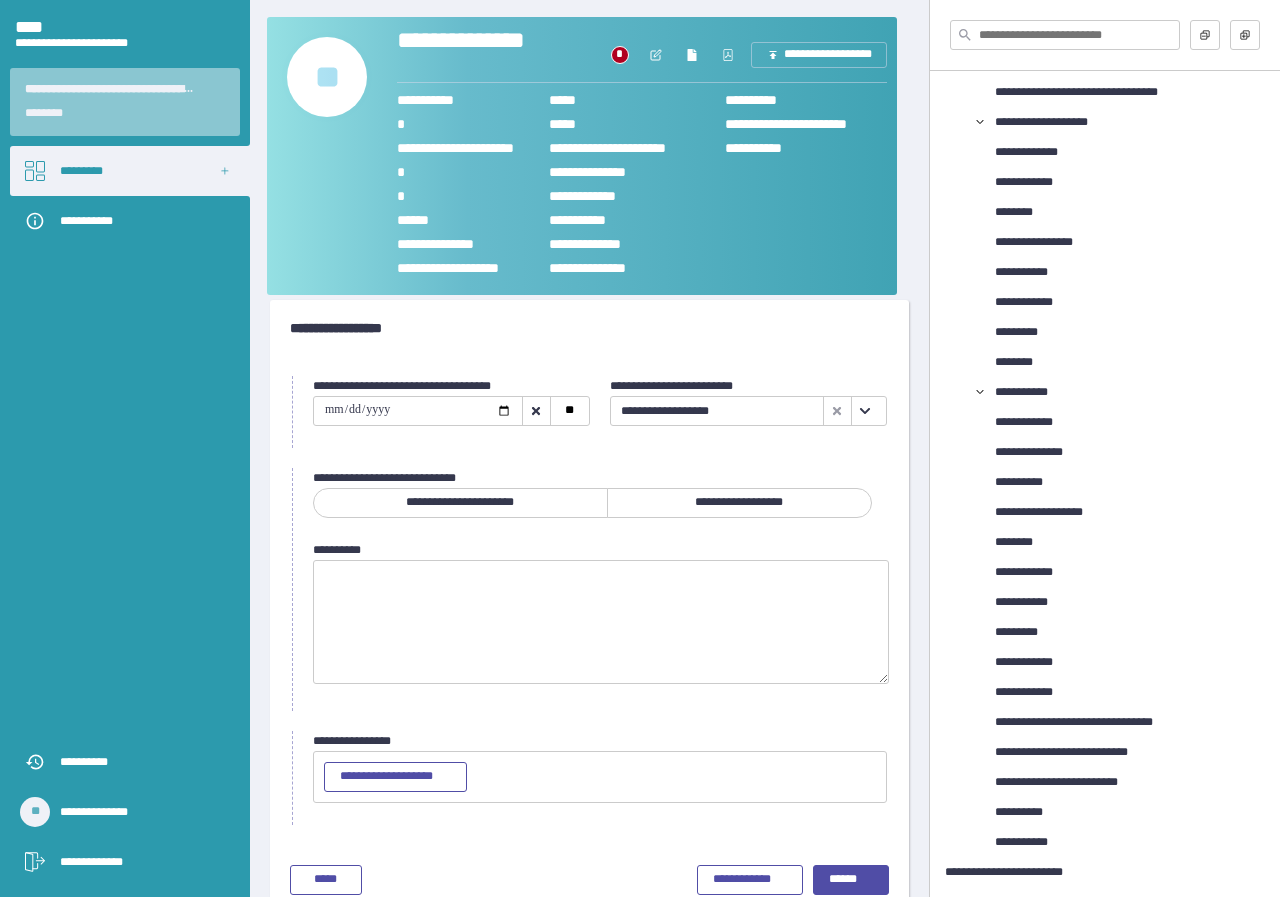 click on "**********" at bounding box center (460, 503) 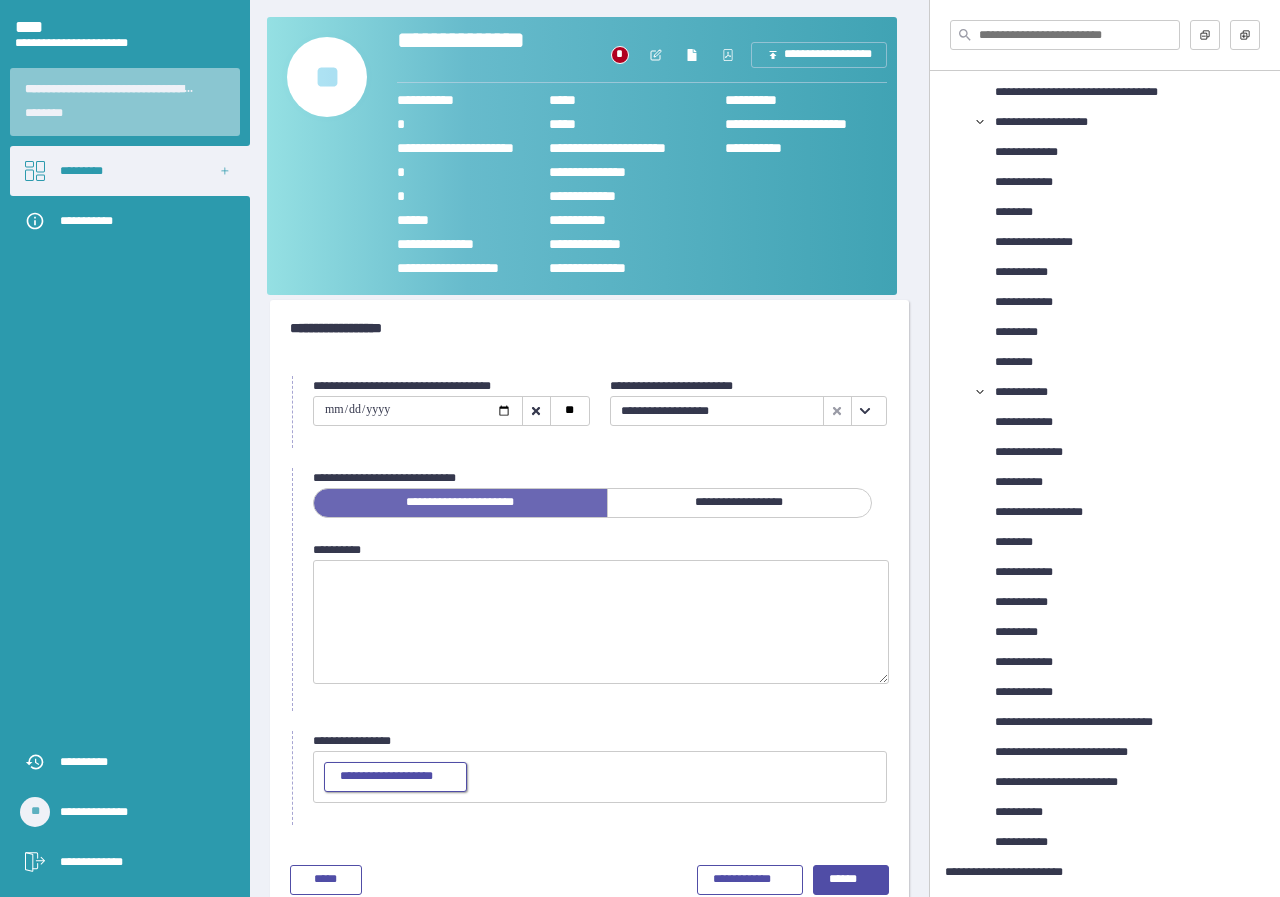 click on "**********" at bounding box center (395, 777) 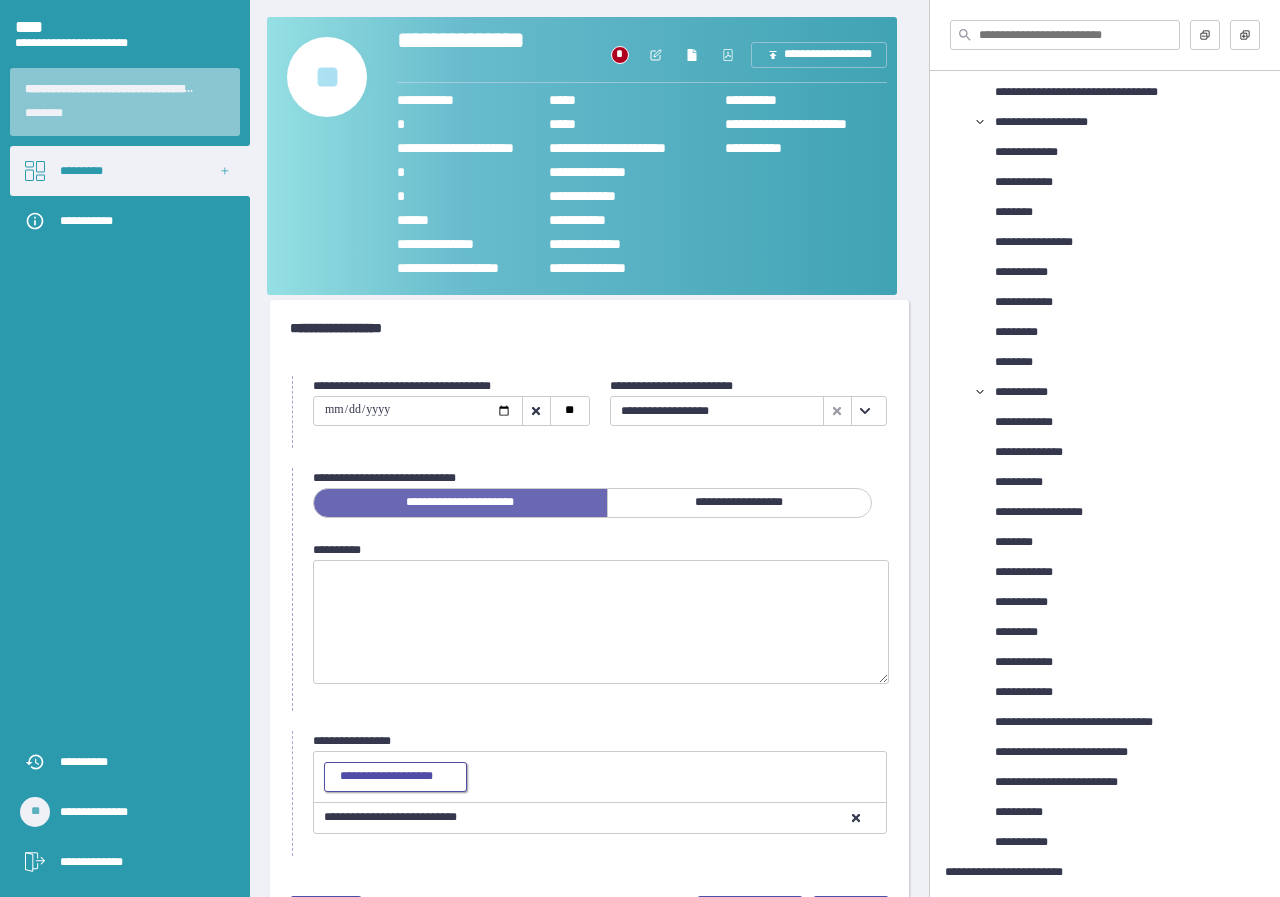 scroll, scrollTop: 67, scrollLeft: 0, axis: vertical 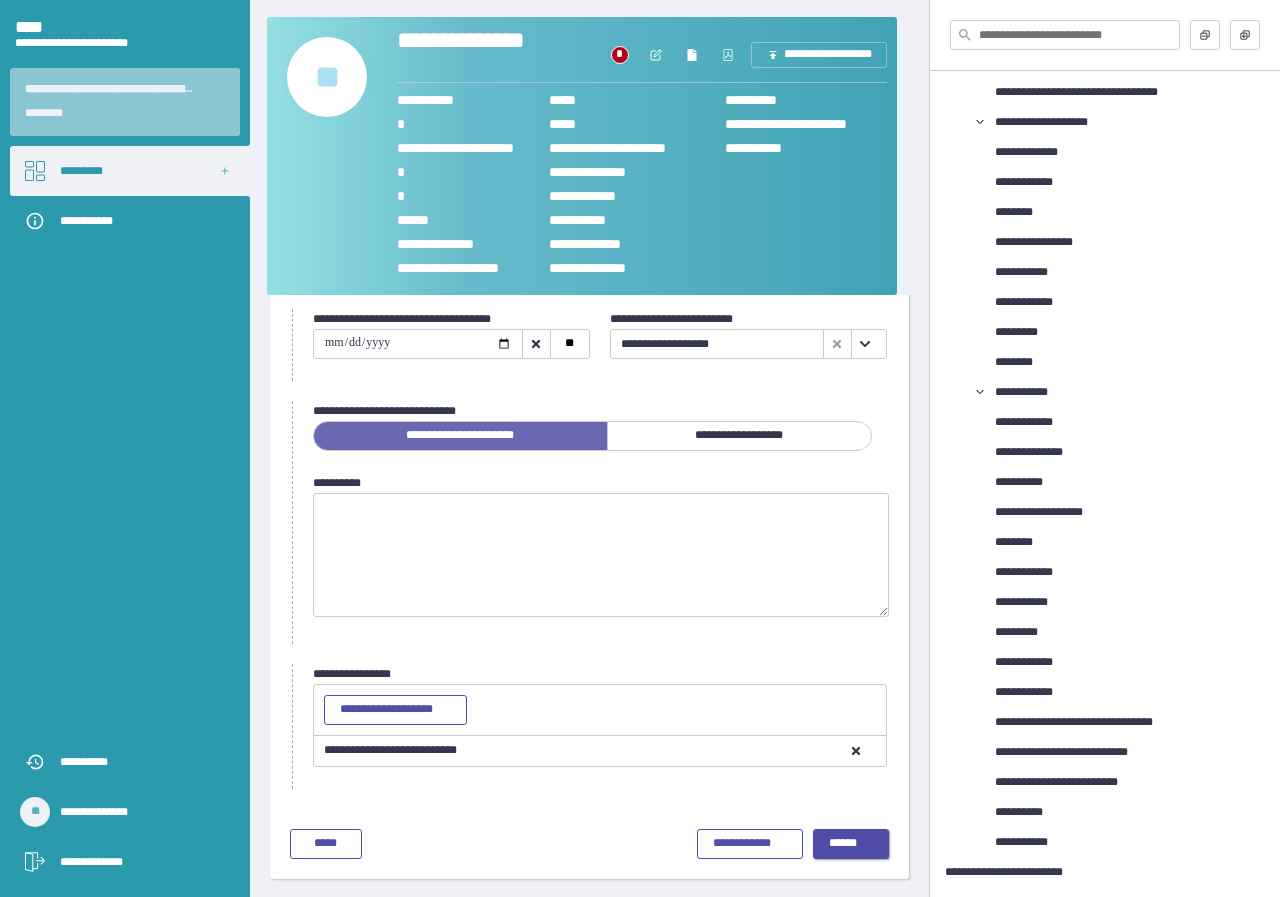 click on "******" at bounding box center [851, 844] 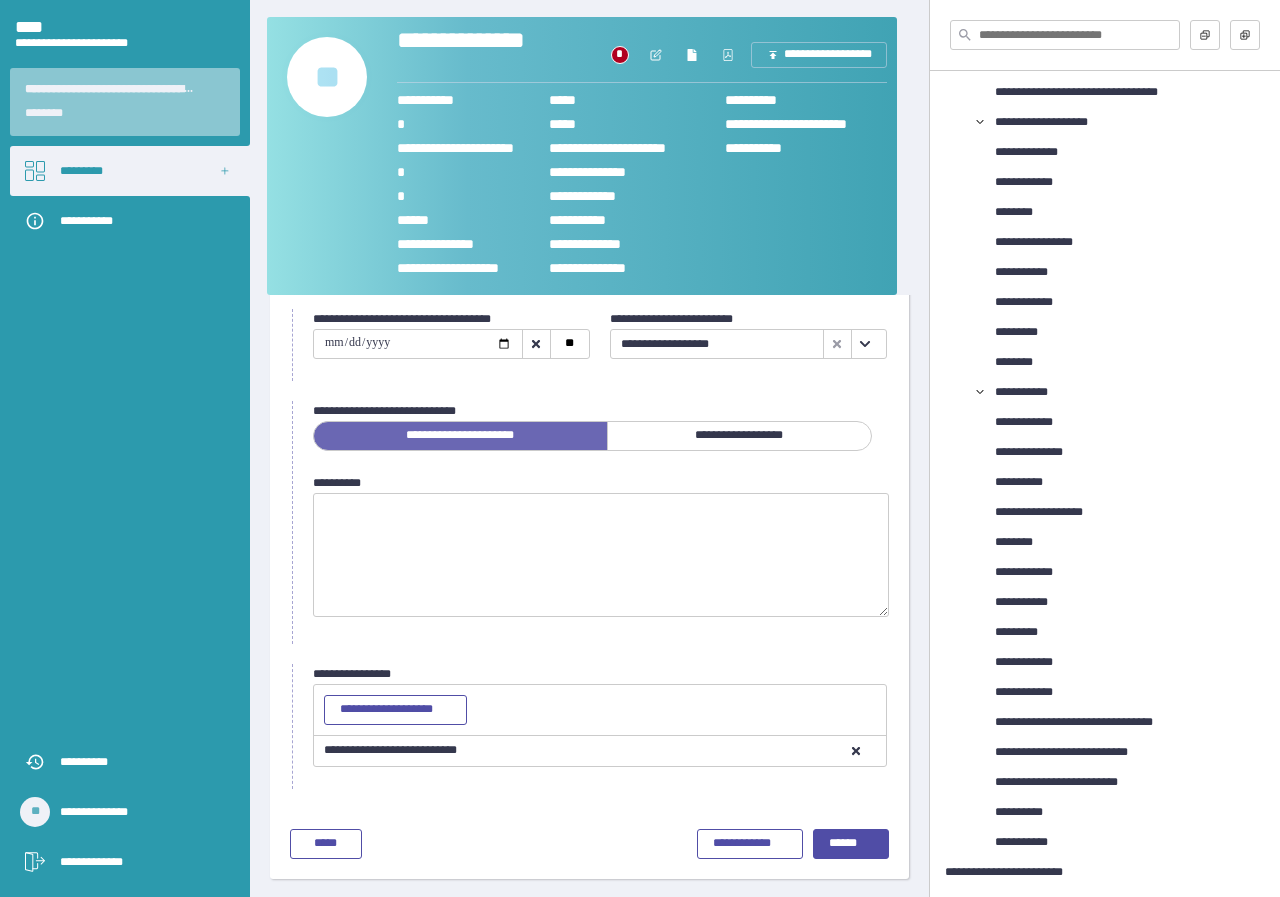 scroll, scrollTop: 0, scrollLeft: 0, axis: both 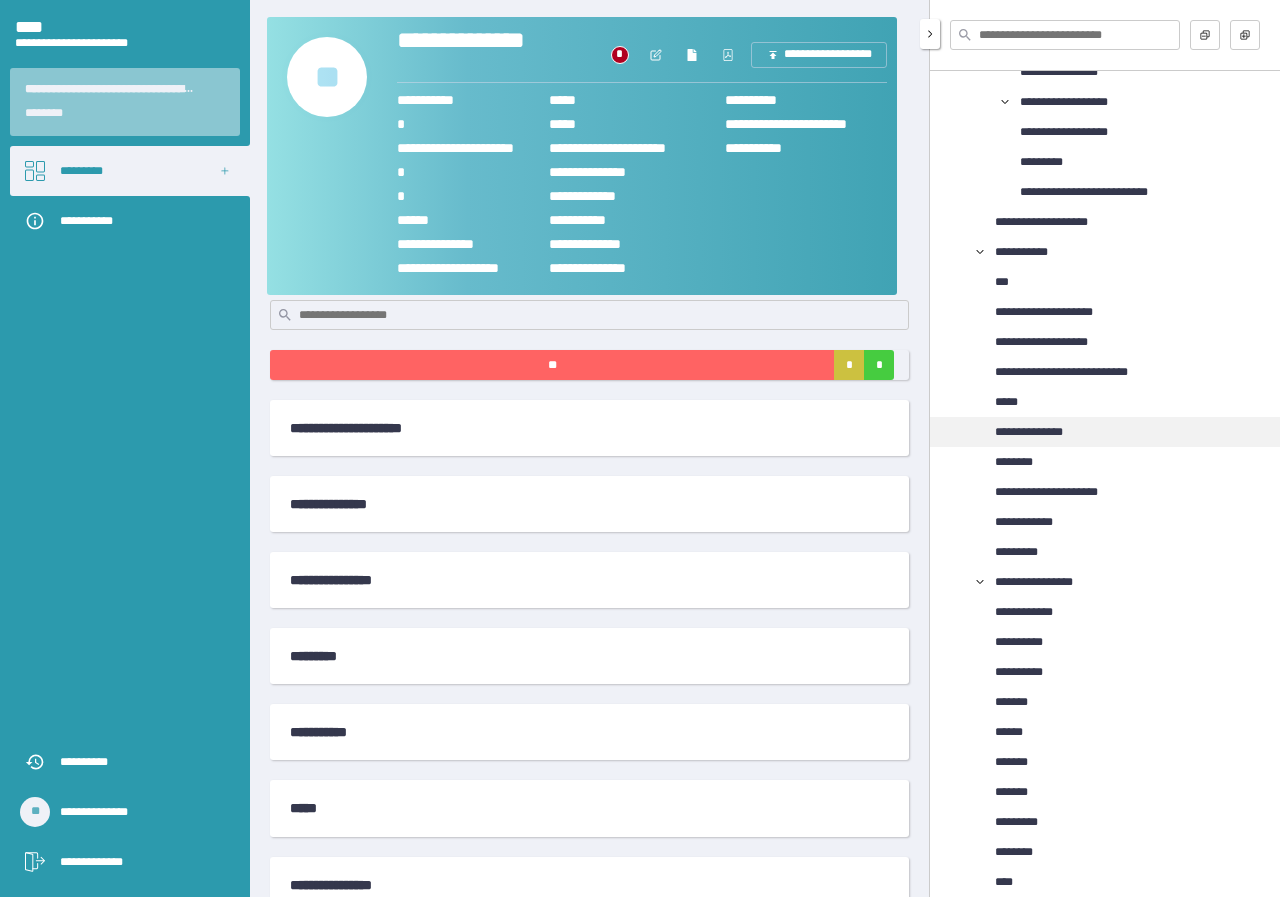 click on "**********" at bounding box center (1041, 432) 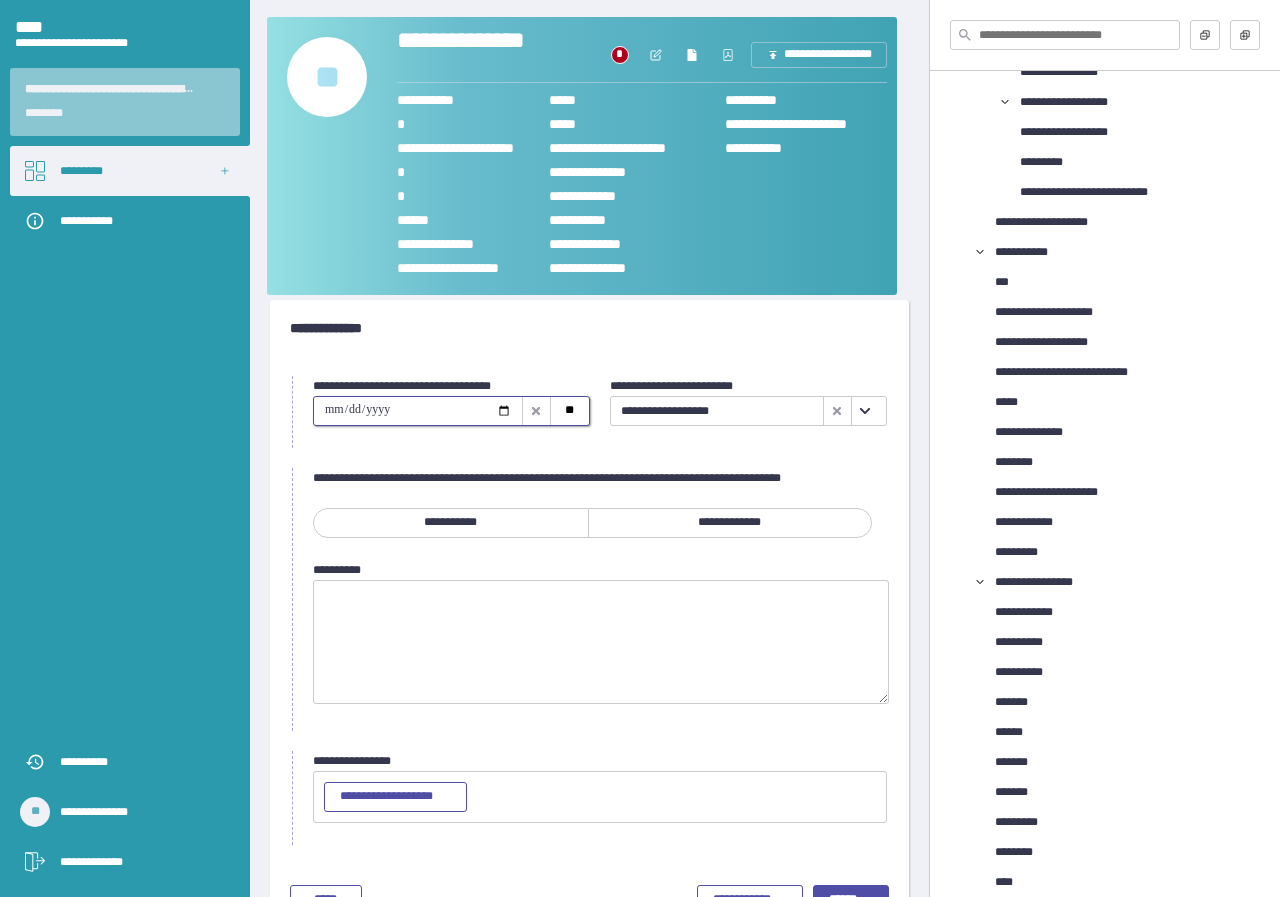 click at bounding box center [418, 411] 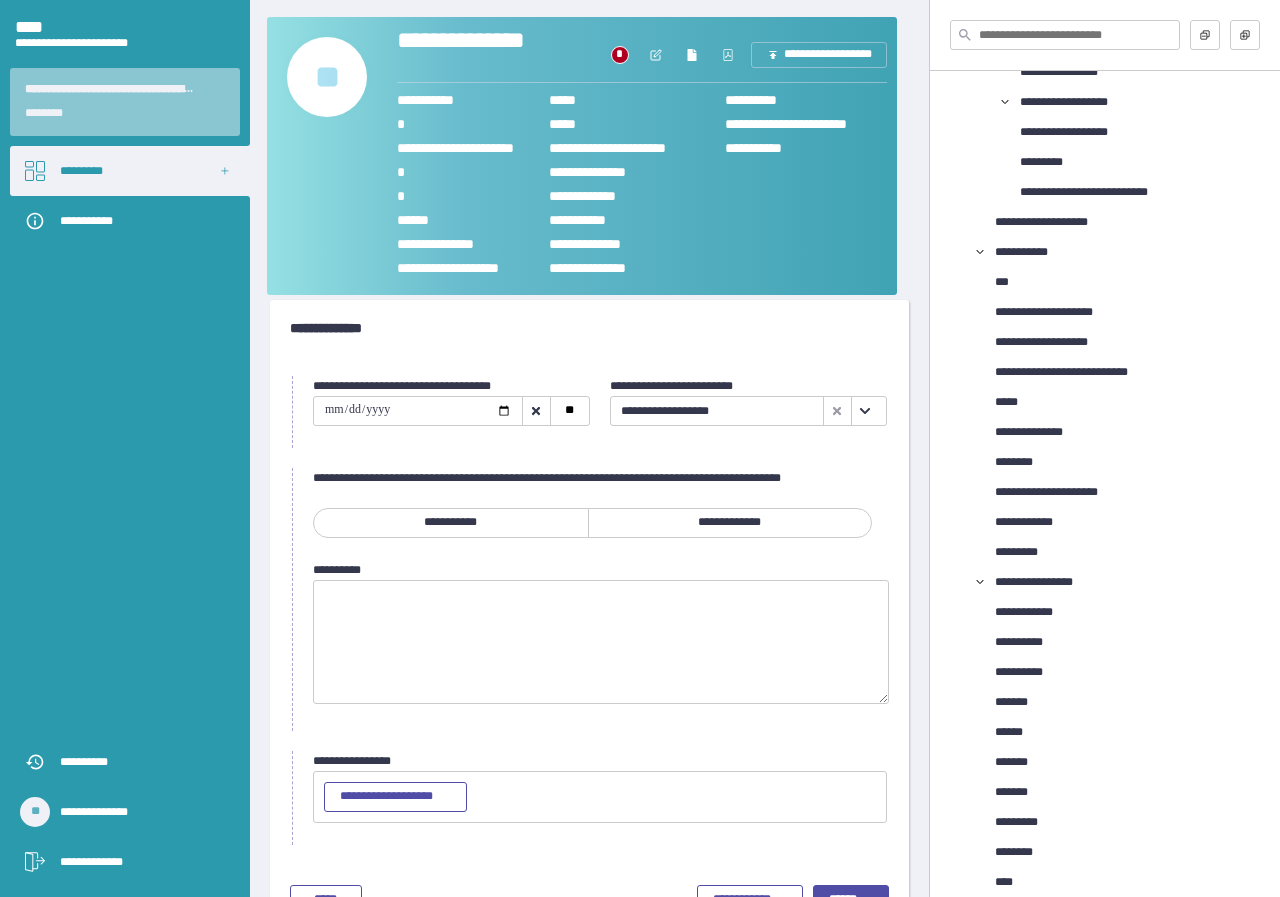 click on "**********" at bounding box center [730, 523] 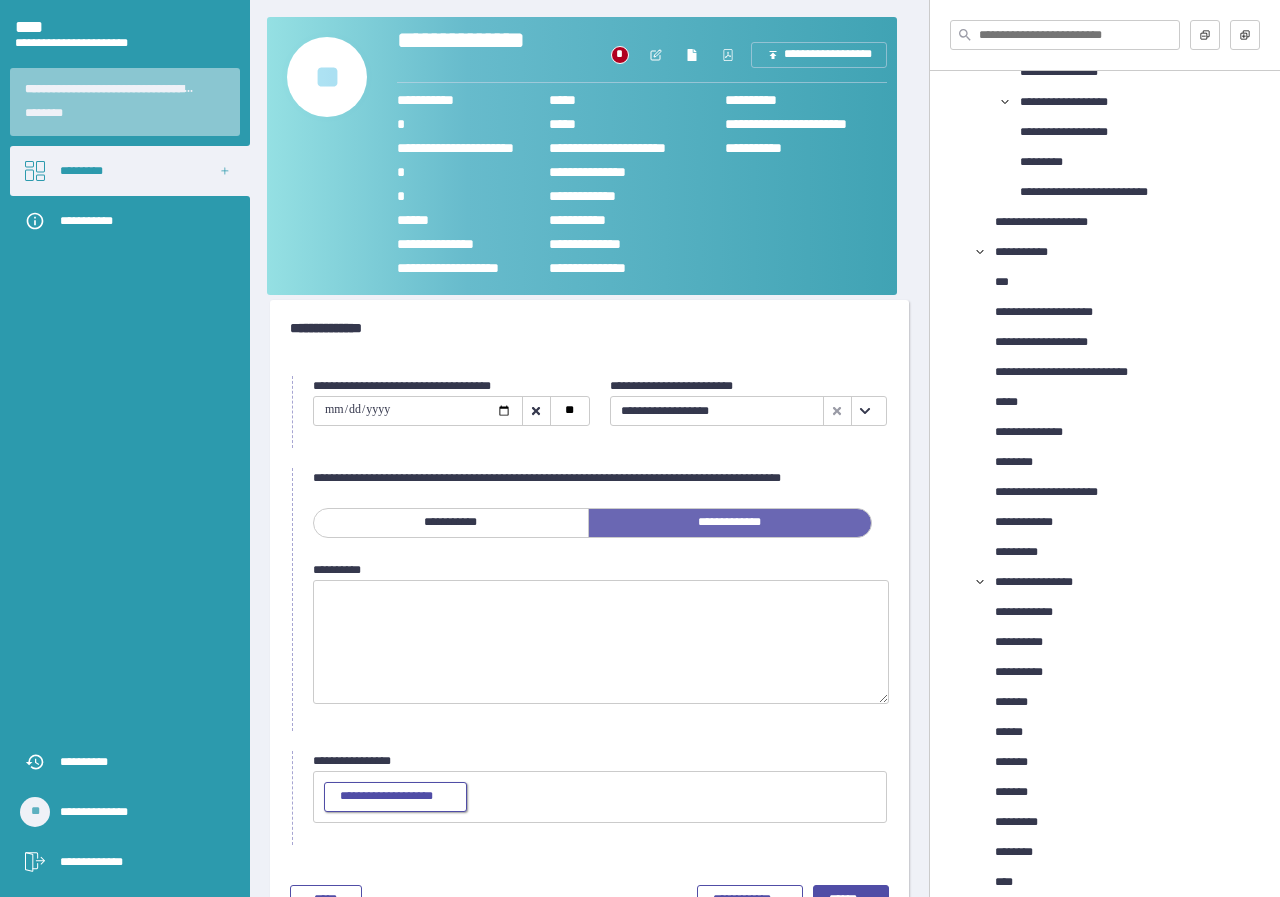 click on "**********" at bounding box center [395, 797] 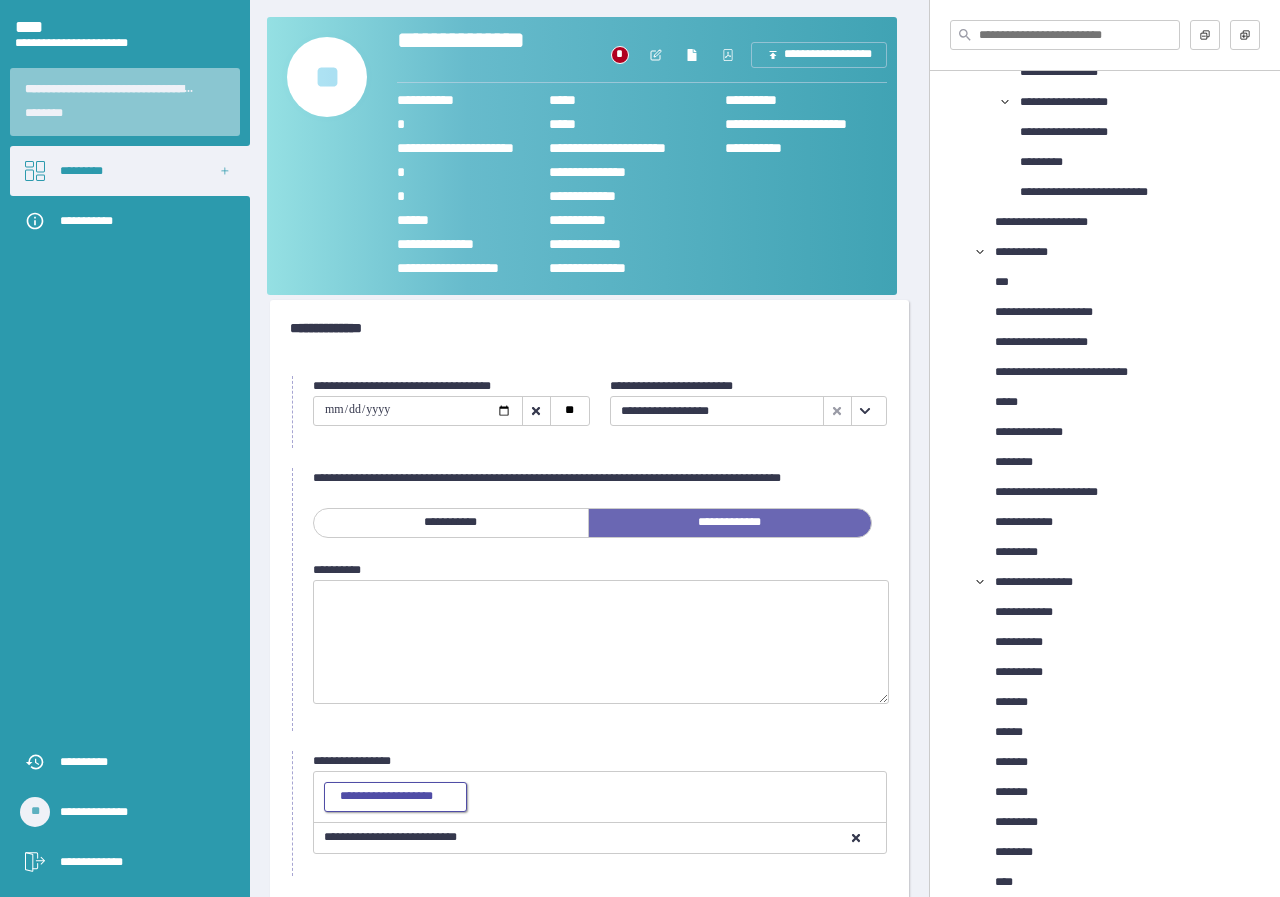 scroll, scrollTop: 87, scrollLeft: 0, axis: vertical 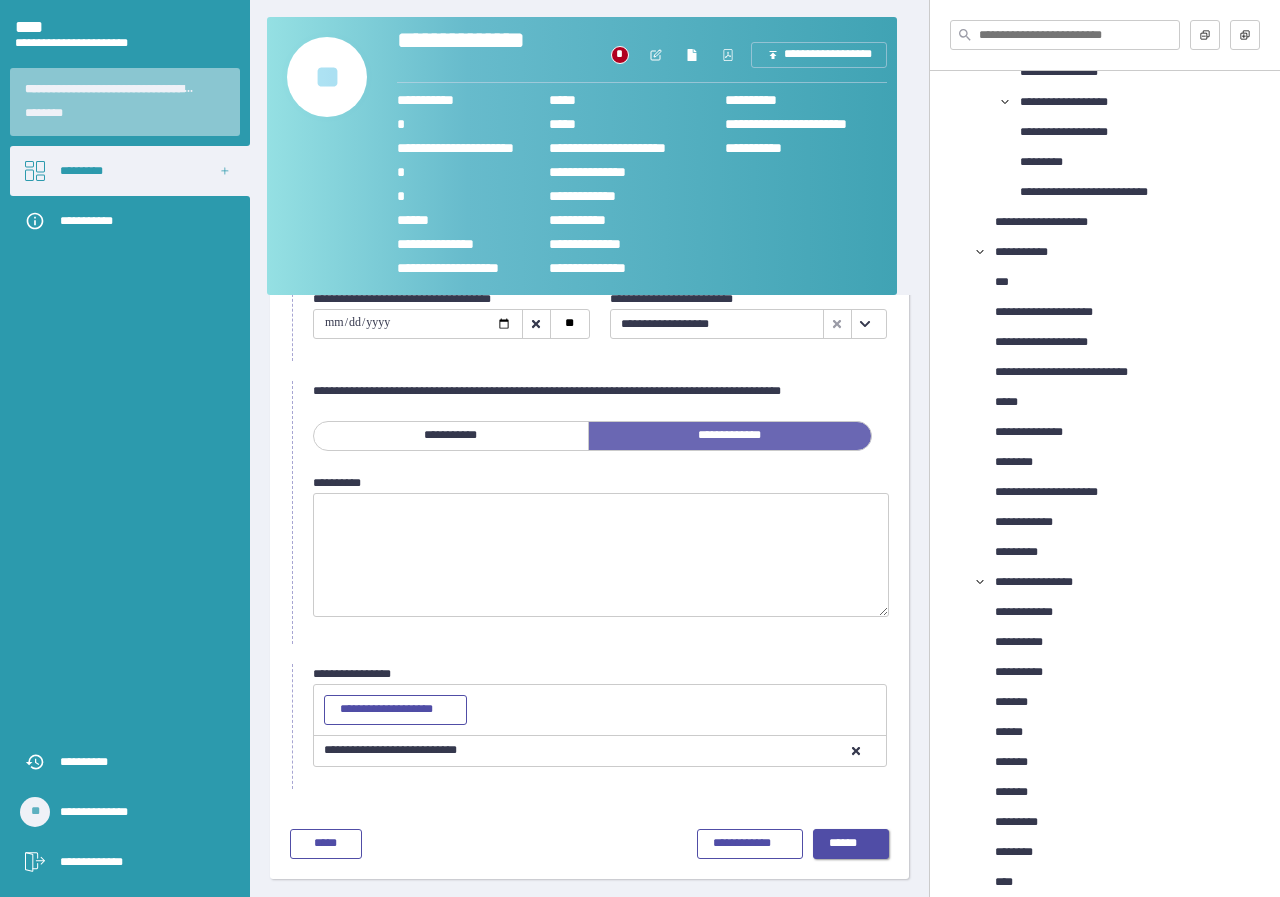 click on "******" at bounding box center (851, 844) 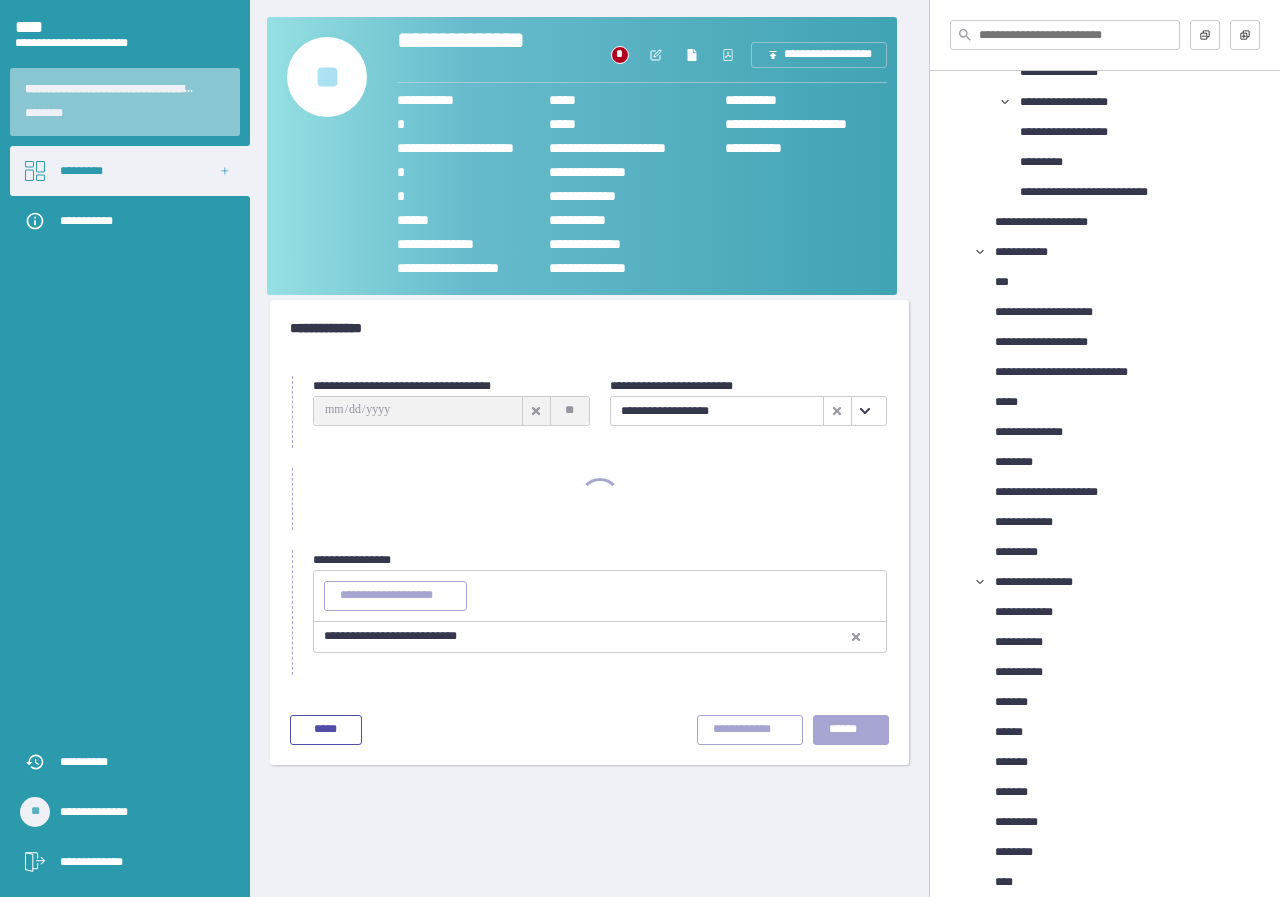 scroll, scrollTop: 0, scrollLeft: 0, axis: both 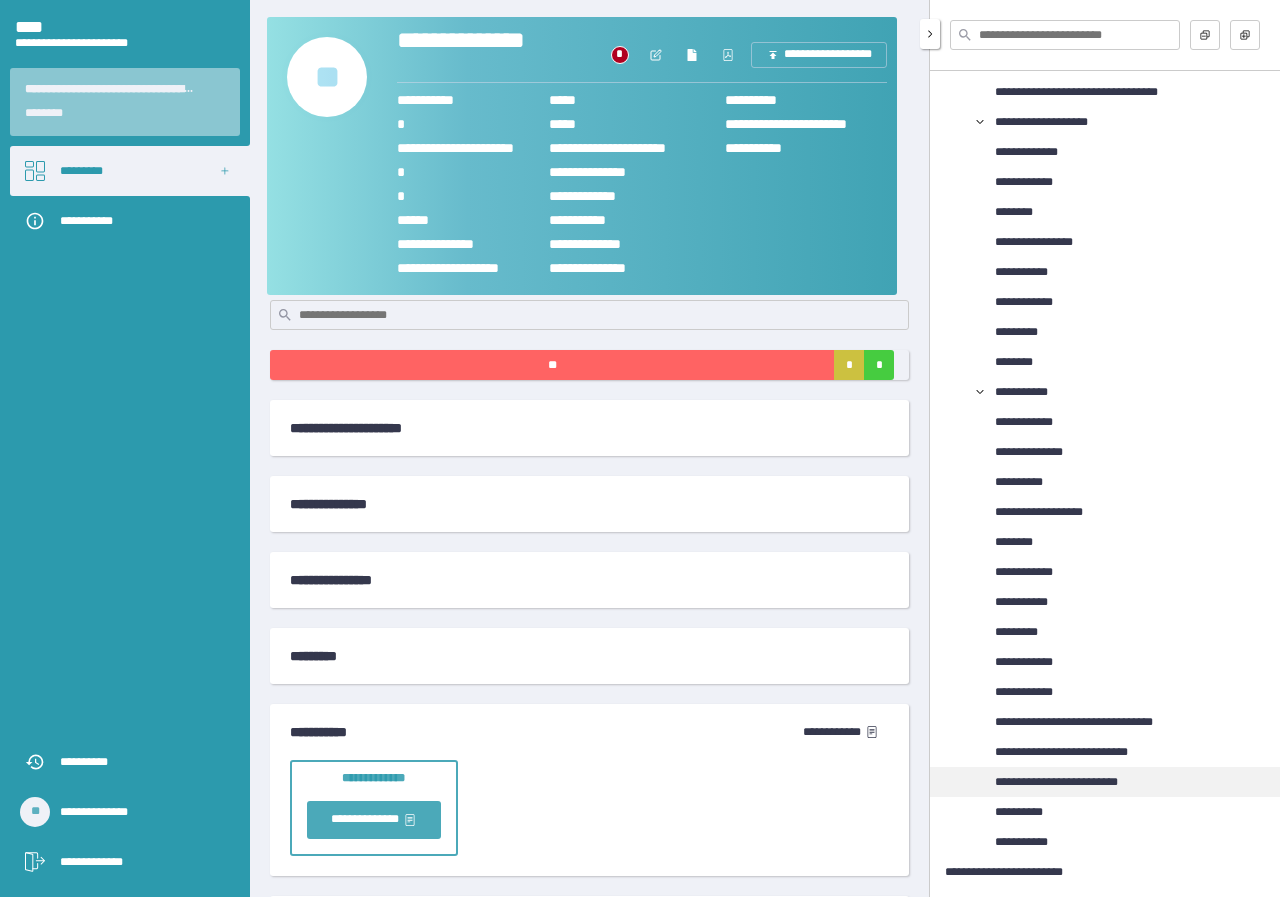 click on "**********" at bounding box center [1074, 782] 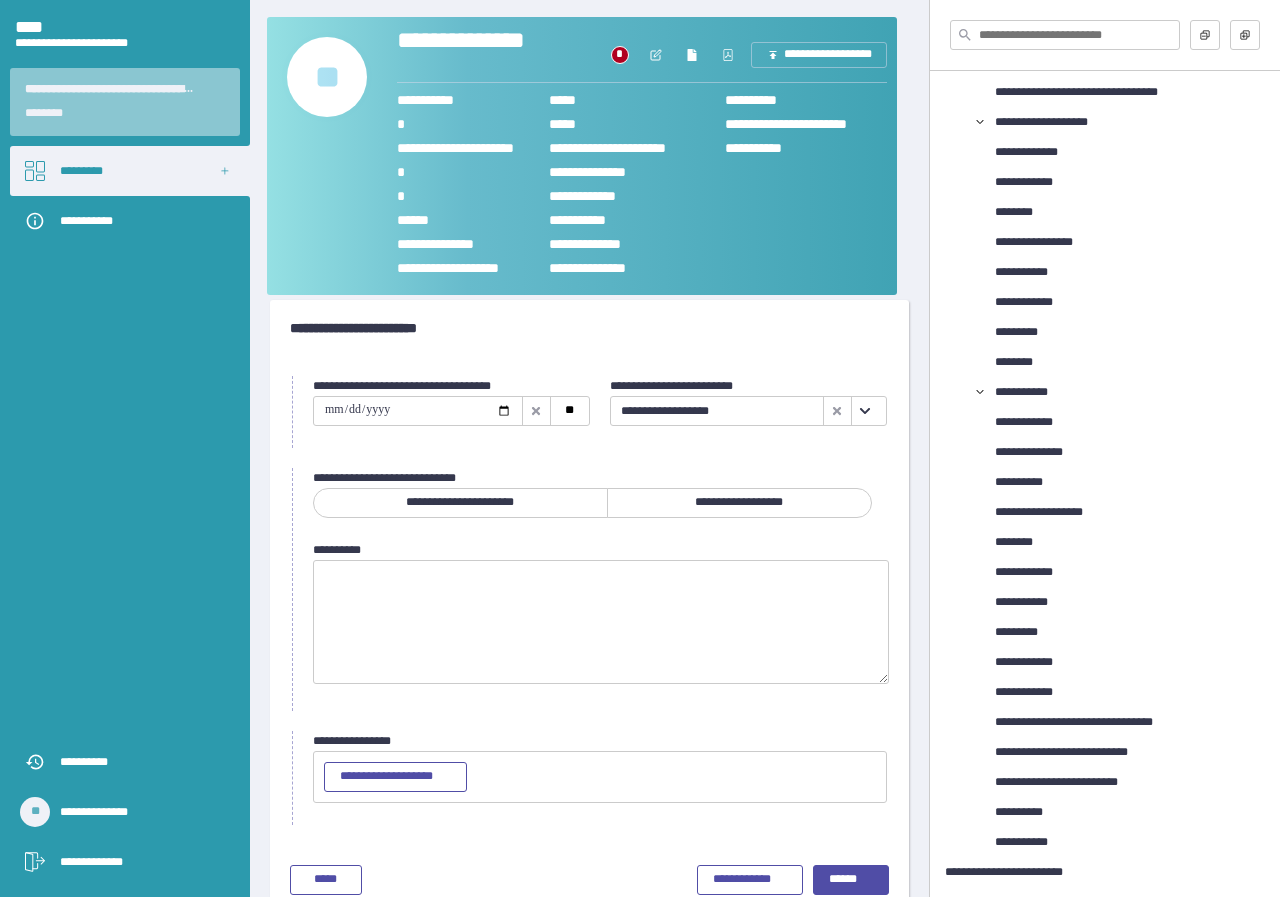 click at bounding box center (418, 411) 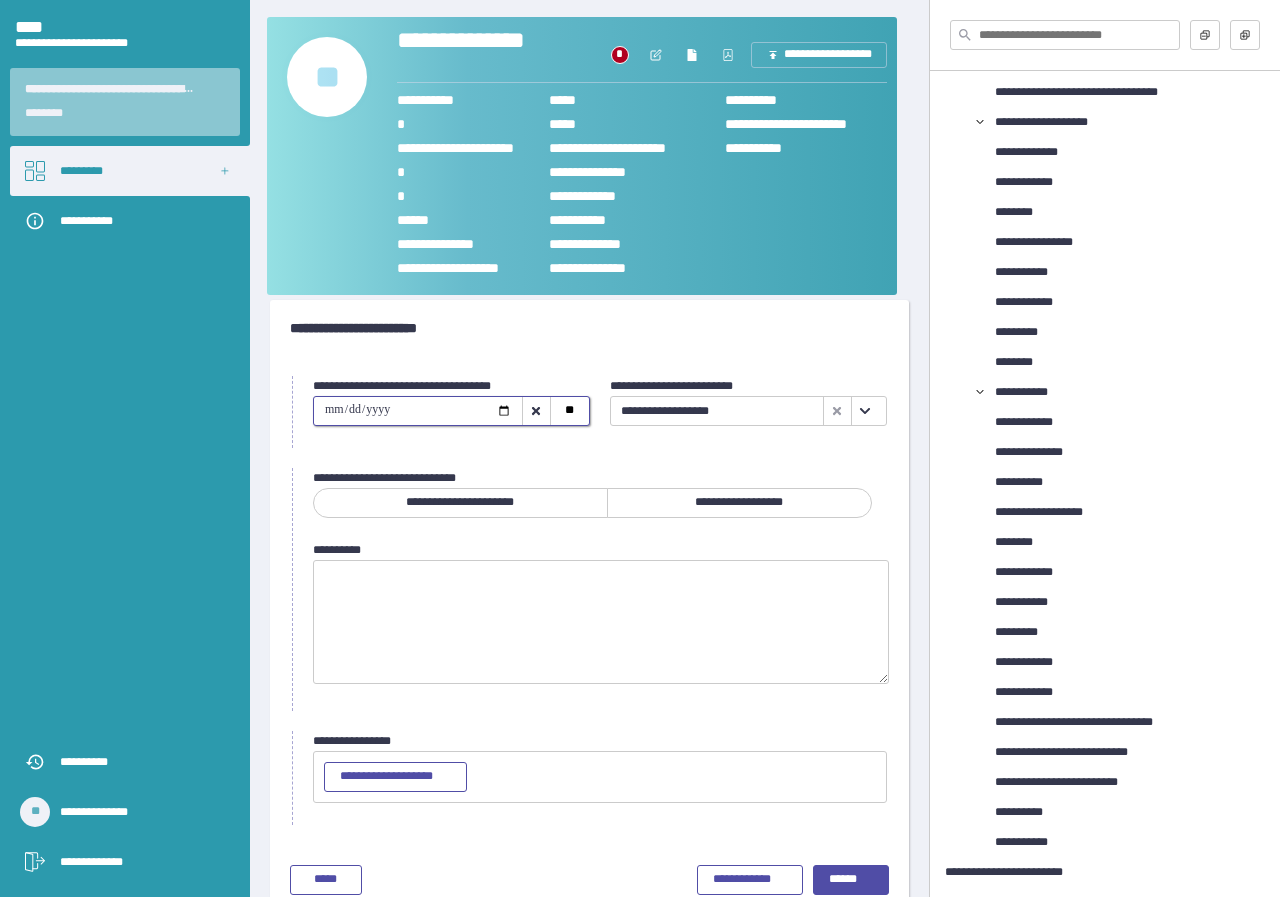 type on "**********" 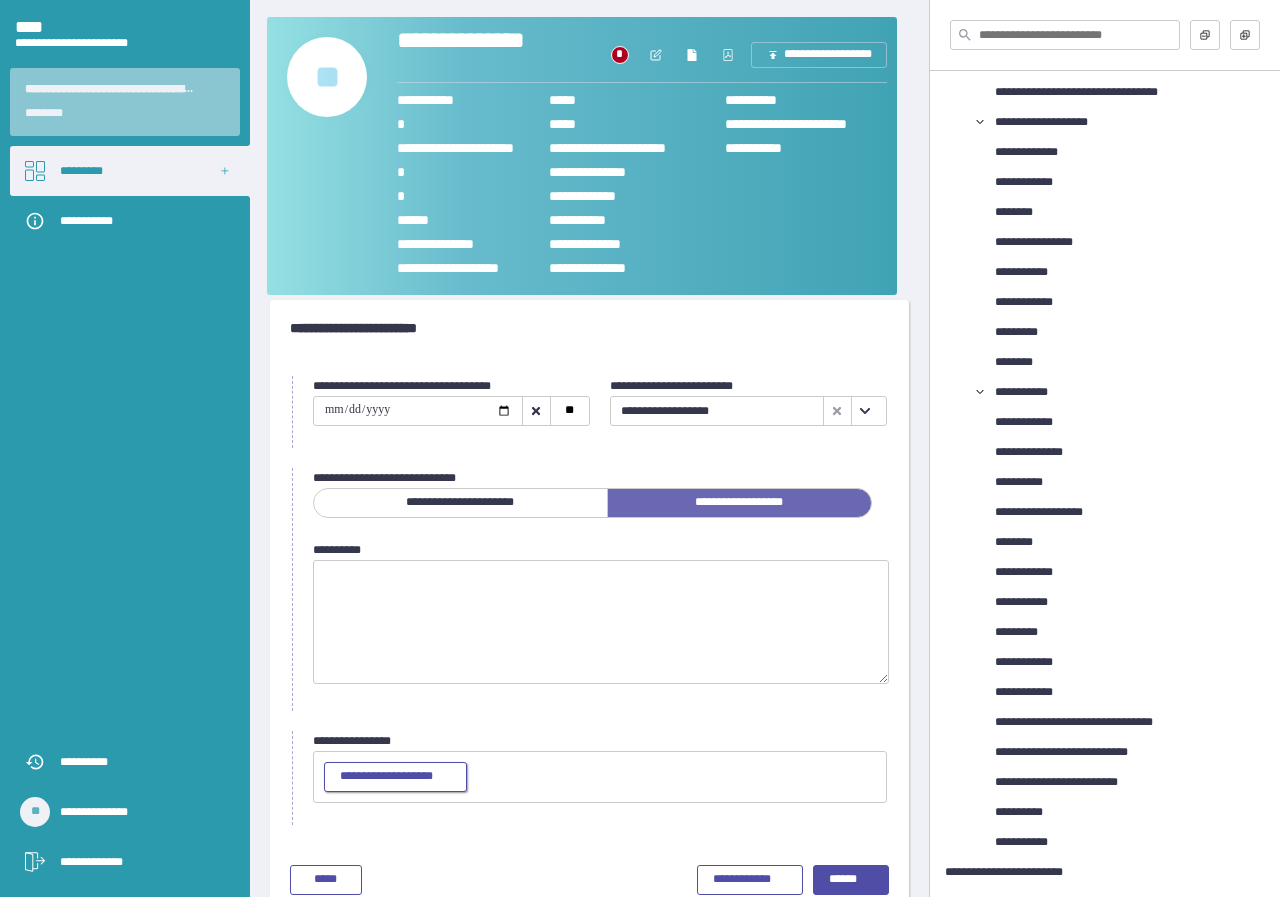click on "**********" at bounding box center (395, 777) 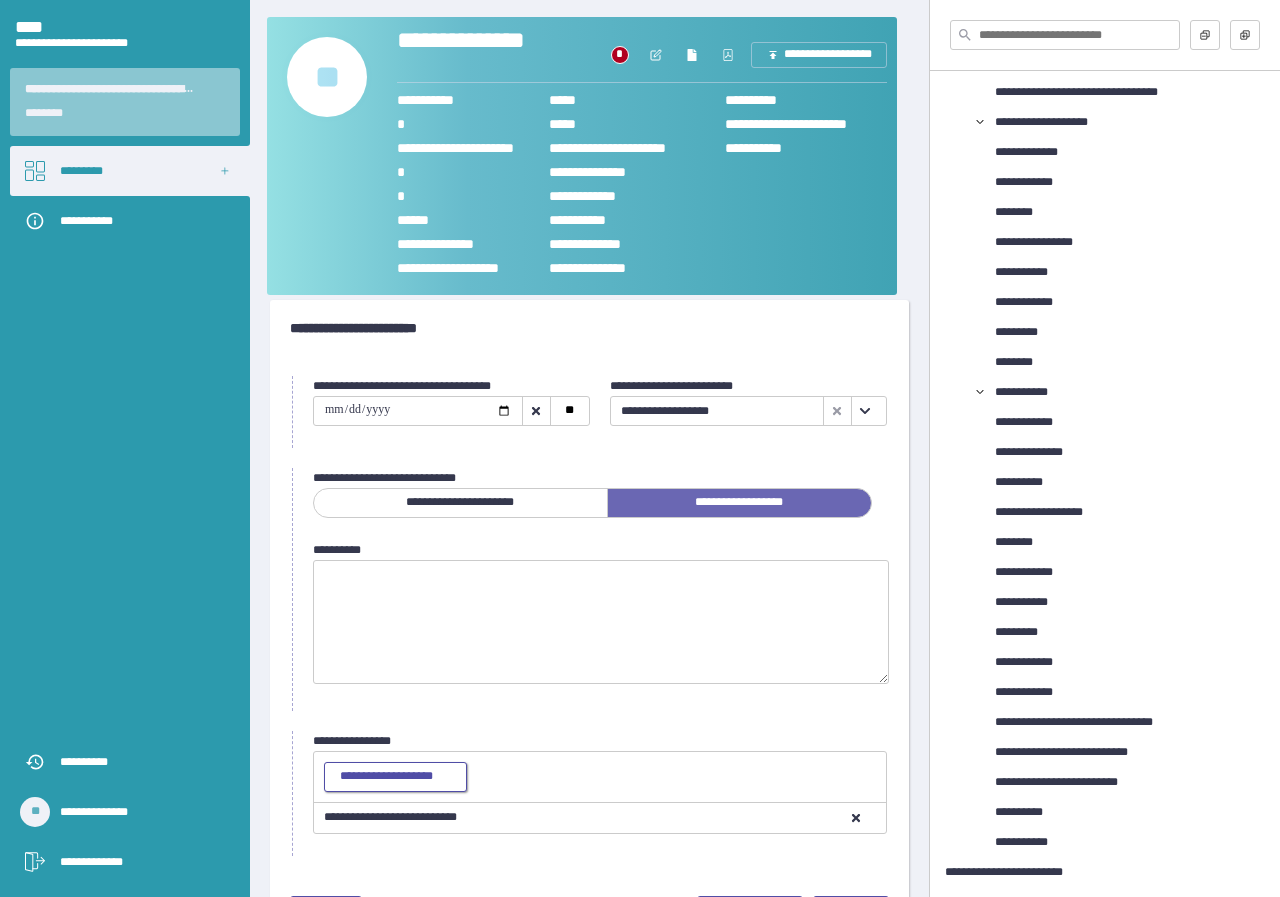 scroll, scrollTop: 67, scrollLeft: 0, axis: vertical 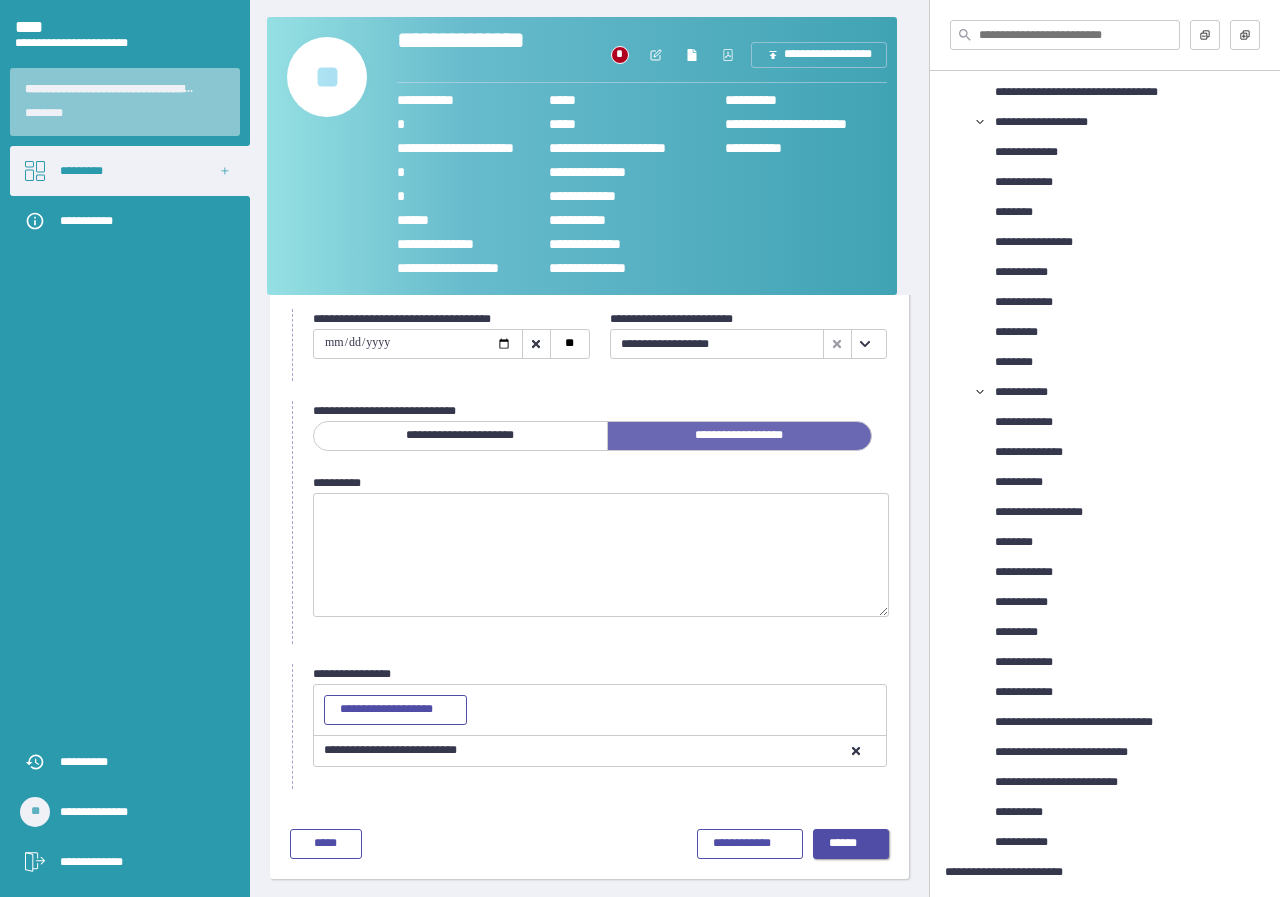 click on "******" at bounding box center [851, 844] 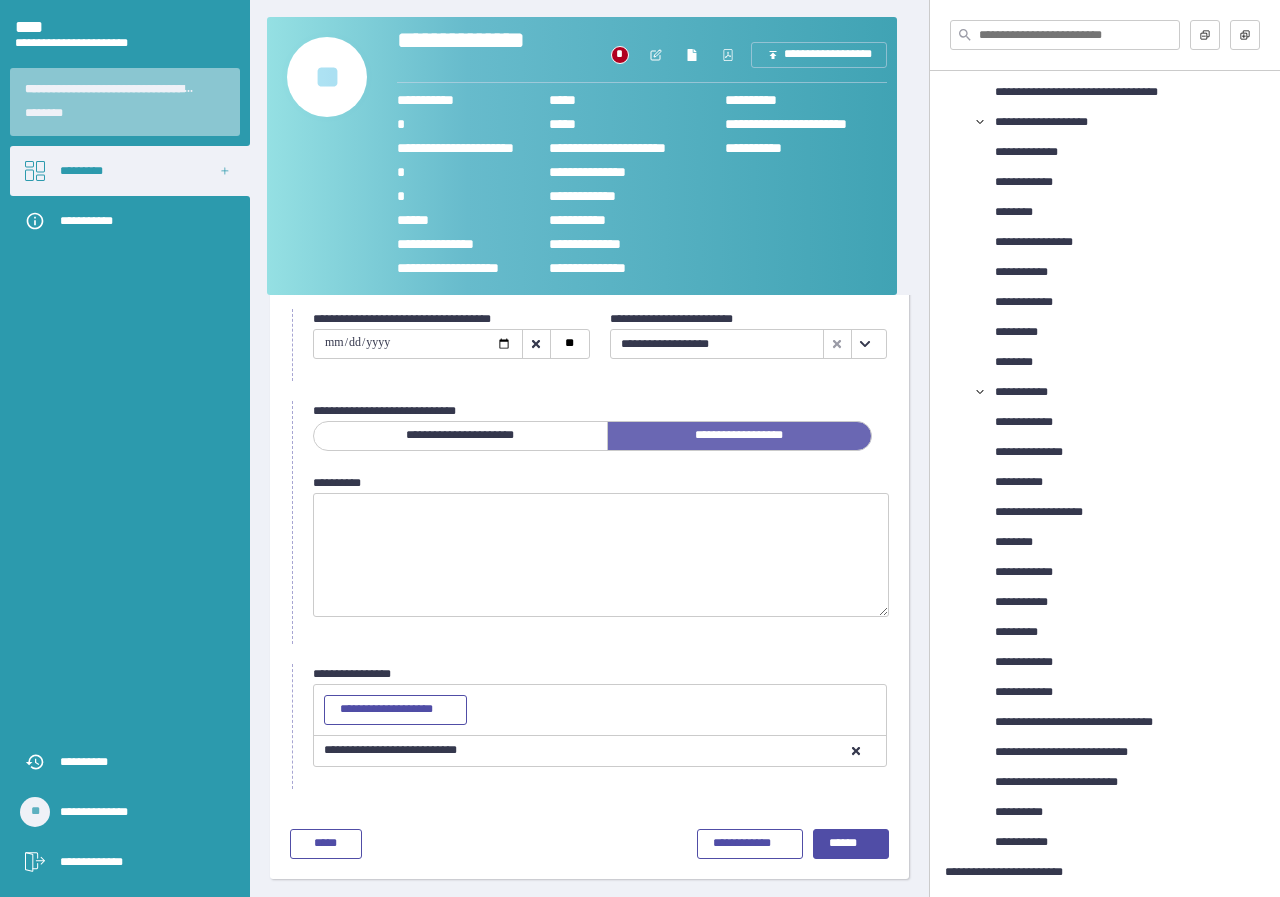 scroll, scrollTop: 0, scrollLeft: 0, axis: both 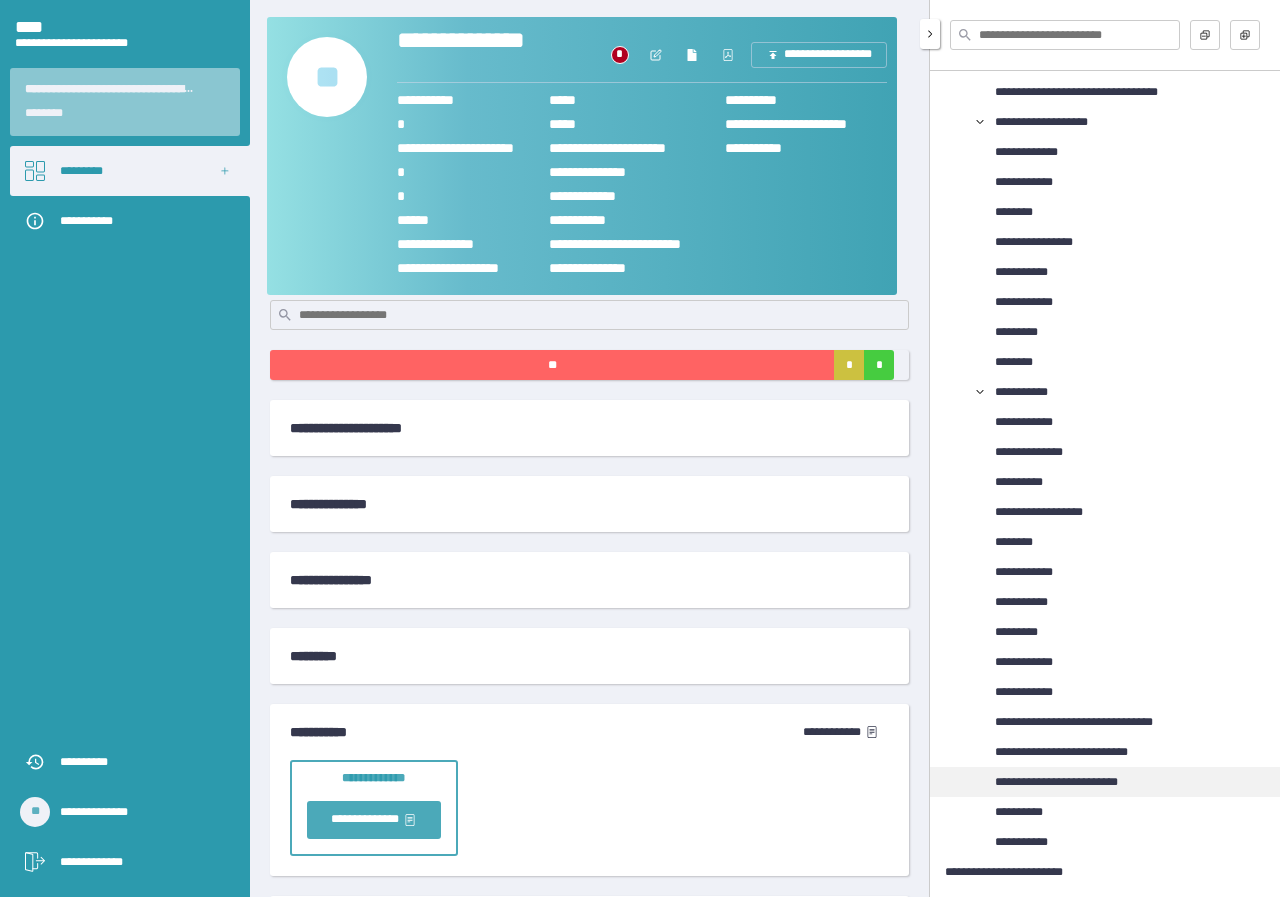 click on "**********" at bounding box center [1074, 782] 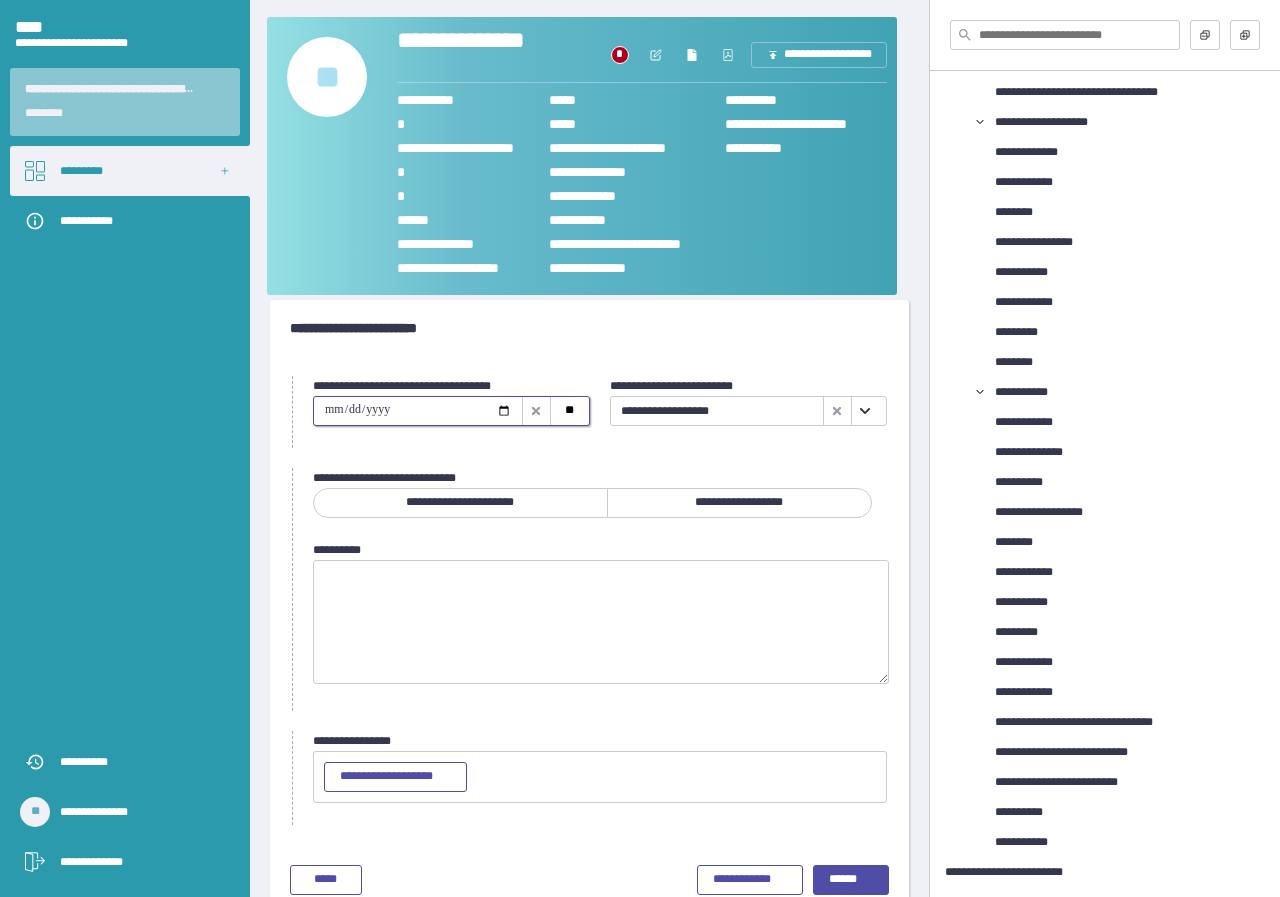 click at bounding box center [418, 411] 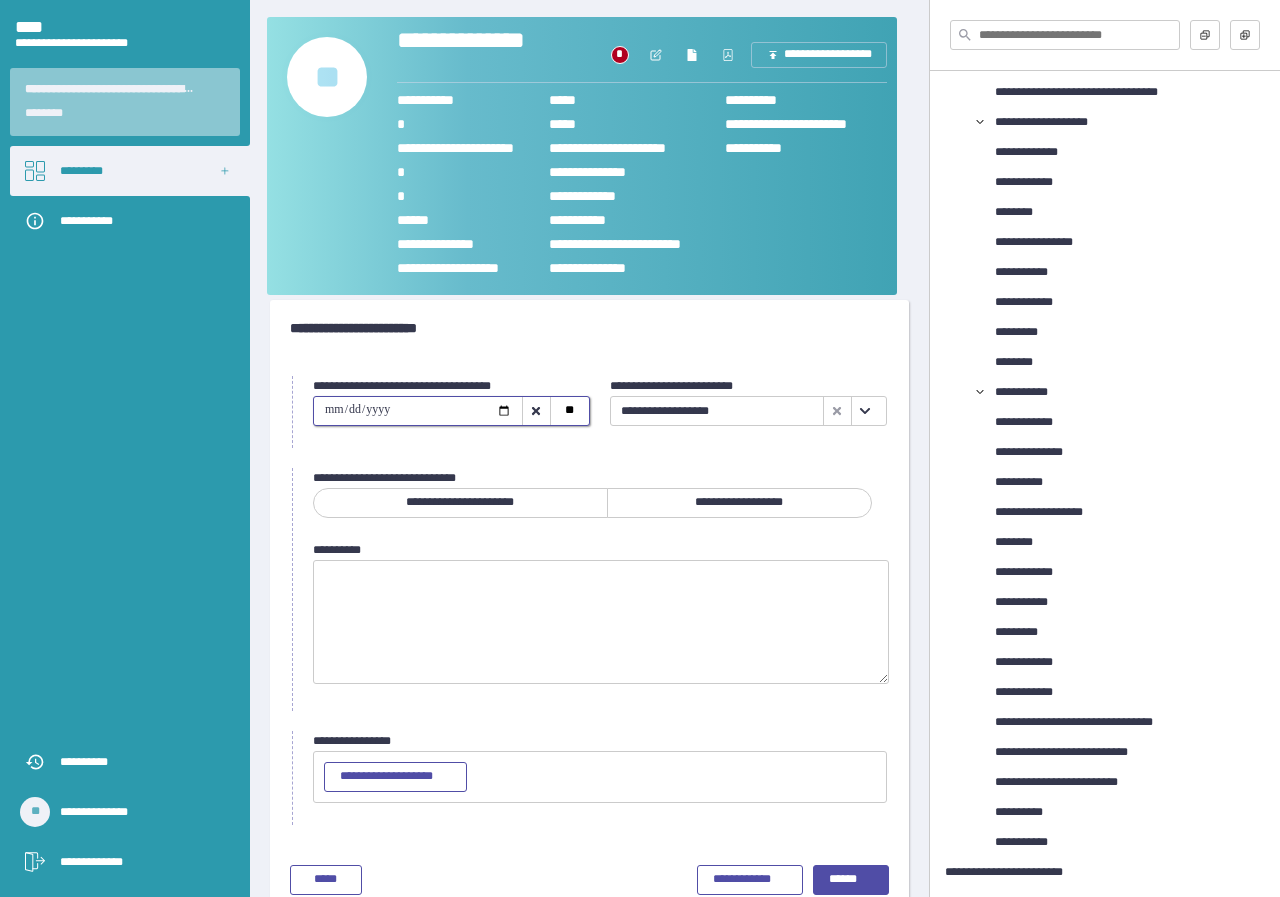 type on "**********" 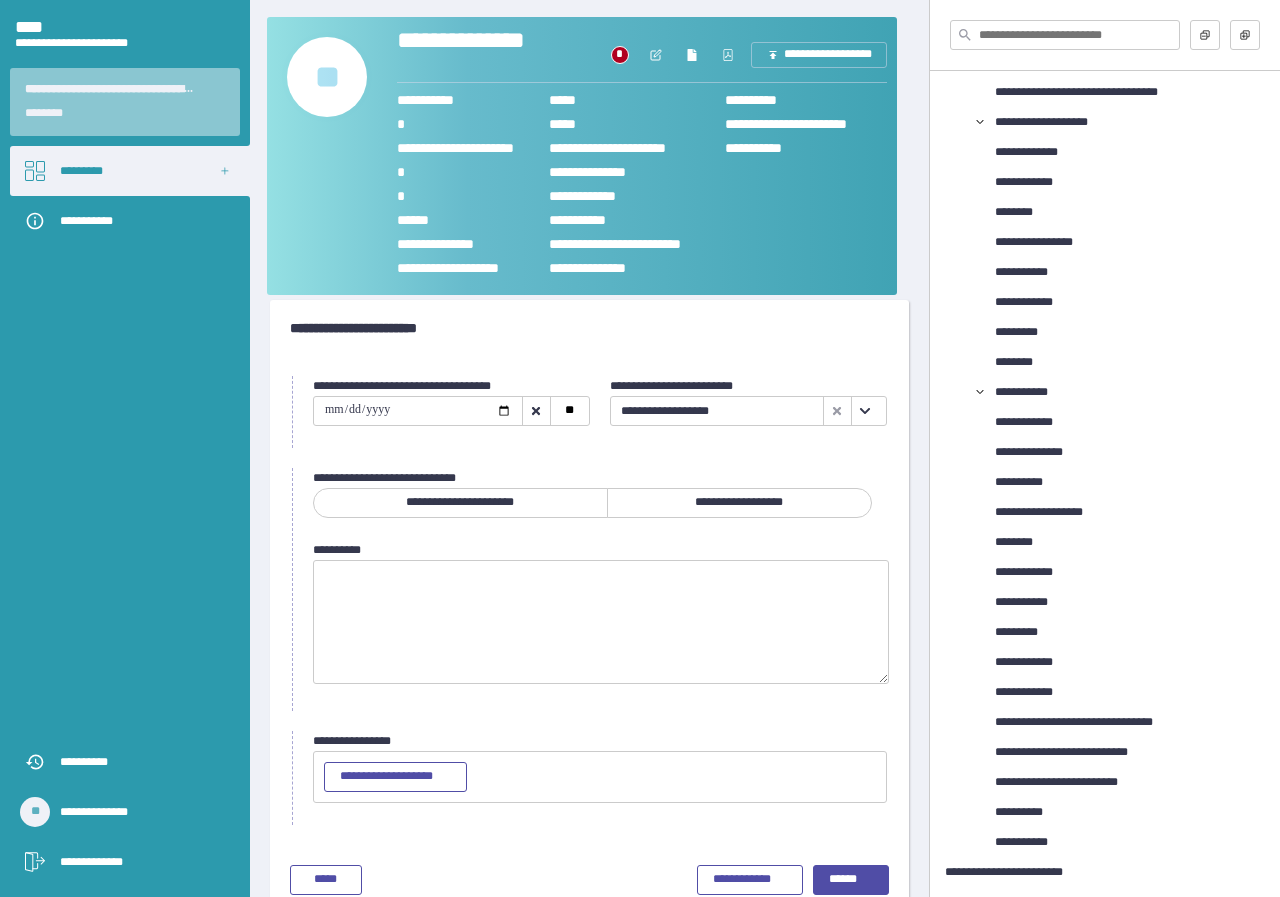 click on "**********" at bounding box center [460, 503] 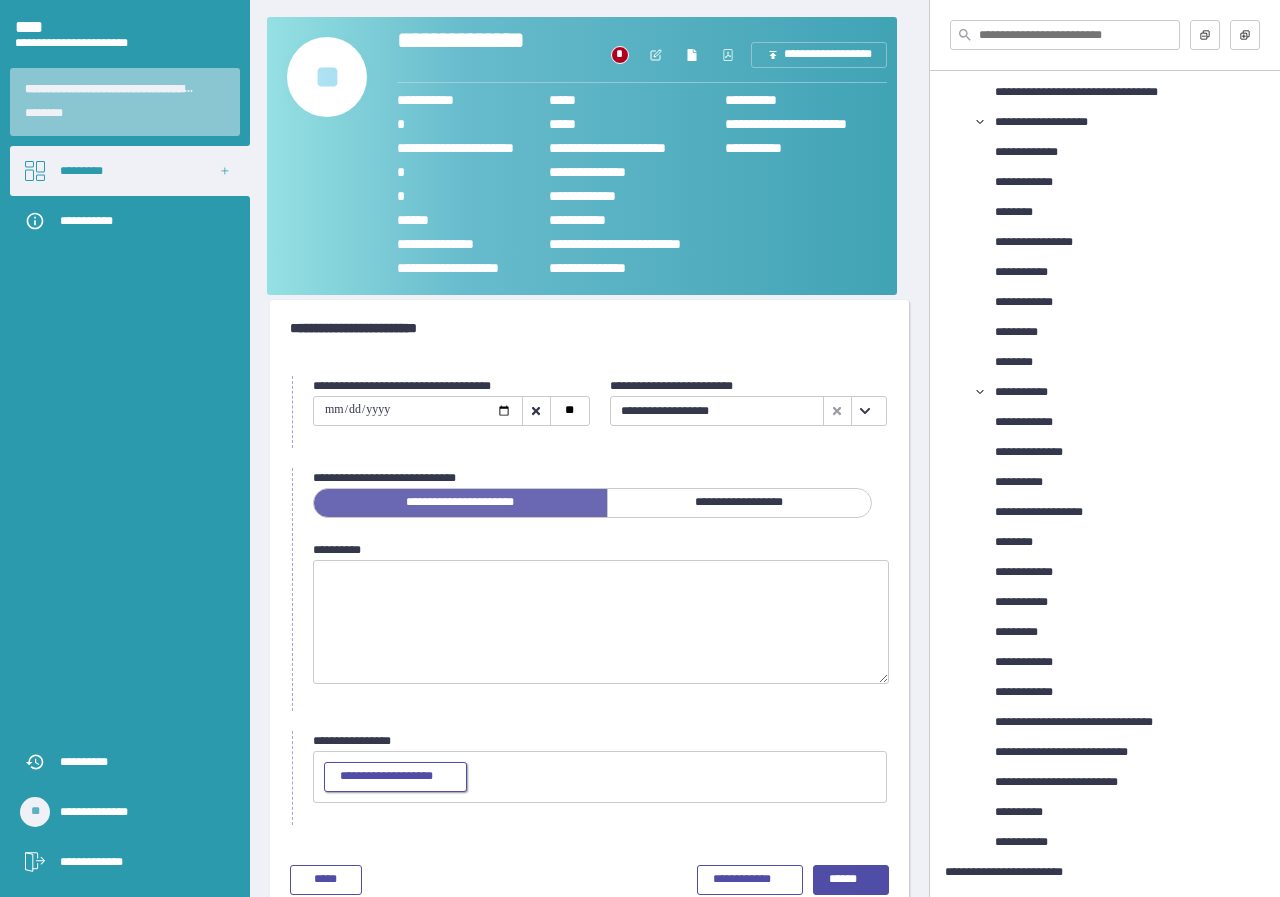 click on "**********" at bounding box center (395, 777) 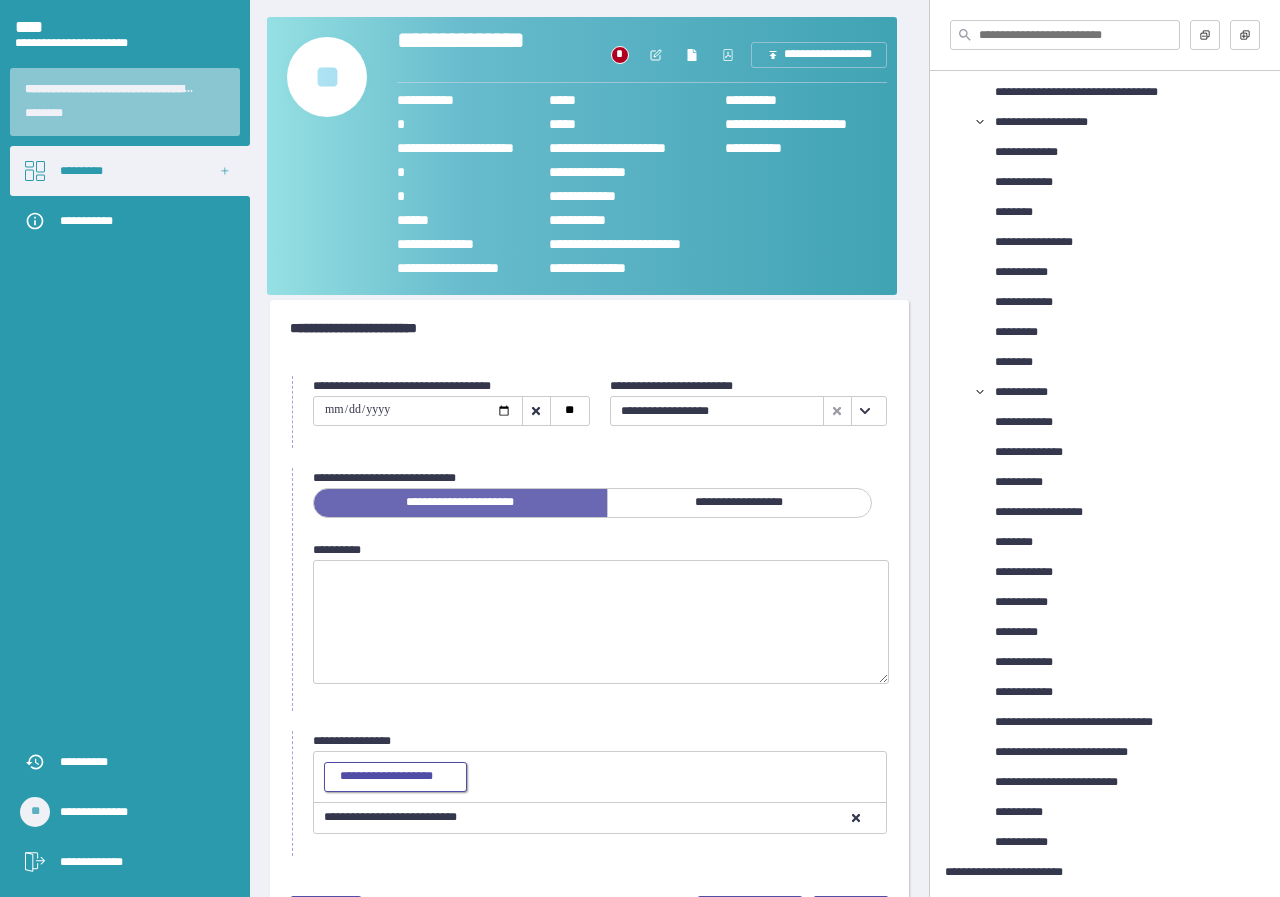 scroll, scrollTop: 67, scrollLeft: 0, axis: vertical 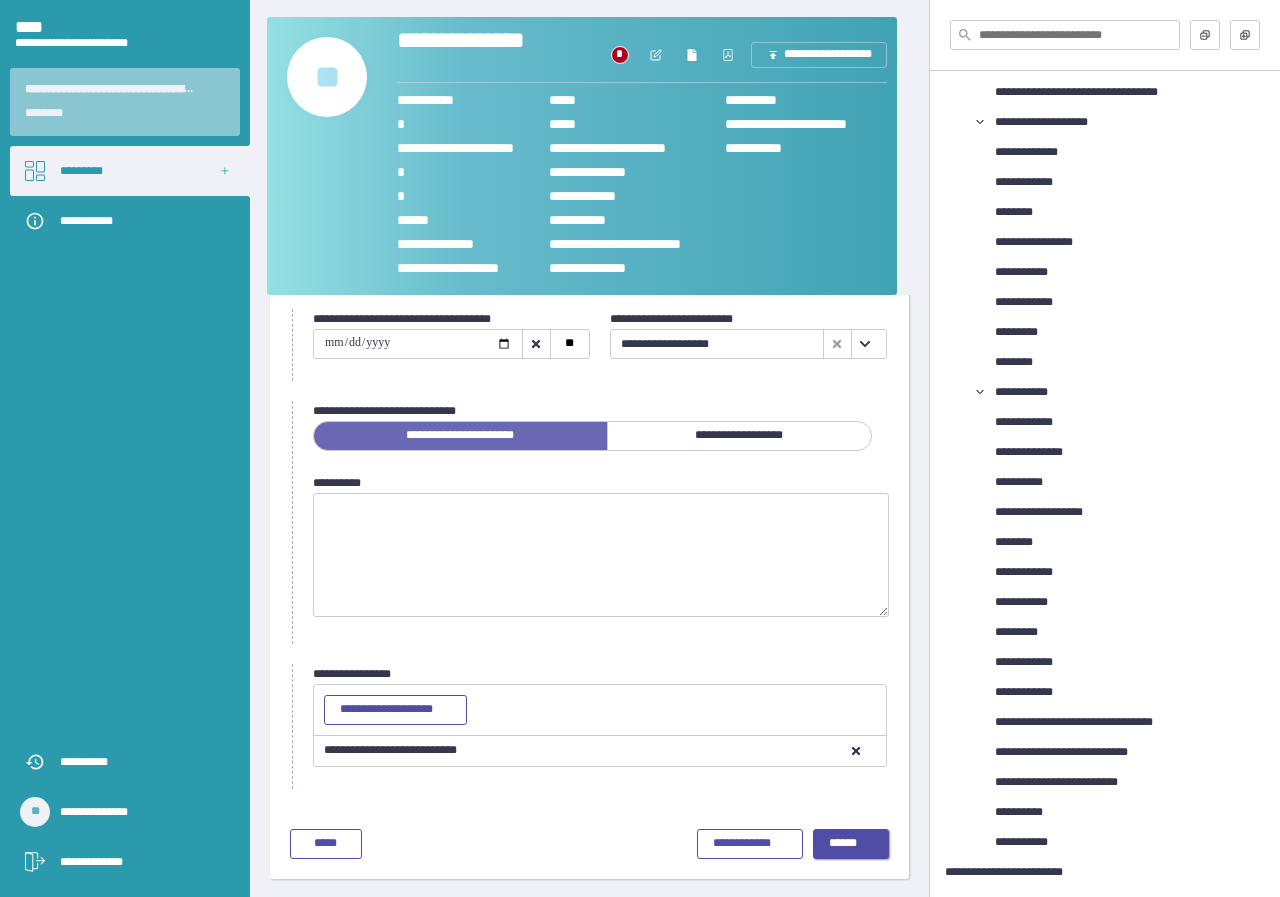 click on "******" at bounding box center [851, 844] 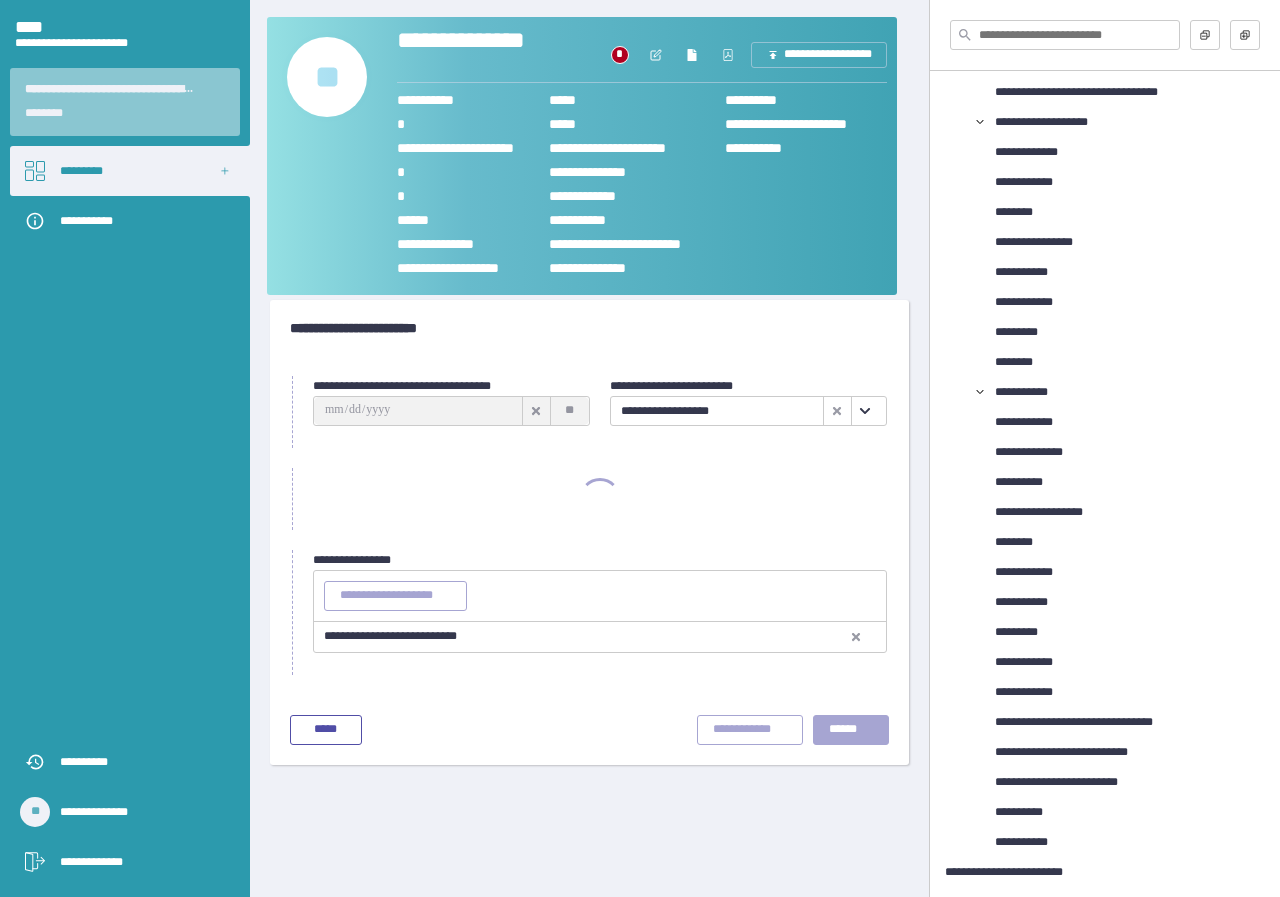 scroll, scrollTop: 0, scrollLeft: 0, axis: both 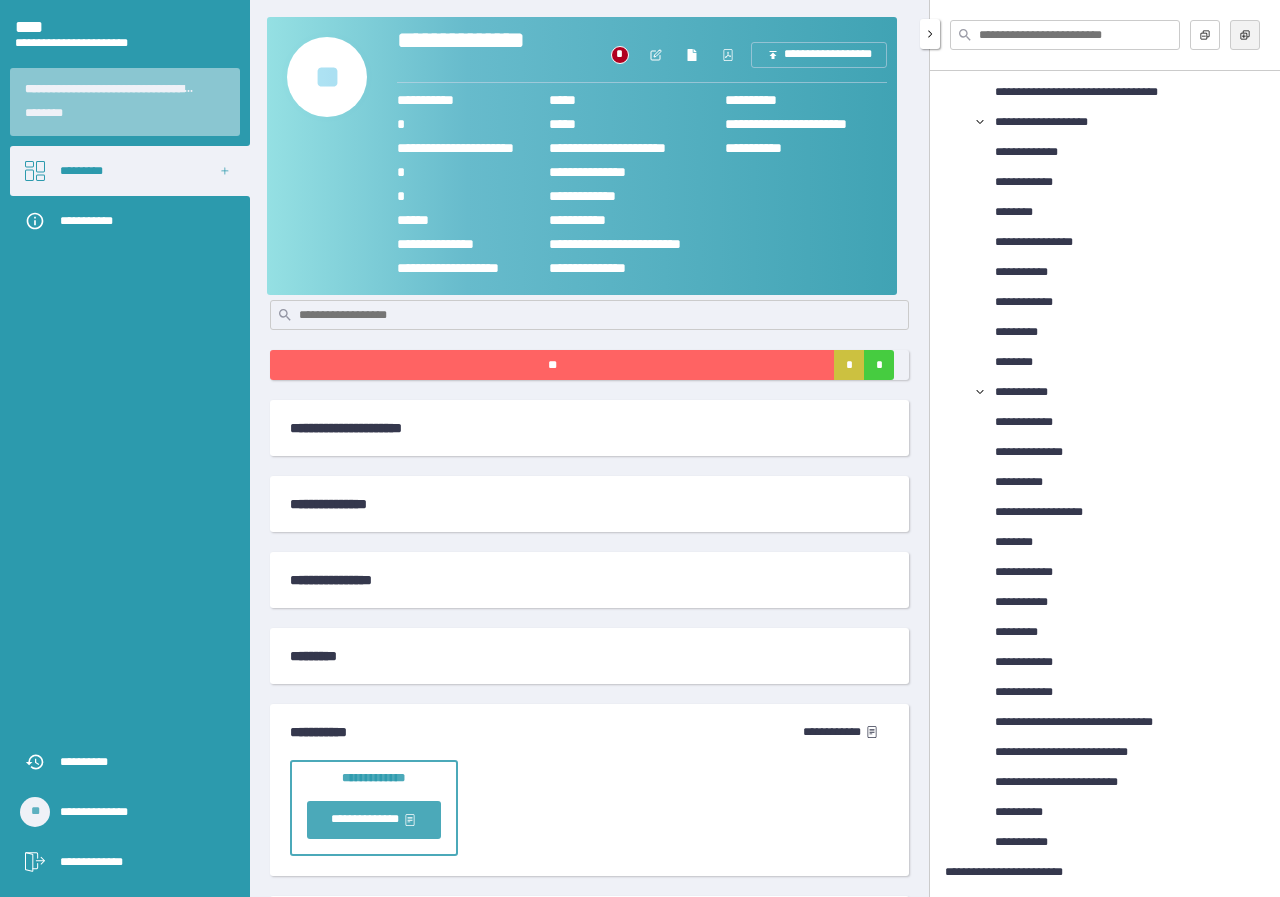 click at bounding box center [1245, 35] 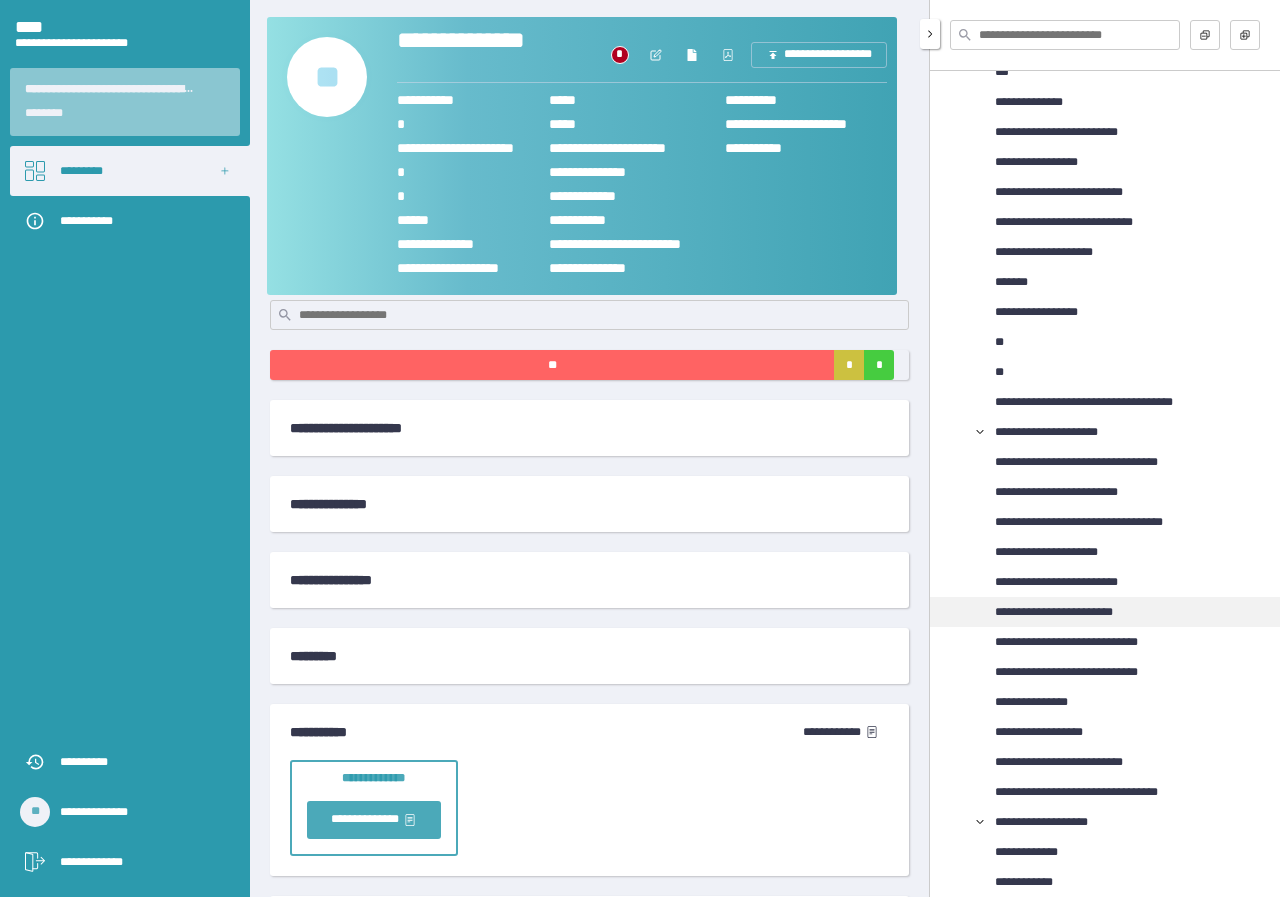 scroll, scrollTop: 2954, scrollLeft: 0, axis: vertical 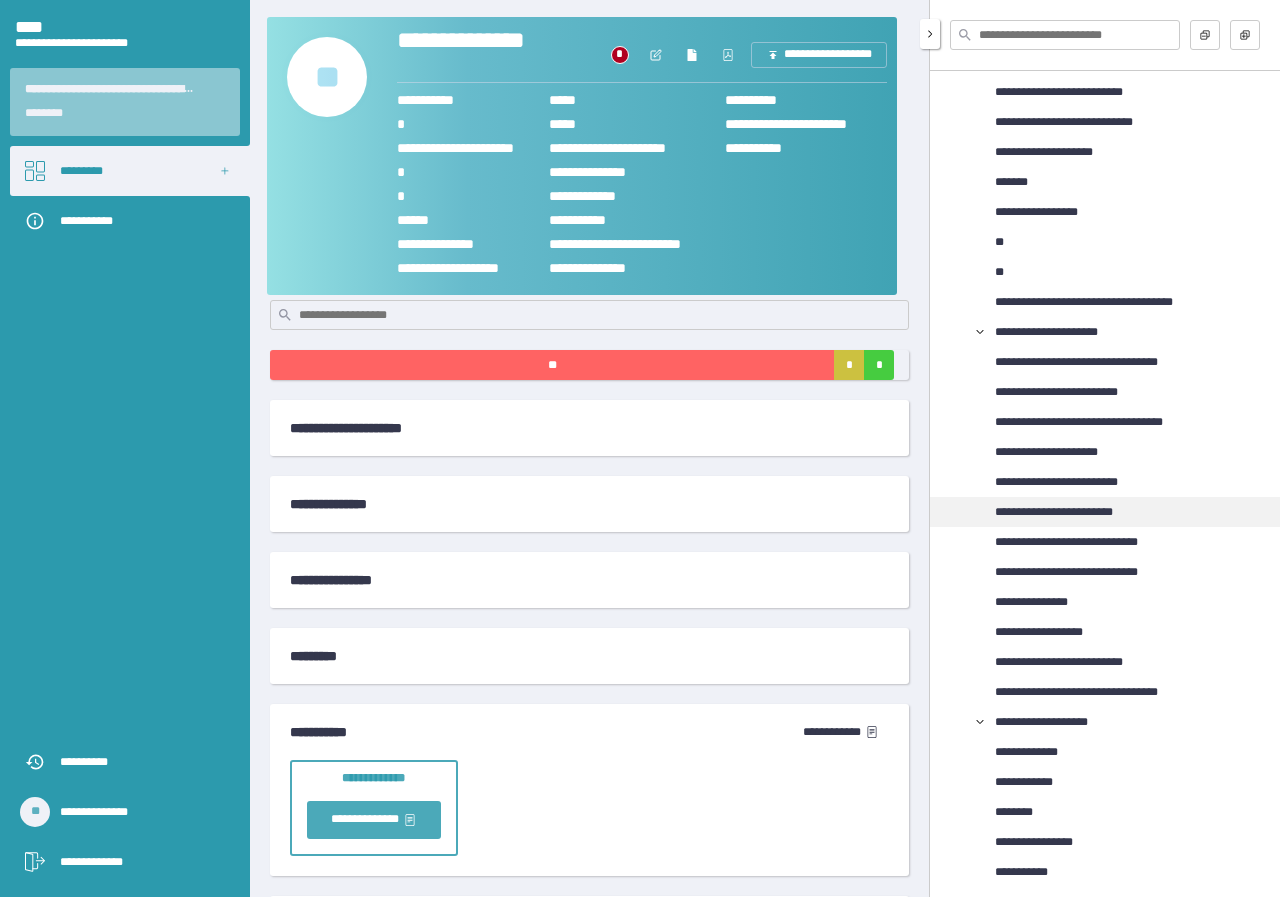 click on "**********" at bounding box center (1077, 512) 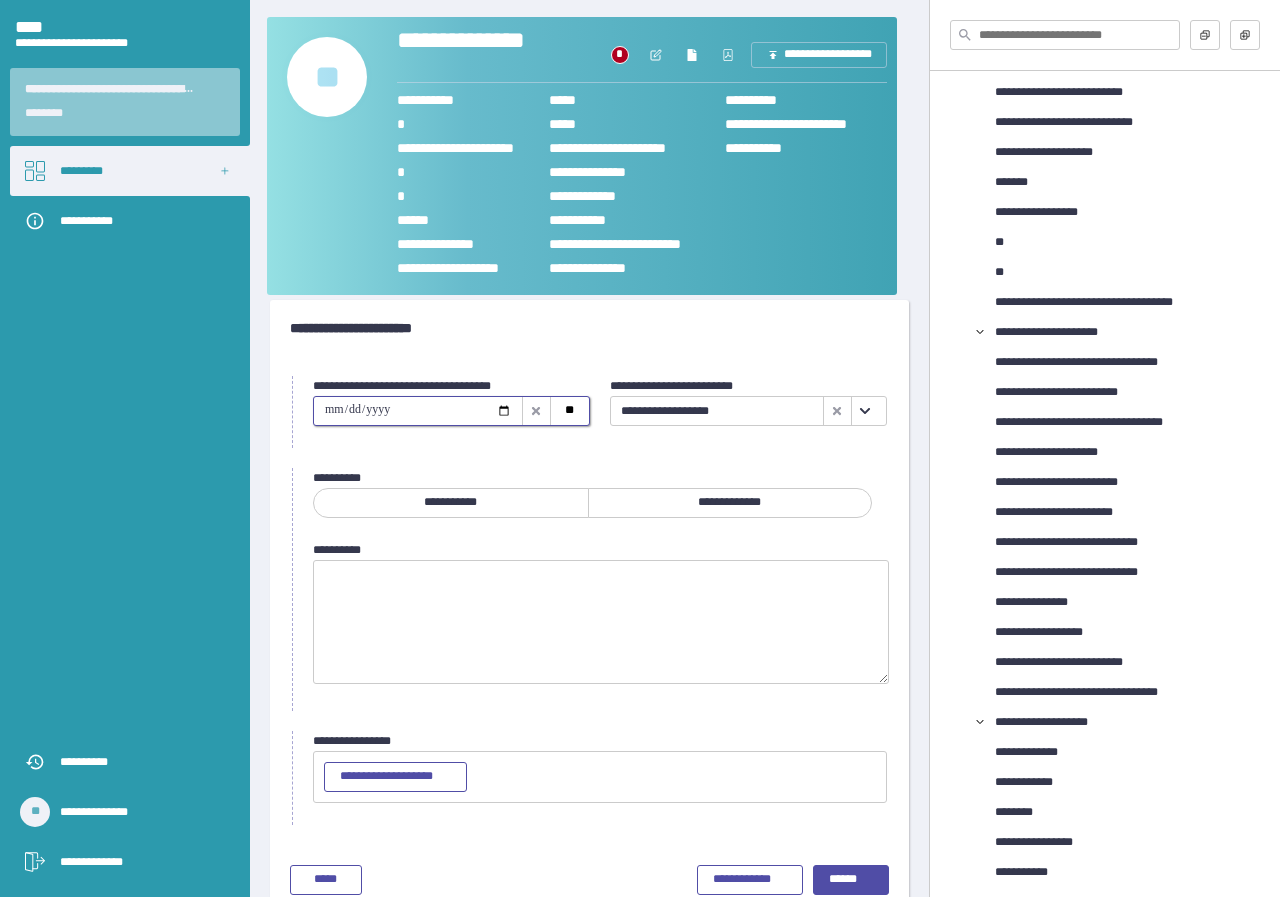 click at bounding box center (418, 411) 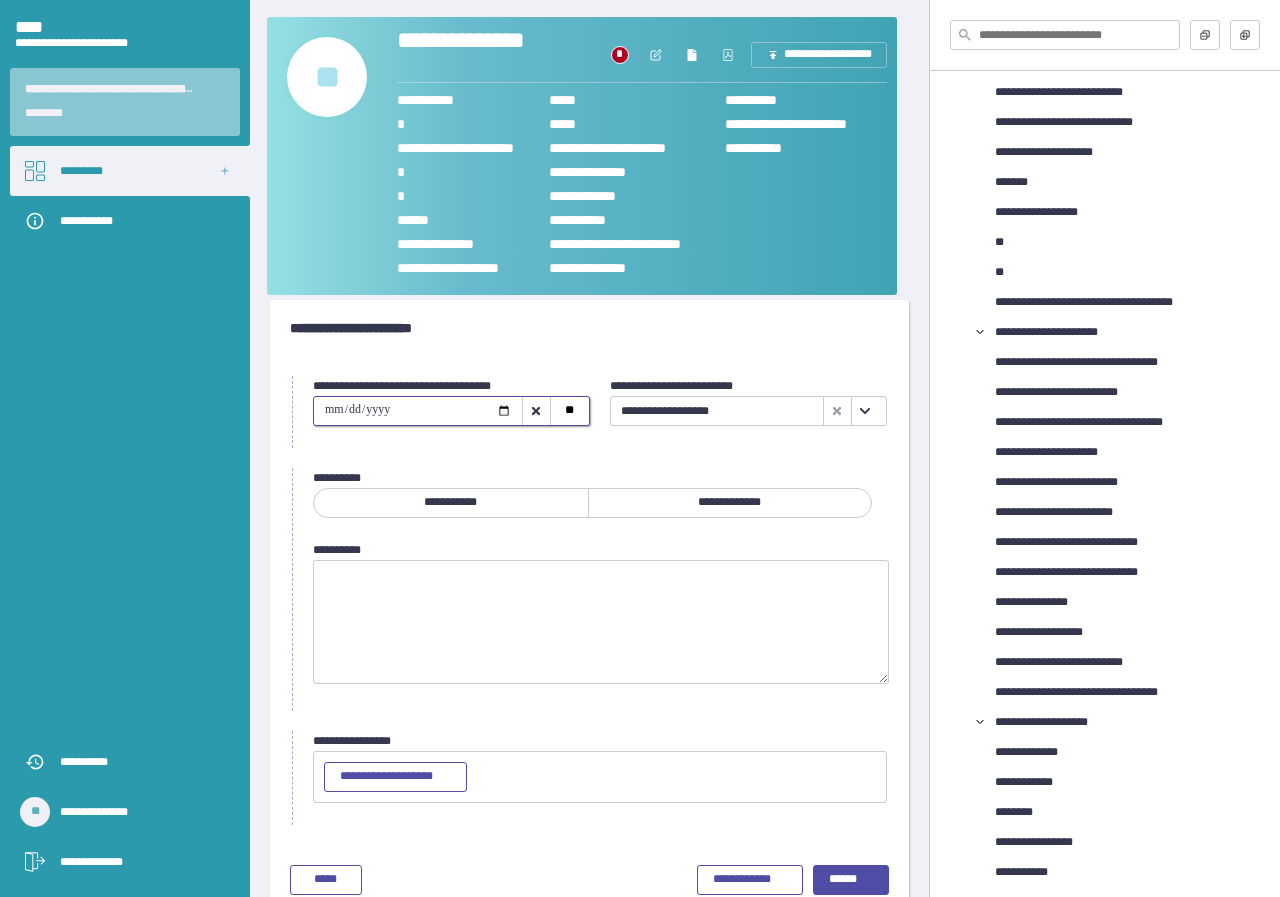 type on "**********" 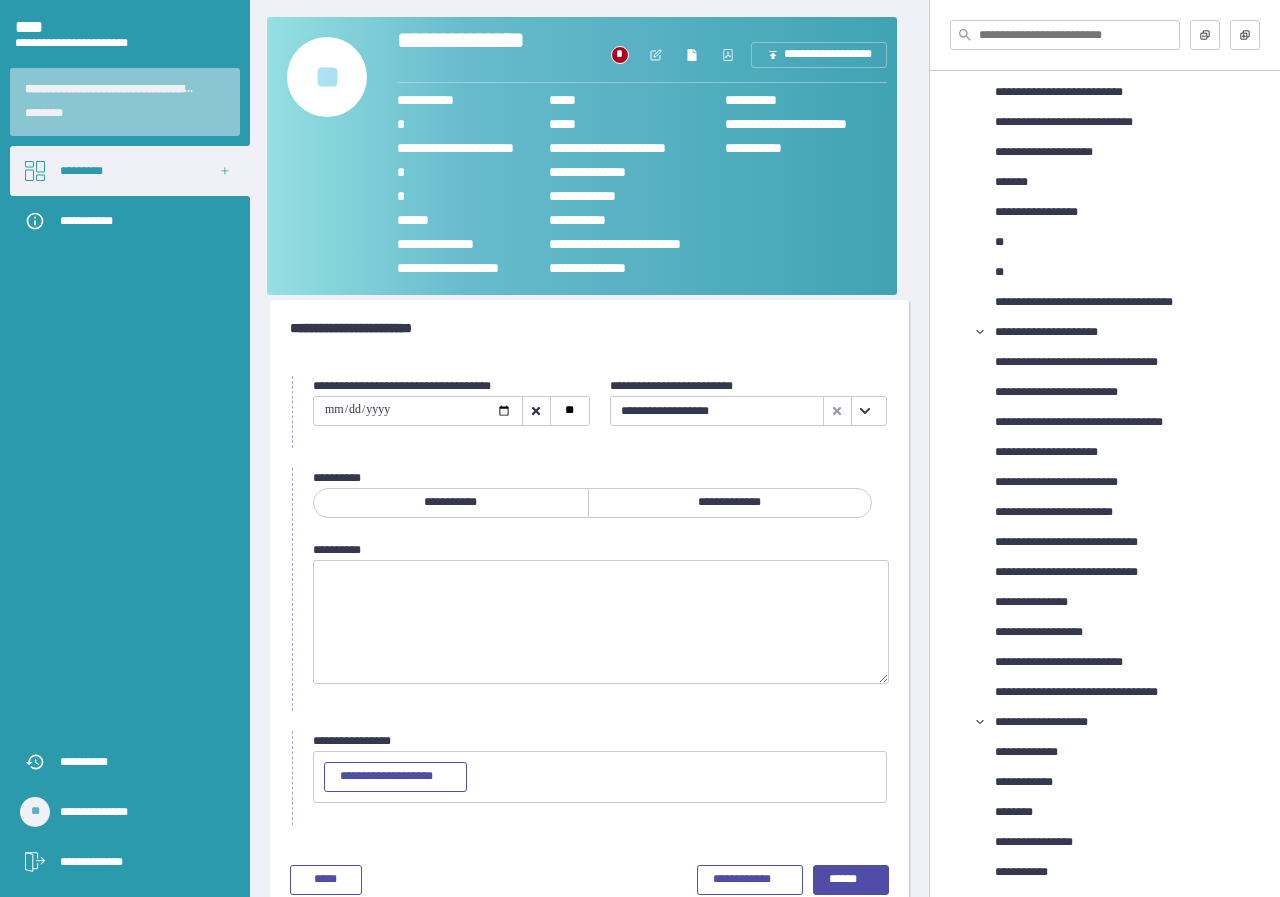 click on "**********" at bounding box center (451, 503) 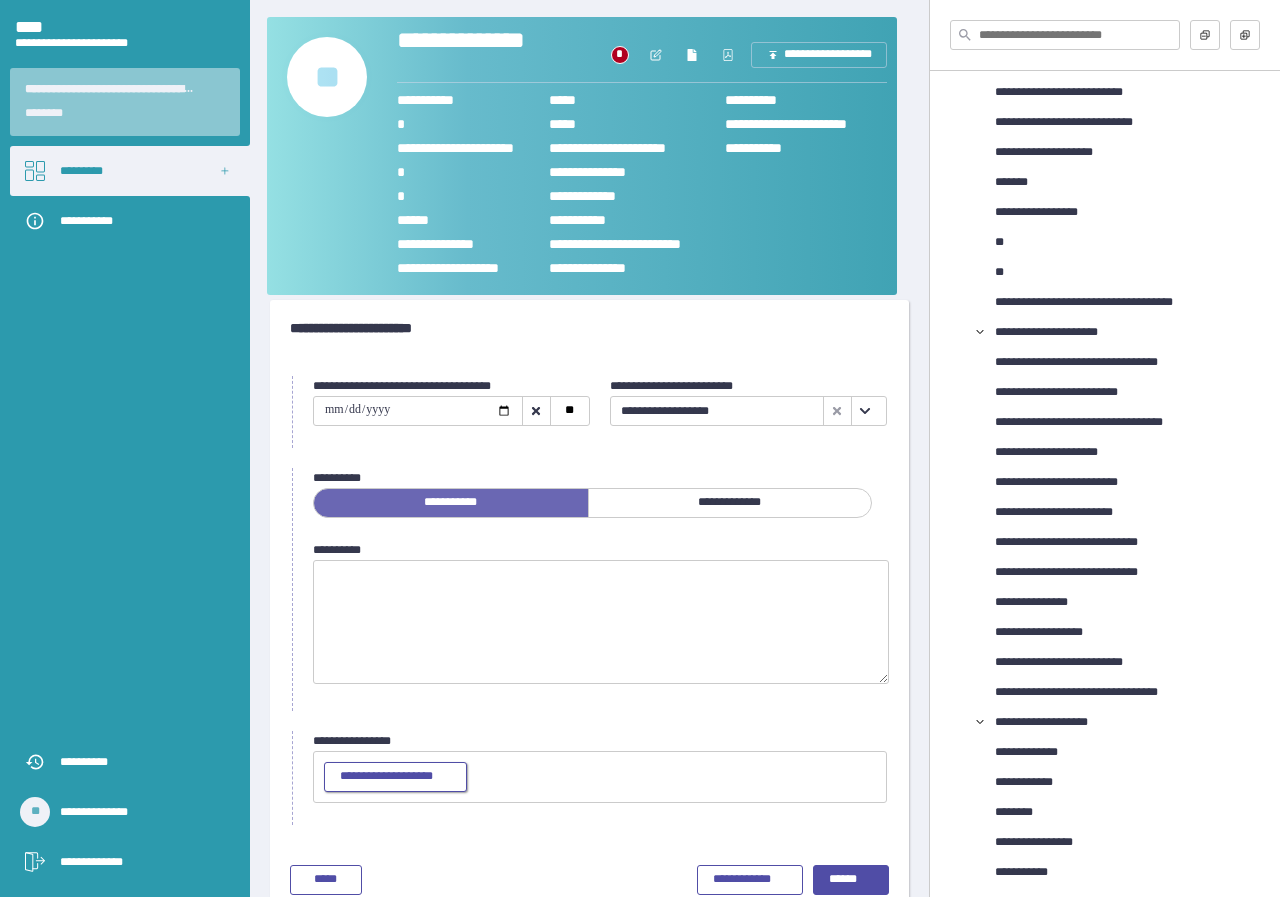 click on "**********" at bounding box center (395, 777) 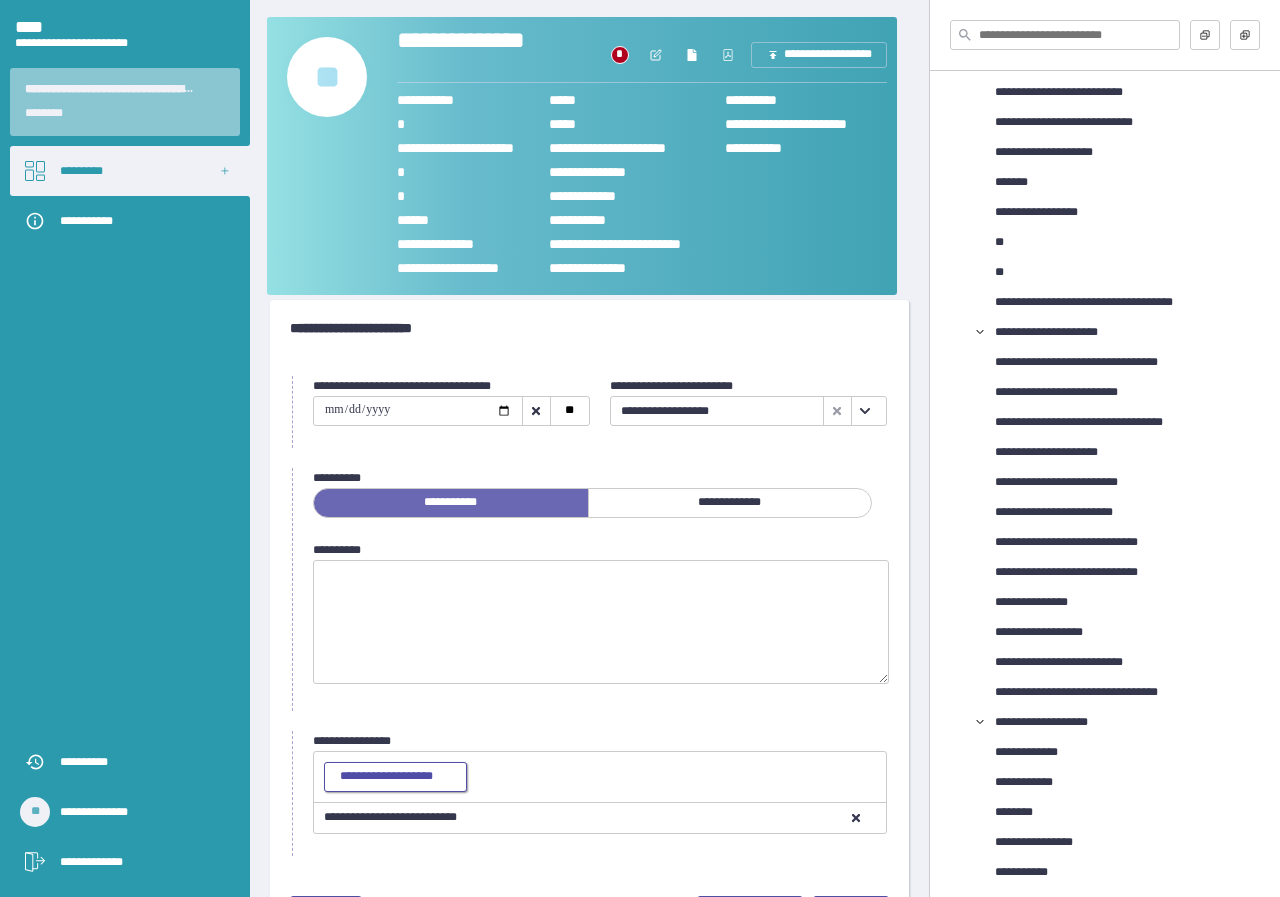 scroll, scrollTop: 67, scrollLeft: 0, axis: vertical 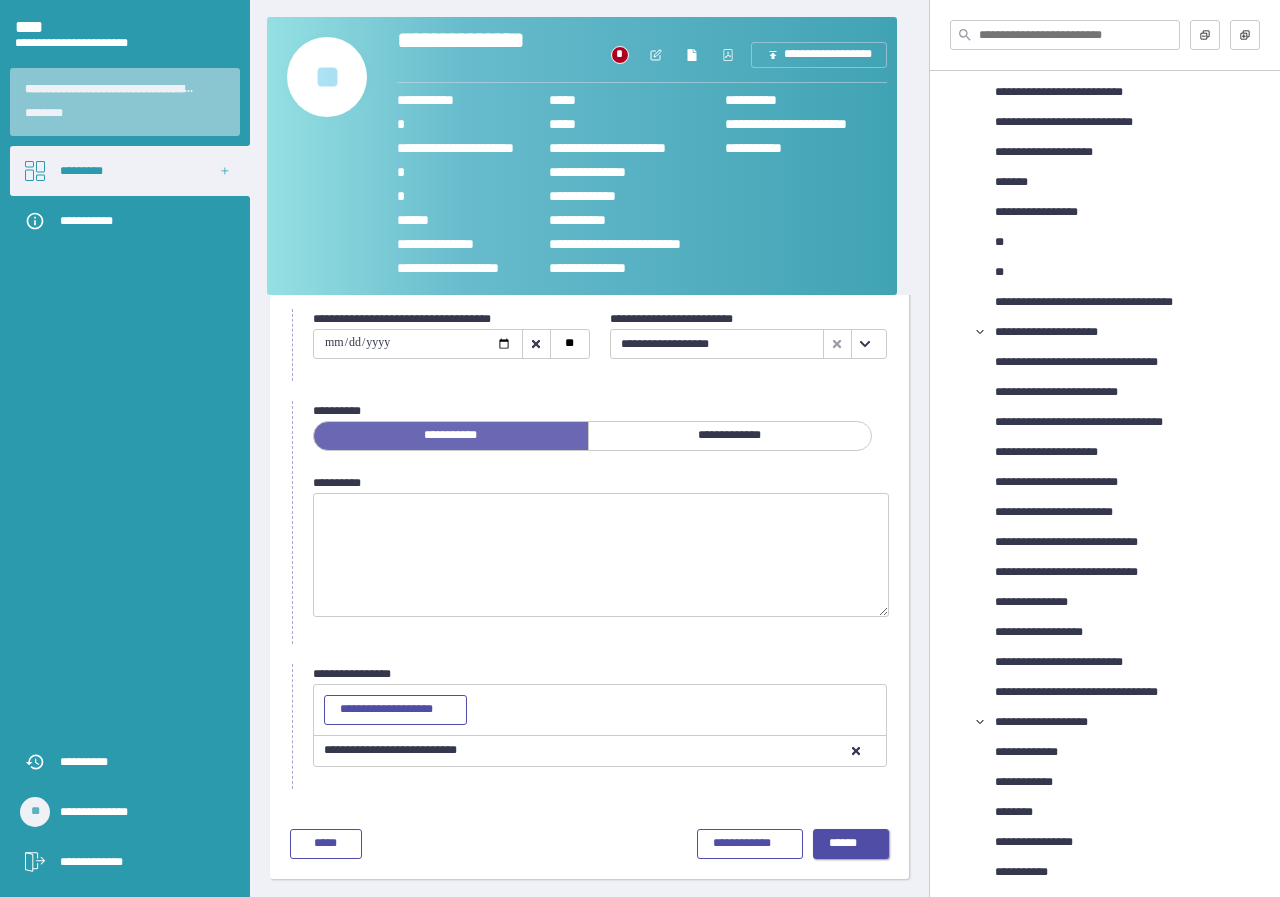 click on "******" at bounding box center (851, 844) 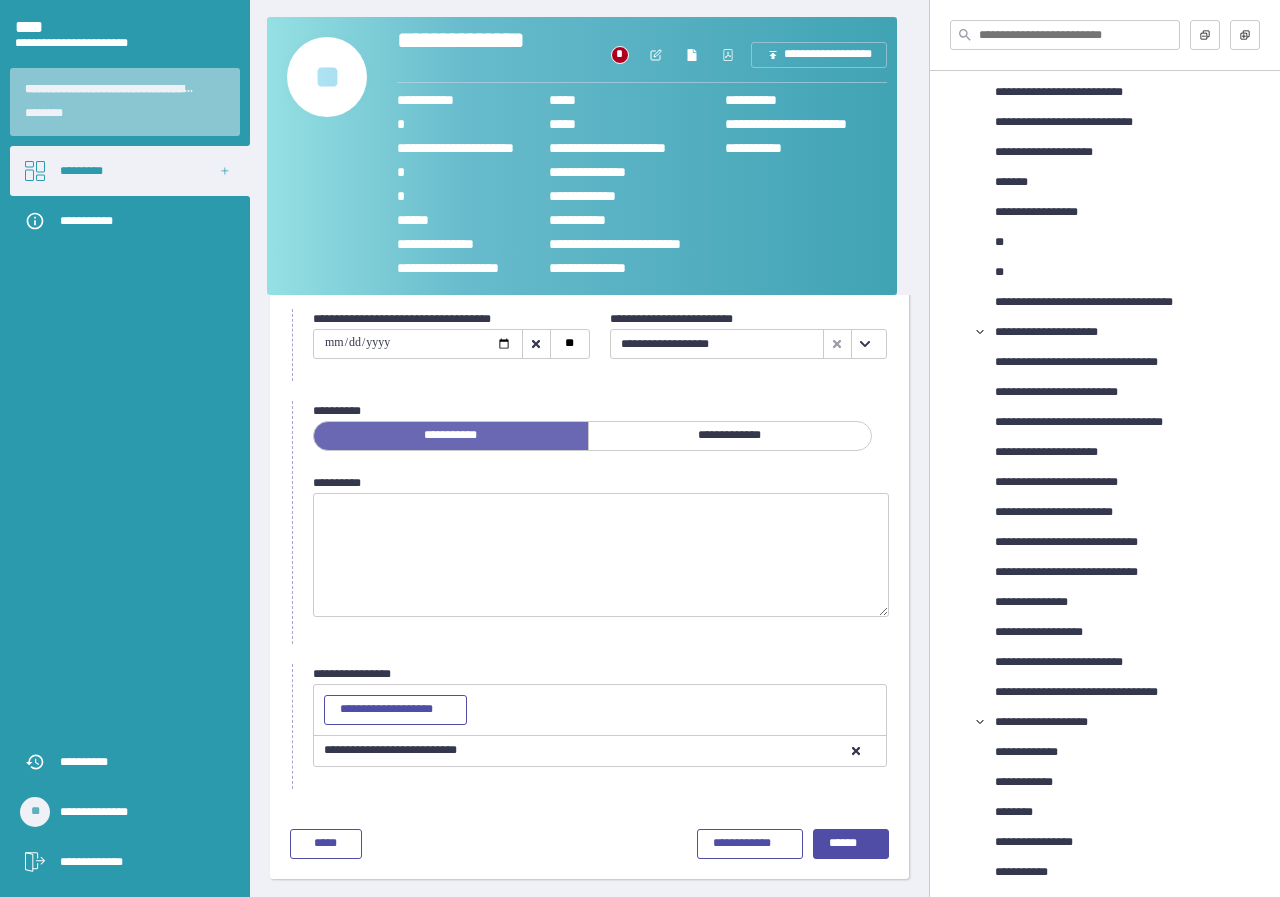 scroll, scrollTop: 0, scrollLeft: 0, axis: both 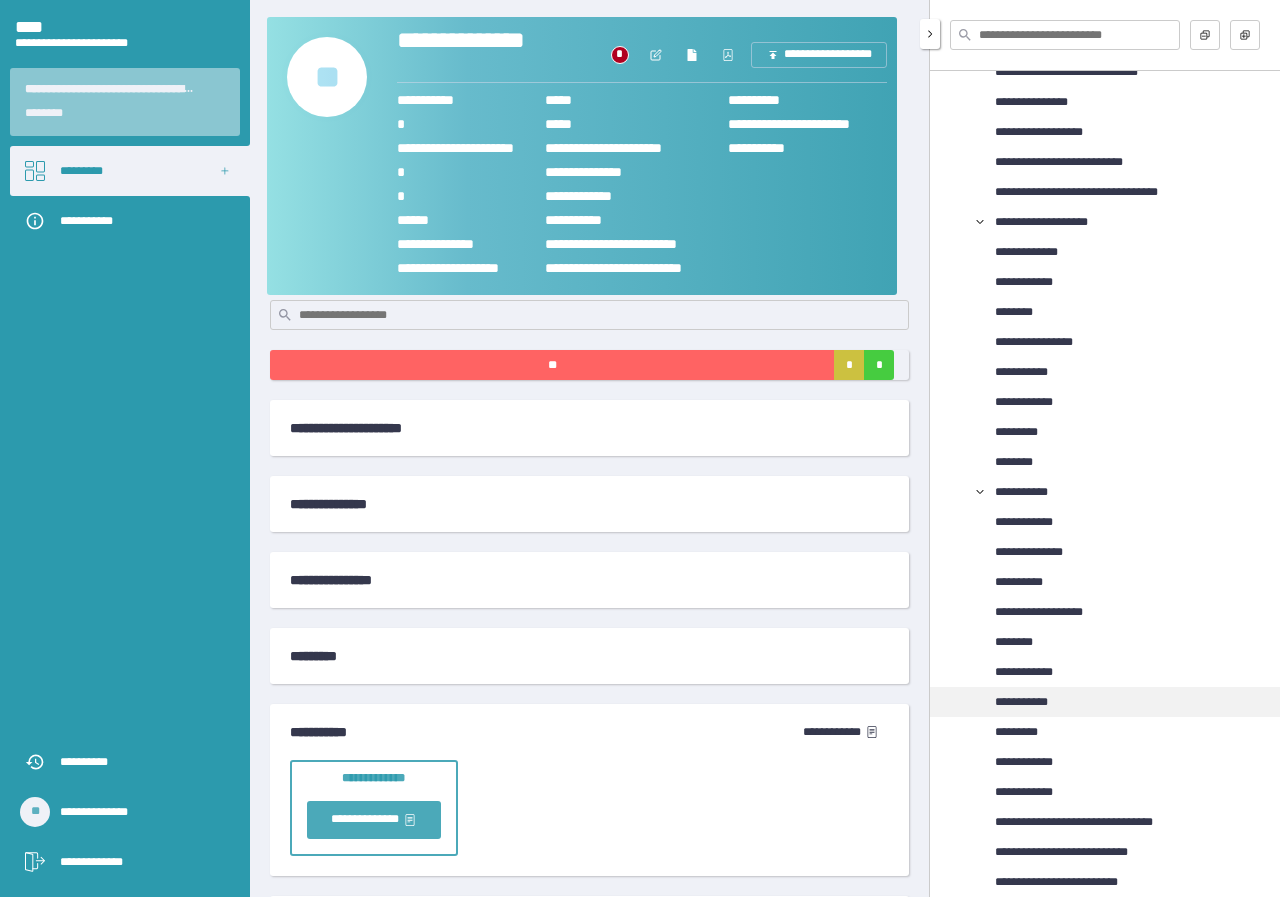 click on "**********" at bounding box center [1032, 702] 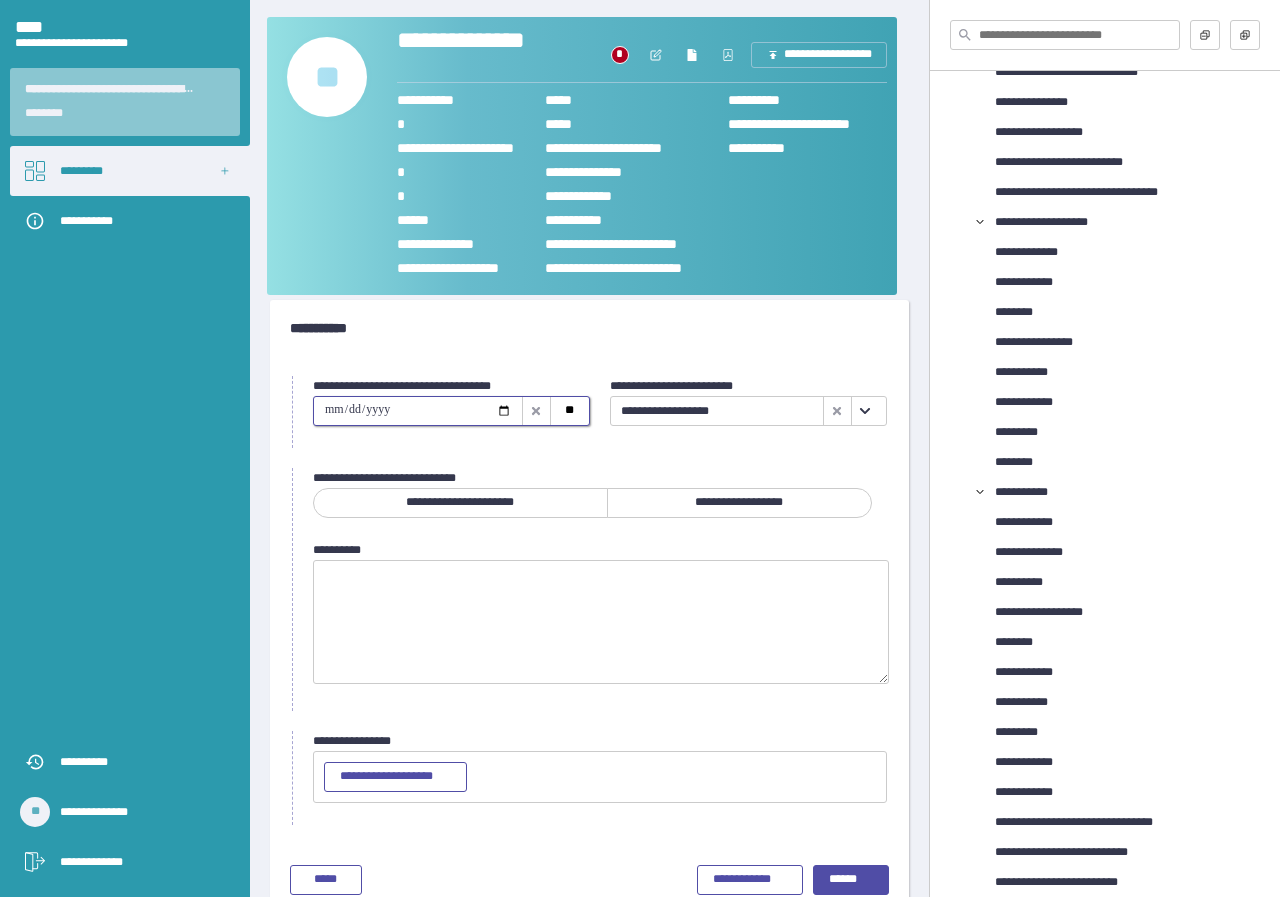 click at bounding box center [418, 411] 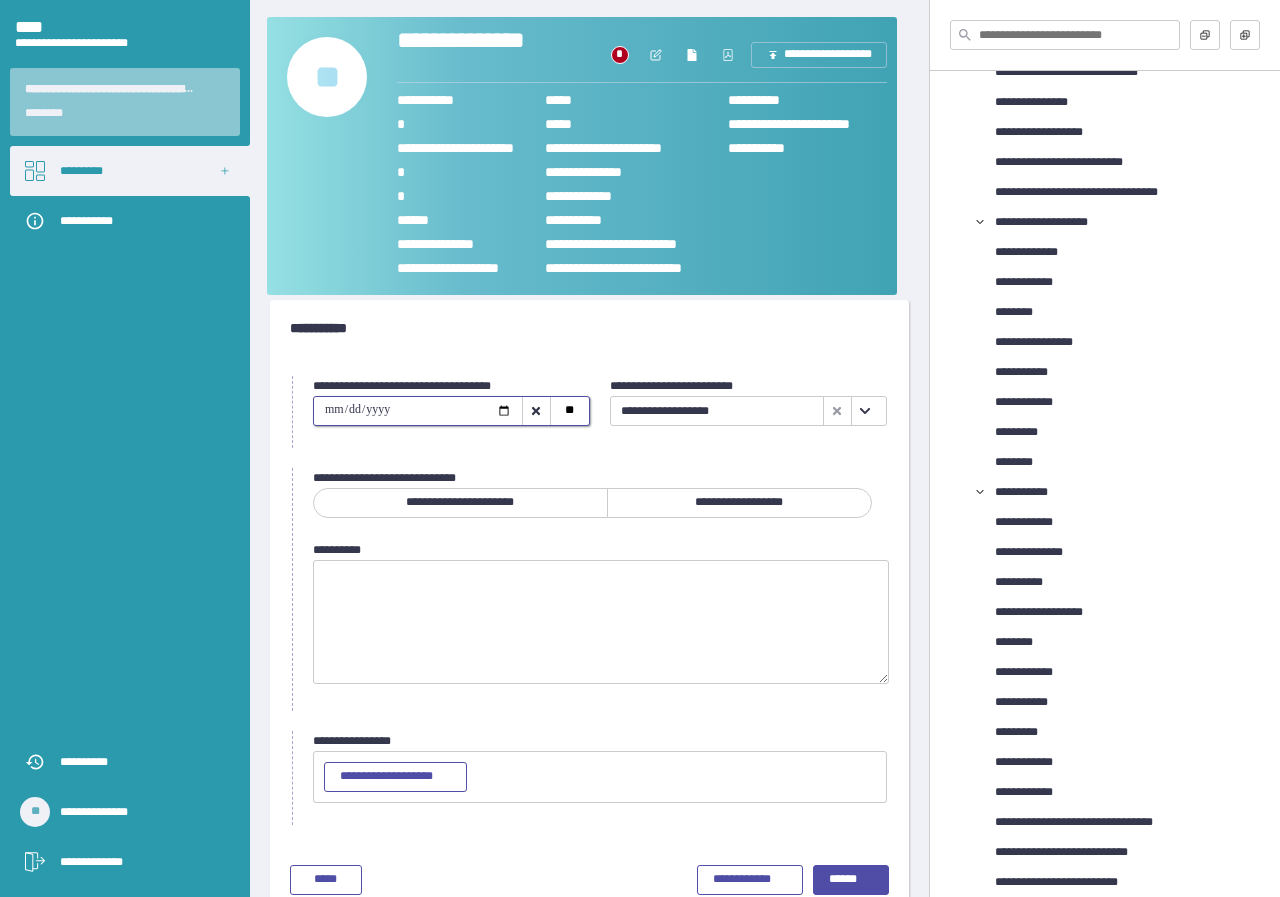 click on "**********" at bounding box center (739, 503) 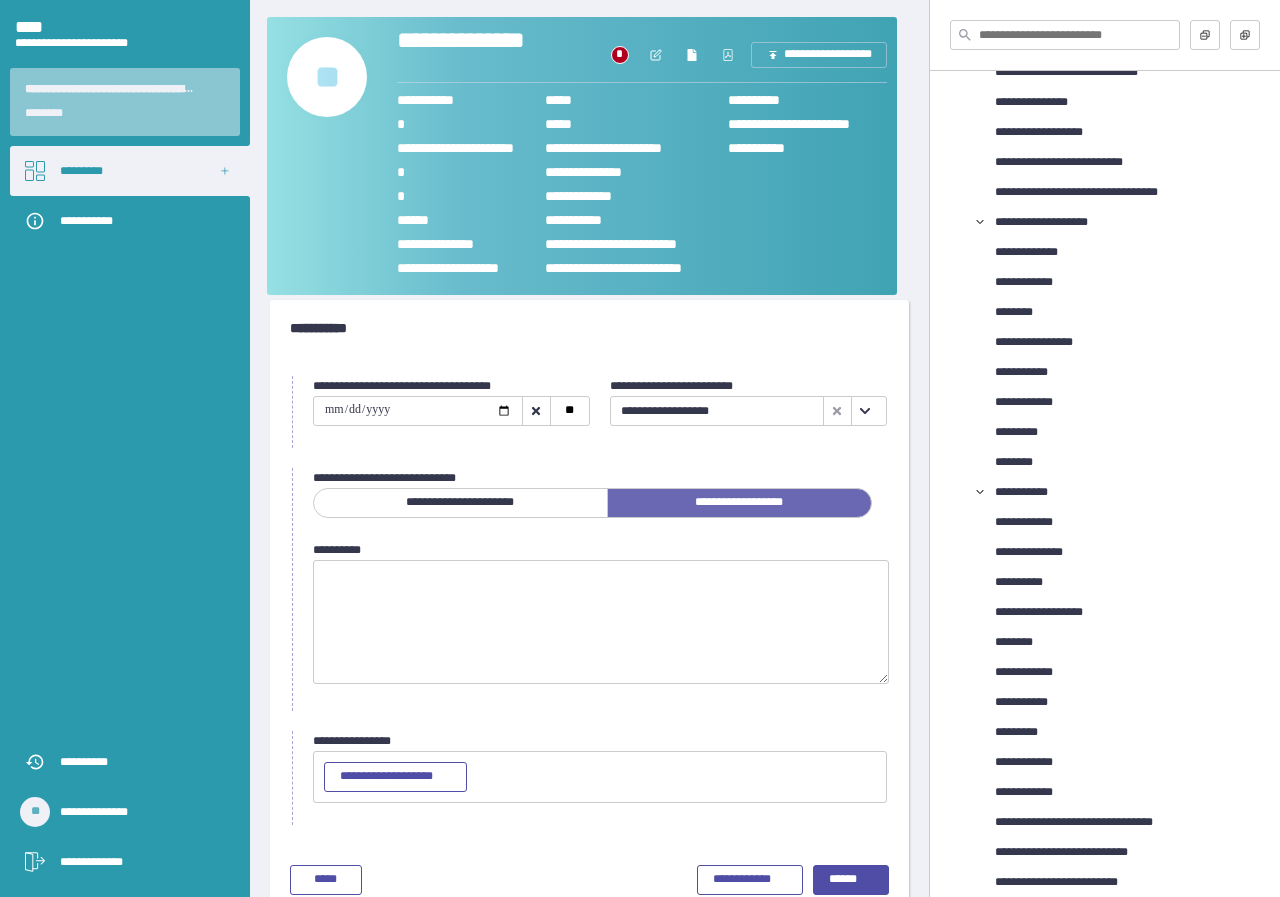scroll, scrollTop: 36, scrollLeft: 0, axis: vertical 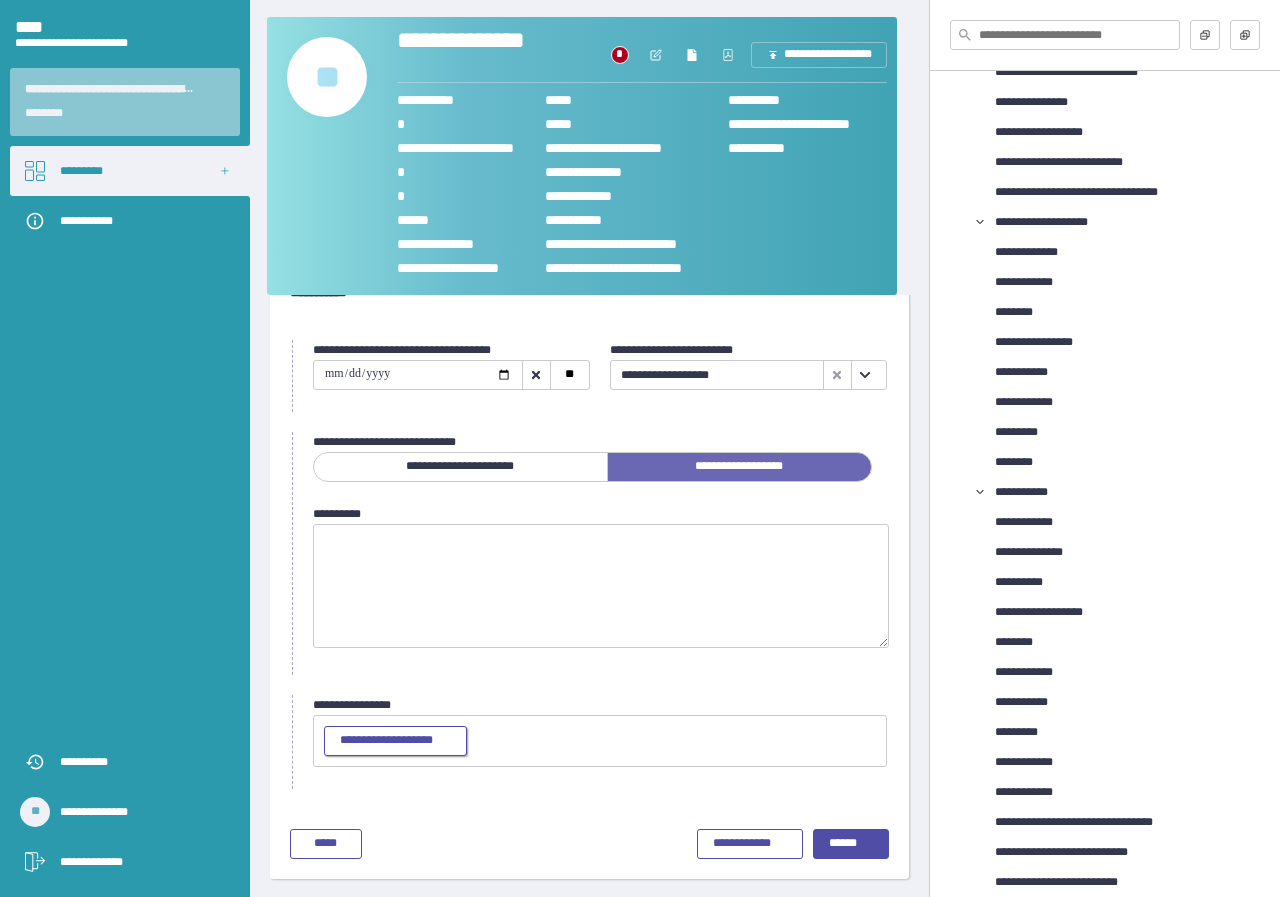 click on "**********" at bounding box center (395, 741) 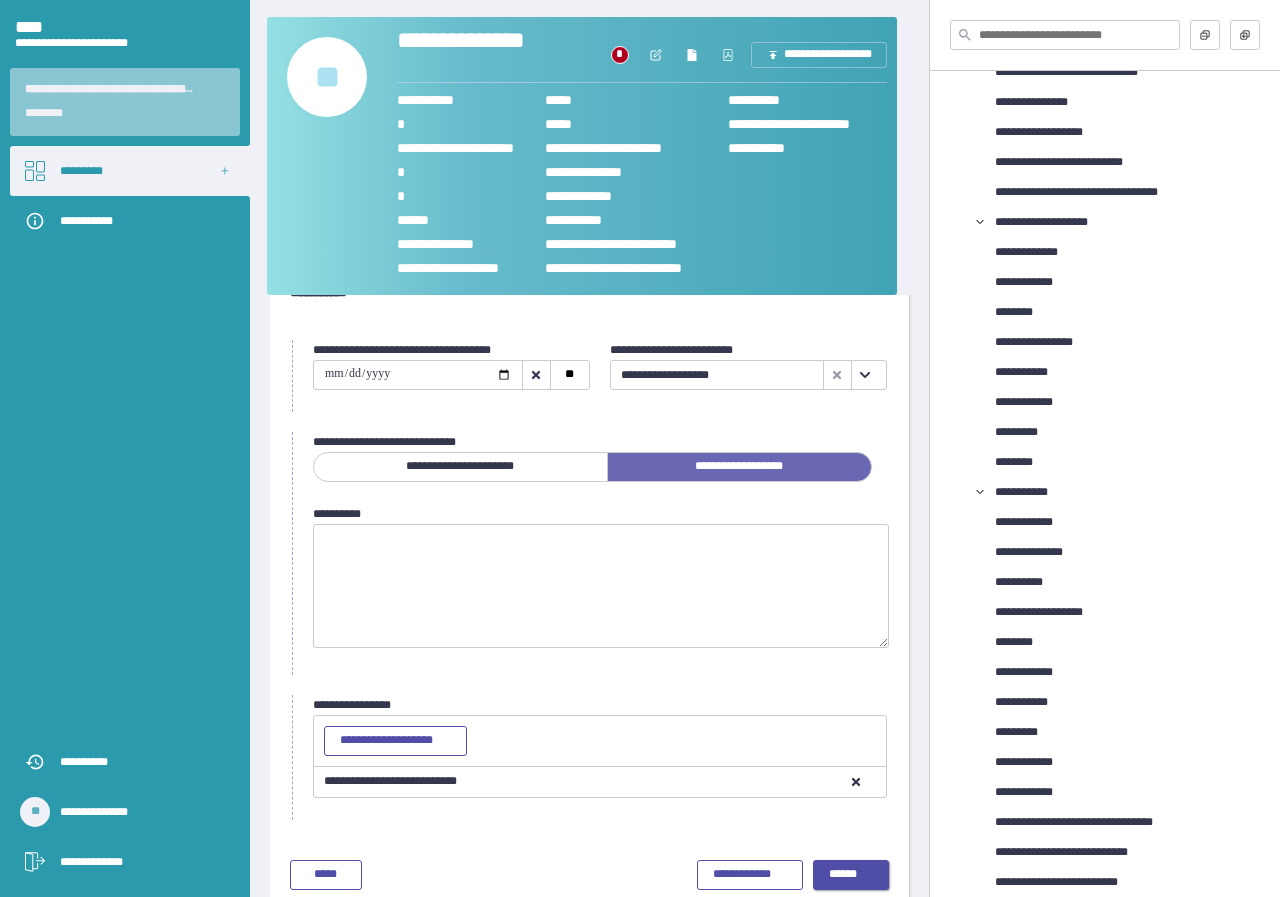 click on "******" at bounding box center (851, 875) 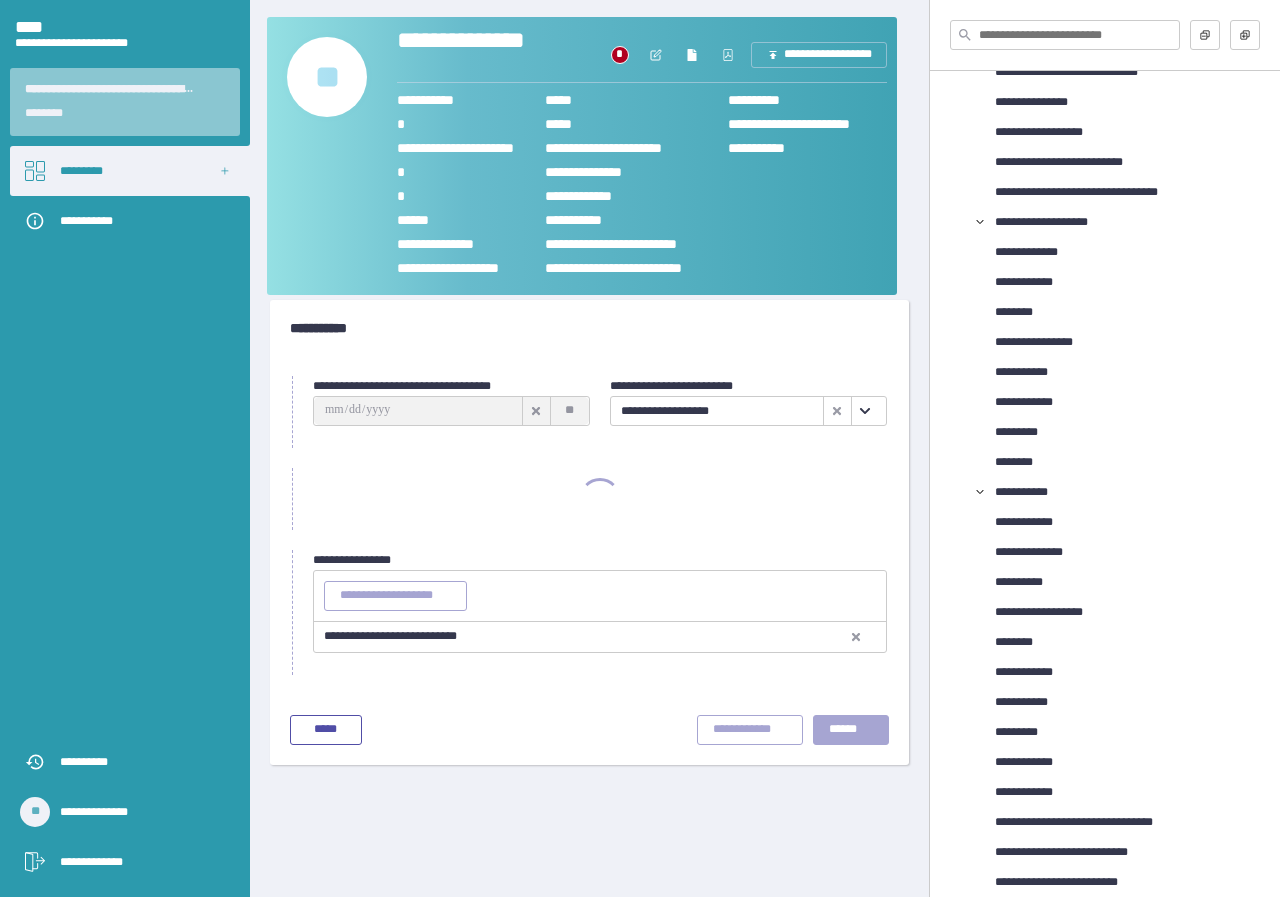 scroll, scrollTop: 0, scrollLeft: 0, axis: both 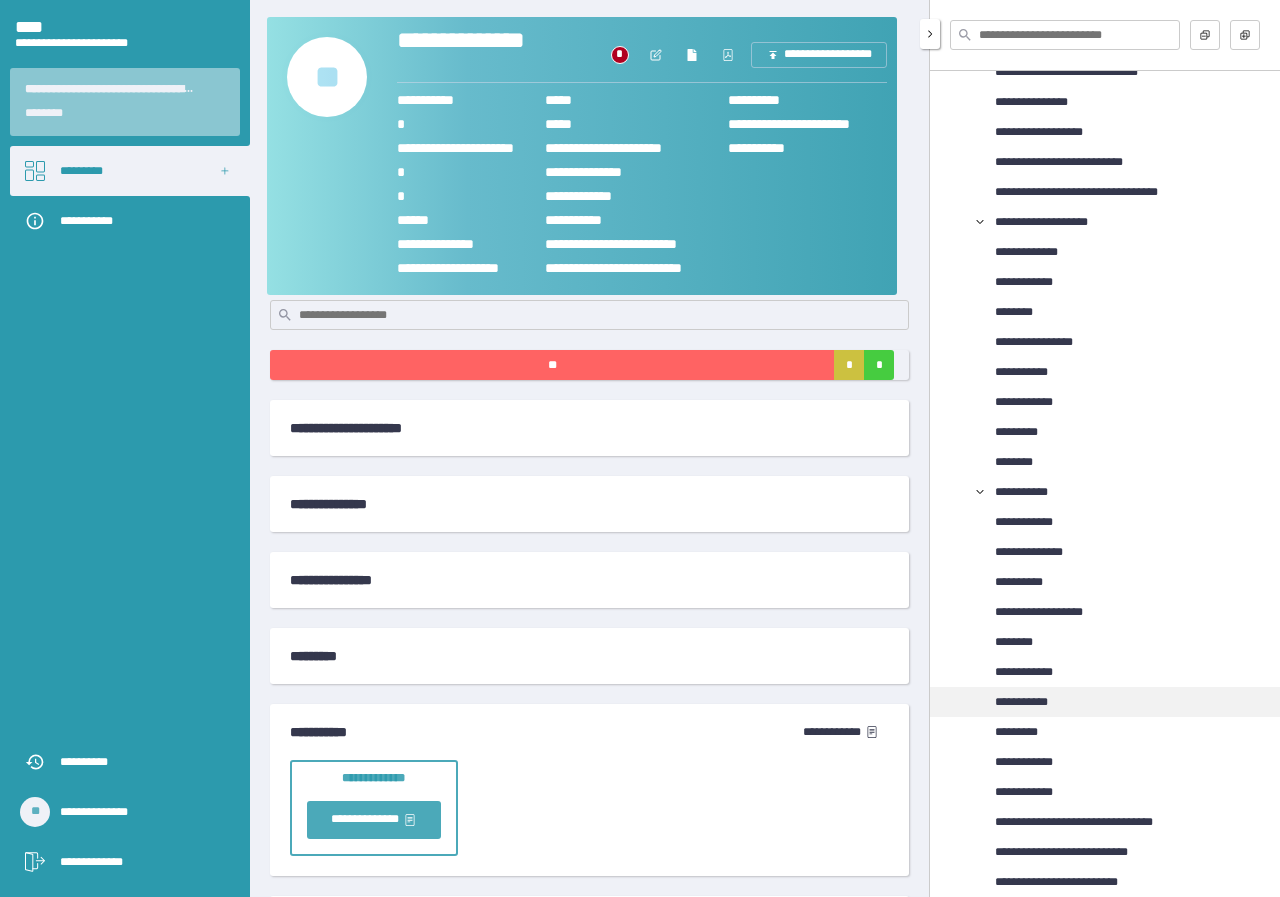 click on "**********" at bounding box center [1032, 702] 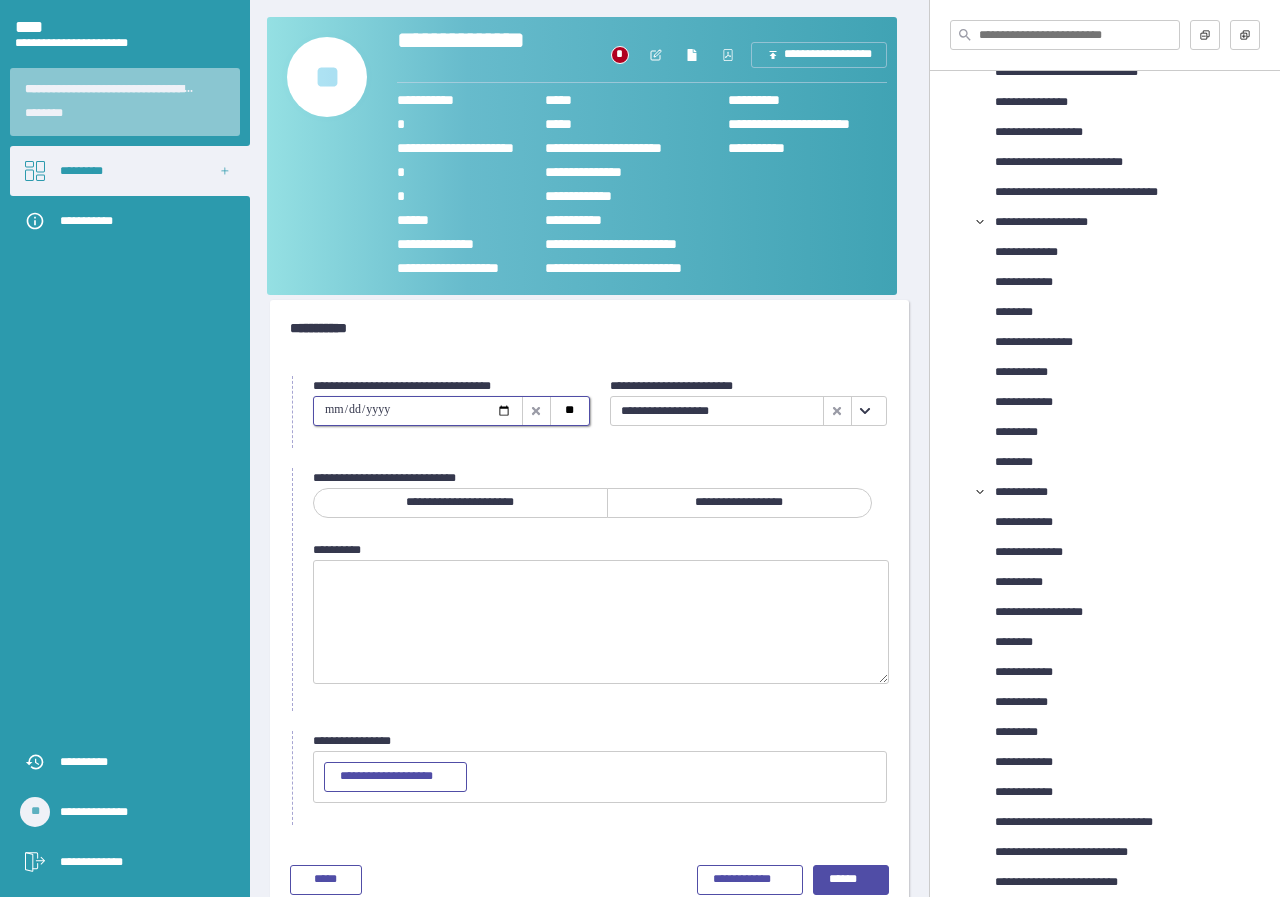 click at bounding box center (418, 411) 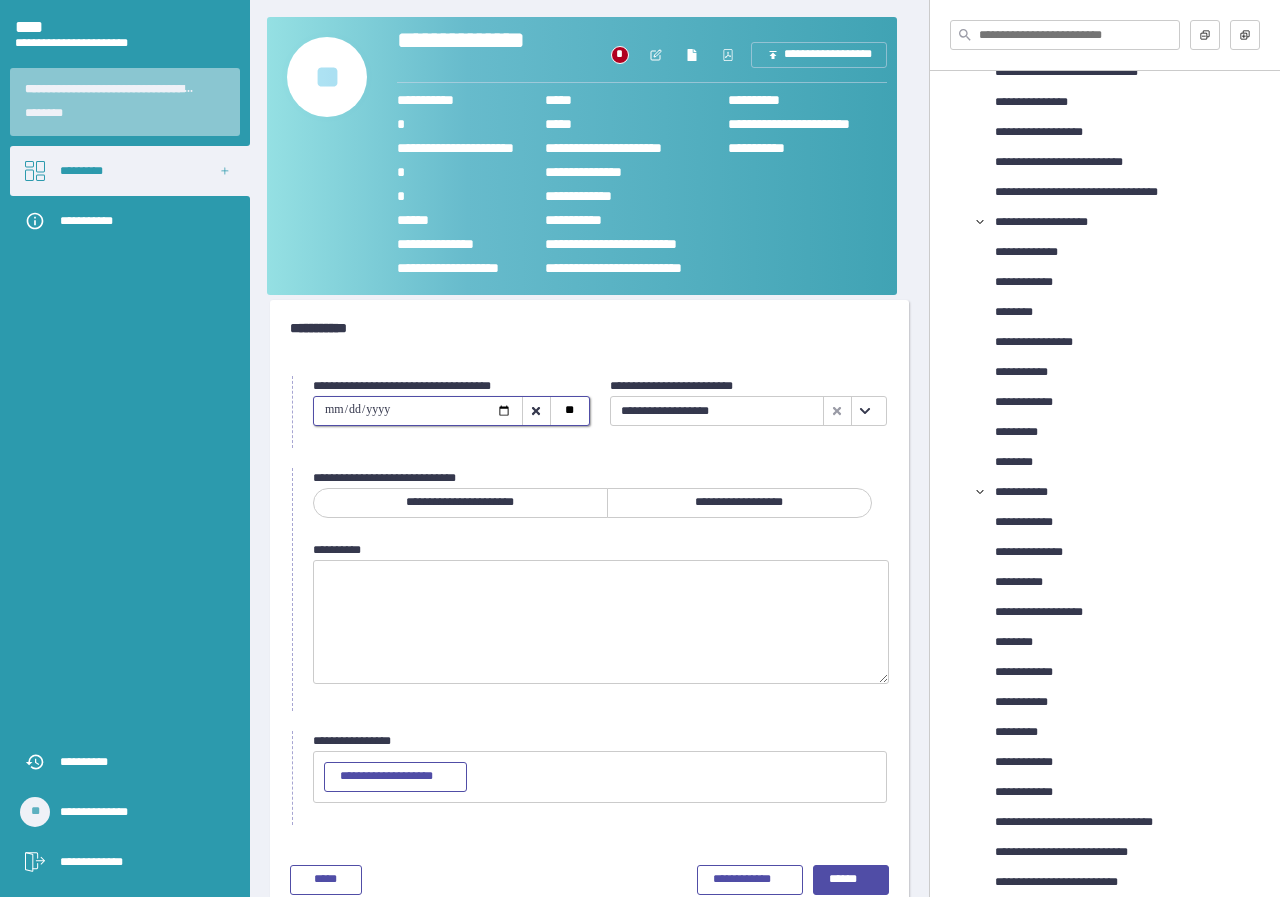 click on "**********" at bounding box center (460, 503) 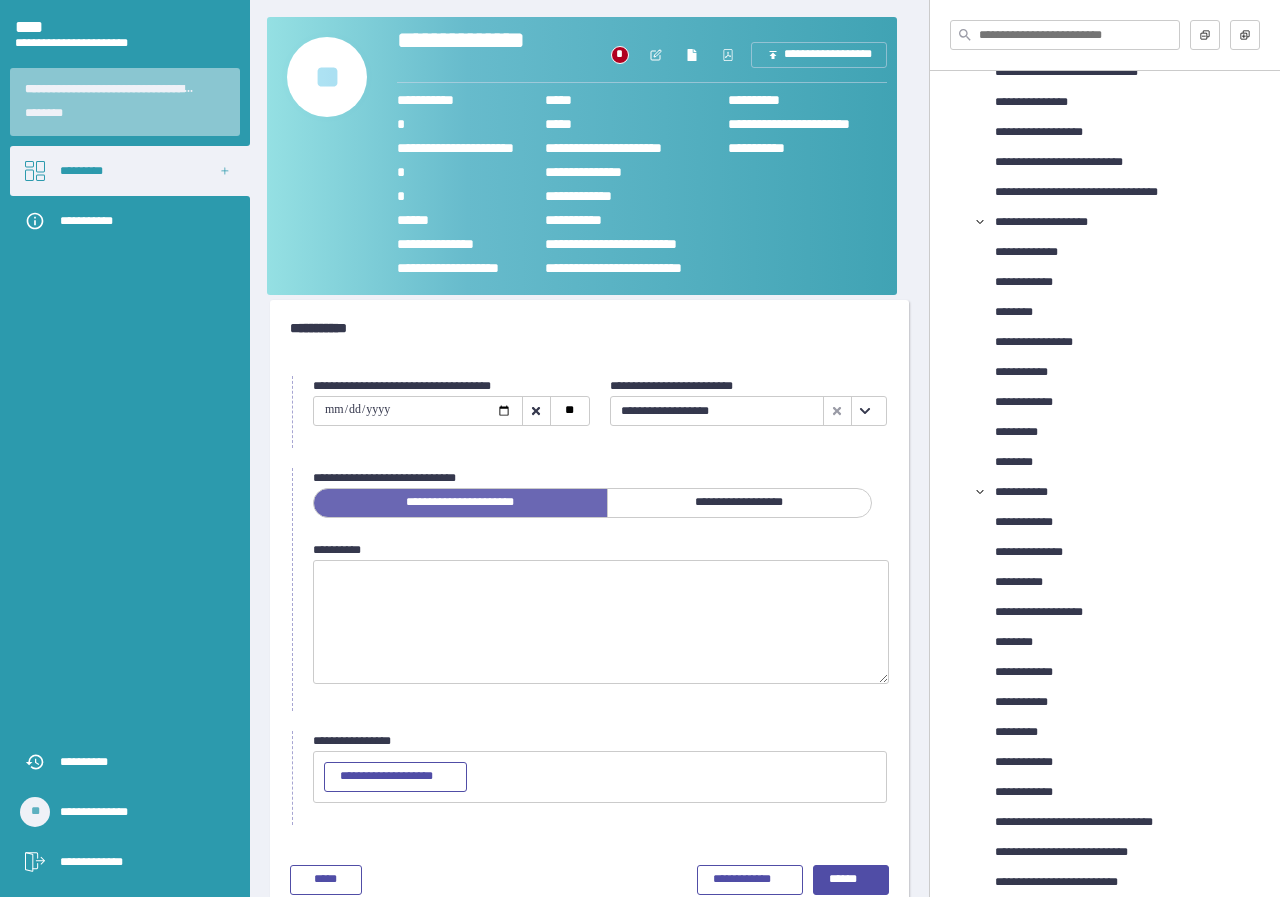 scroll, scrollTop: 36, scrollLeft: 0, axis: vertical 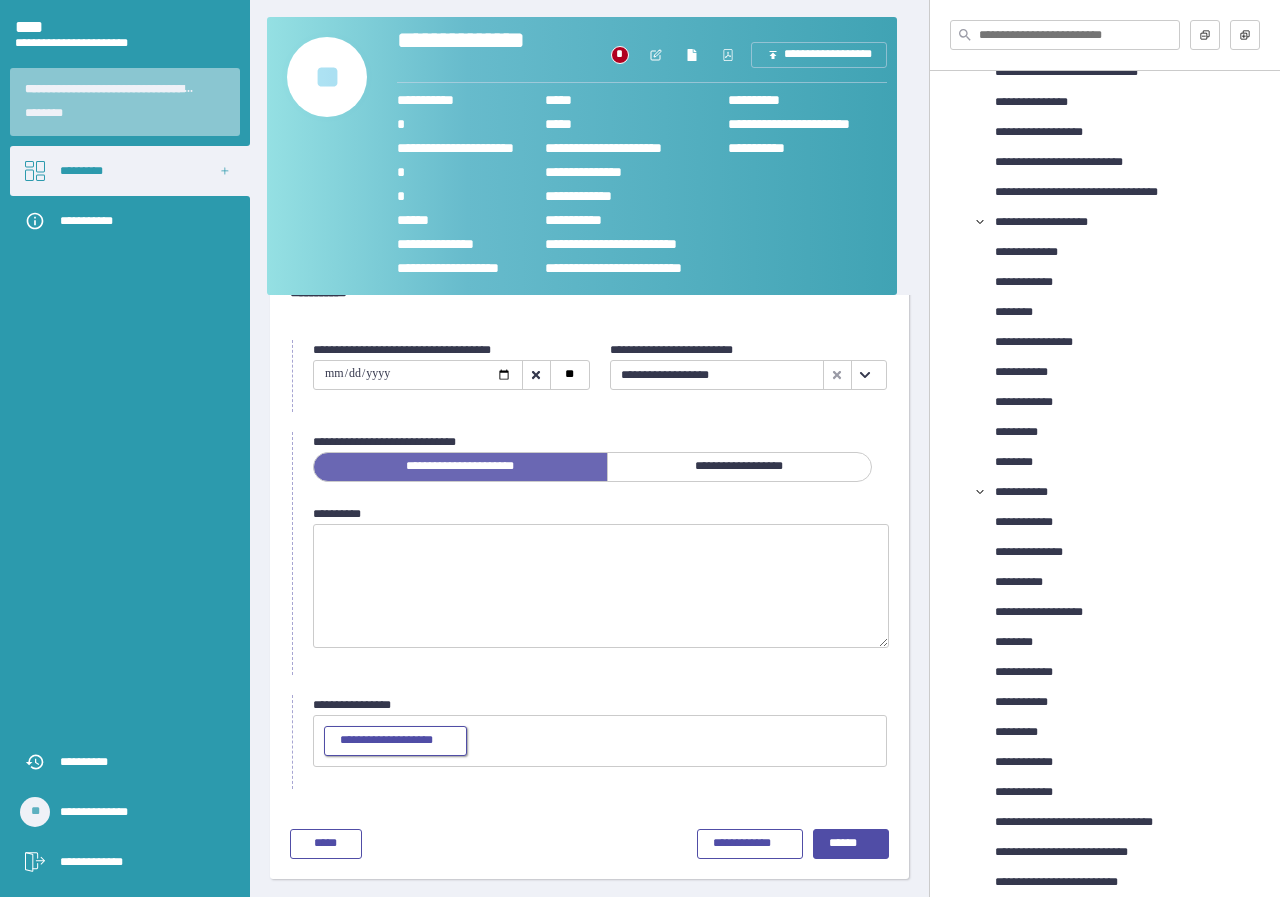 click on "**********" at bounding box center [395, 741] 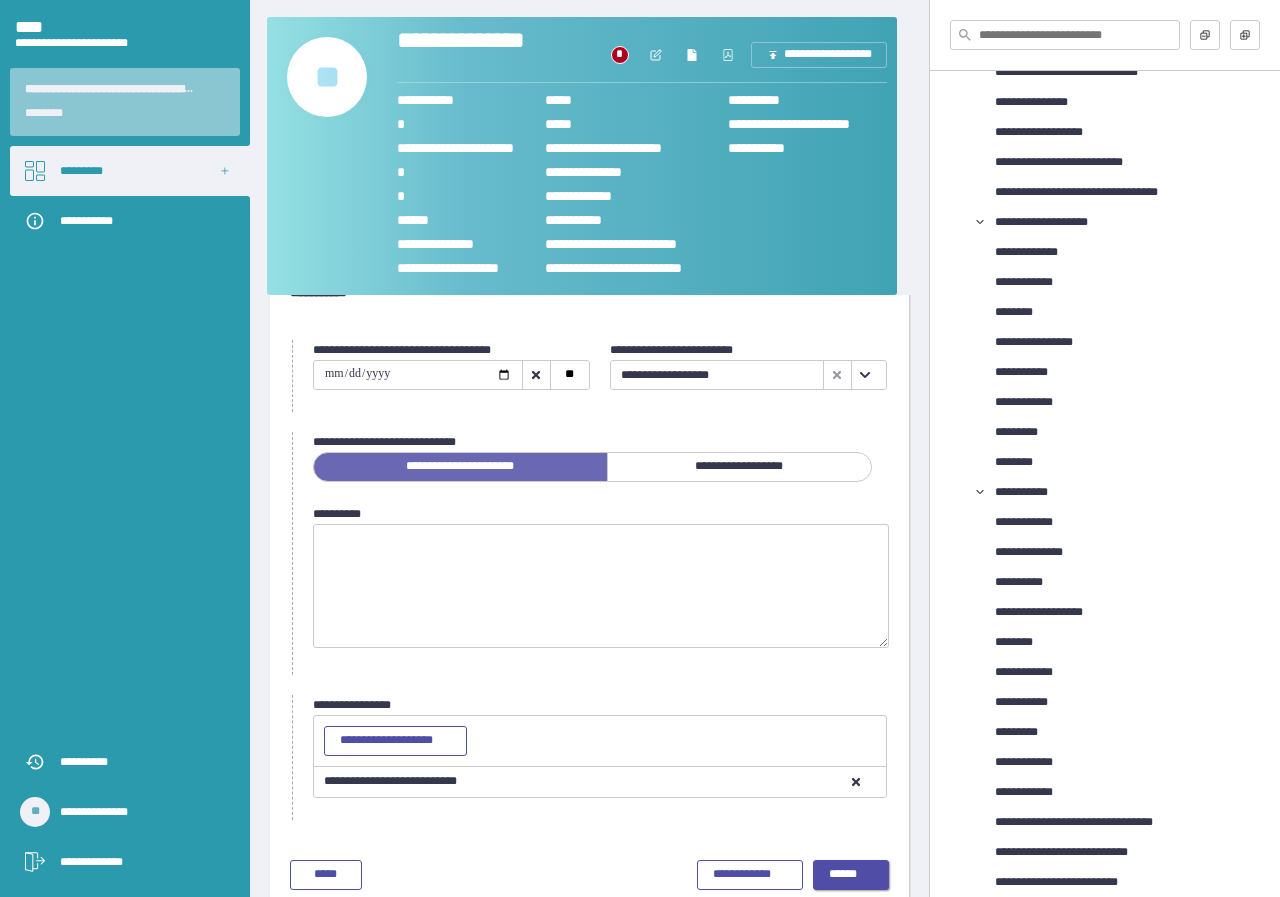 click on "******" at bounding box center (851, 875) 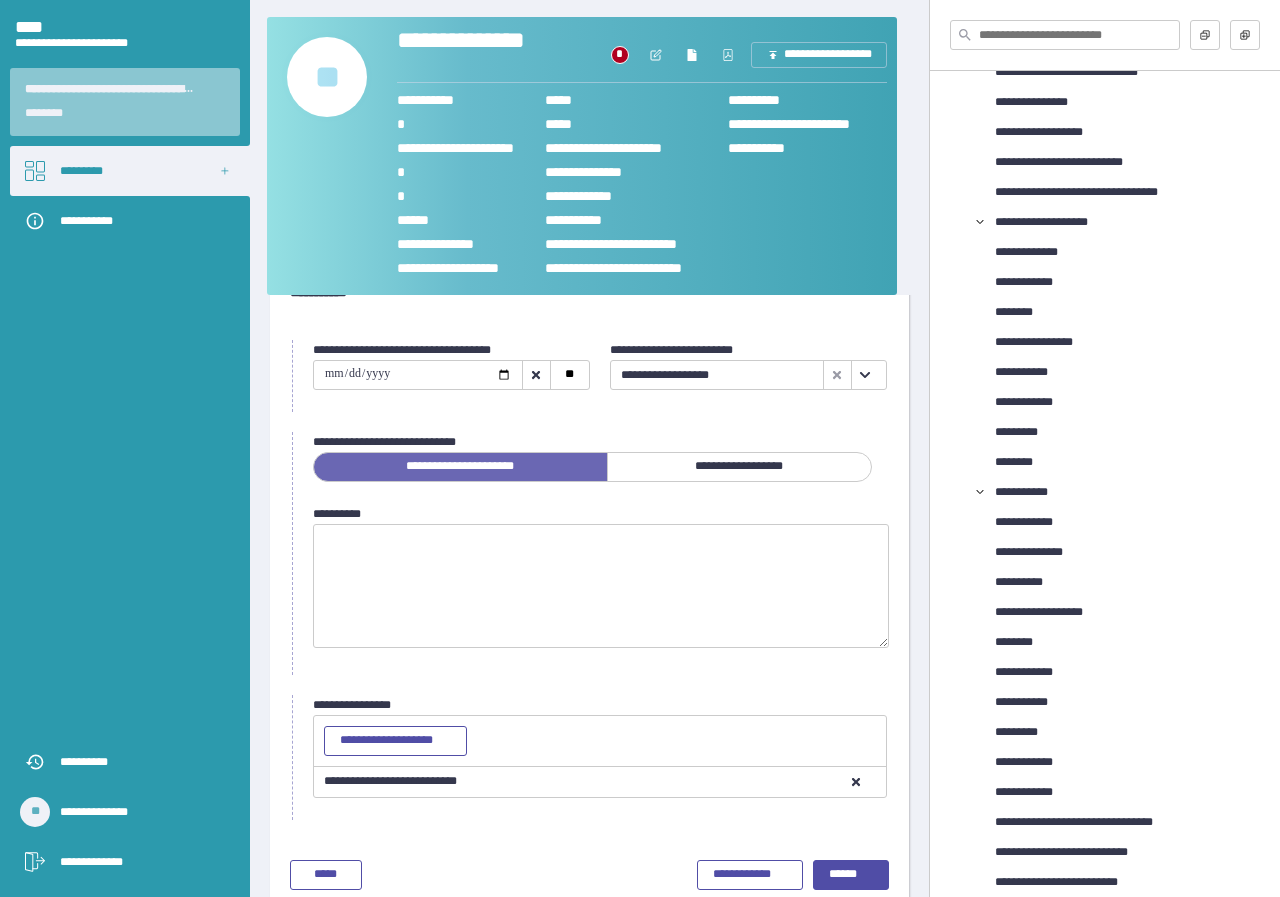 scroll, scrollTop: 0, scrollLeft: 0, axis: both 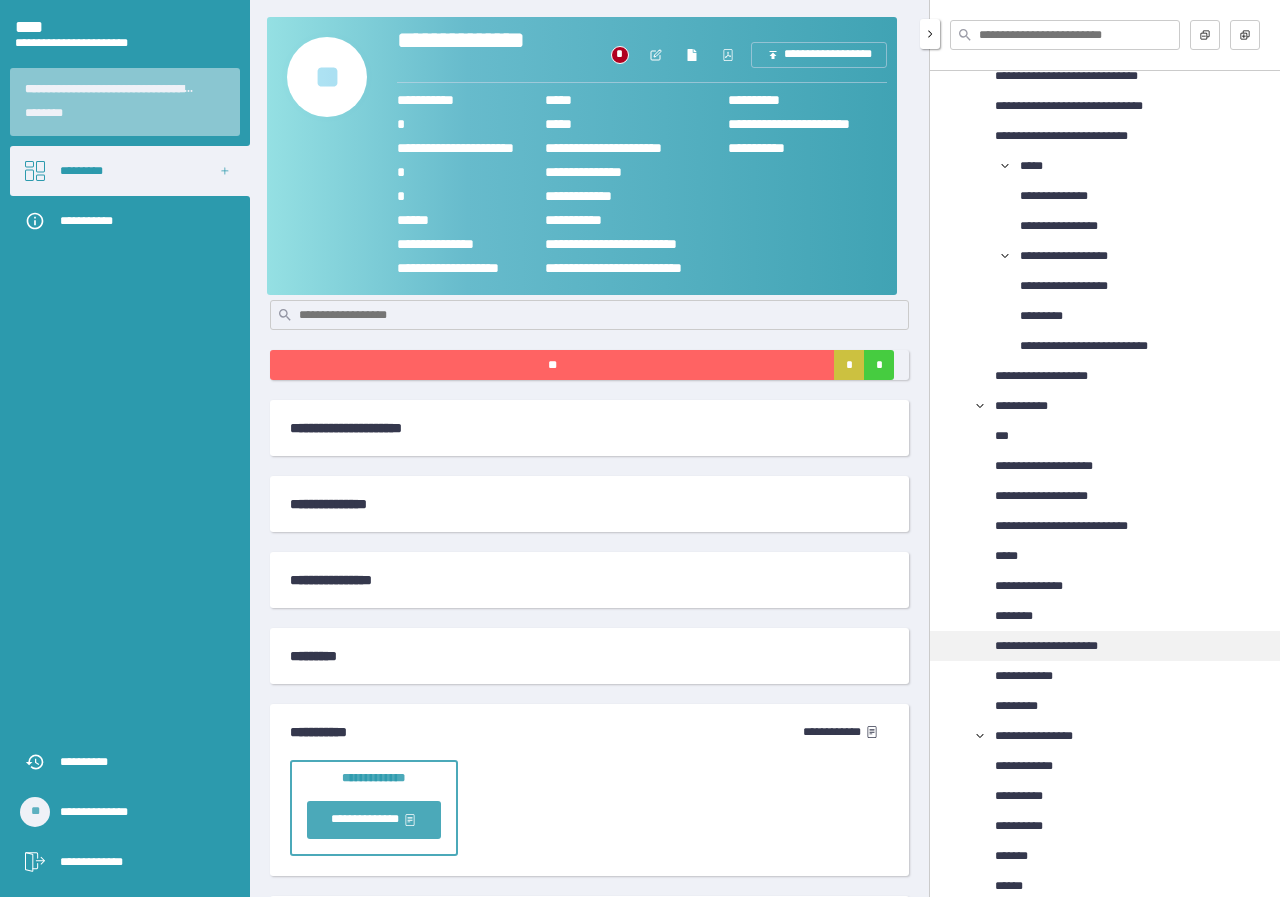 click on "**********" at bounding box center [1061, 646] 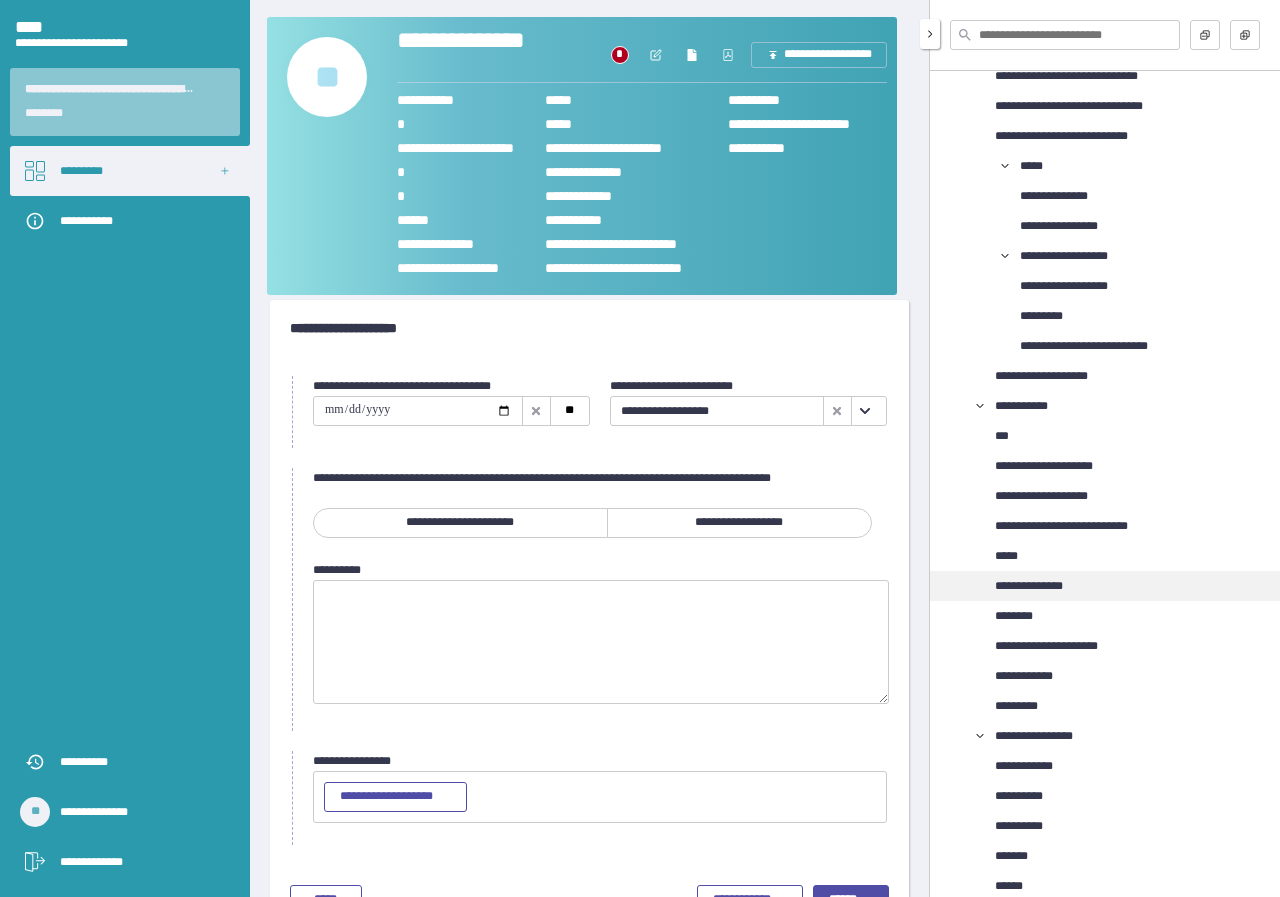 click on "**********" at bounding box center (1041, 586) 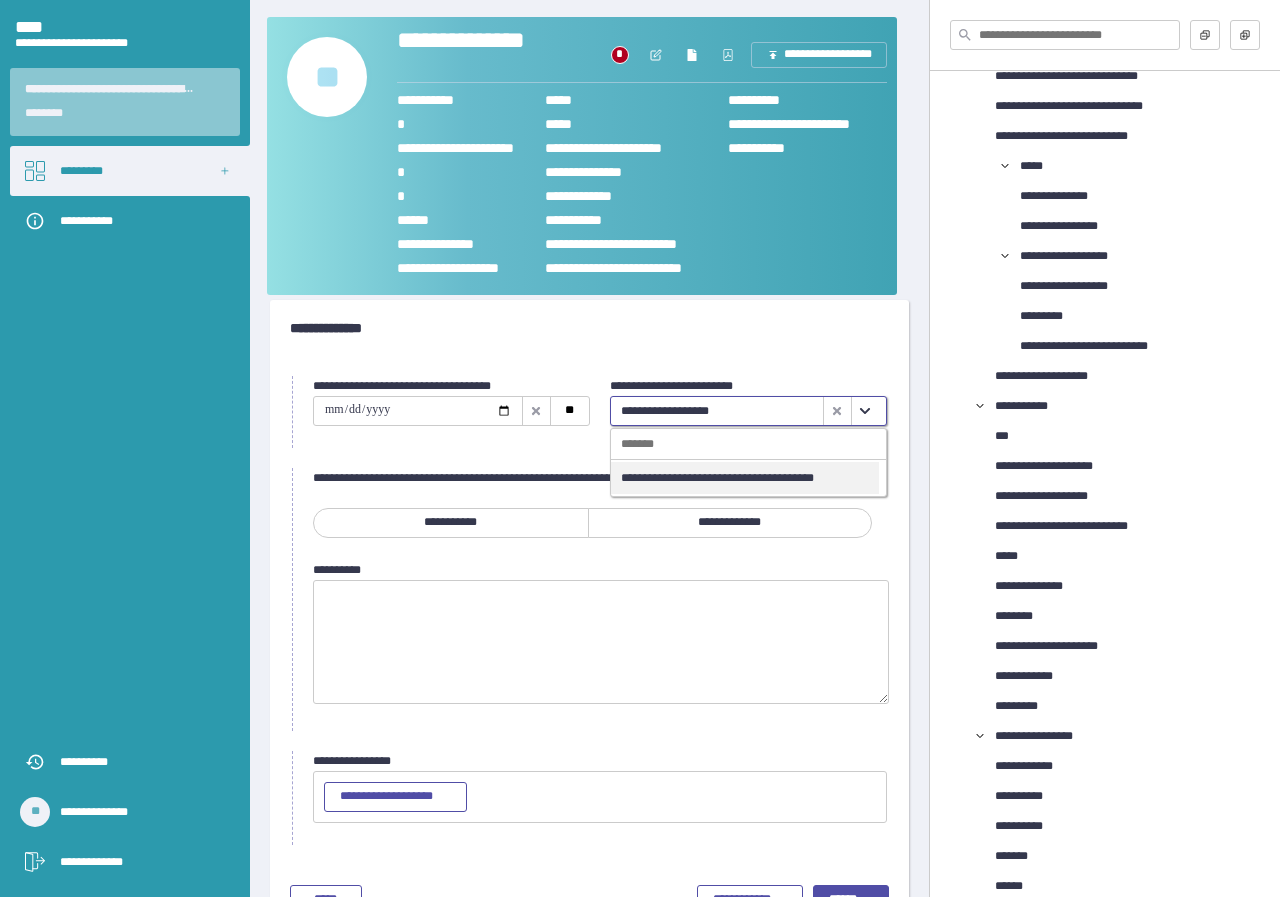 click at bounding box center (865, 411) 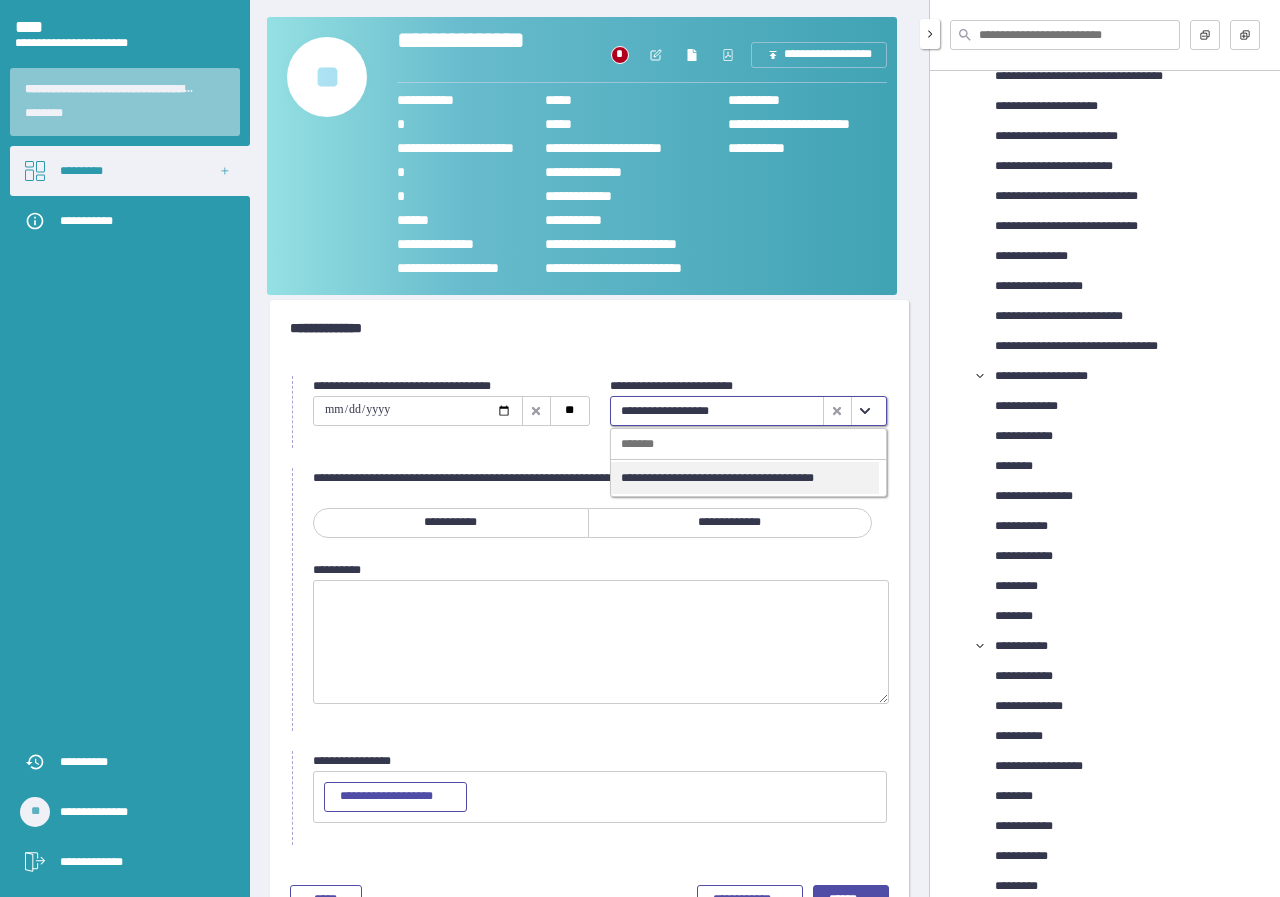 scroll, scrollTop: 3554, scrollLeft: 0, axis: vertical 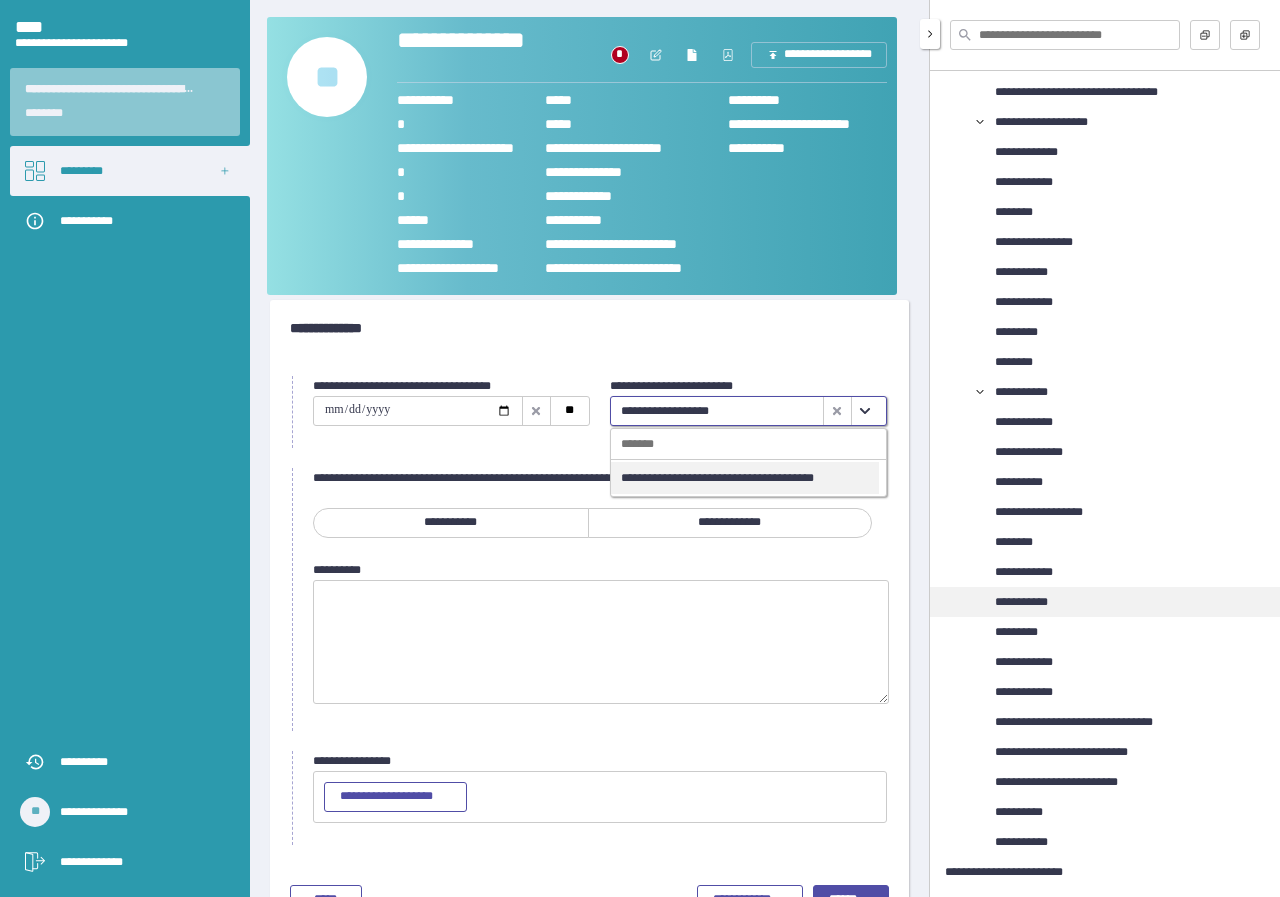 click on "**********" at bounding box center [1032, 602] 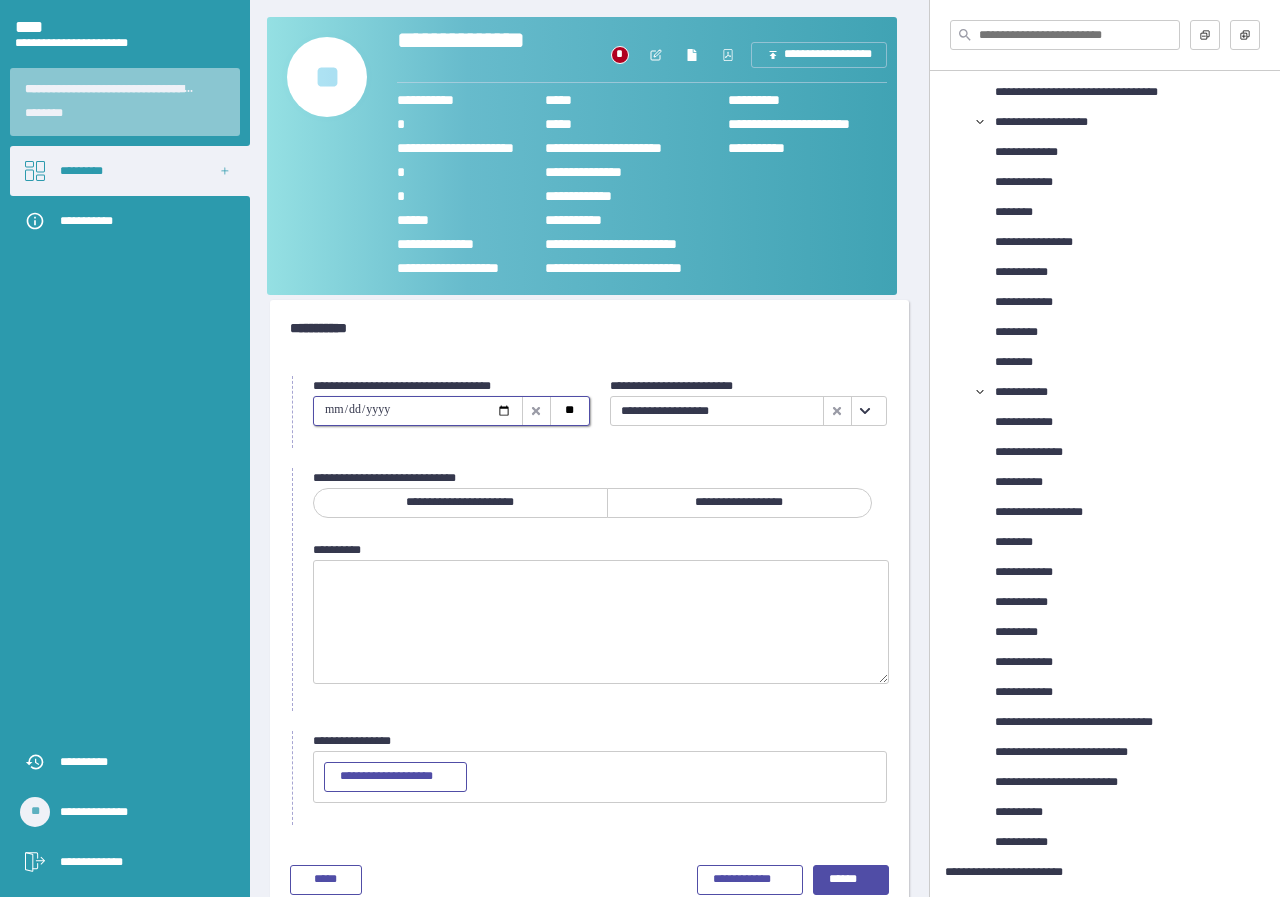 click at bounding box center [418, 411] 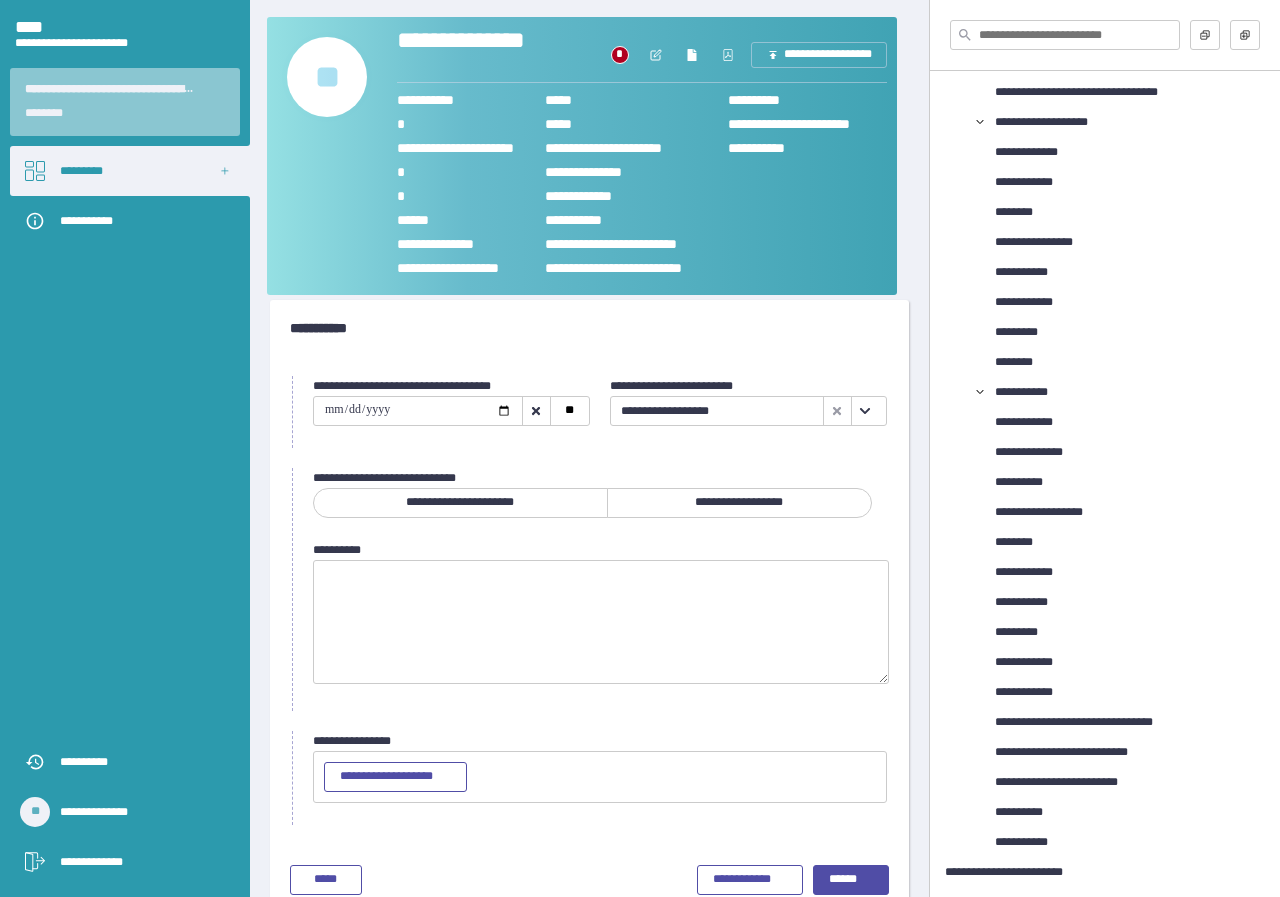 click on "**********" at bounding box center [460, 503] 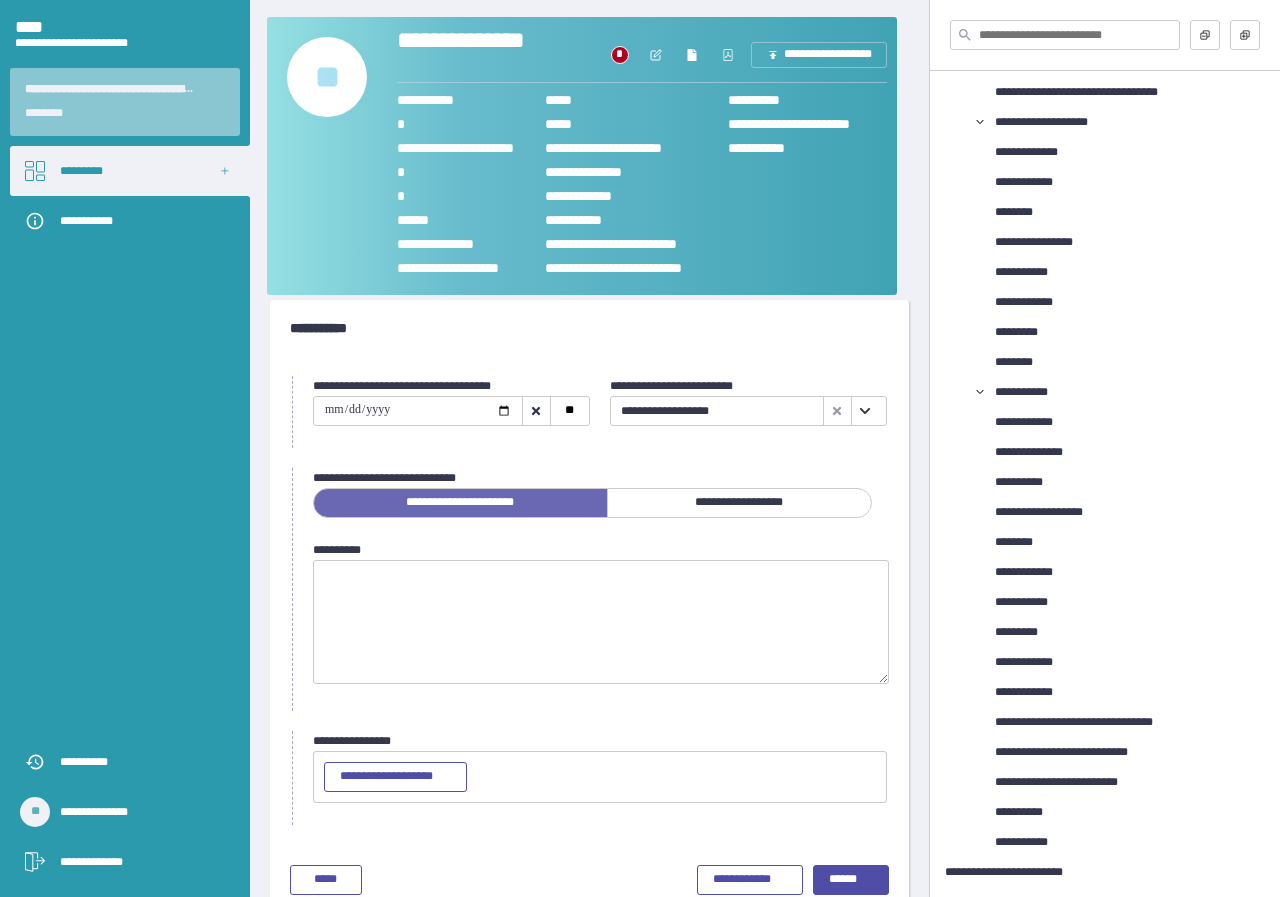 scroll, scrollTop: 36, scrollLeft: 0, axis: vertical 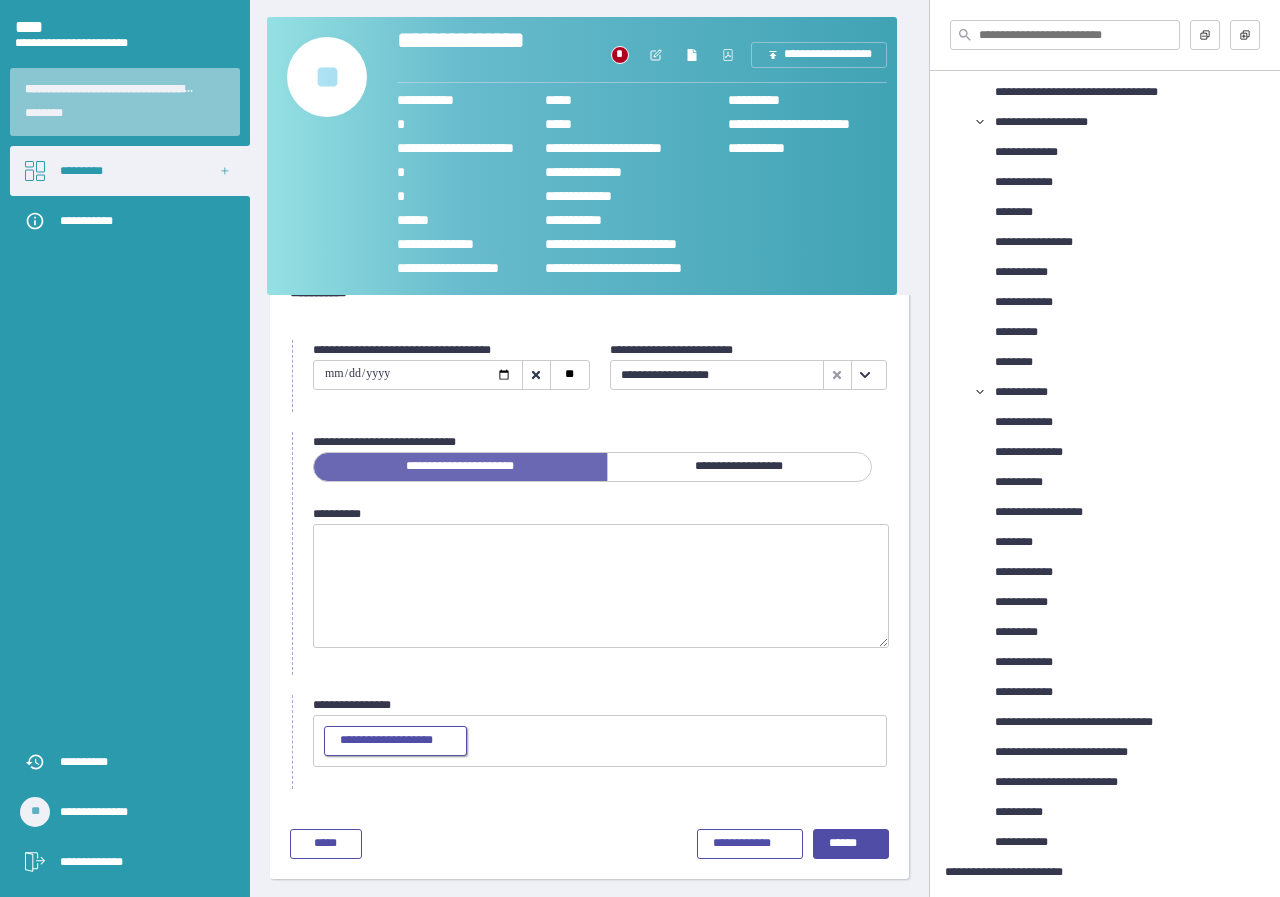 click on "**********" at bounding box center (395, 741) 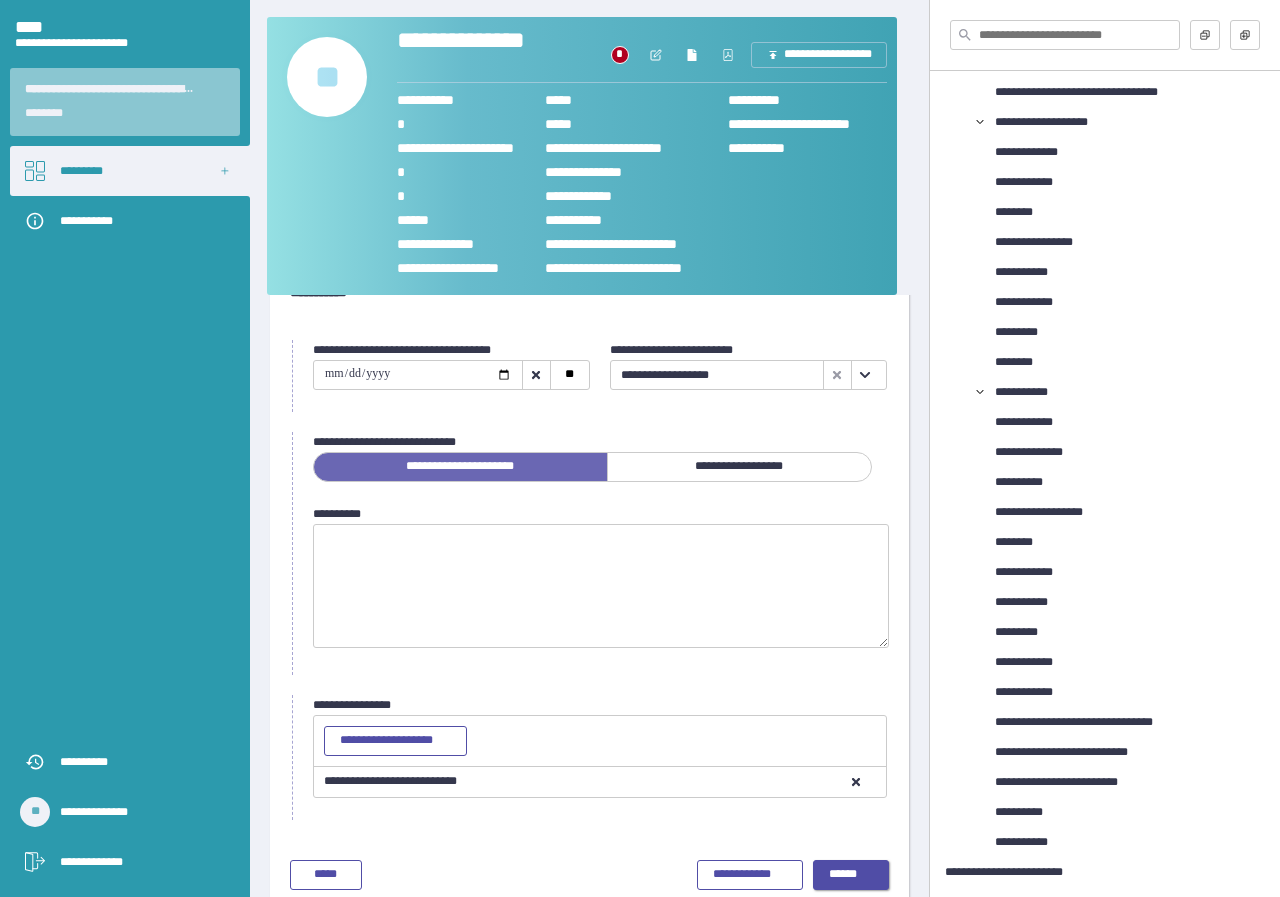click on "******" at bounding box center (851, 875) 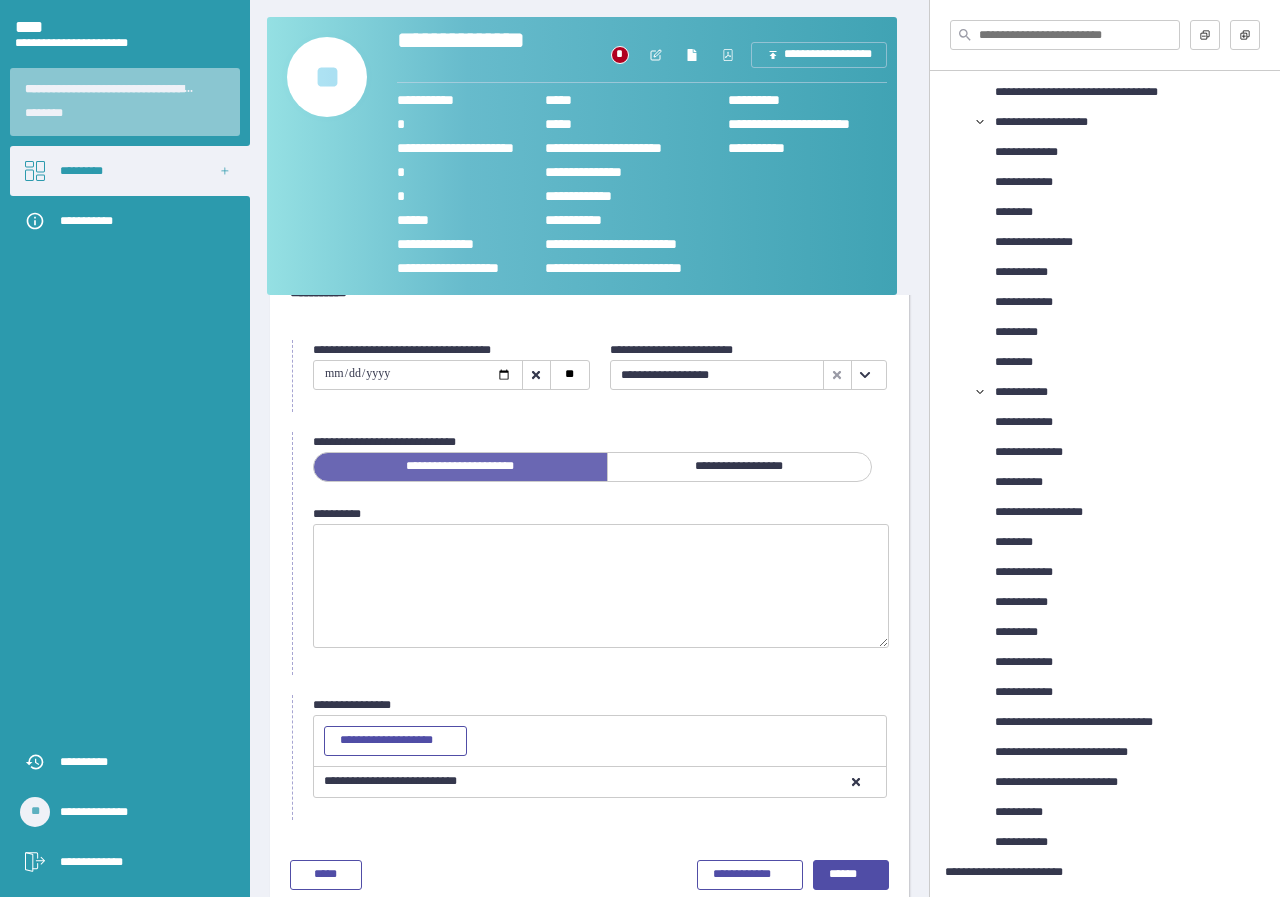 scroll, scrollTop: 0, scrollLeft: 0, axis: both 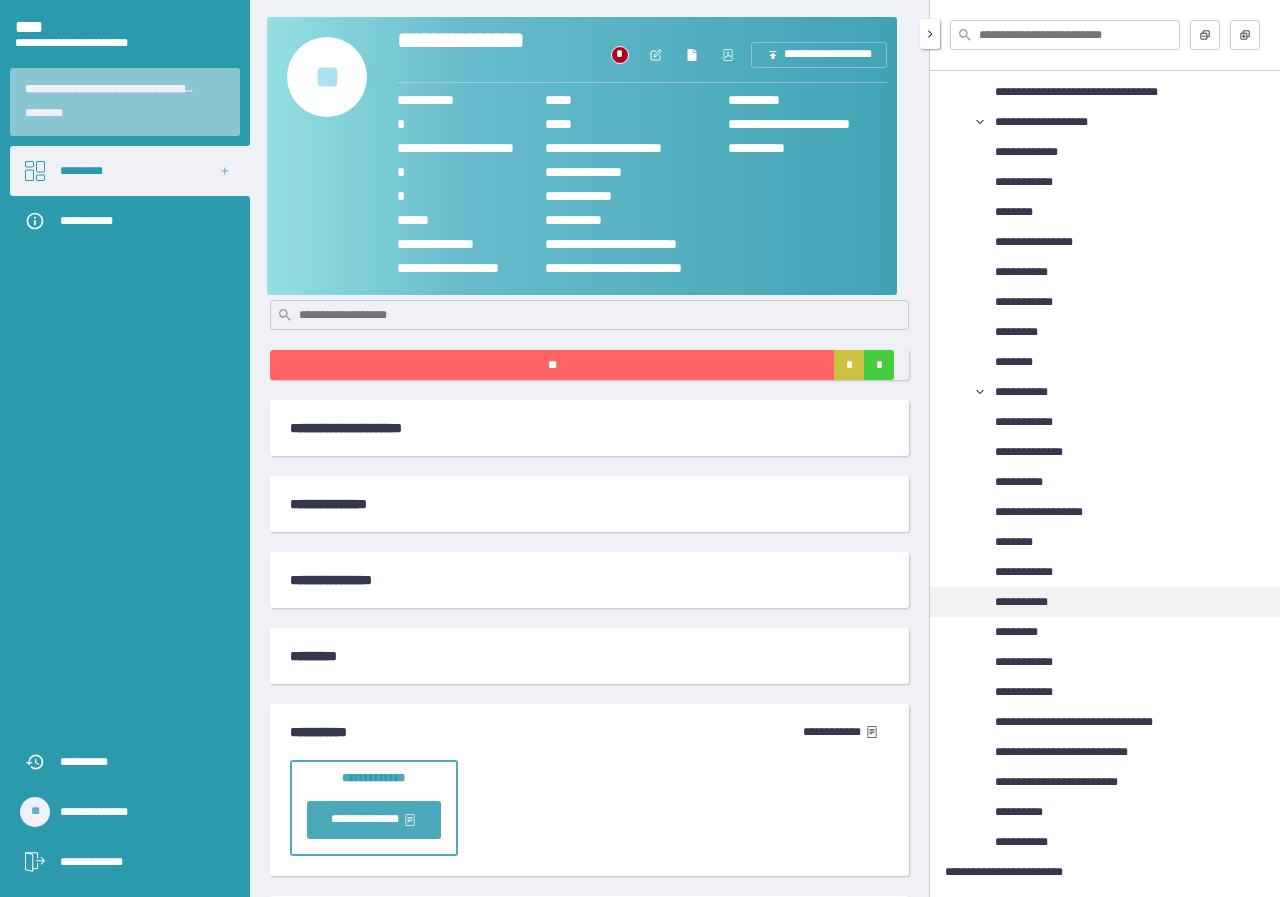 click on "**********" at bounding box center [1032, 602] 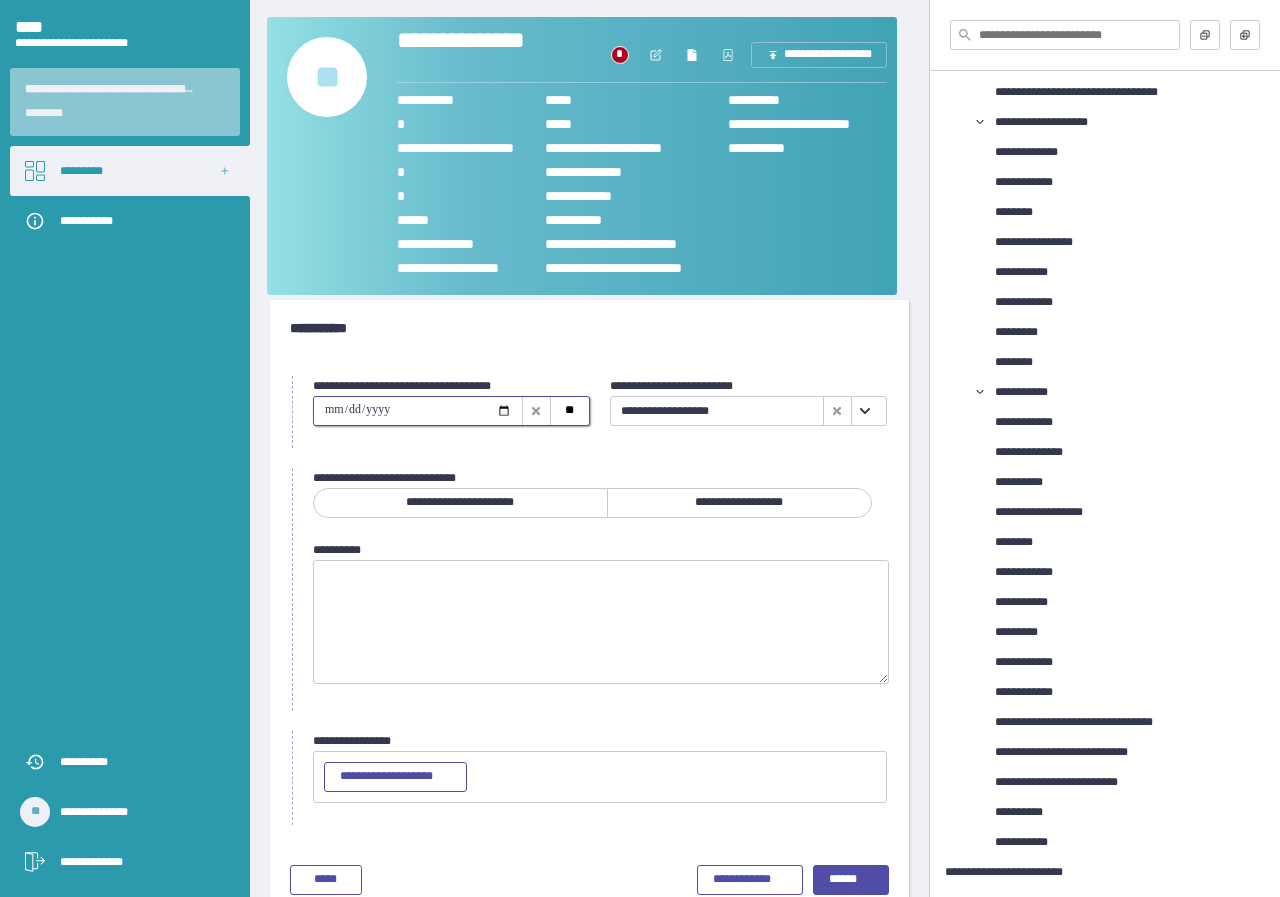 click at bounding box center (418, 411) 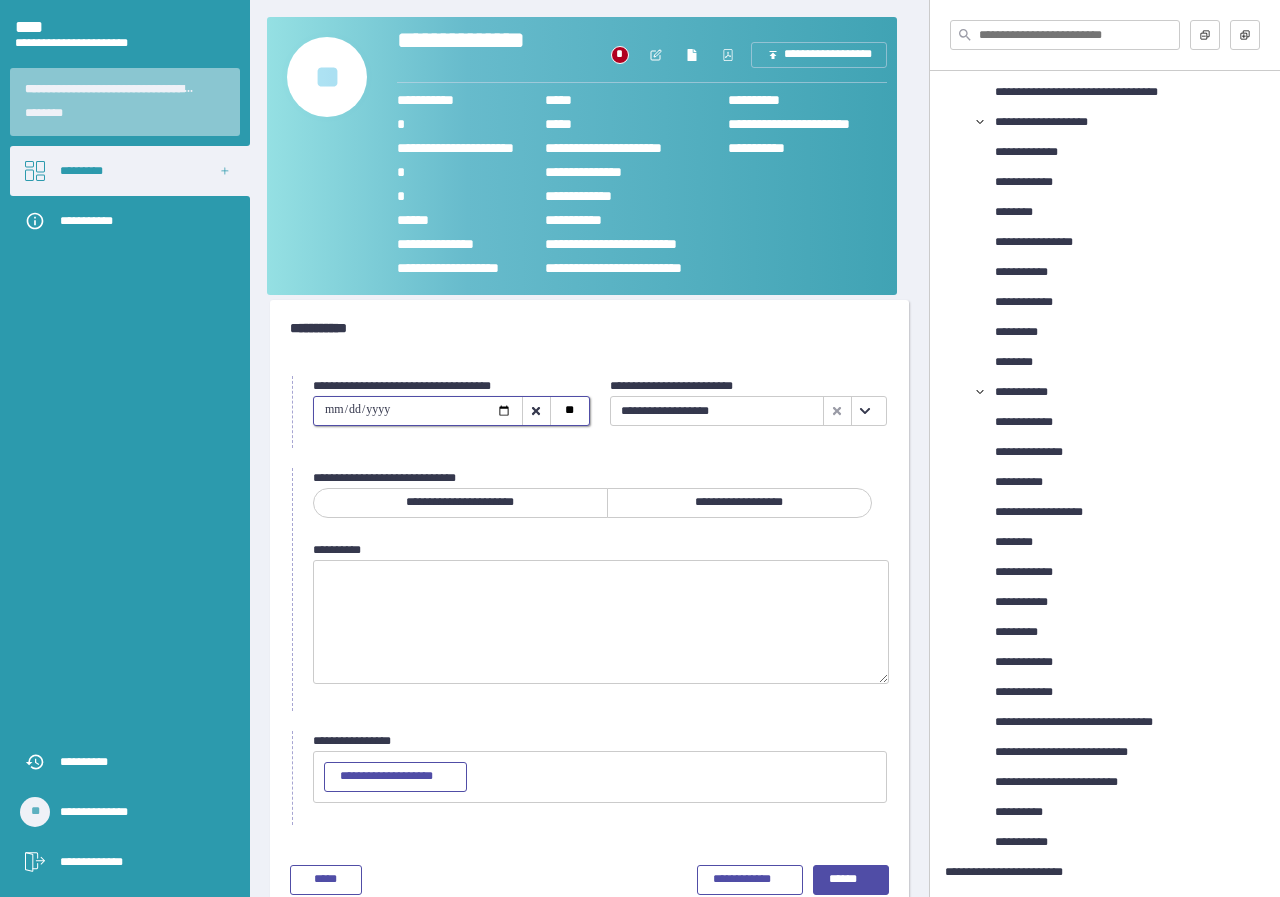 type on "**********" 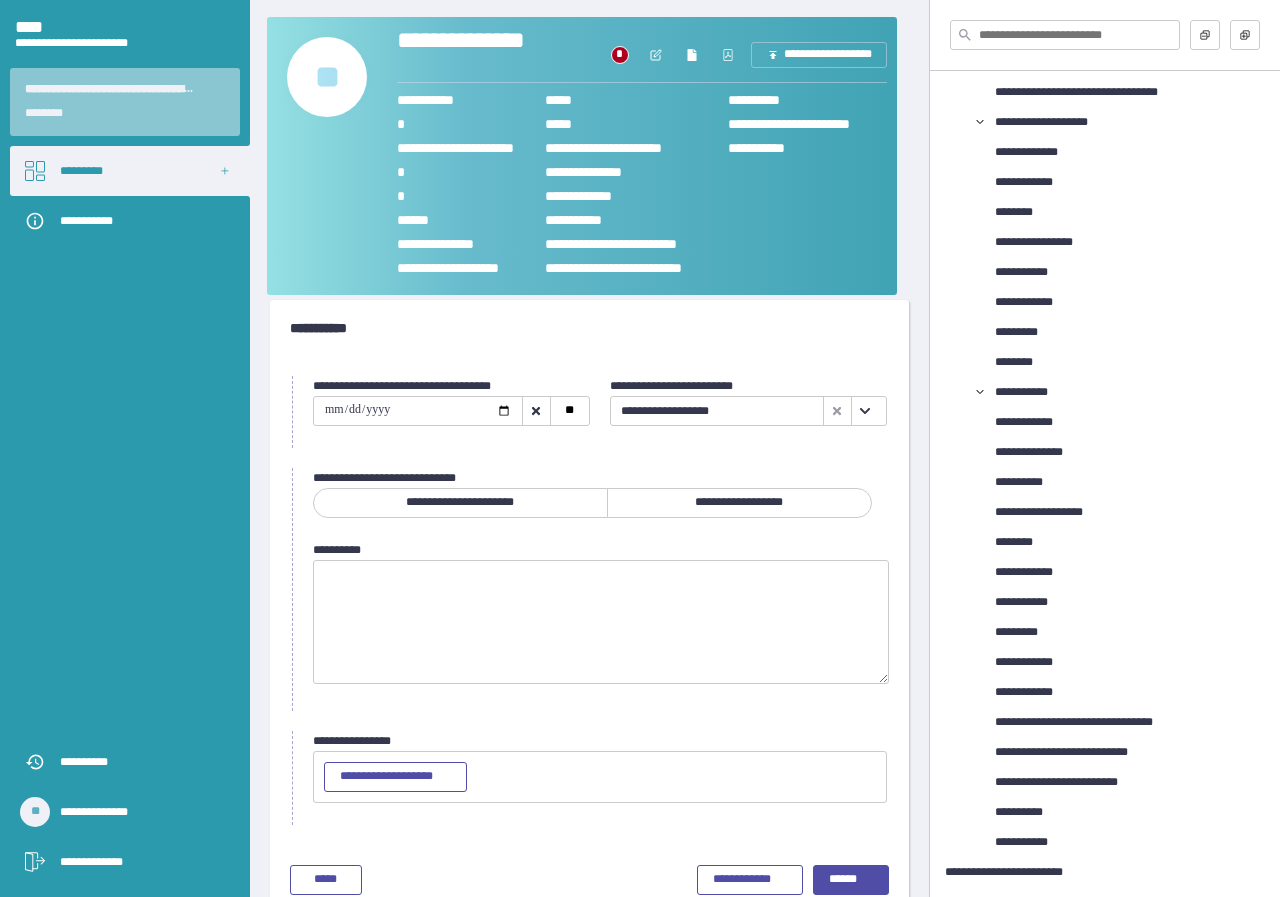 click on "**********" at bounding box center (460, 503) 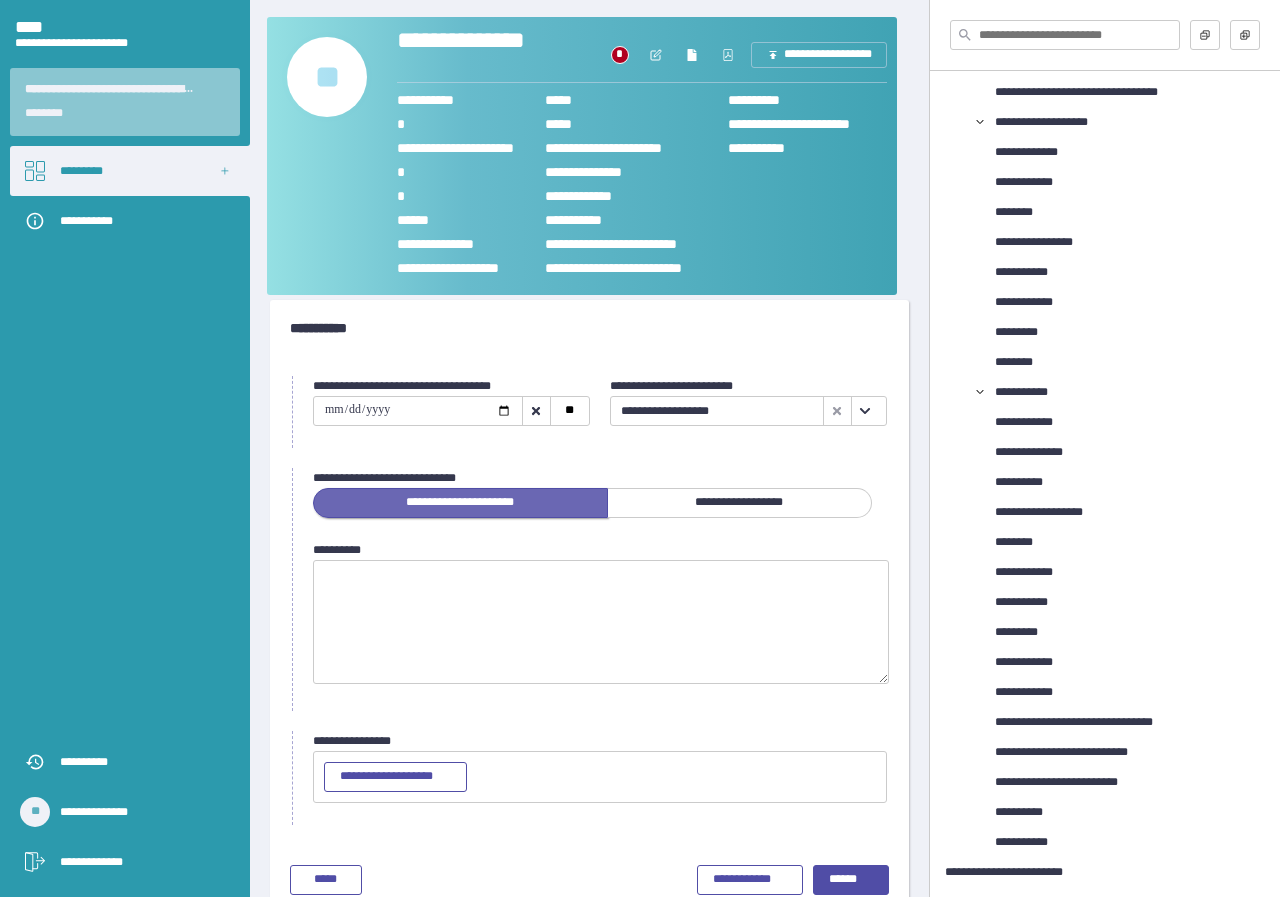 scroll, scrollTop: 36, scrollLeft: 0, axis: vertical 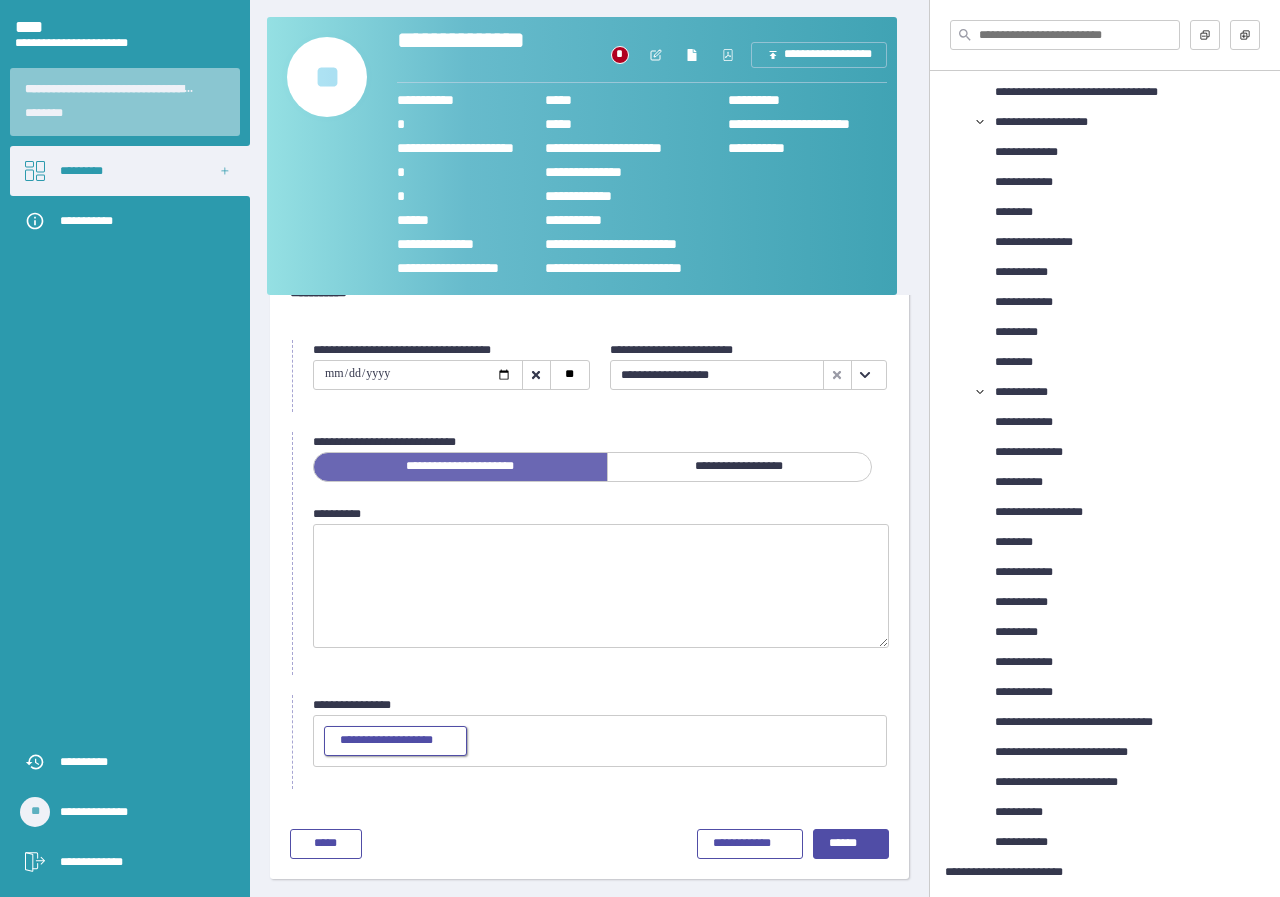 click on "**********" at bounding box center (395, 741) 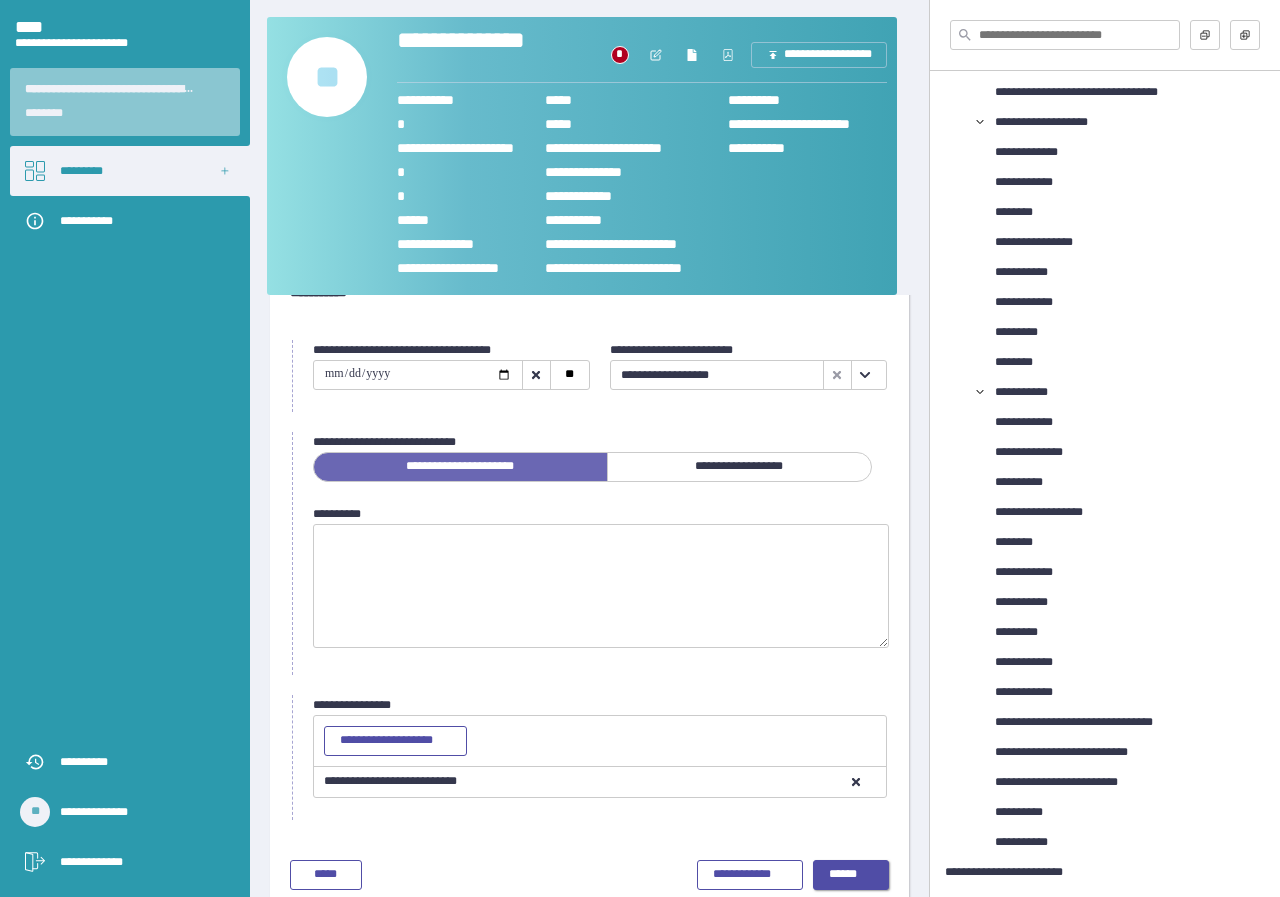 click on "******" at bounding box center [851, 875] 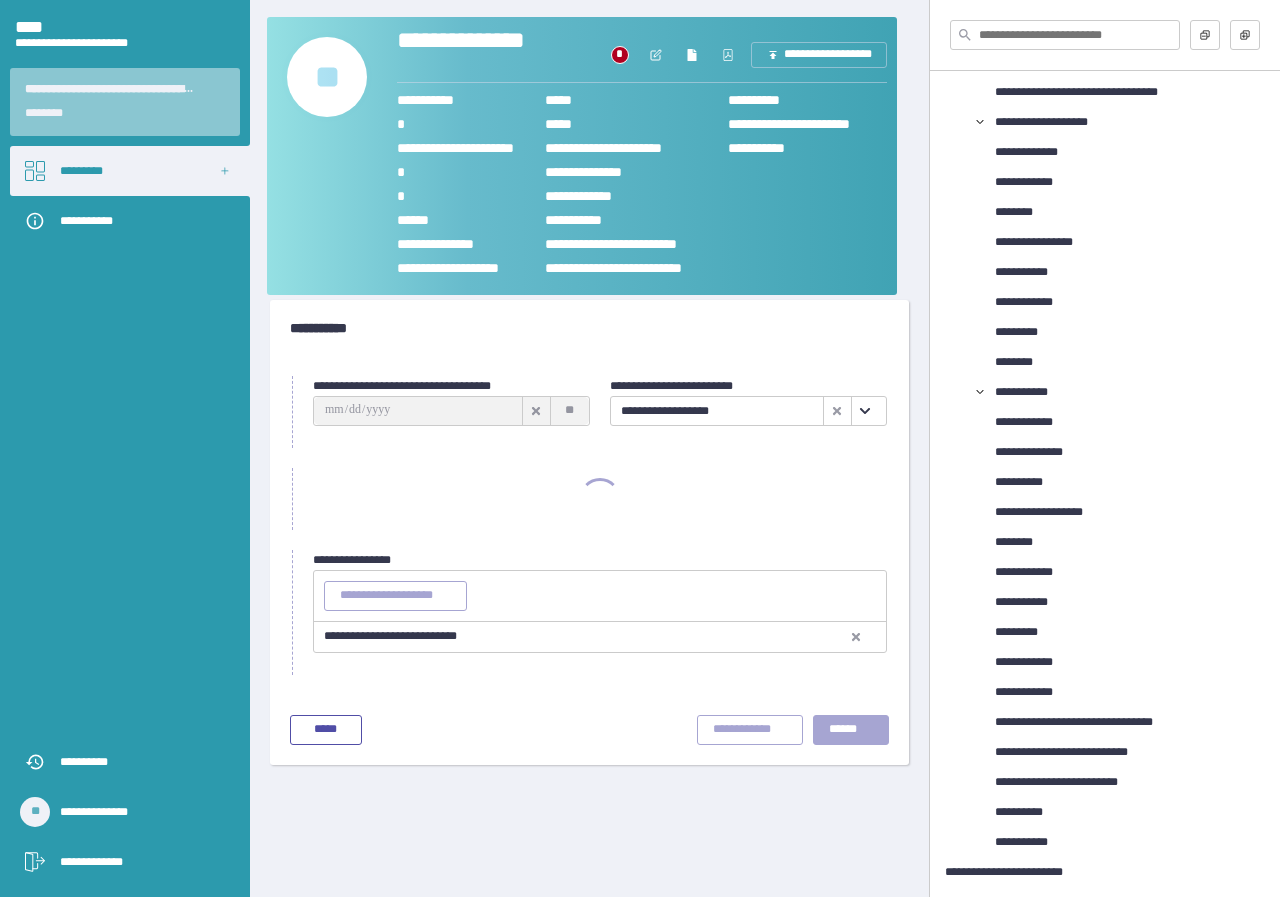 scroll, scrollTop: 0, scrollLeft: 0, axis: both 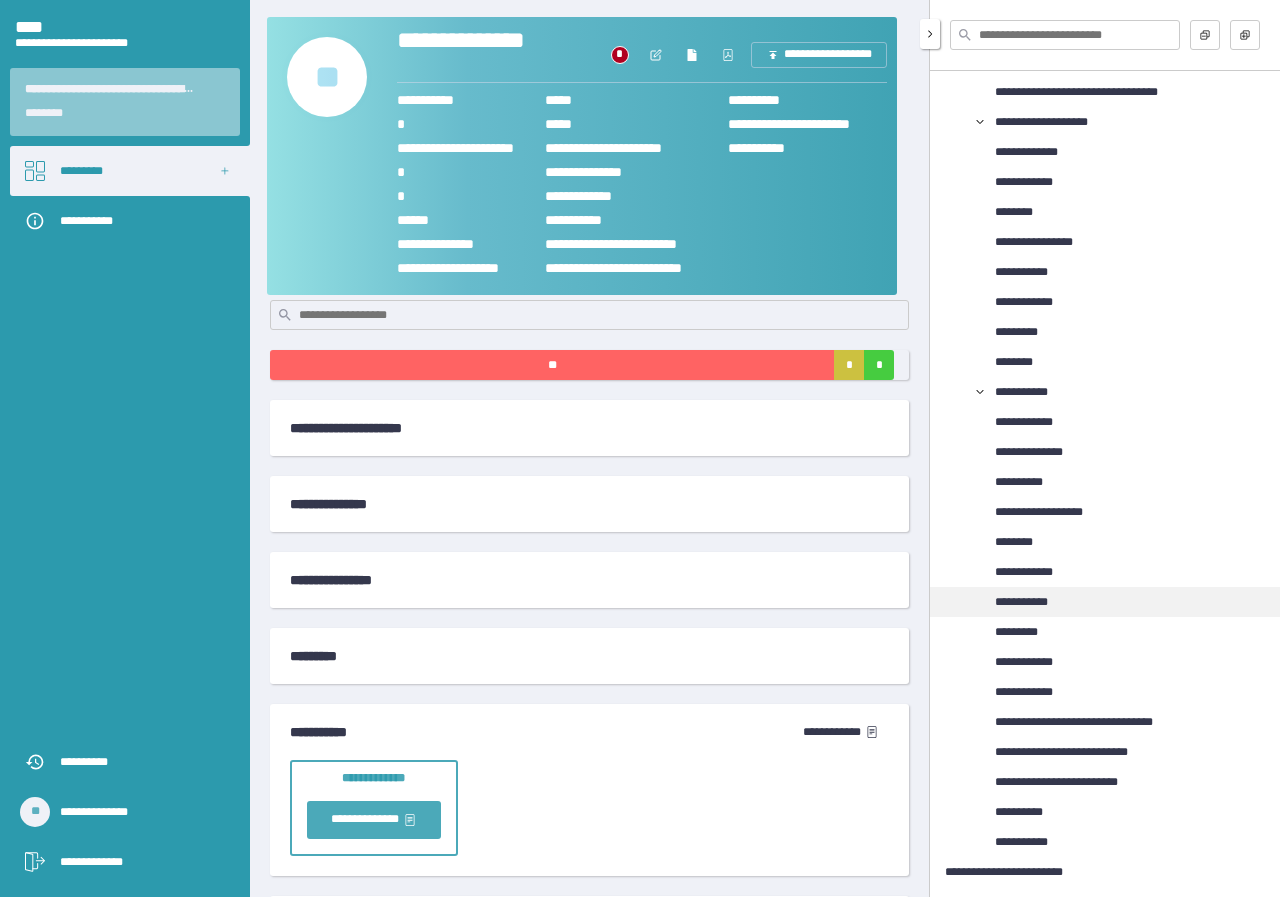 click on "**********" at bounding box center (1032, 602) 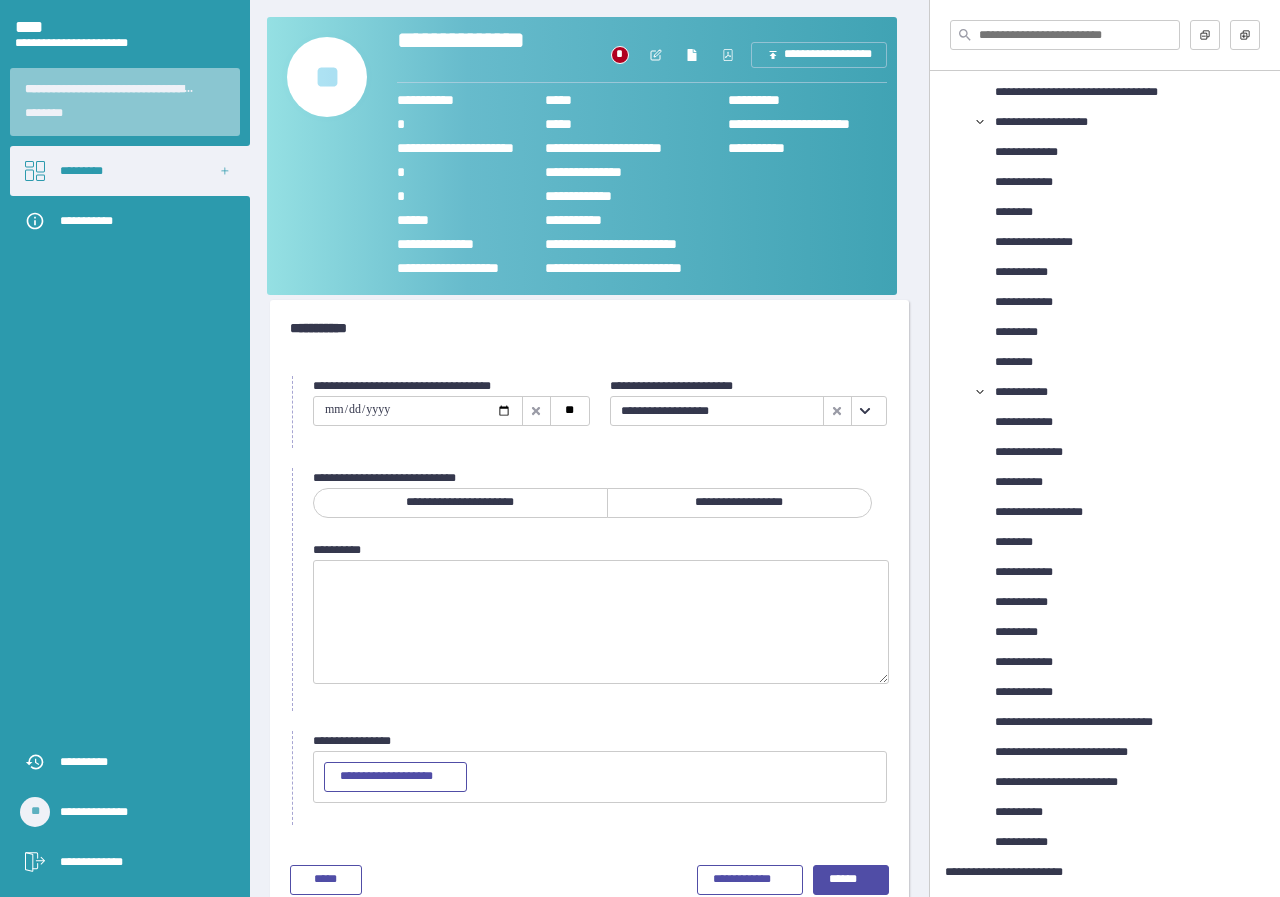 click at bounding box center (418, 411) 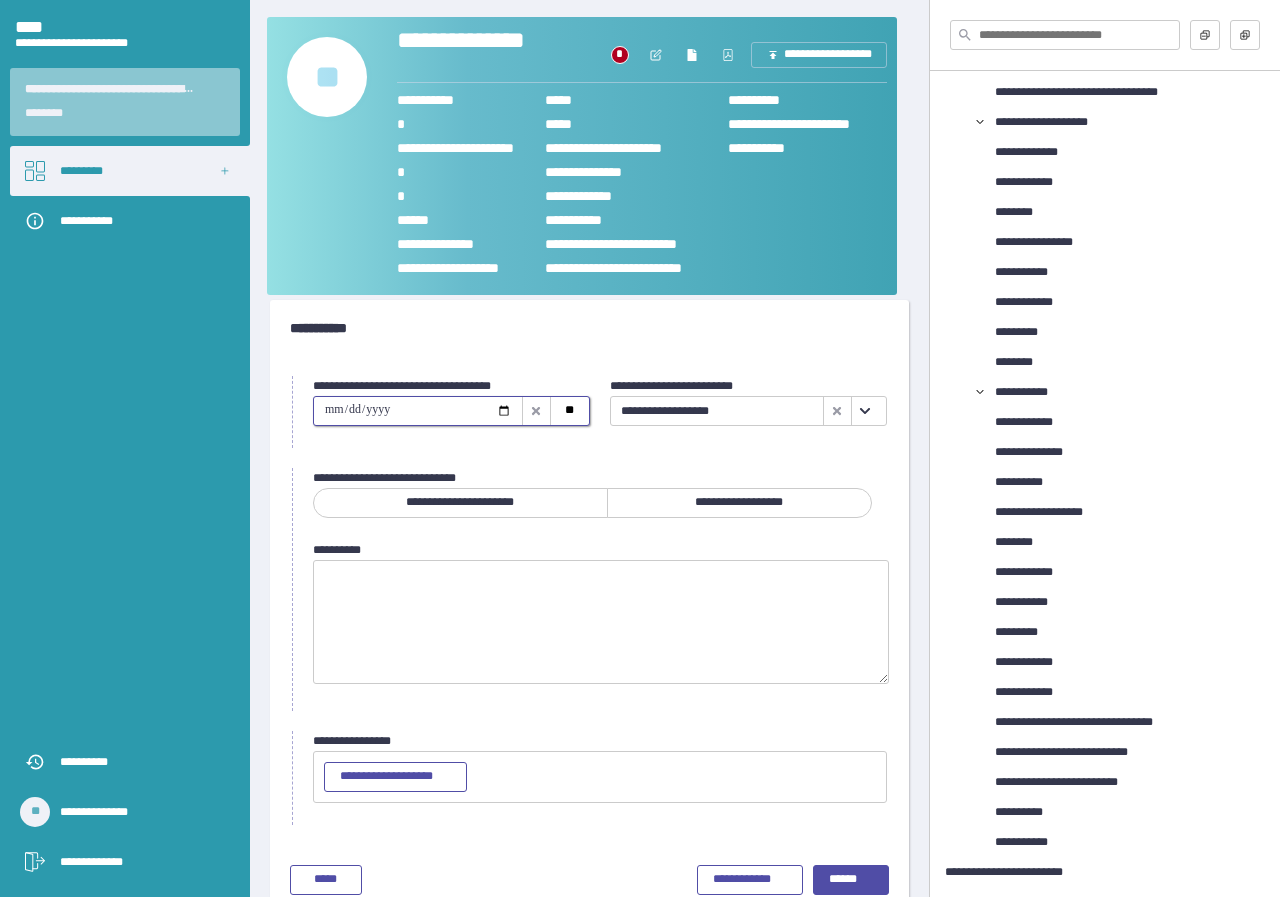 type on "**********" 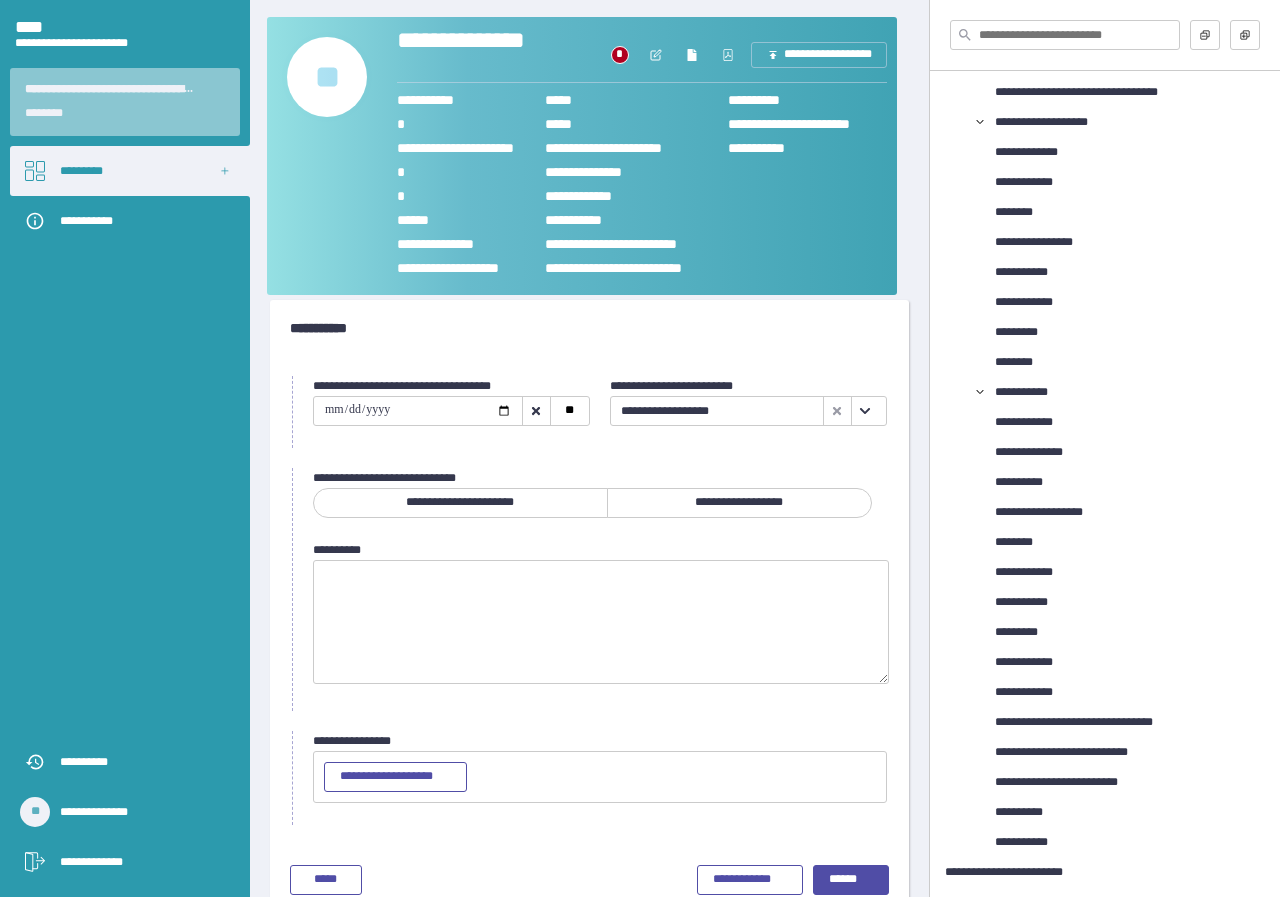 click on "**********" at bounding box center [739, 503] 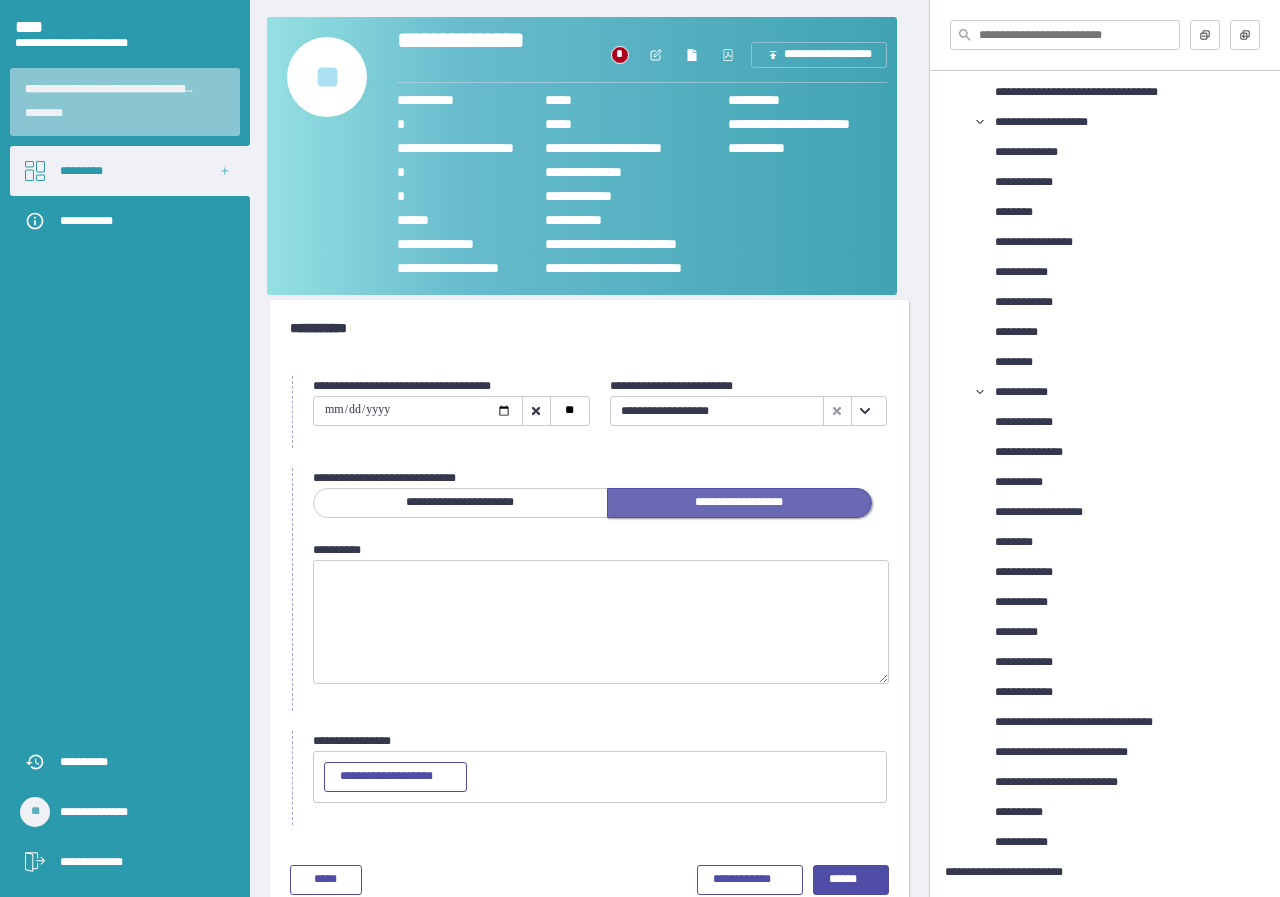 scroll, scrollTop: 36, scrollLeft: 0, axis: vertical 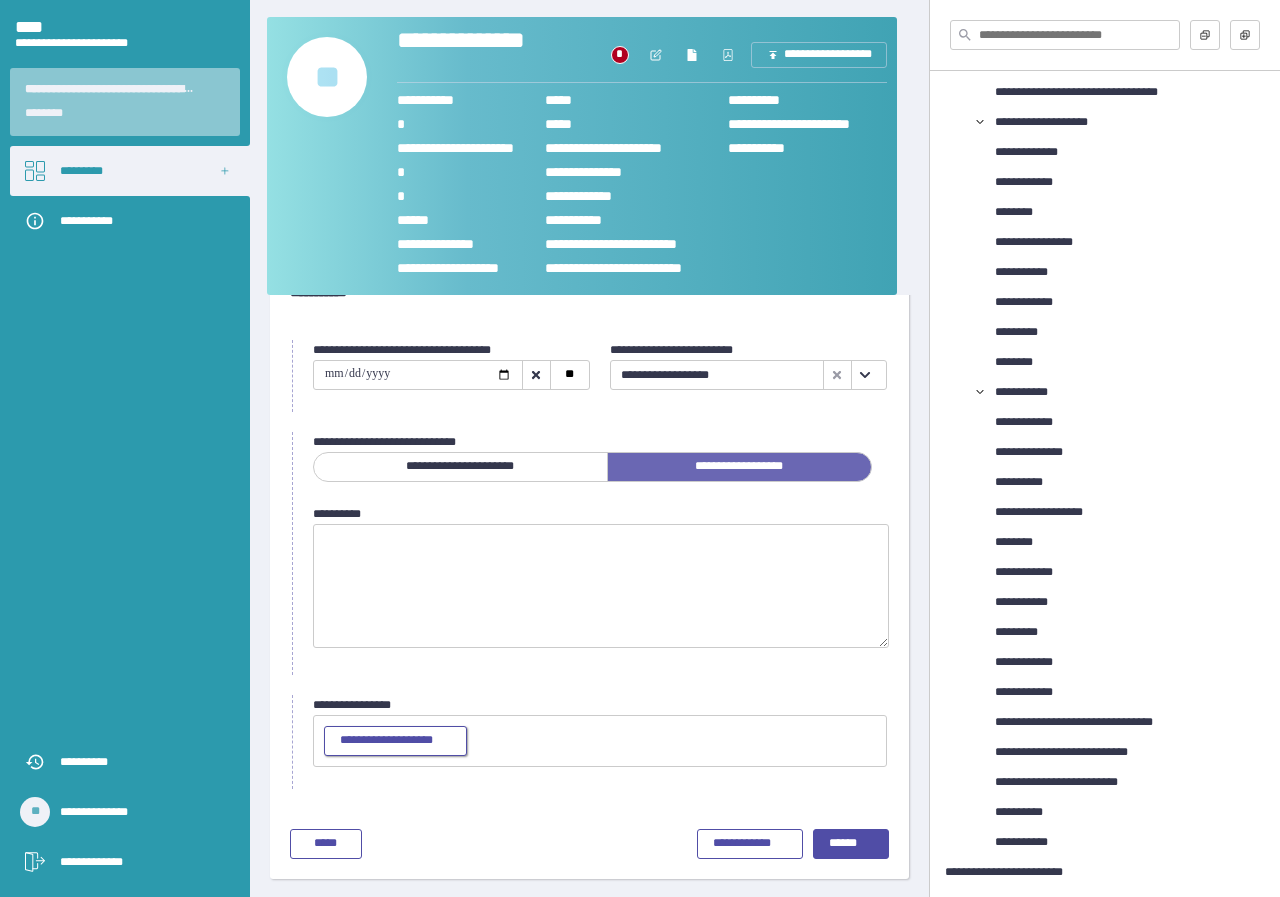 click on "**********" at bounding box center [395, 741] 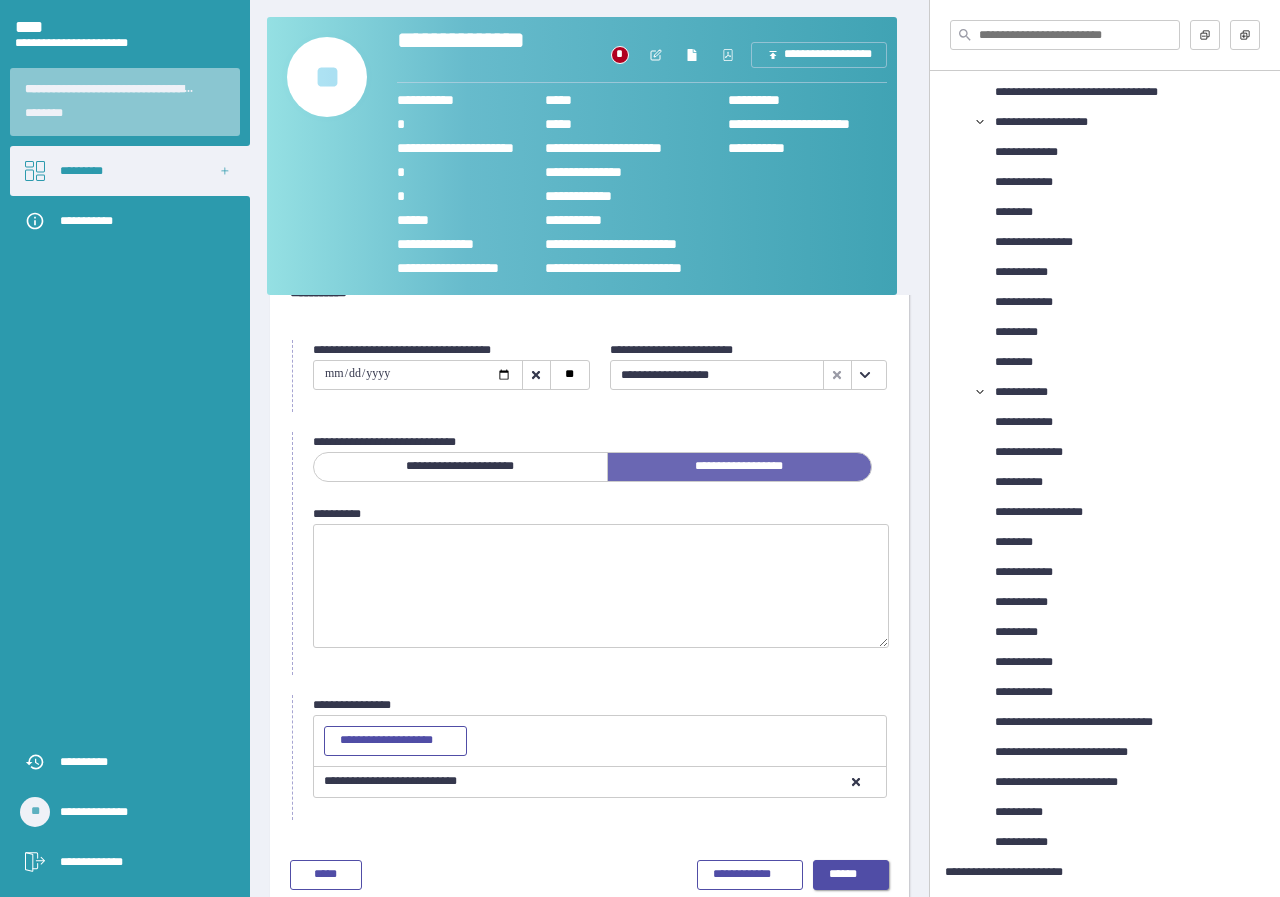 click on "******" at bounding box center [851, 875] 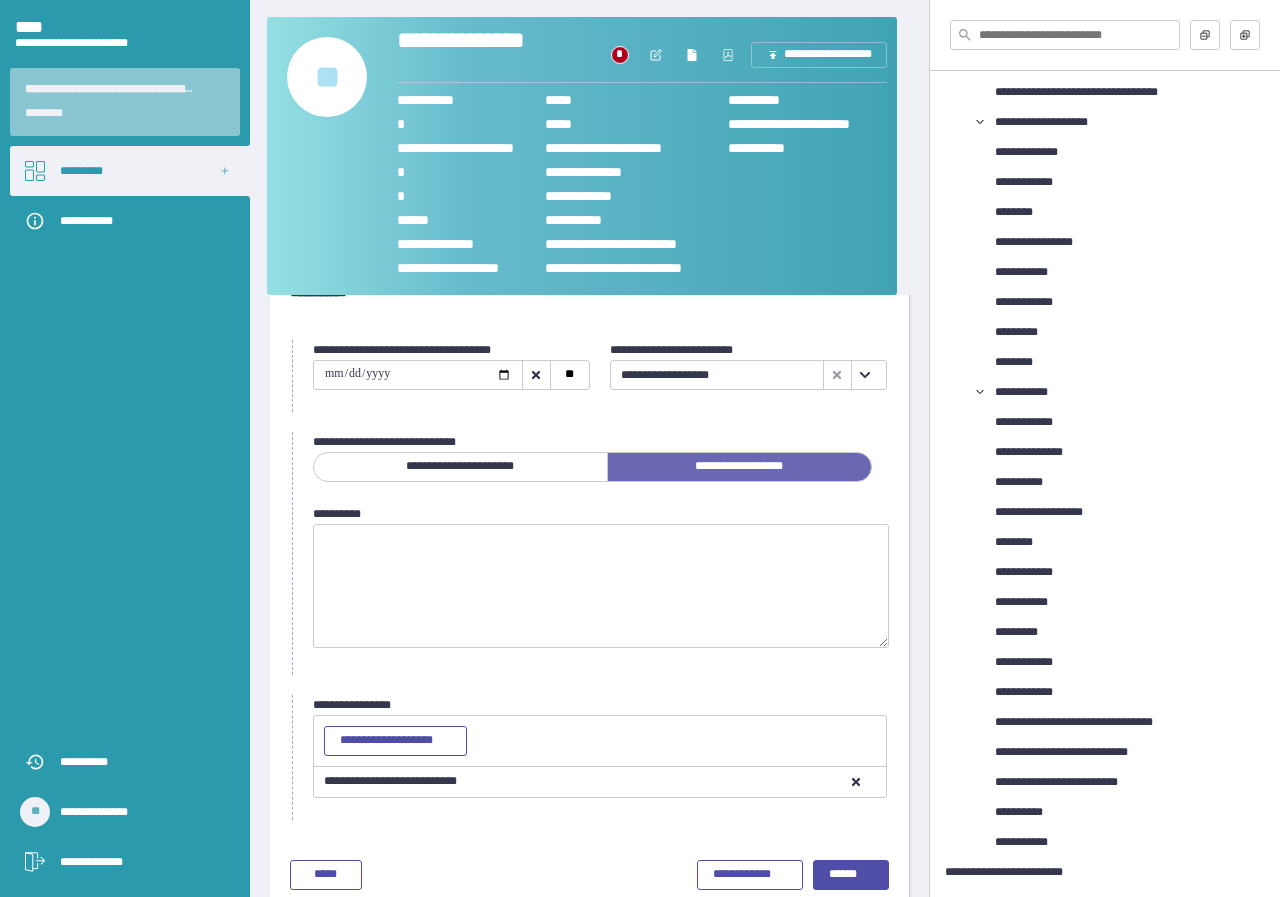 scroll, scrollTop: 0, scrollLeft: 0, axis: both 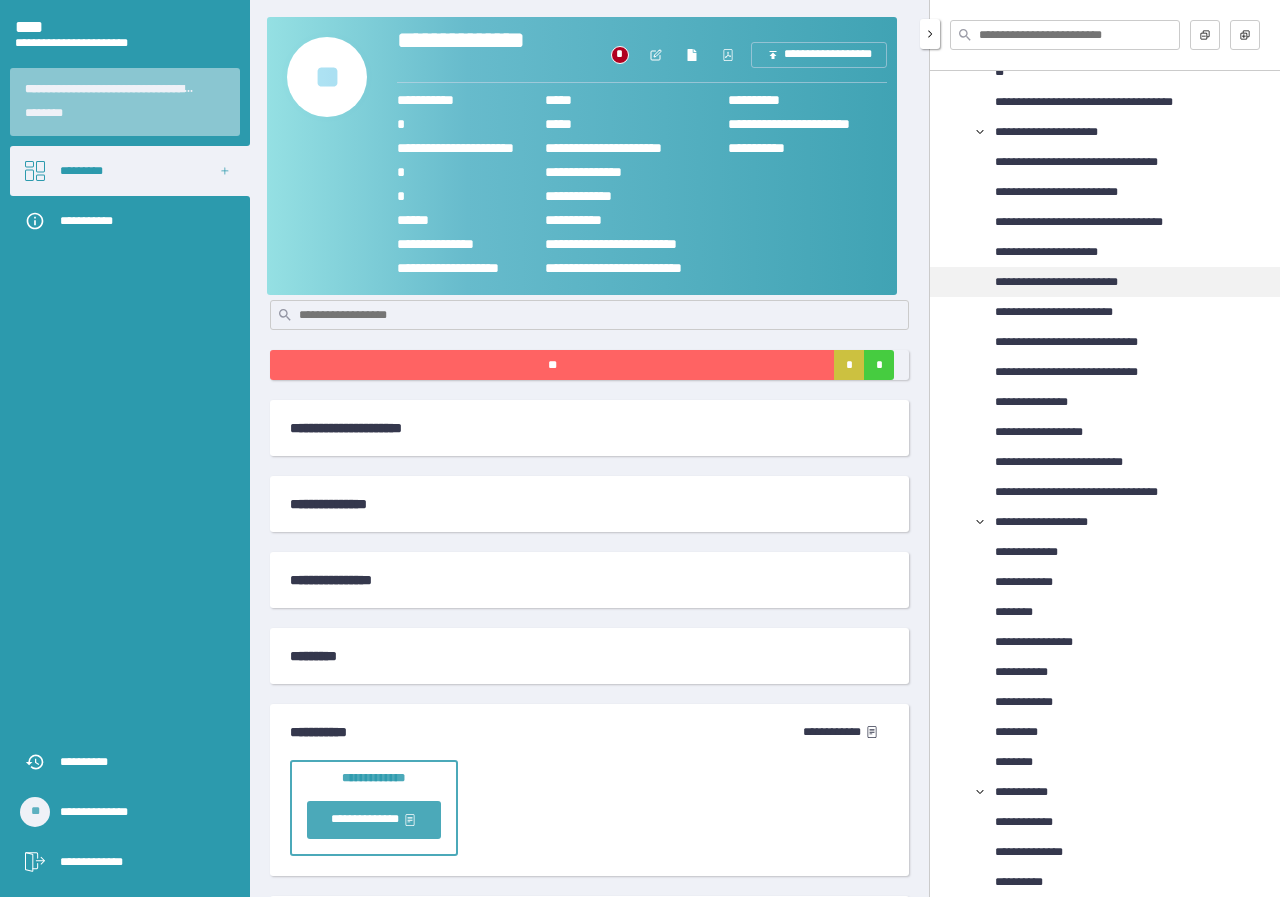 click on "**********" at bounding box center (1072, 282) 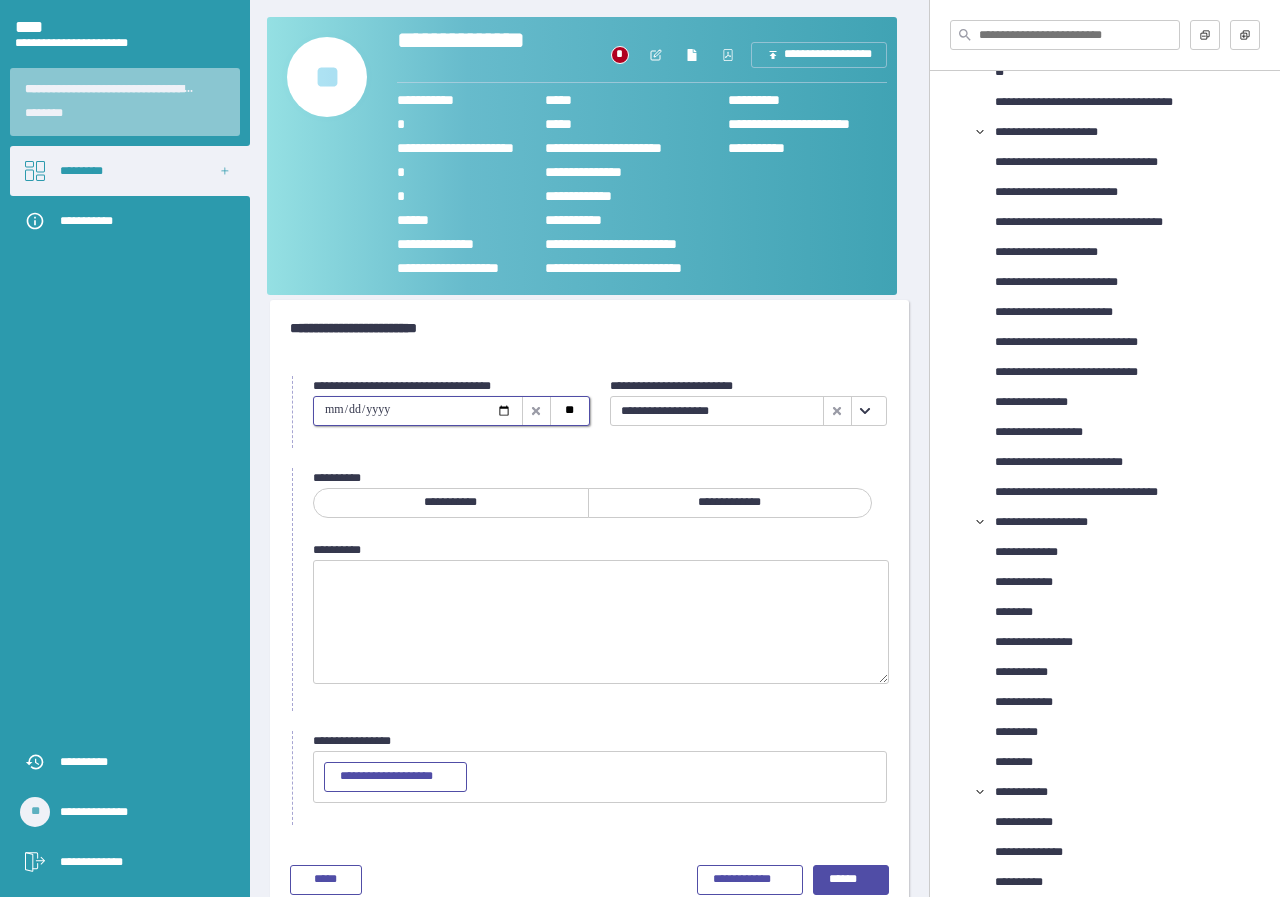 click at bounding box center [418, 411] 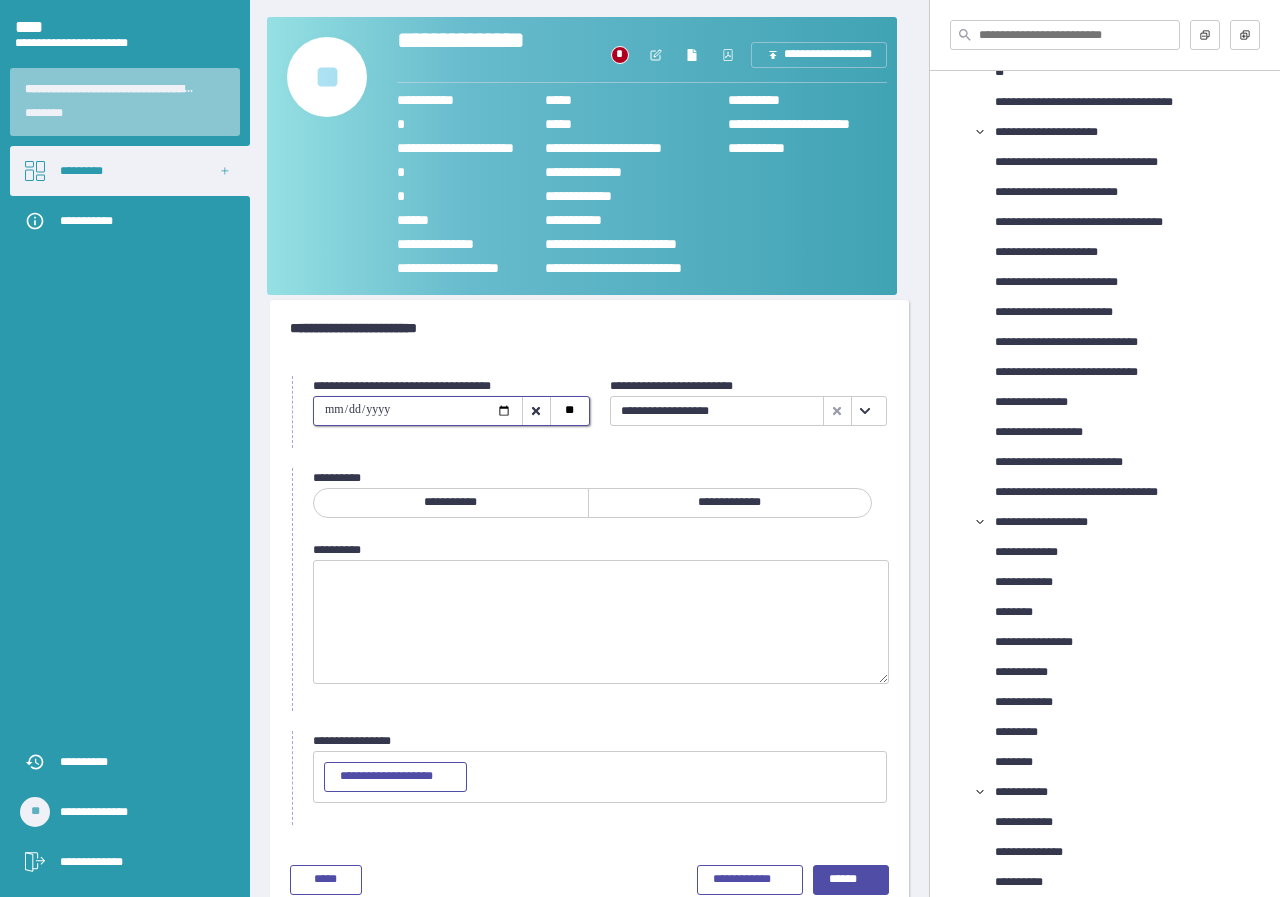 type on "**********" 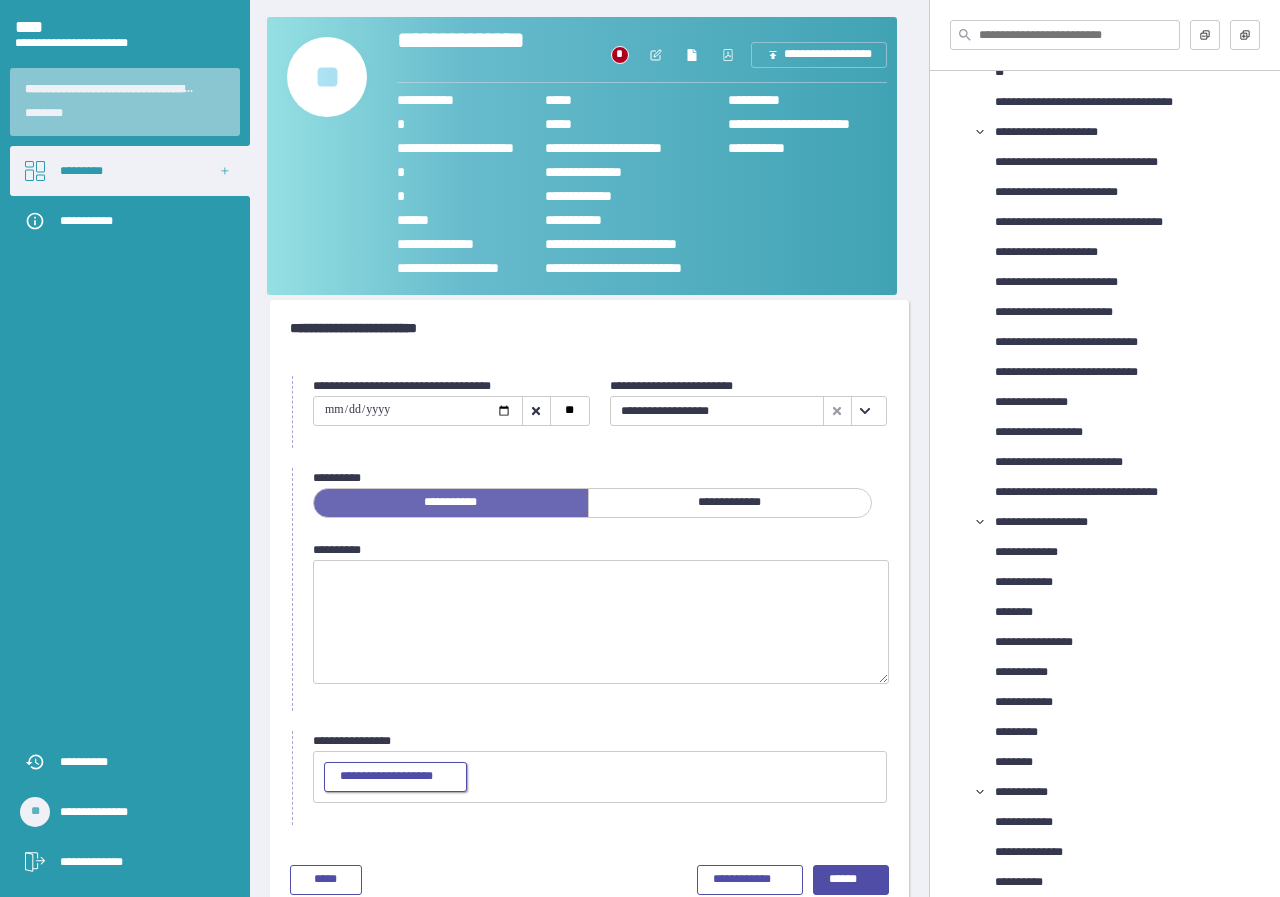 click on "**********" at bounding box center [395, 777] 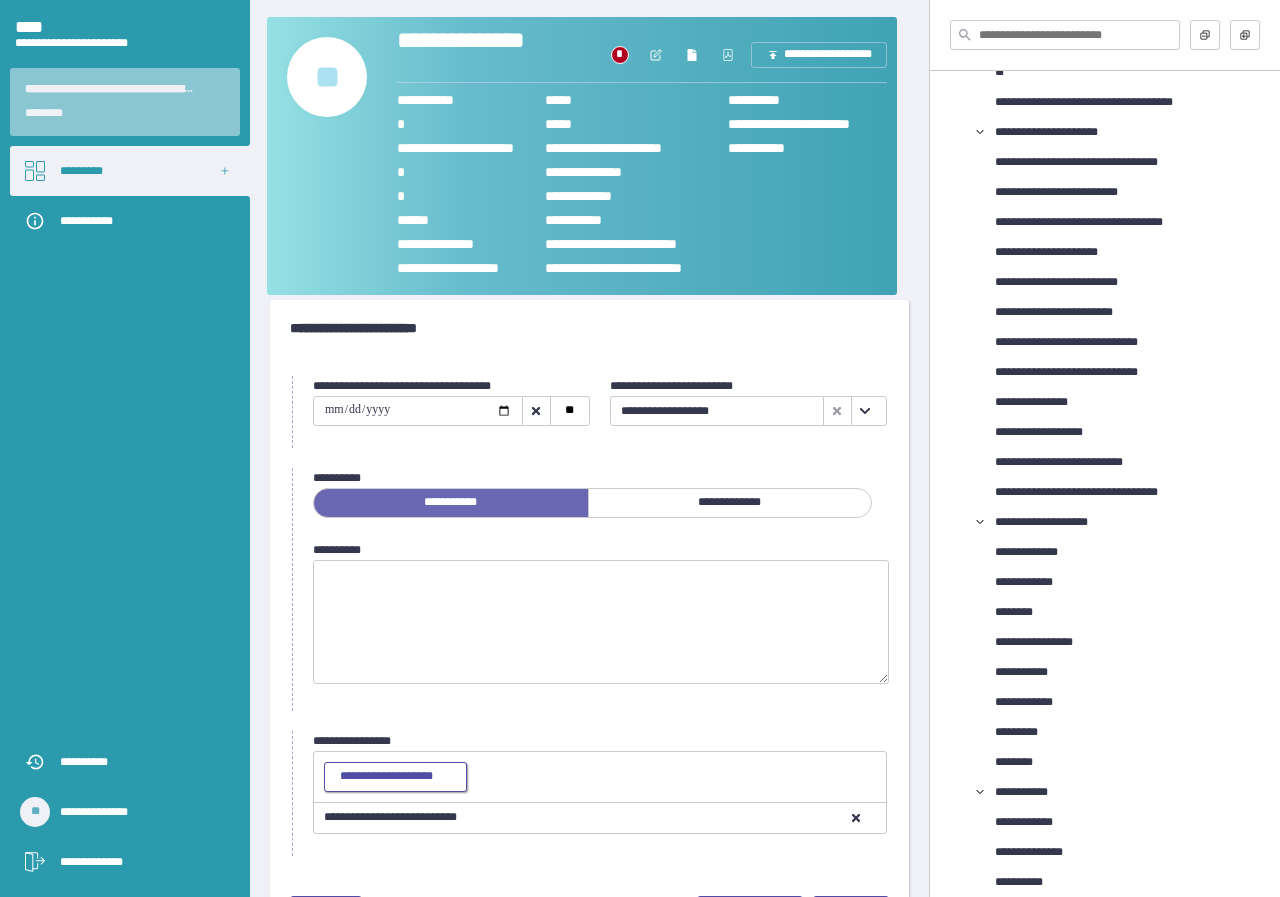 scroll, scrollTop: 67, scrollLeft: 0, axis: vertical 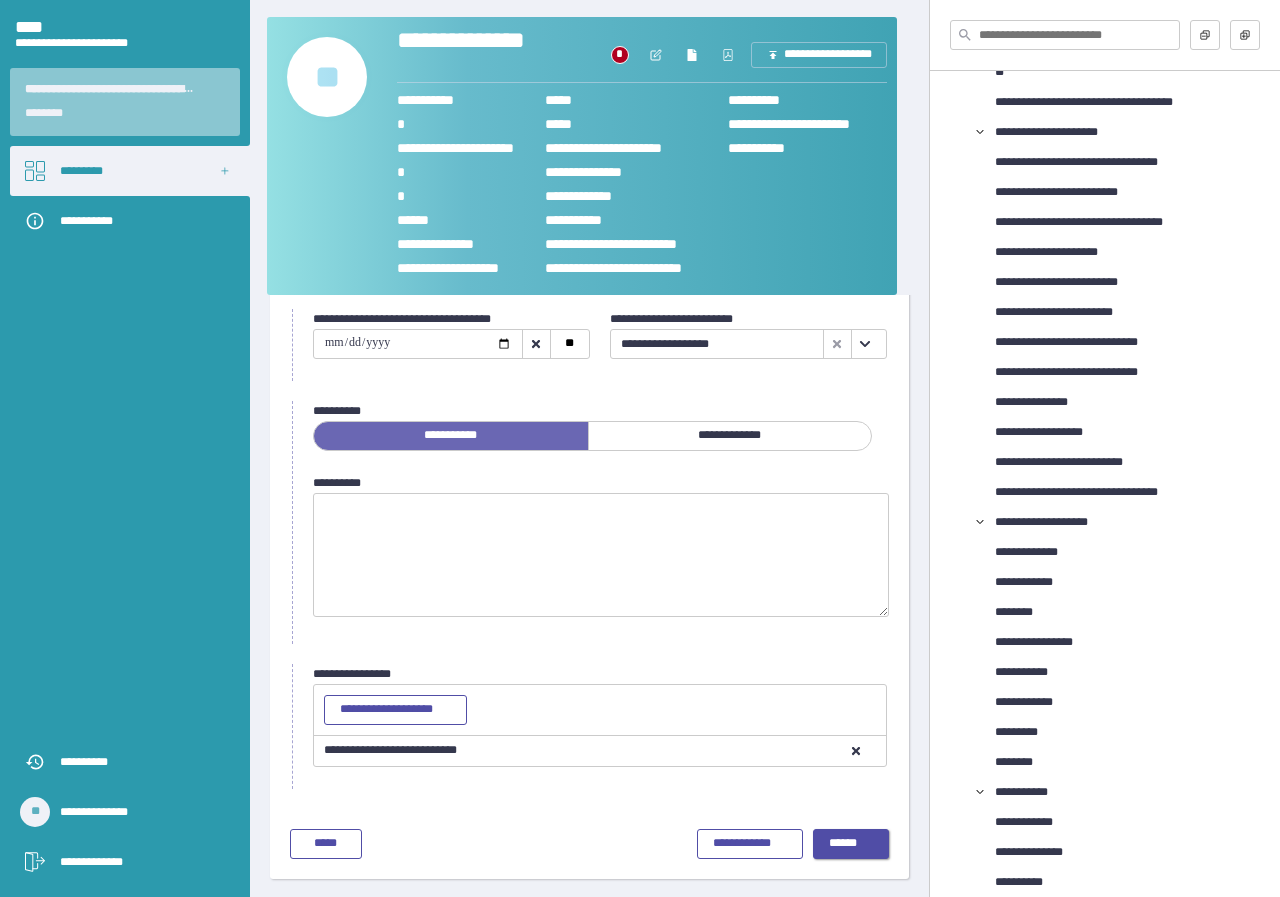 click on "******" at bounding box center [851, 844] 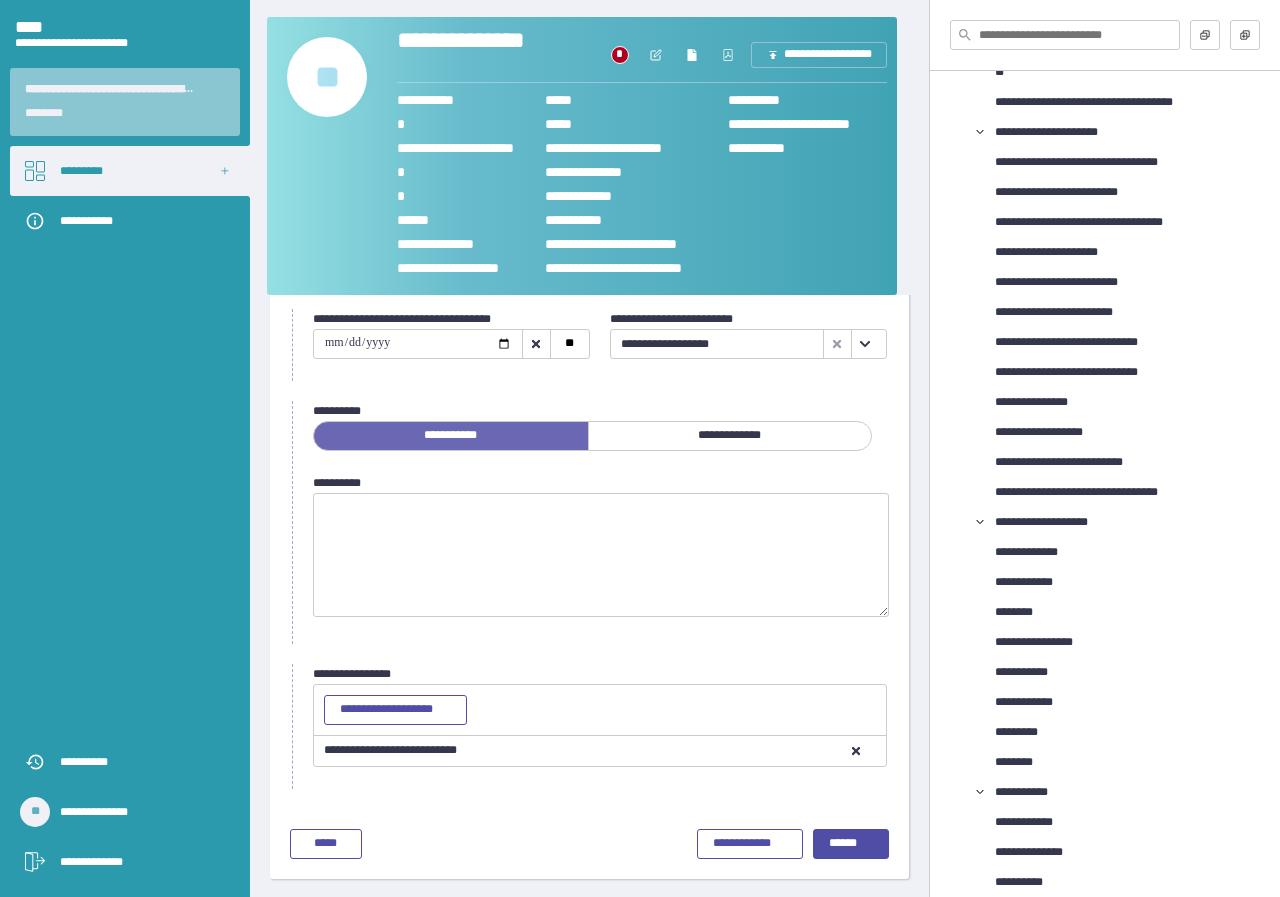 scroll, scrollTop: 0, scrollLeft: 0, axis: both 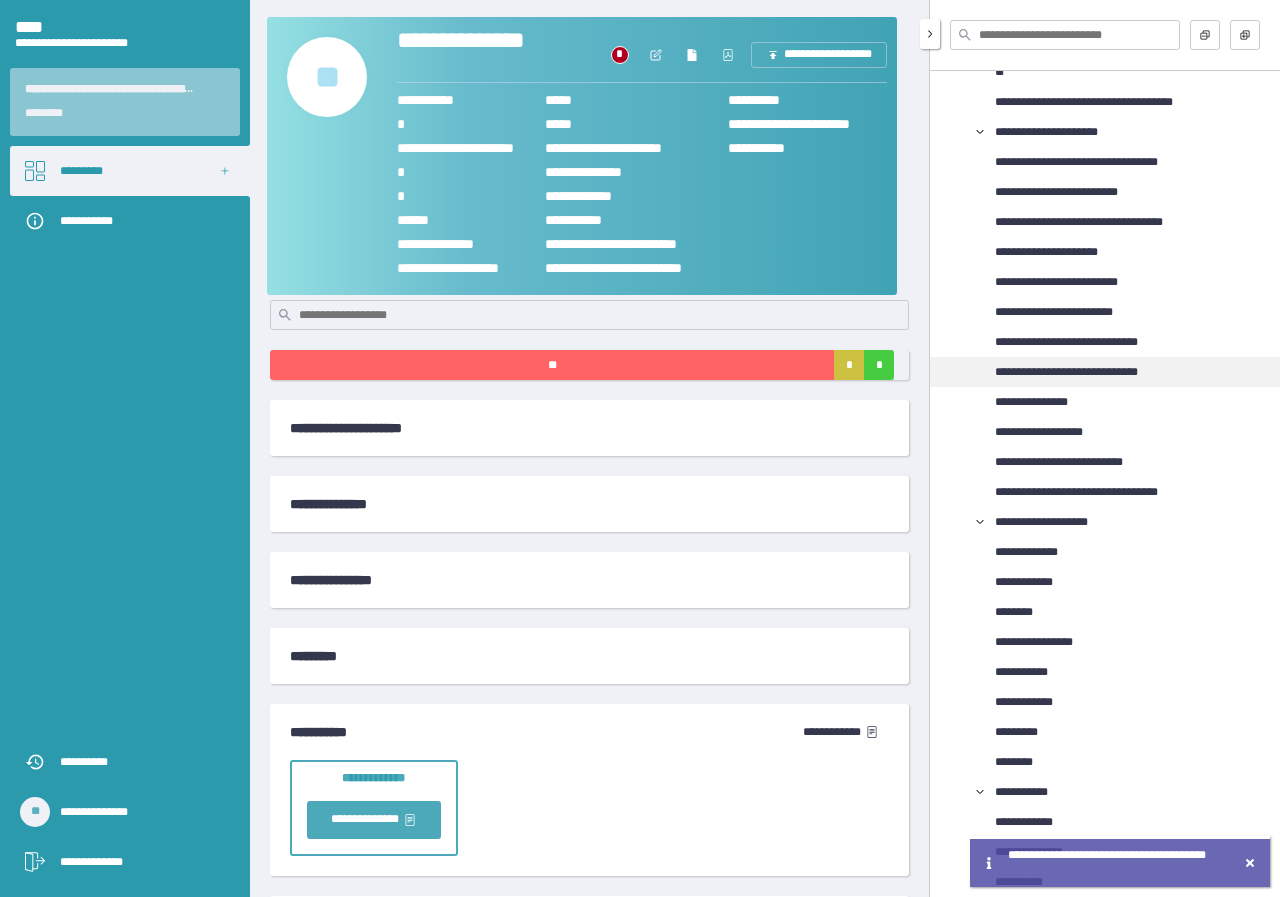 click on "**********" at bounding box center [1082, 372] 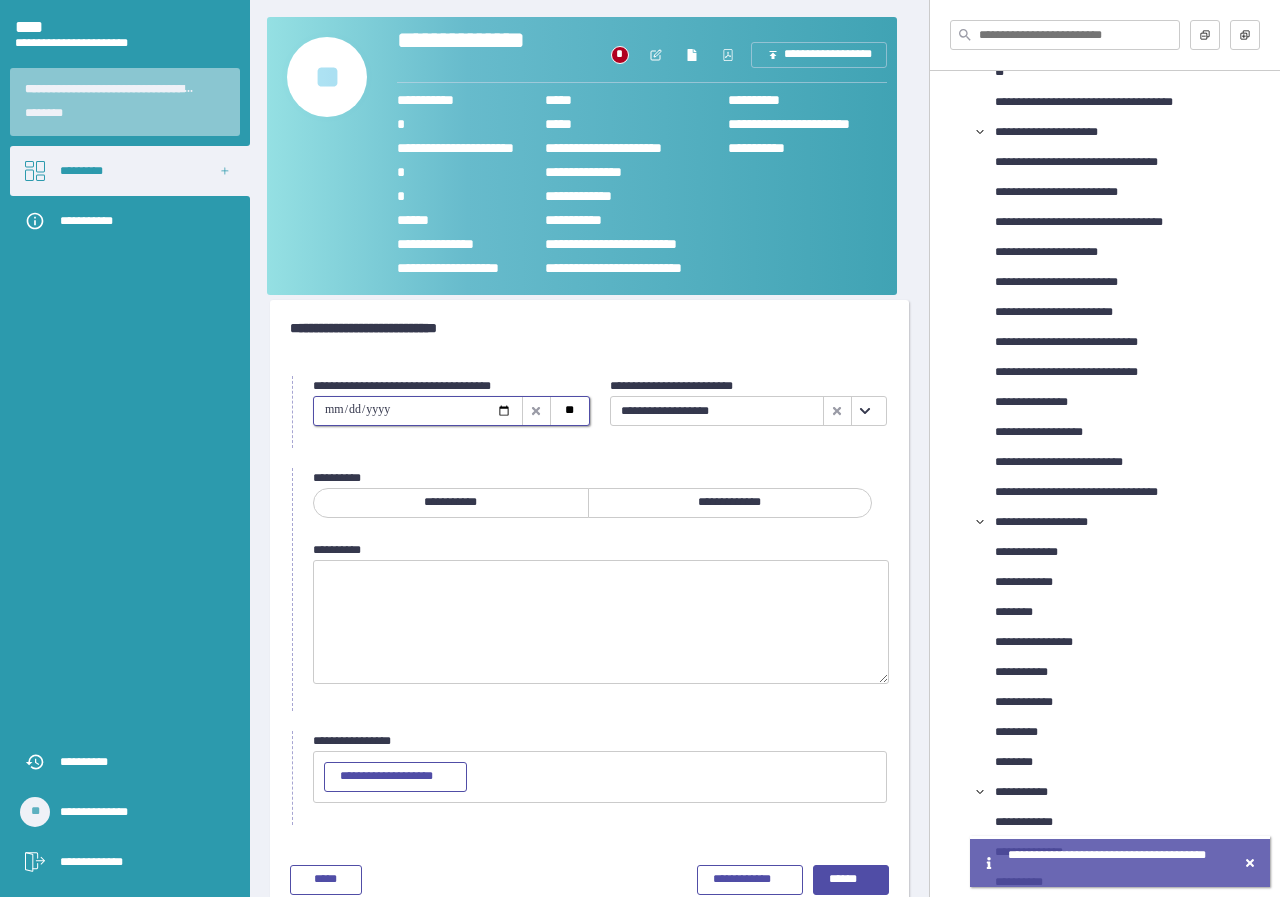 click at bounding box center (418, 411) 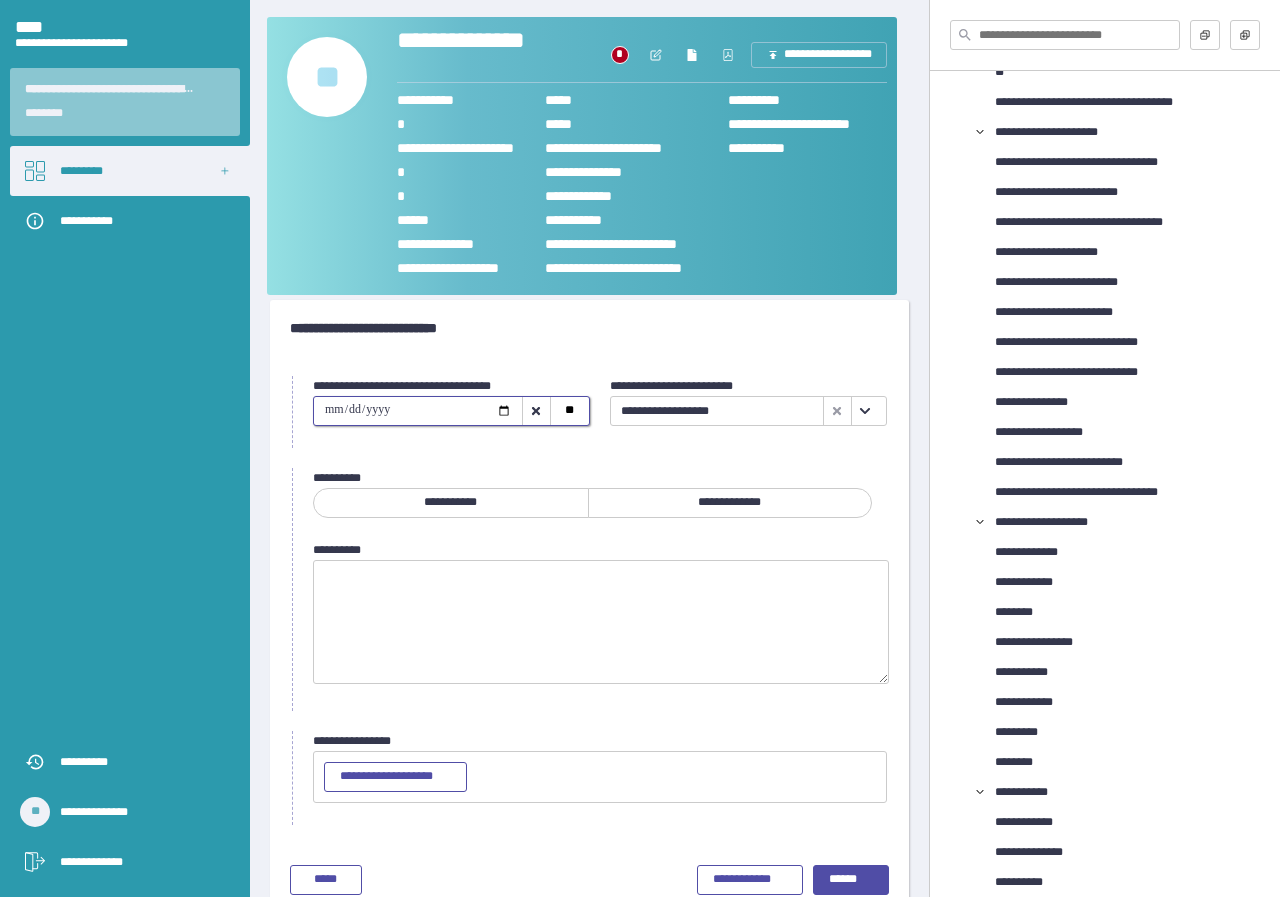 type on "**********" 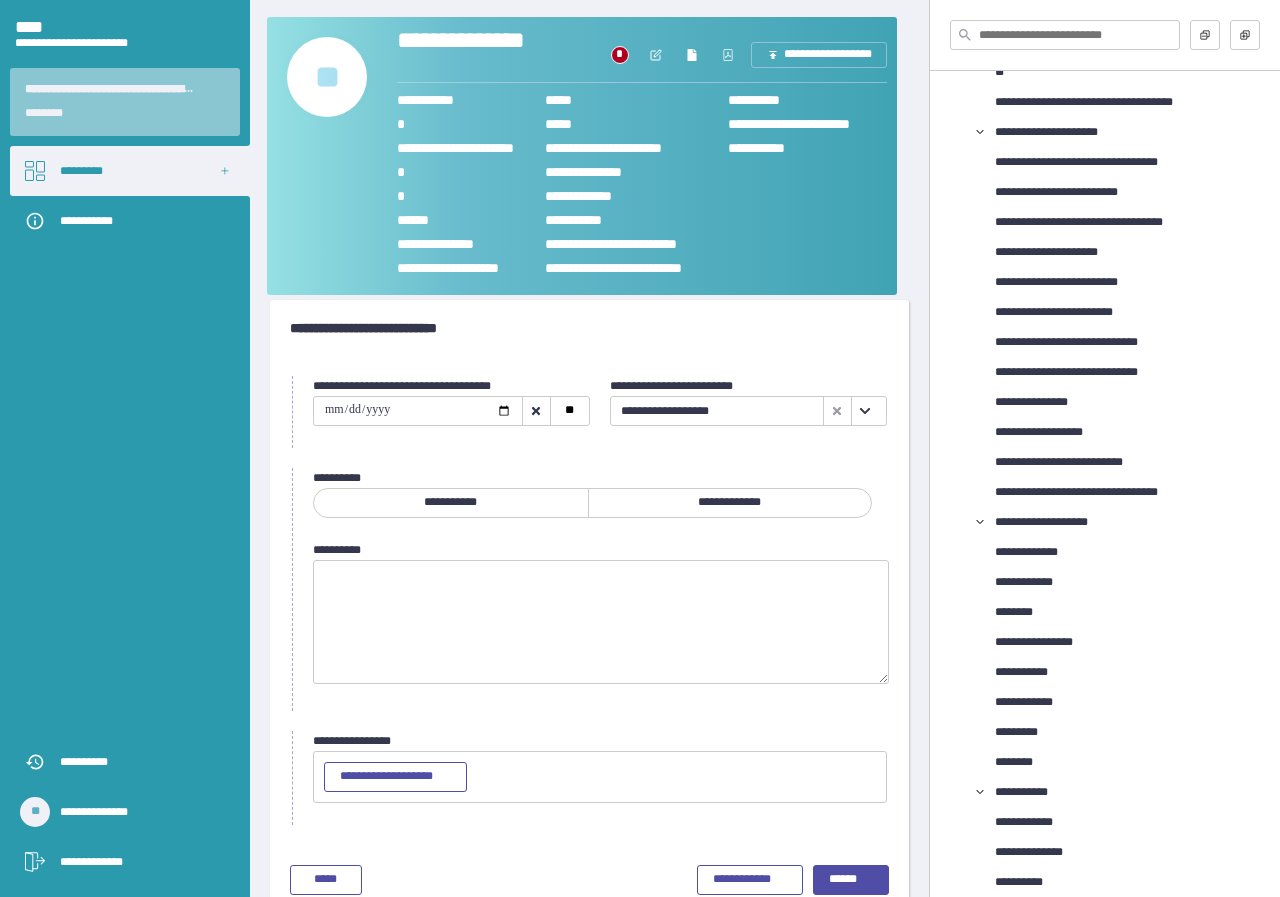 click on "**********" at bounding box center [451, 503] 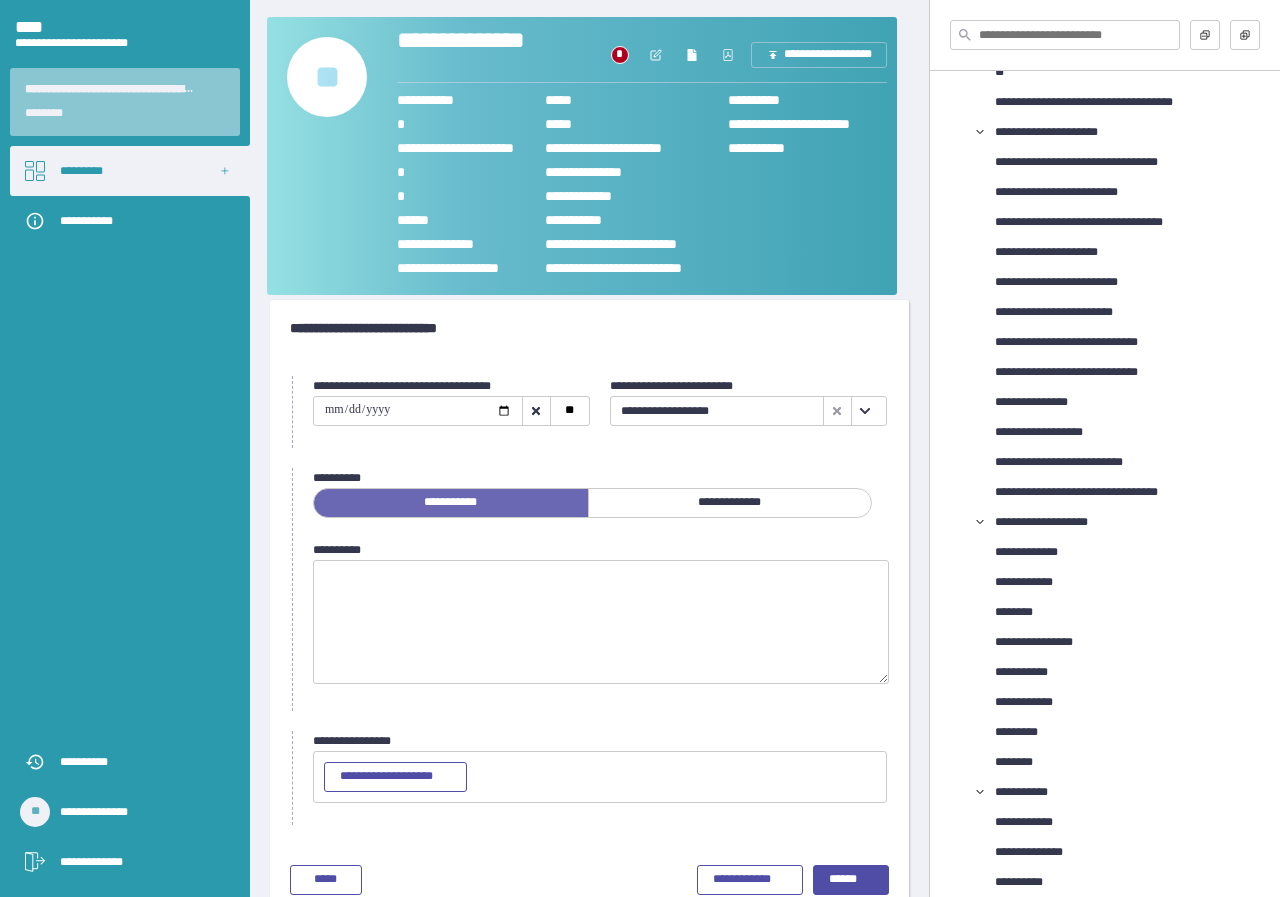 click on "**********" at bounding box center [730, 503] 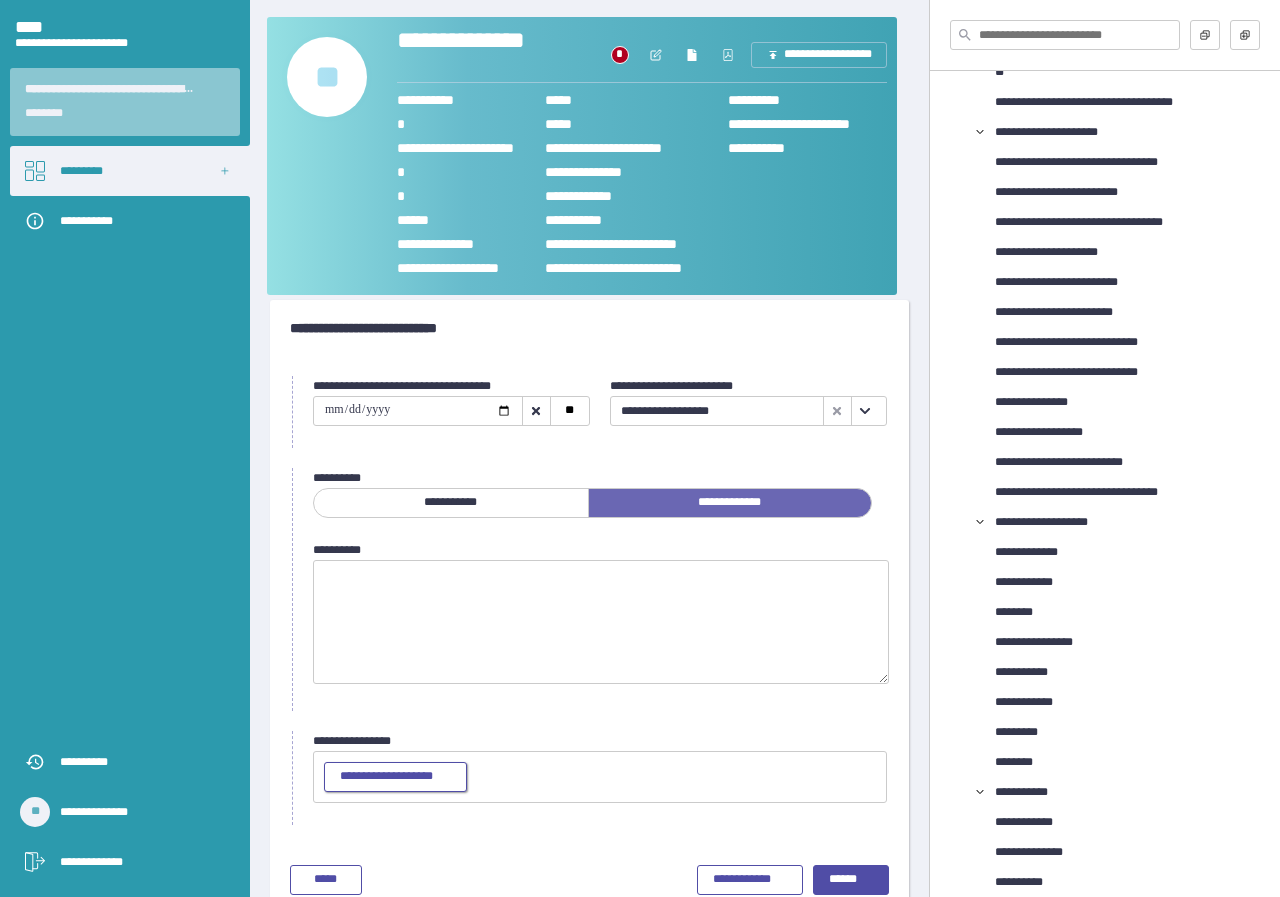 click on "**********" at bounding box center [395, 777] 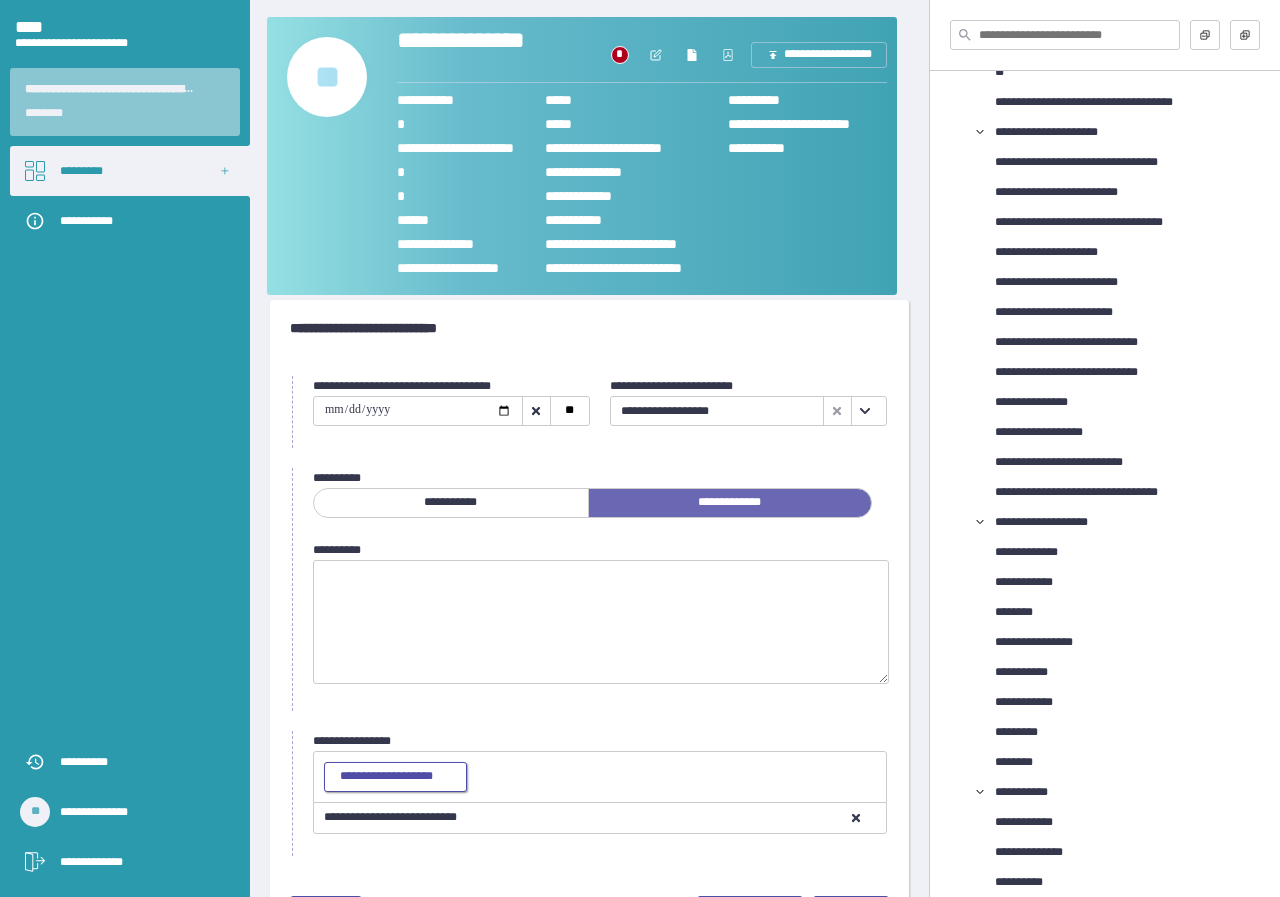 scroll, scrollTop: 67, scrollLeft: 0, axis: vertical 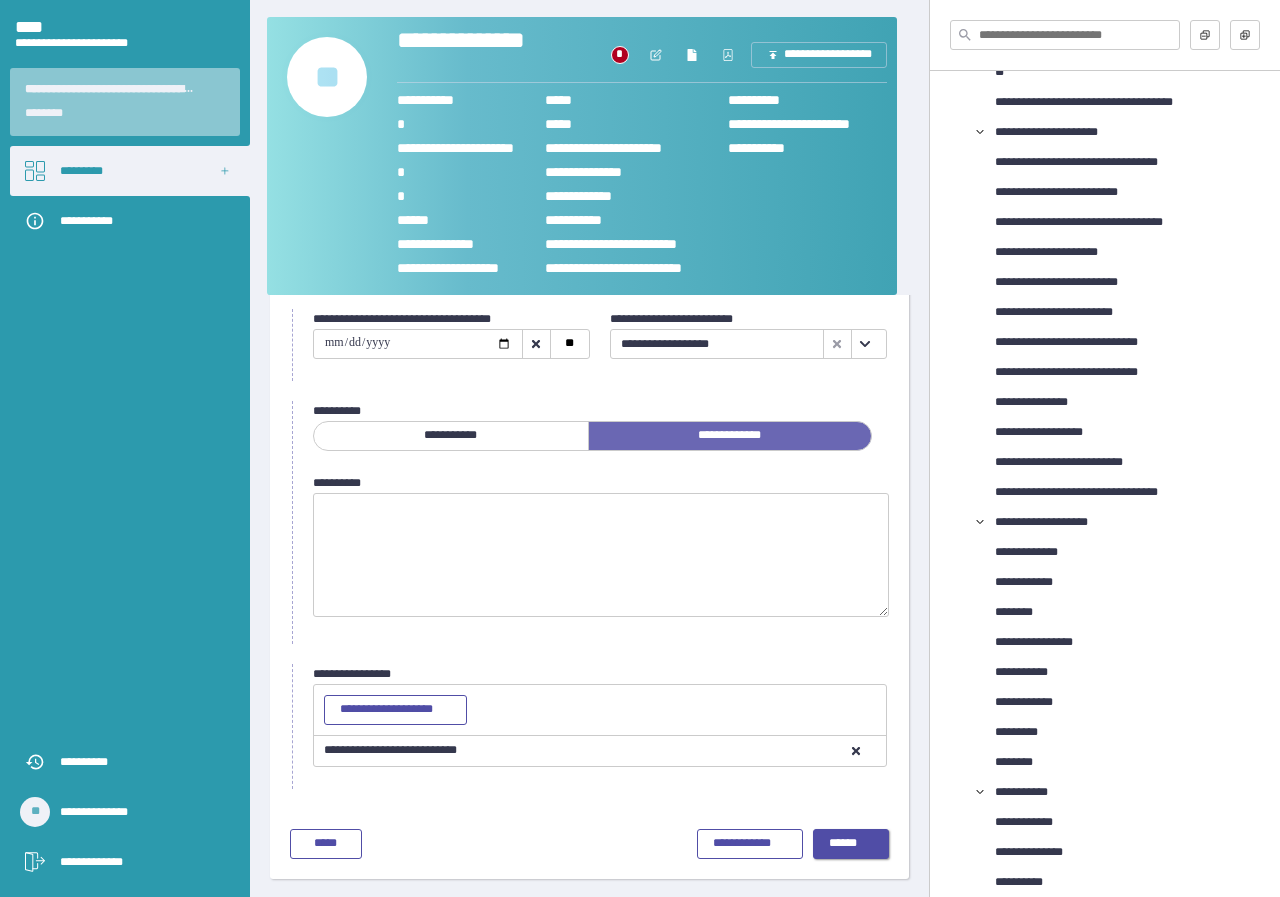 click on "******" at bounding box center [851, 844] 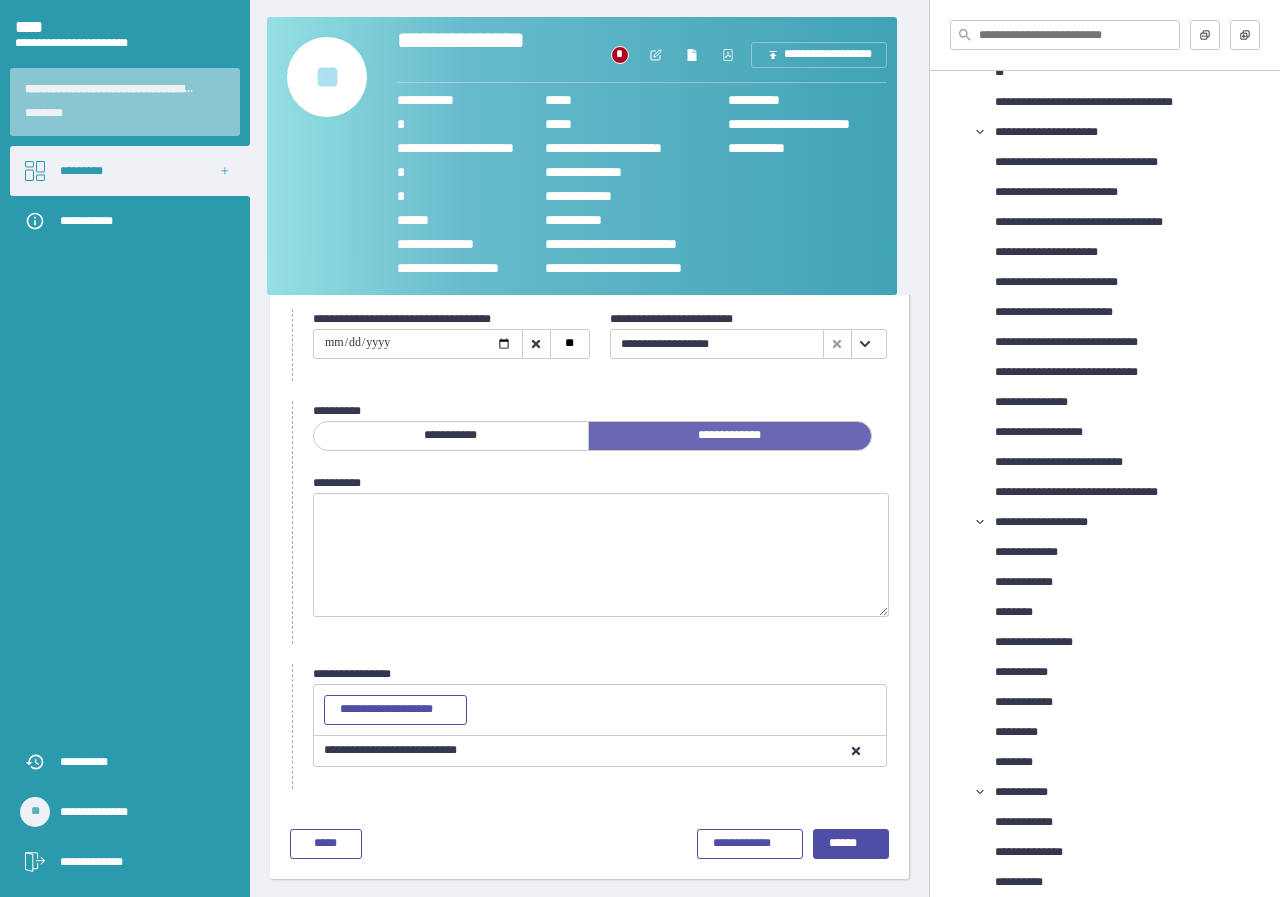 scroll, scrollTop: 0, scrollLeft: 0, axis: both 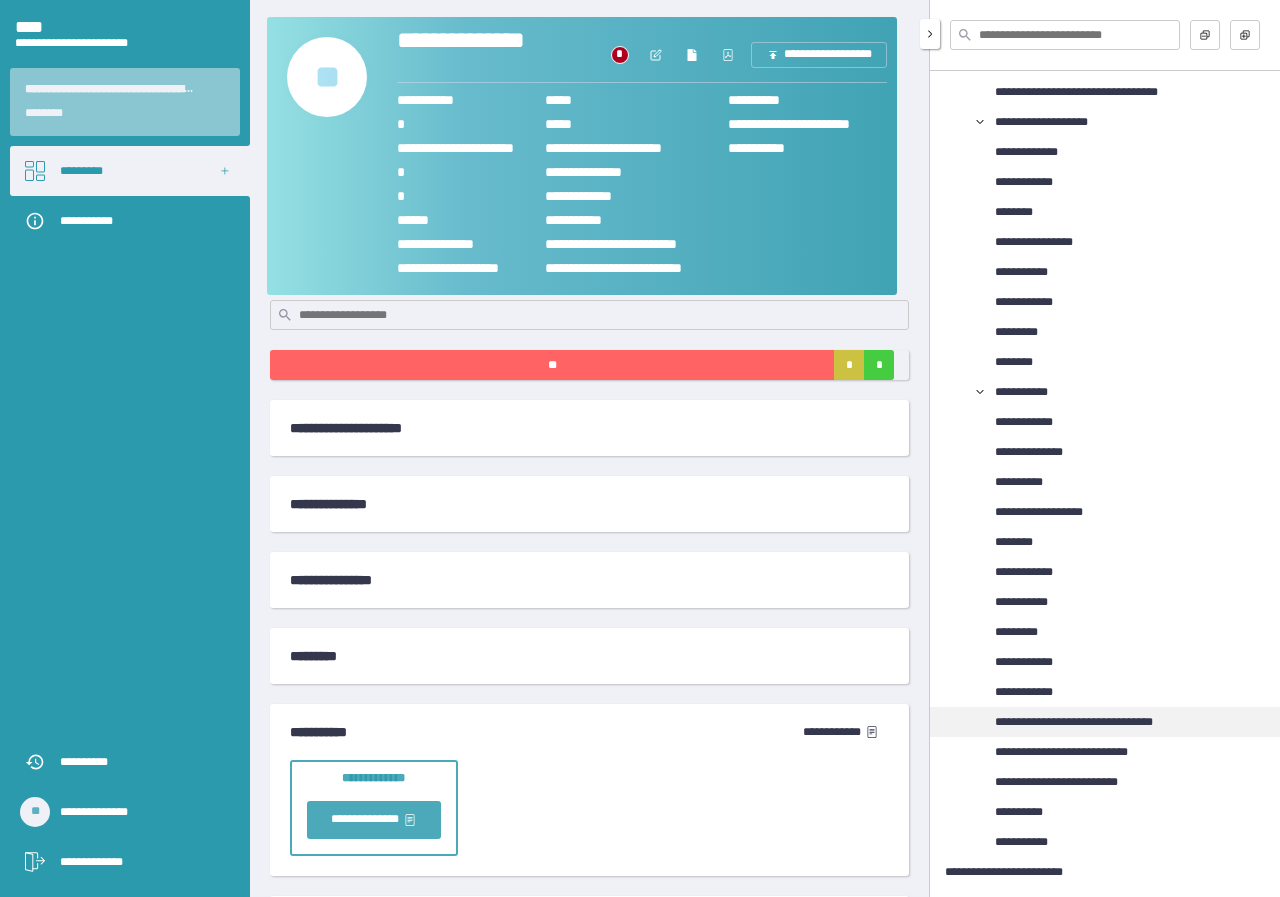 click on "**********" at bounding box center (1094, 722) 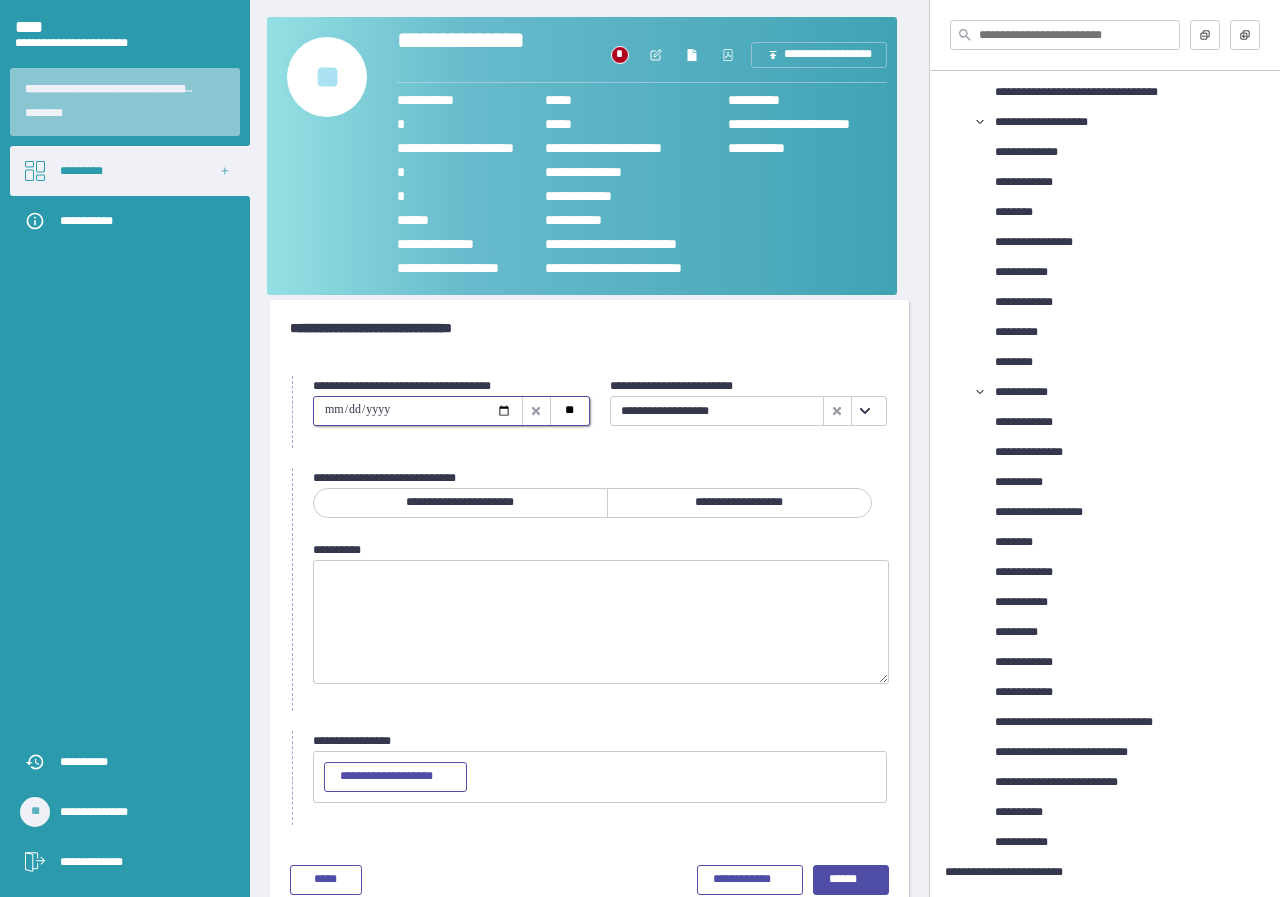 click at bounding box center [418, 411] 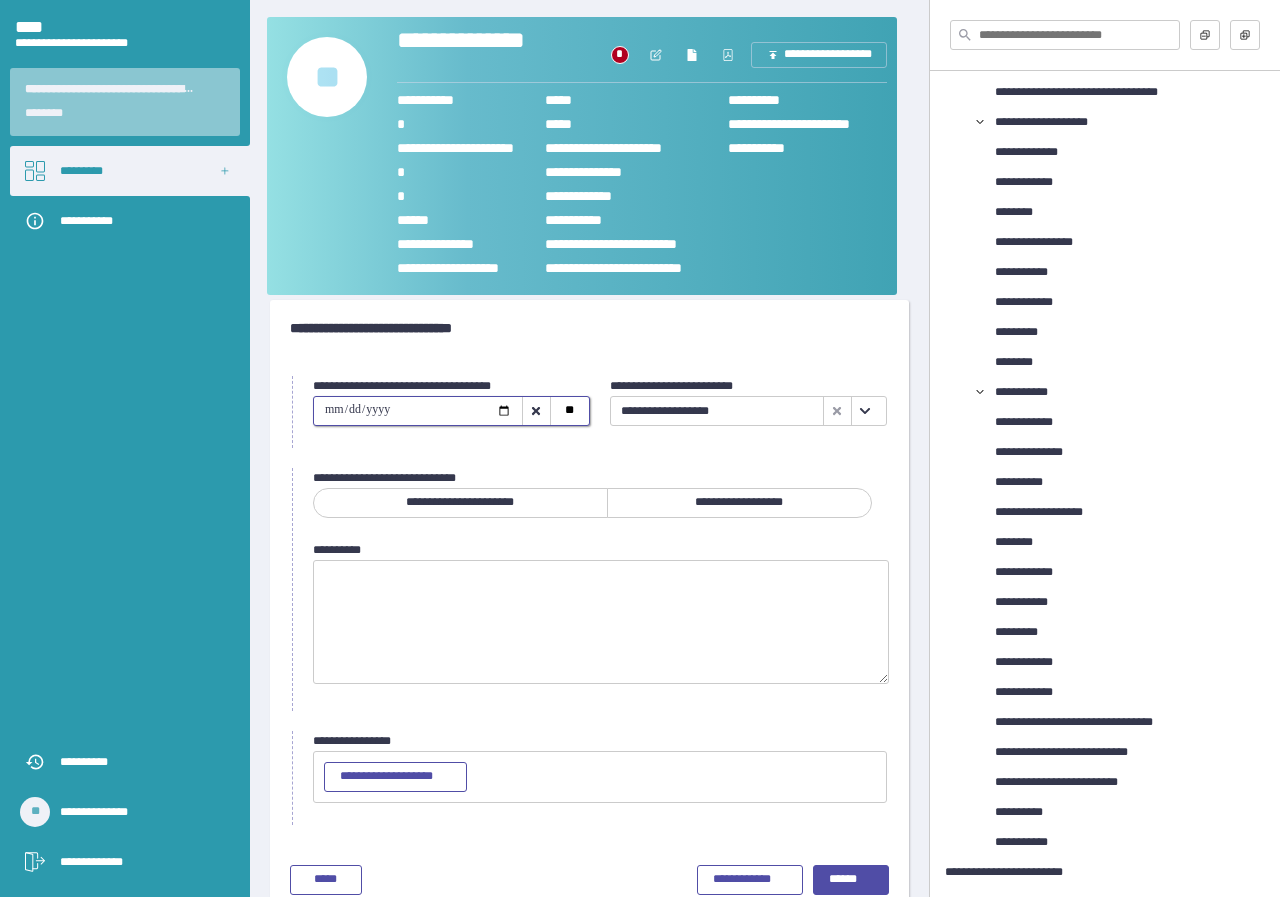 type on "**********" 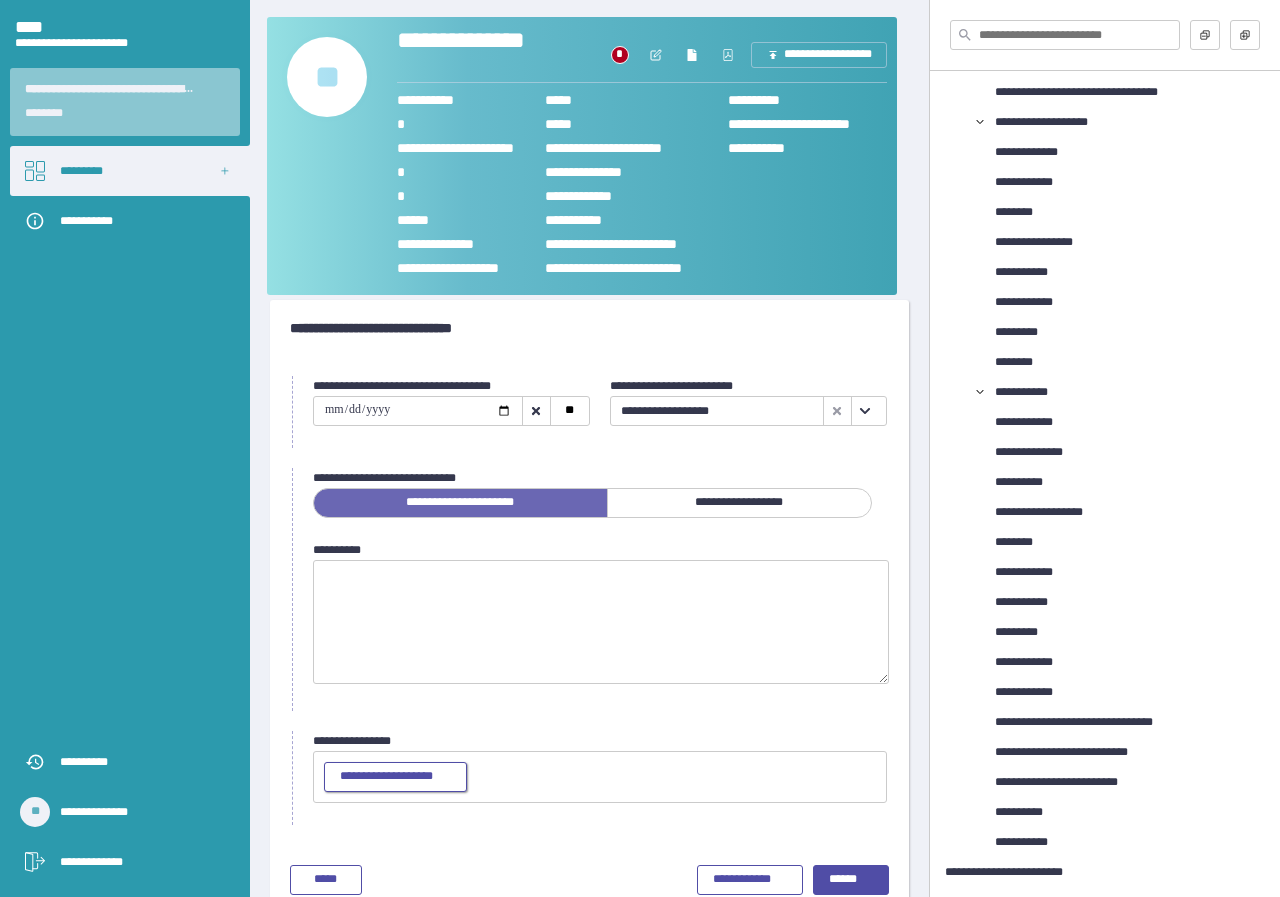 click on "**********" at bounding box center (395, 777) 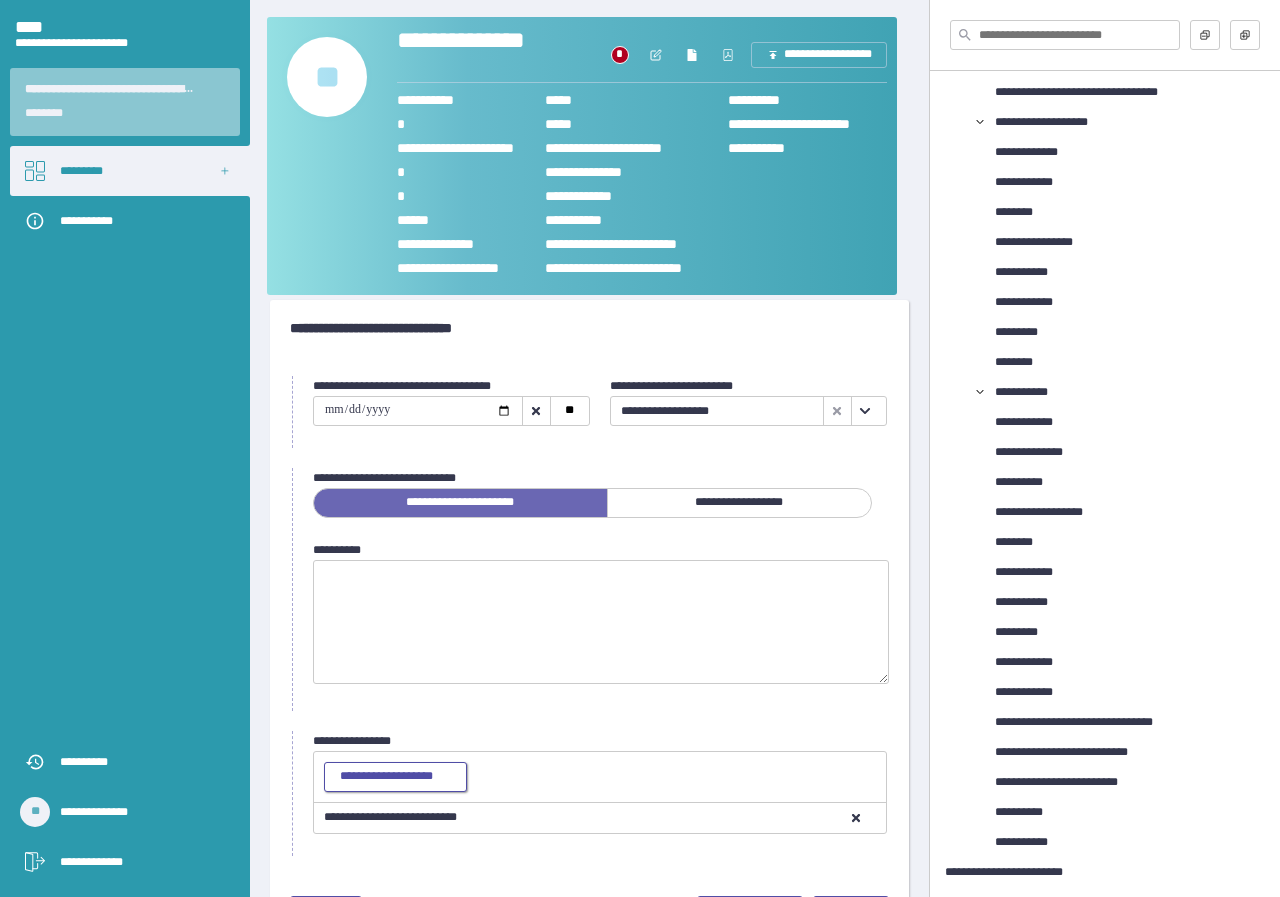 scroll, scrollTop: 67, scrollLeft: 0, axis: vertical 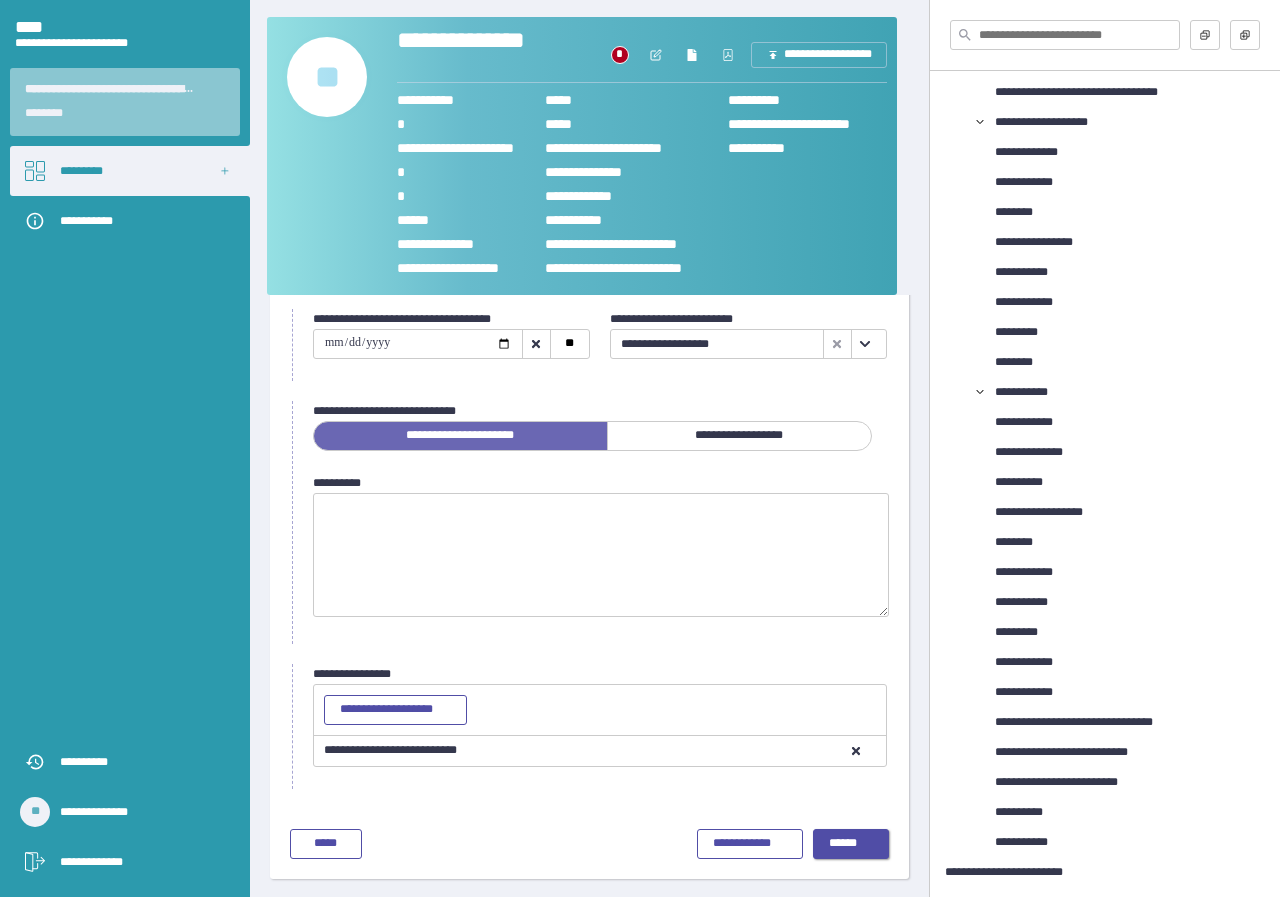 click on "******" at bounding box center (851, 844) 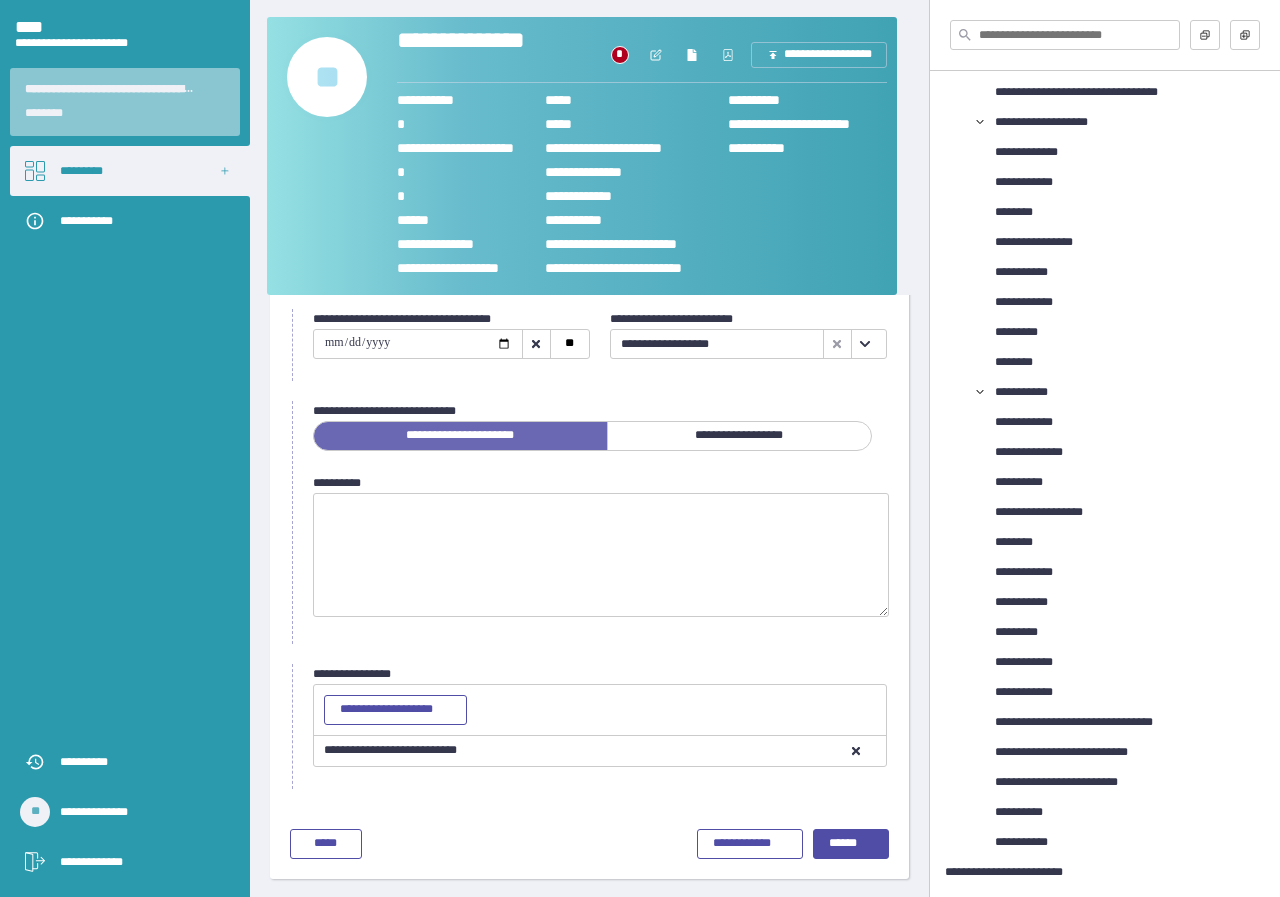 scroll, scrollTop: 0, scrollLeft: 0, axis: both 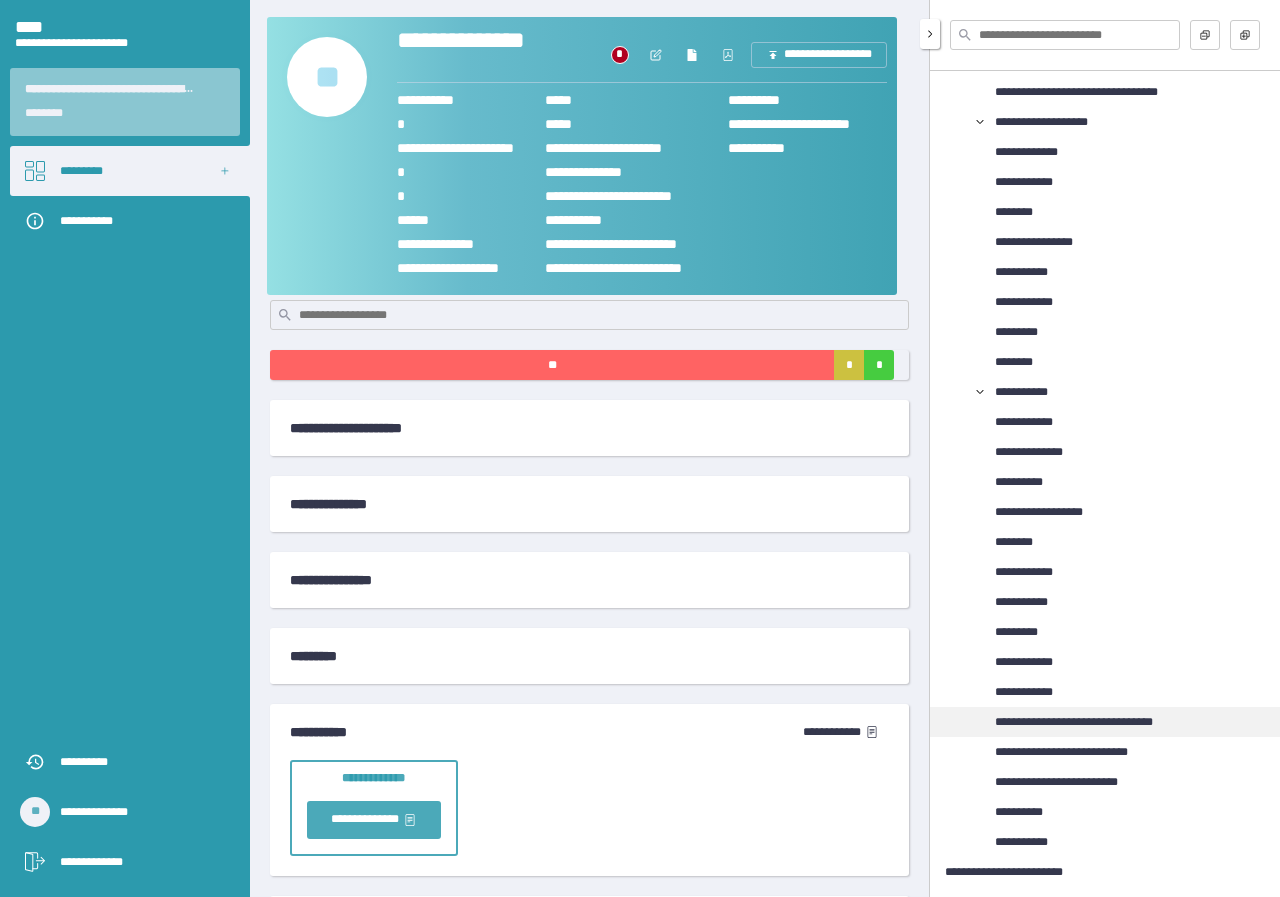 click on "**********" at bounding box center (1094, 722) 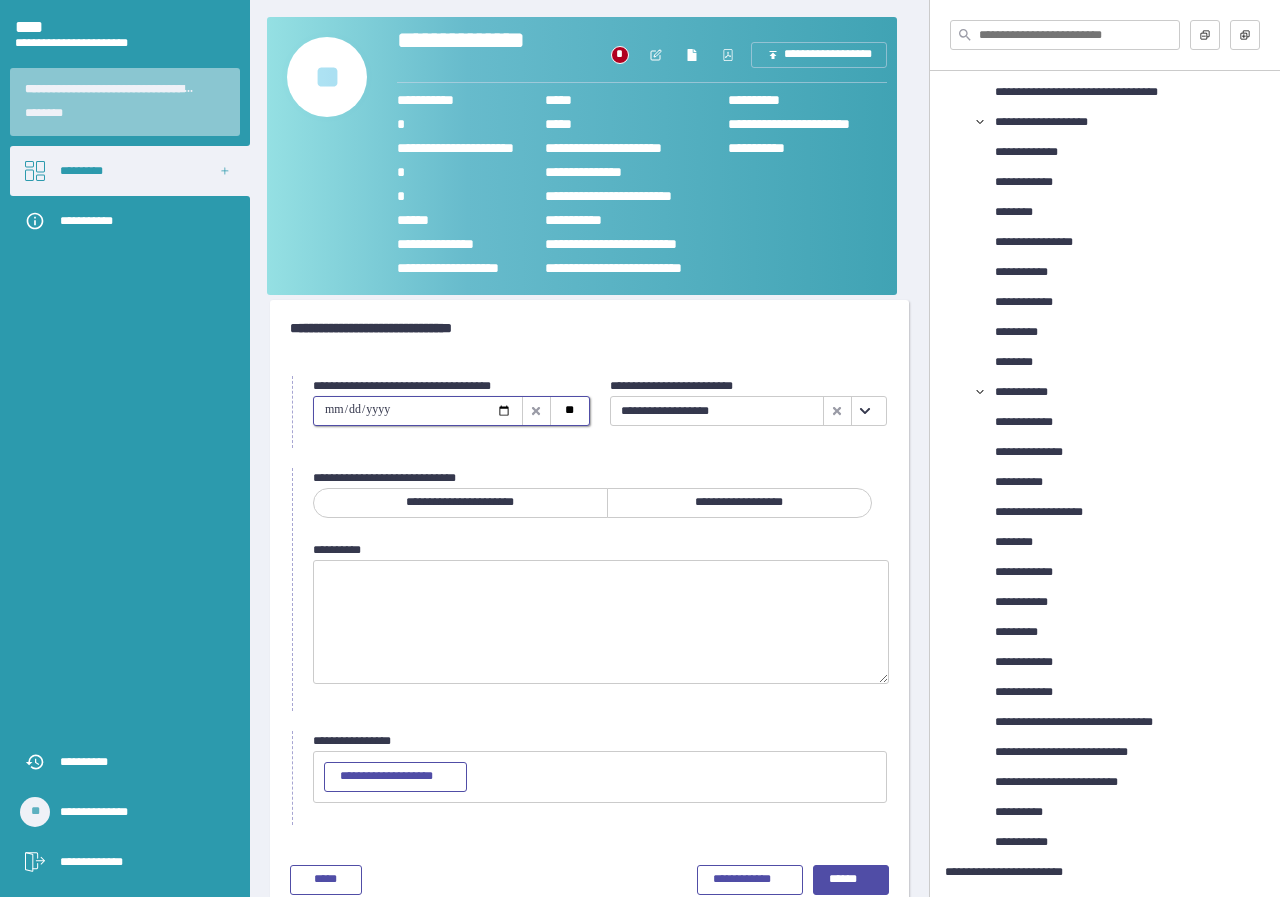 click at bounding box center [418, 411] 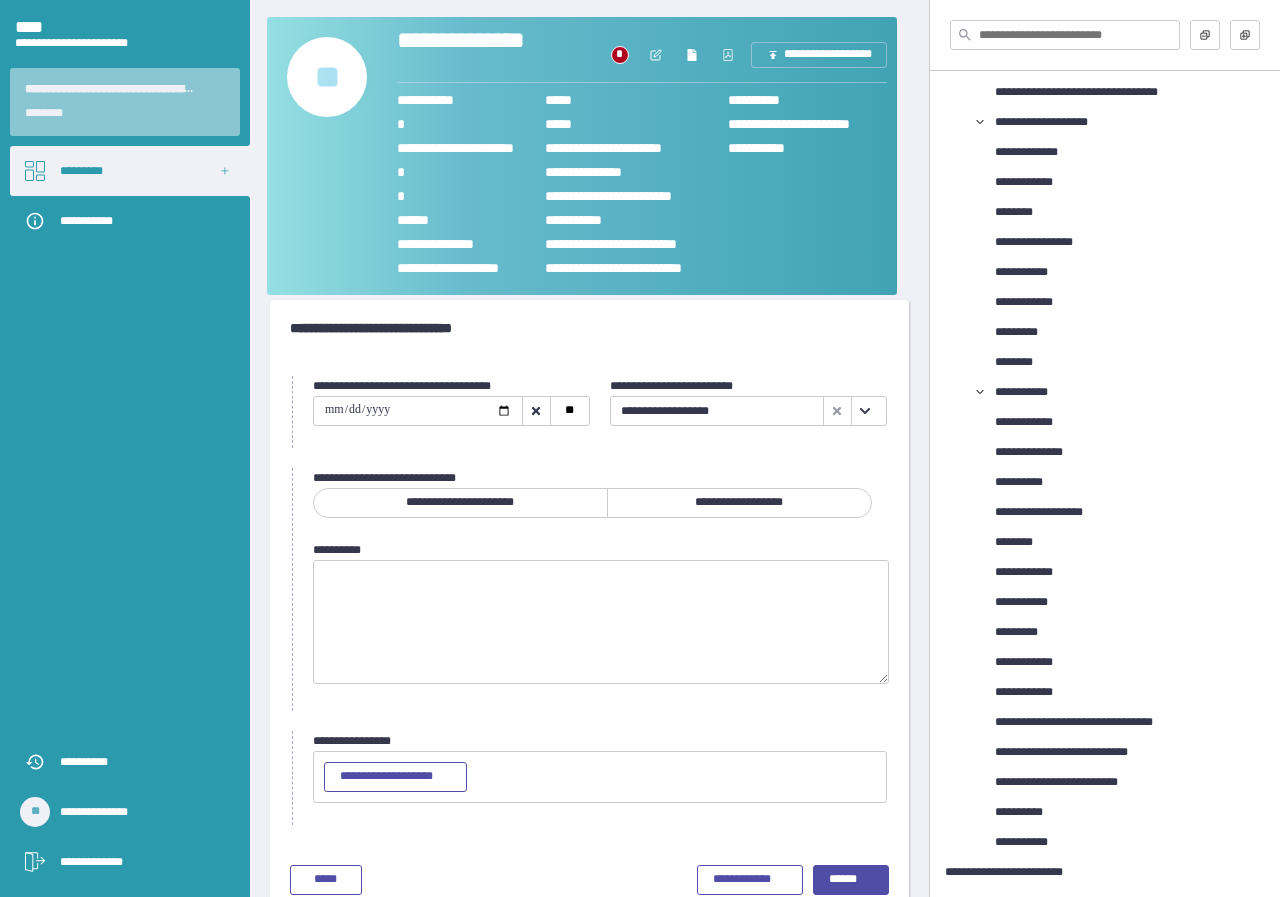 click on "**********" at bounding box center (739, 503) 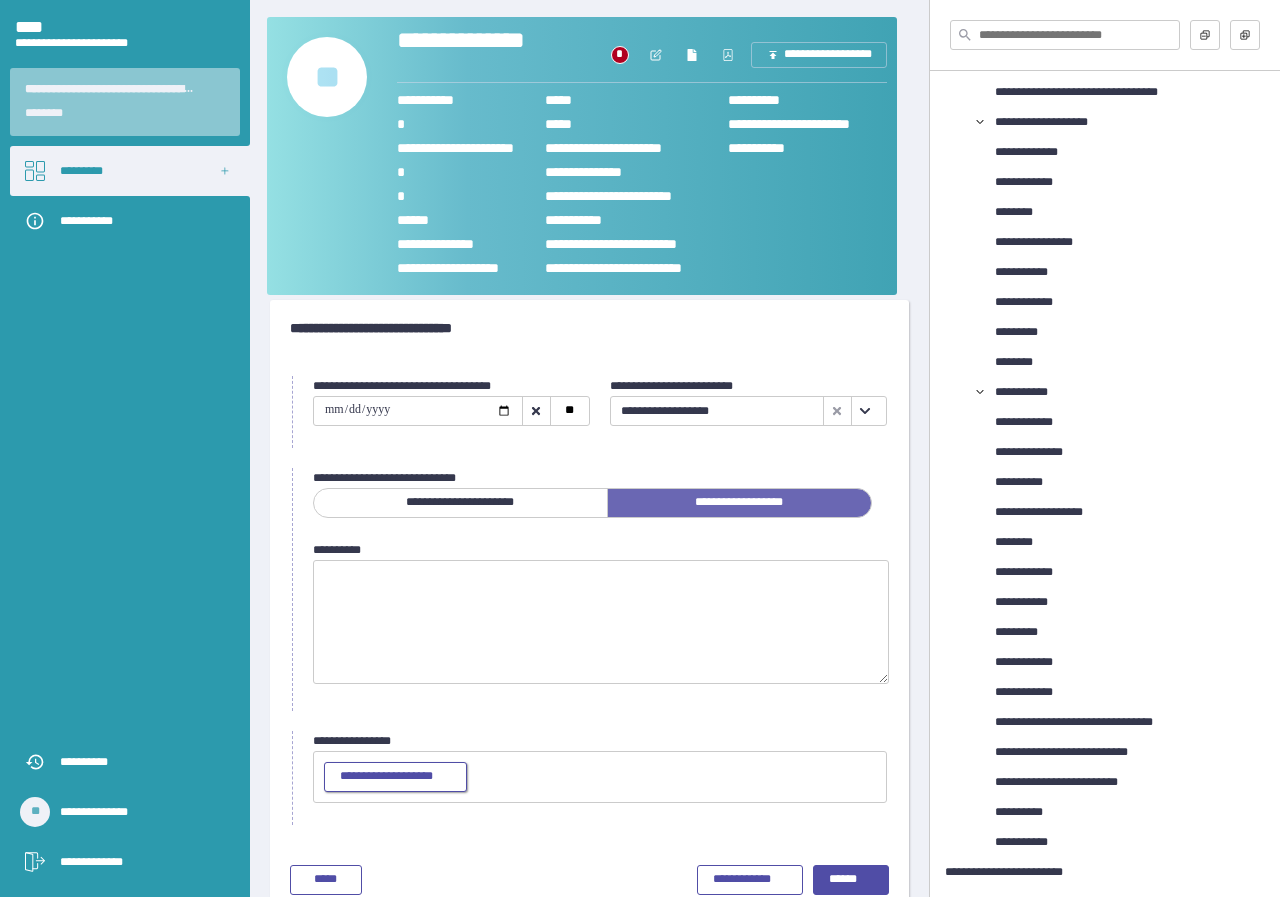 click on "**********" at bounding box center (395, 777) 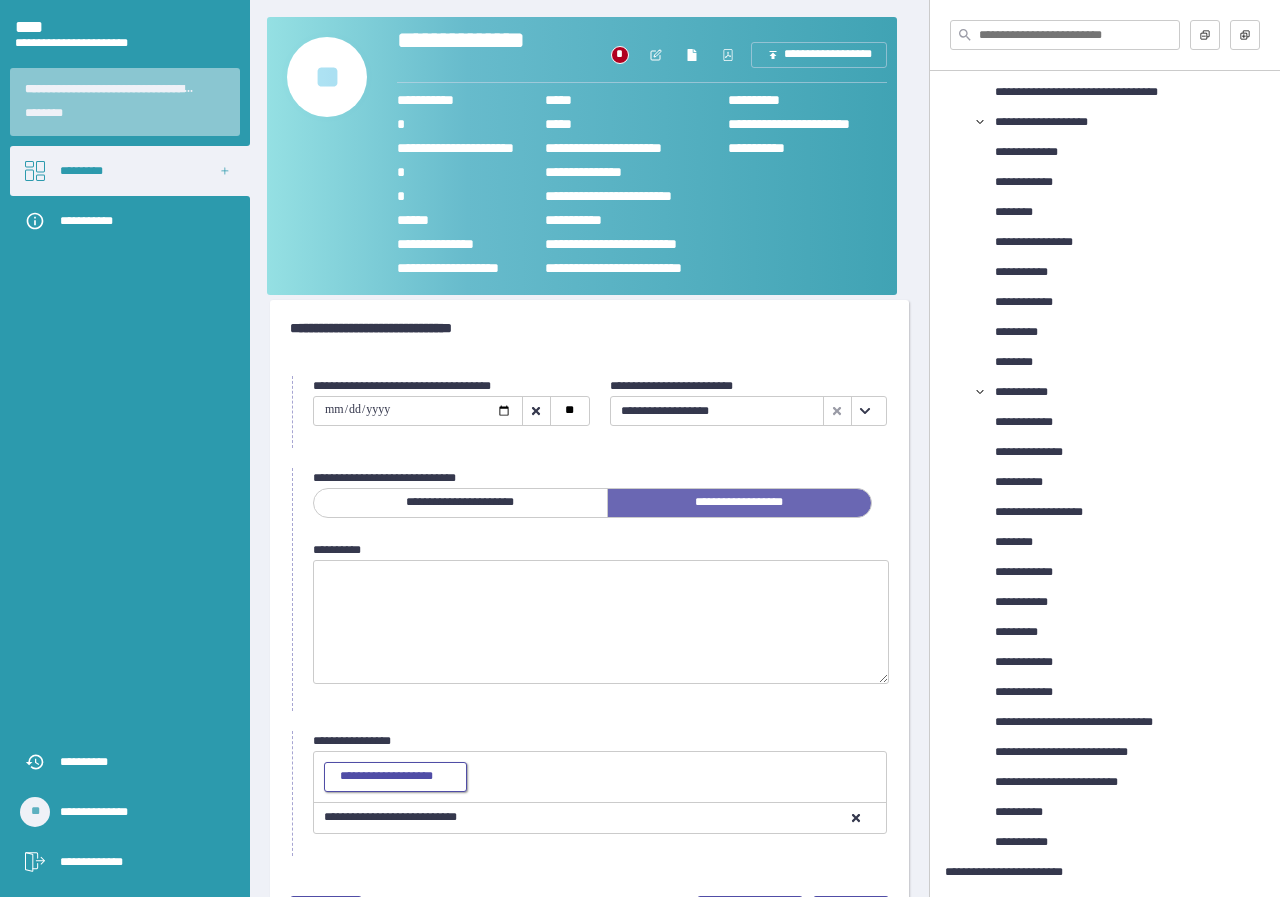 scroll, scrollTop: 67, scrollLeft: 0, axis: vertical 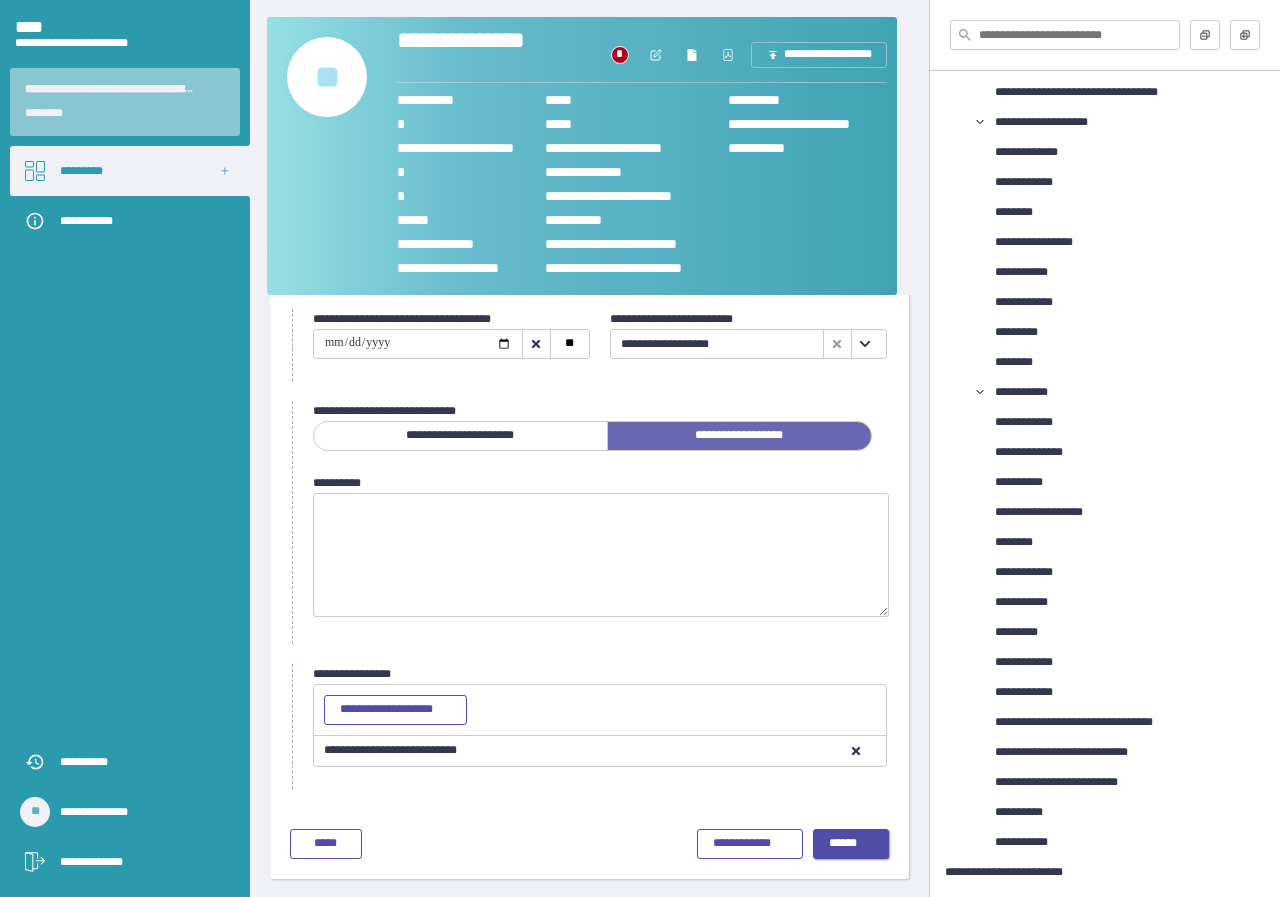 click on "******" at bounding box center [851, 844] 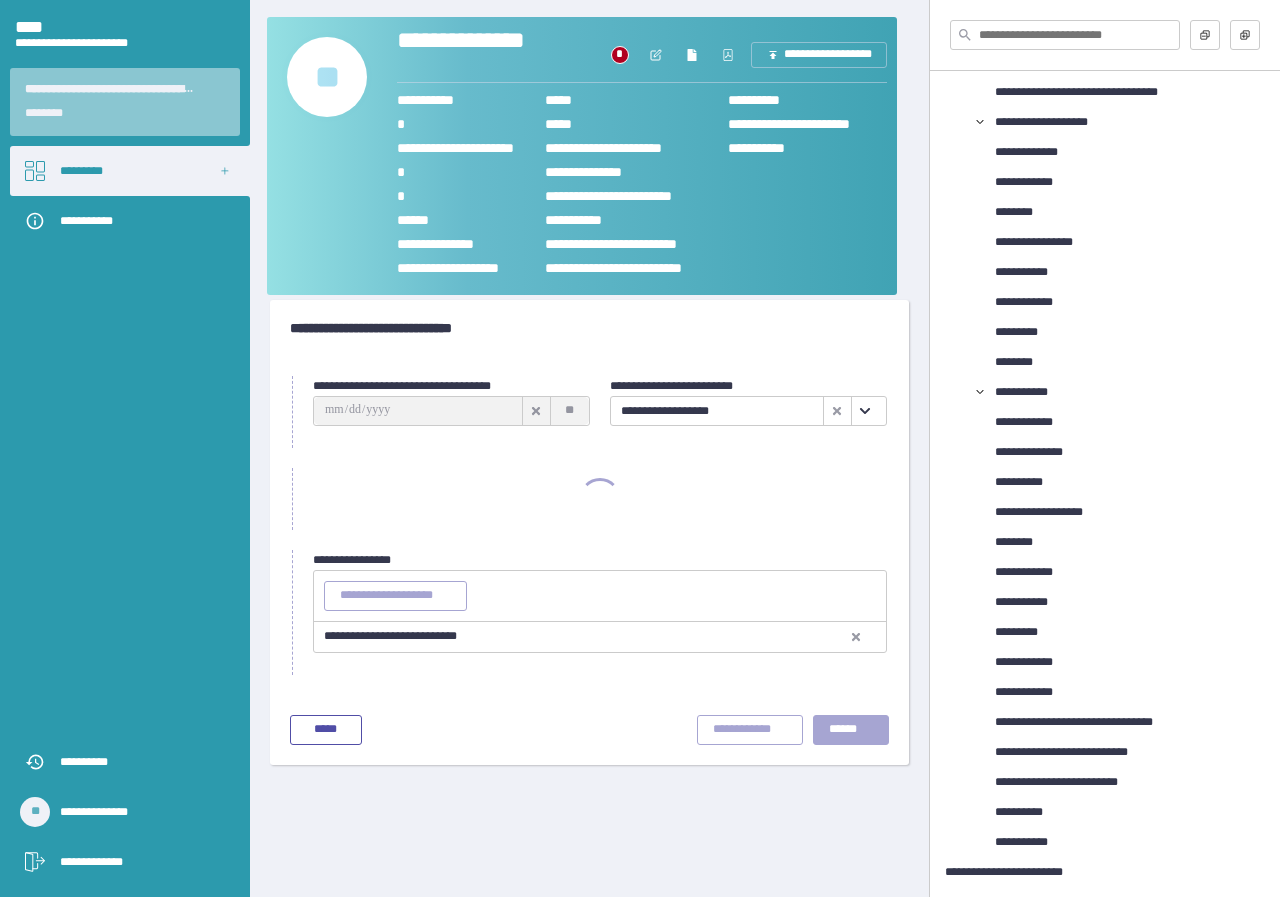 scroll, scrollTop: 0, scrollLeft: 0, axis: both 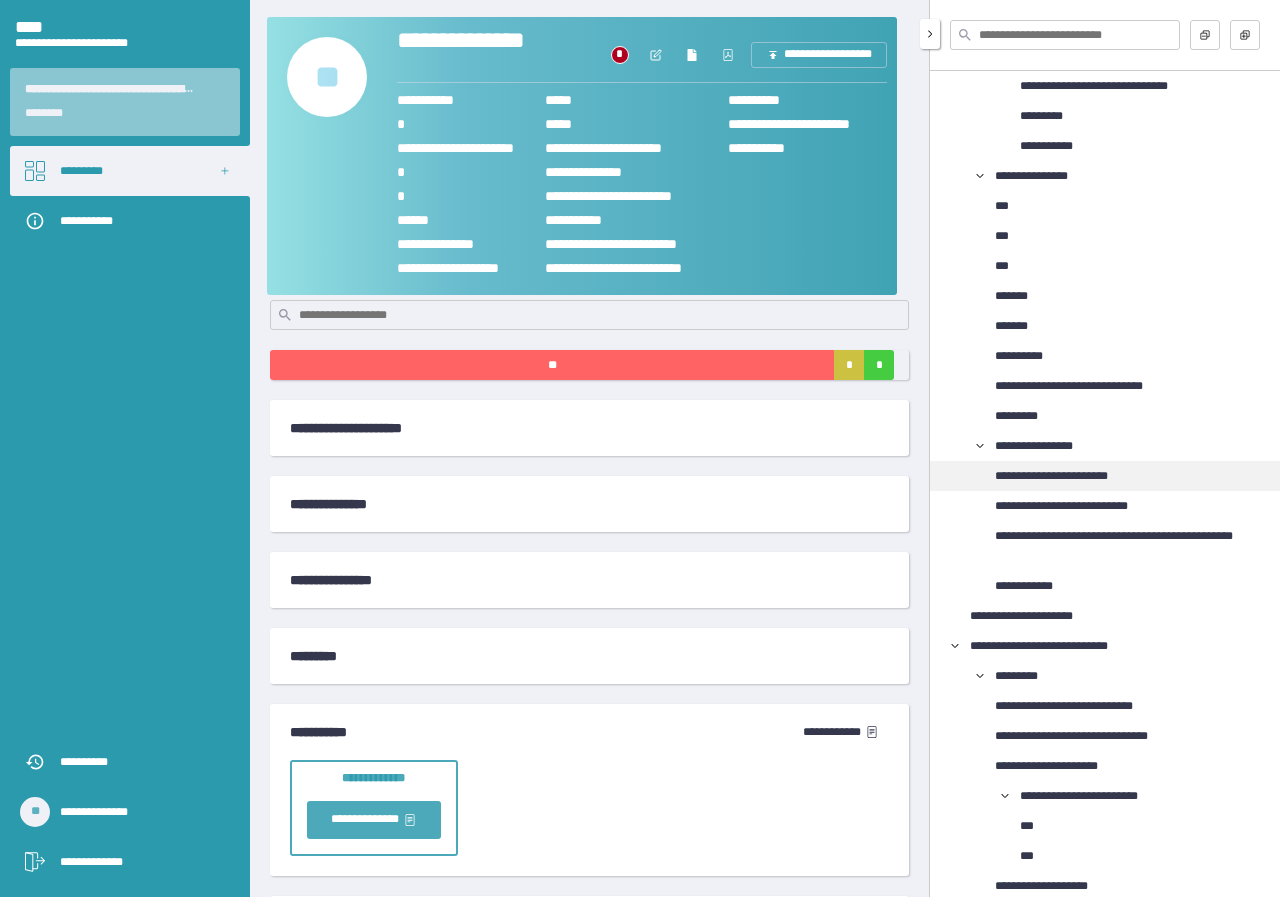 click on "**********" at bounding box center [1072, 476] 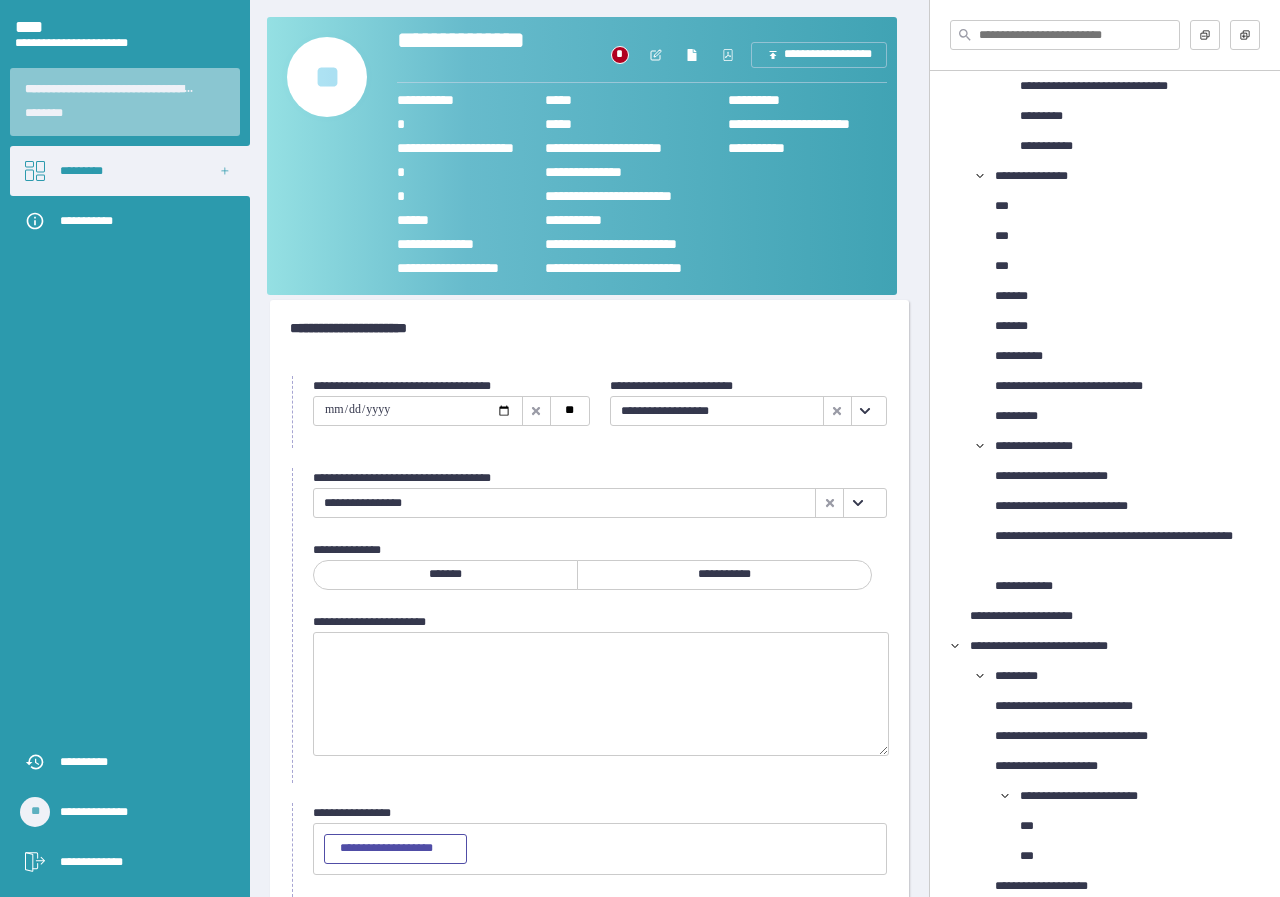 click at bounding box center (418, 411) 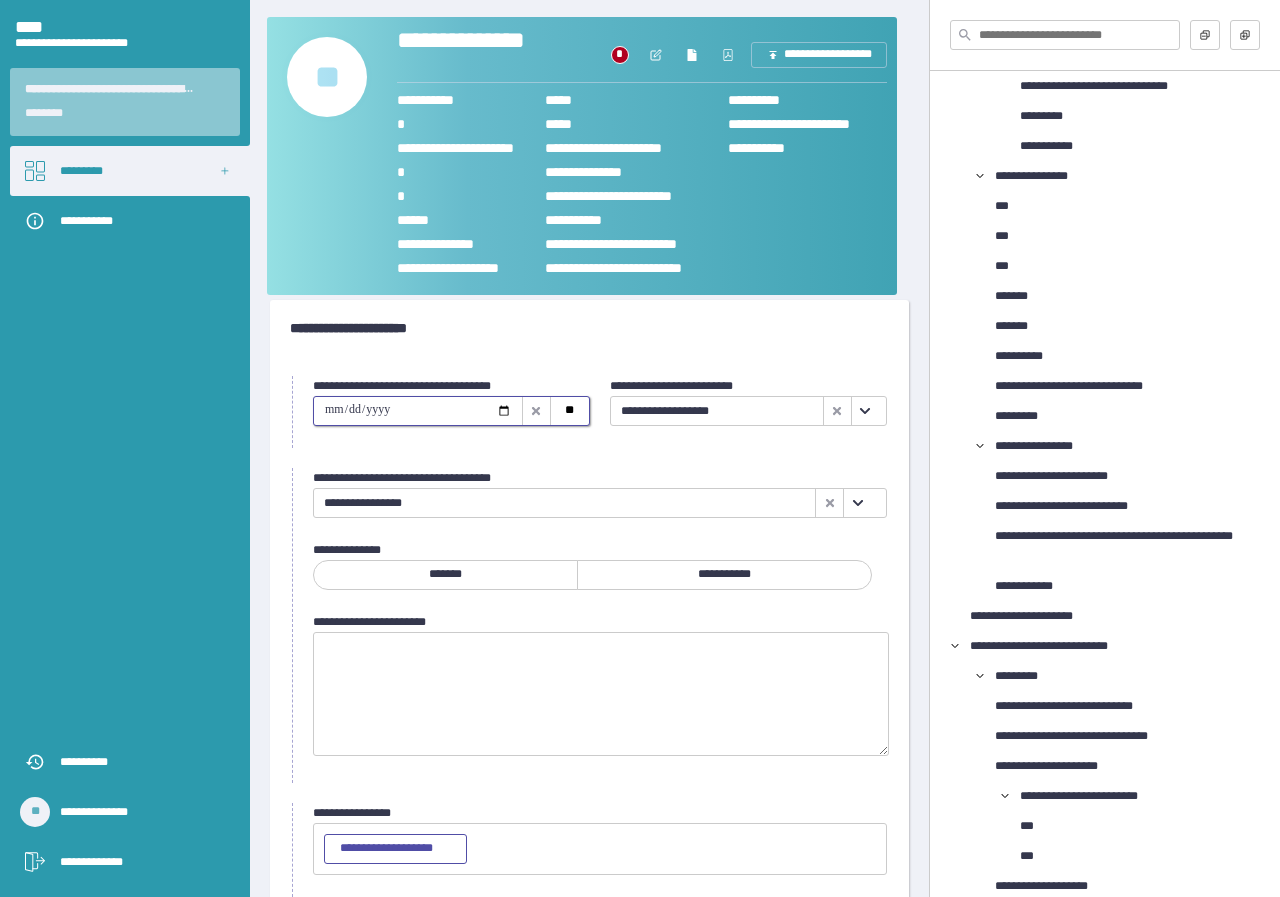 type on "**********" 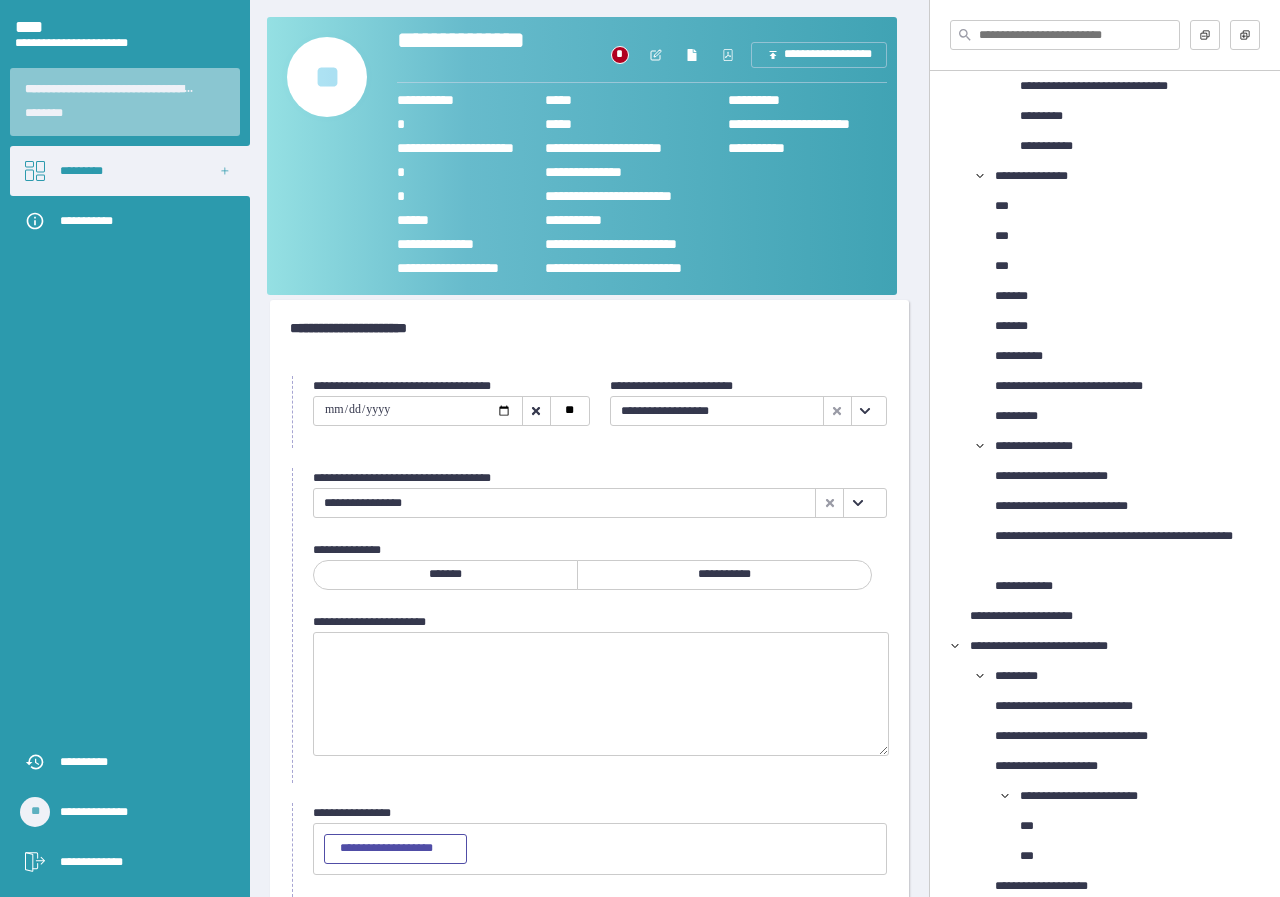click on "**********" at bounding box center [724, 575] 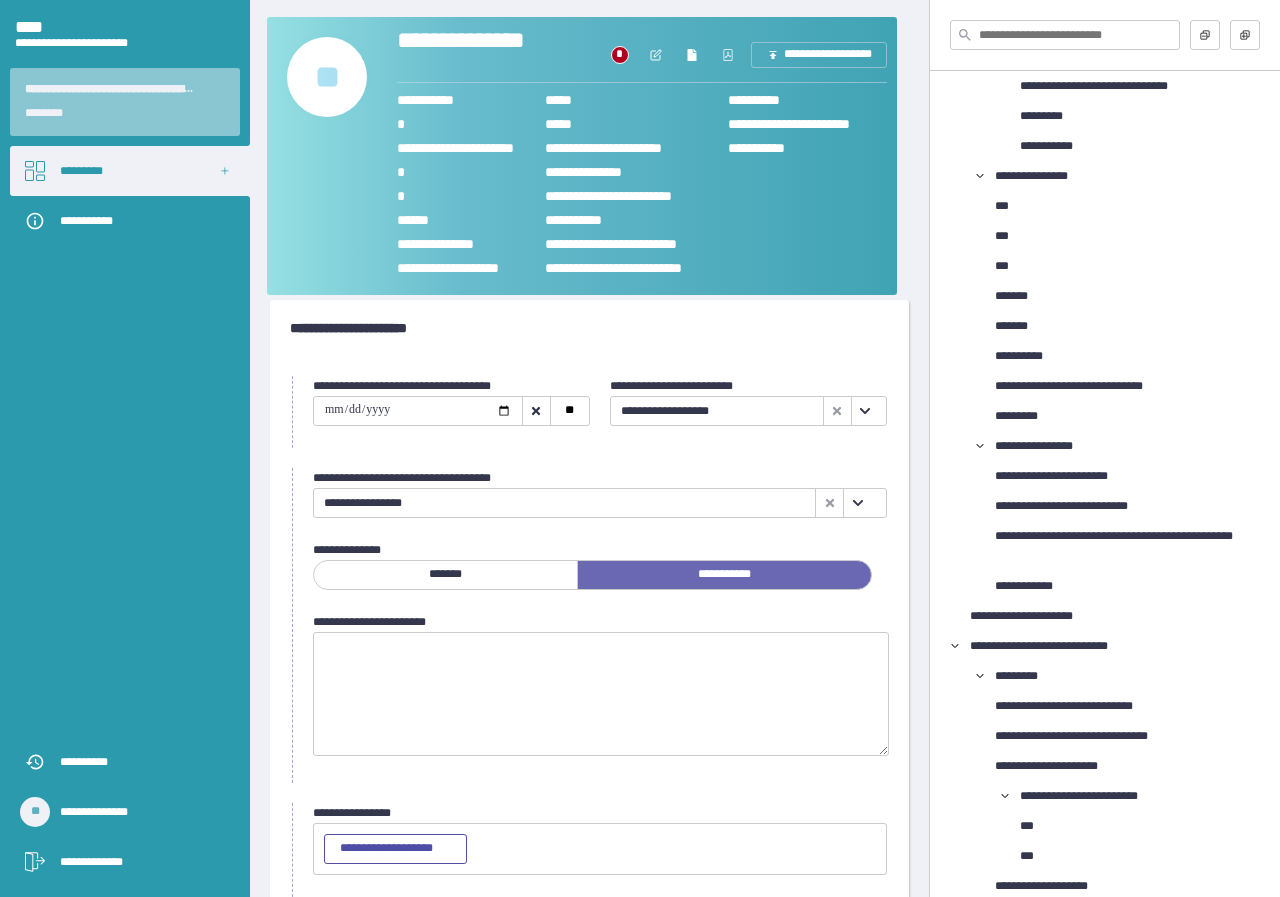 scroll, scrollTop: 0, scrollLeft: 0, axis: both 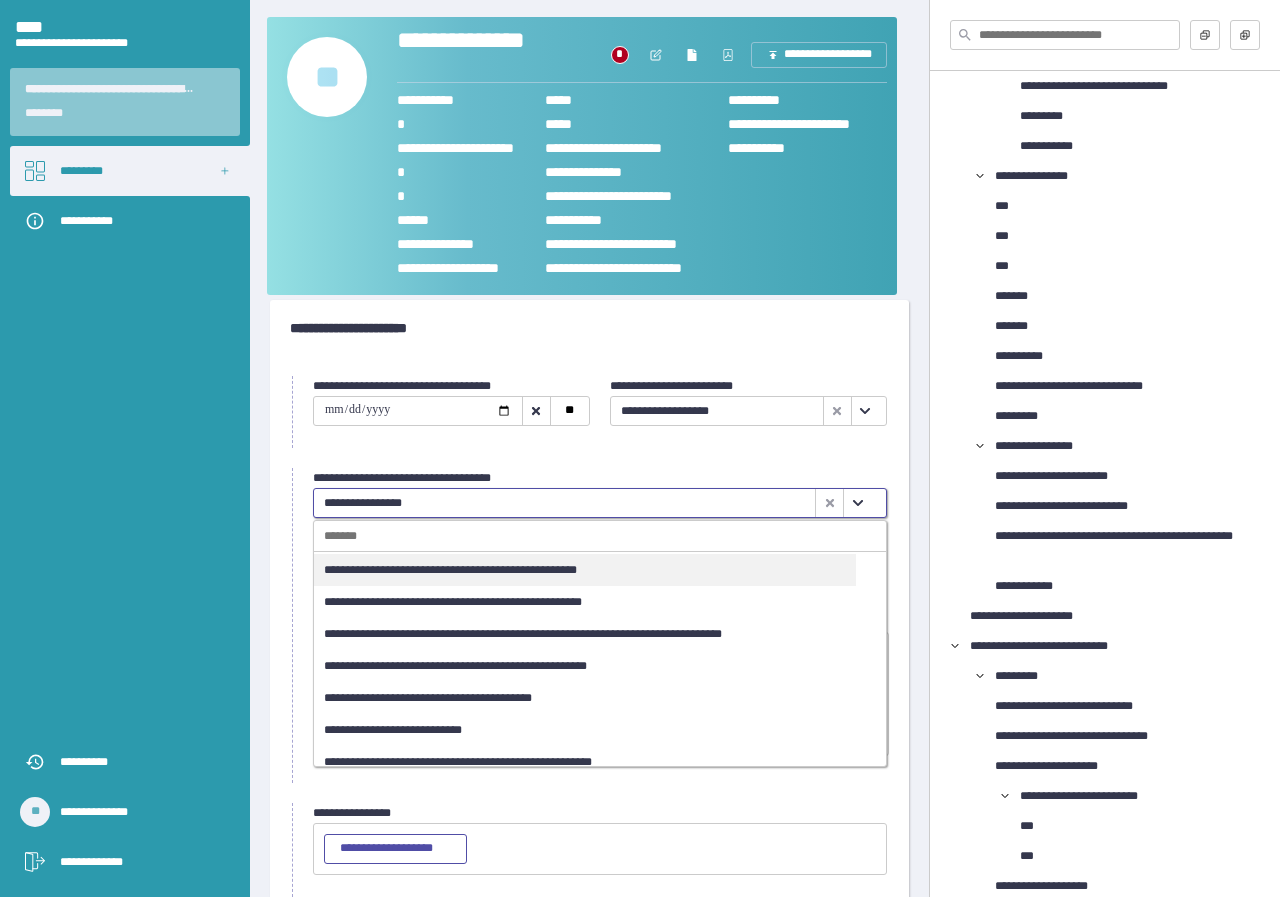 click at bounding box center (858, 503) 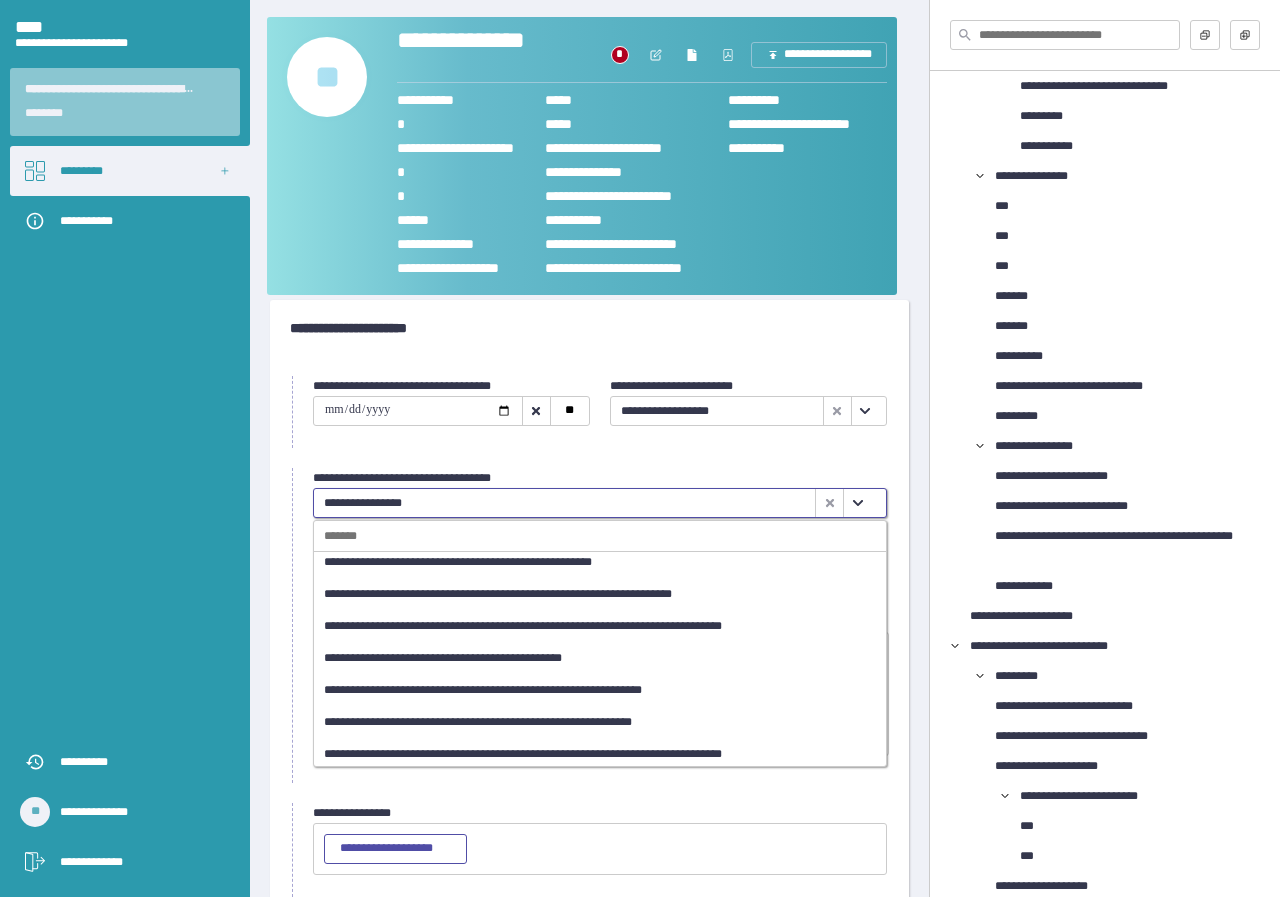 scroll, scrollTop: 300, scrollLeft: 0, axis: vertical 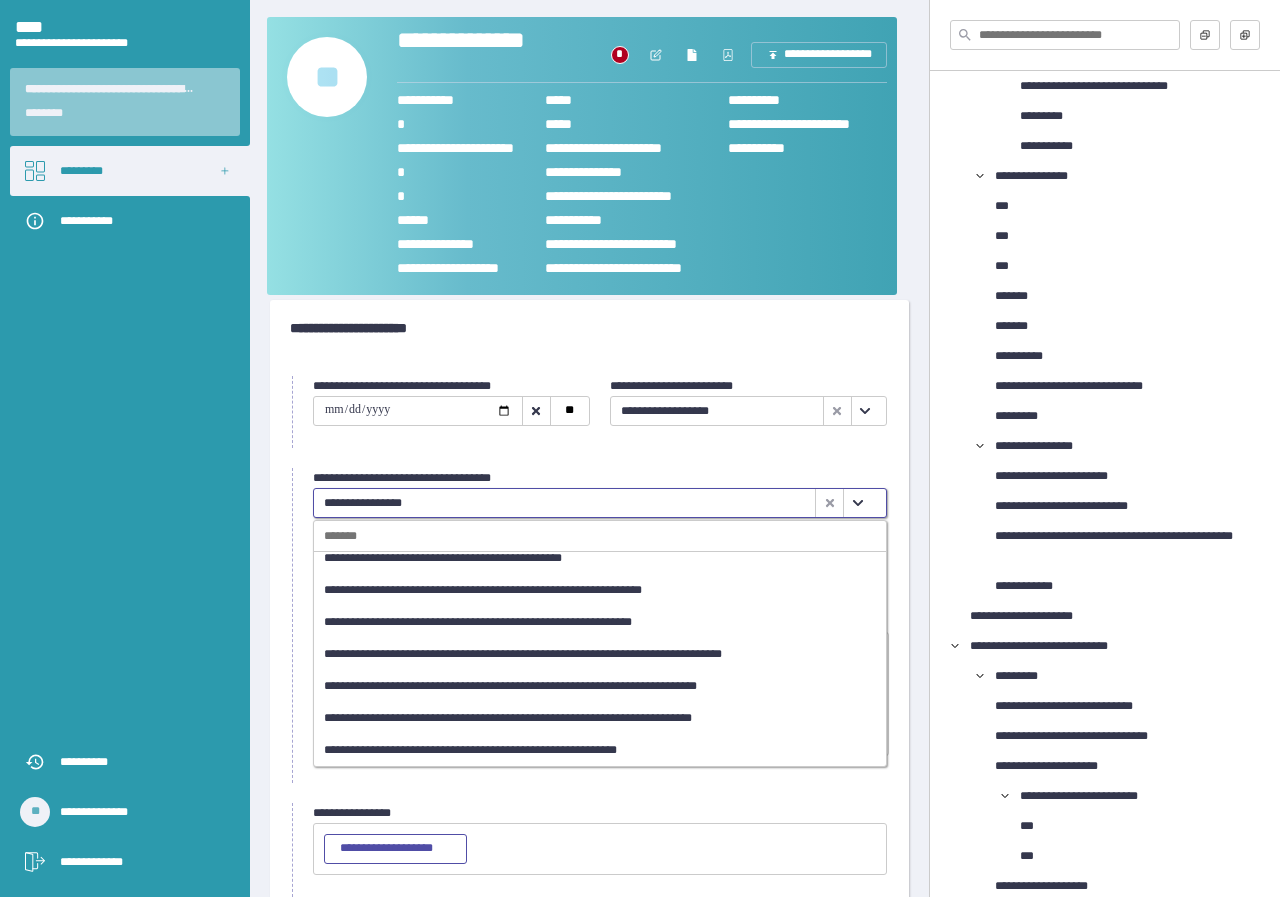 click on "**********" at bounding box center (585, 590) 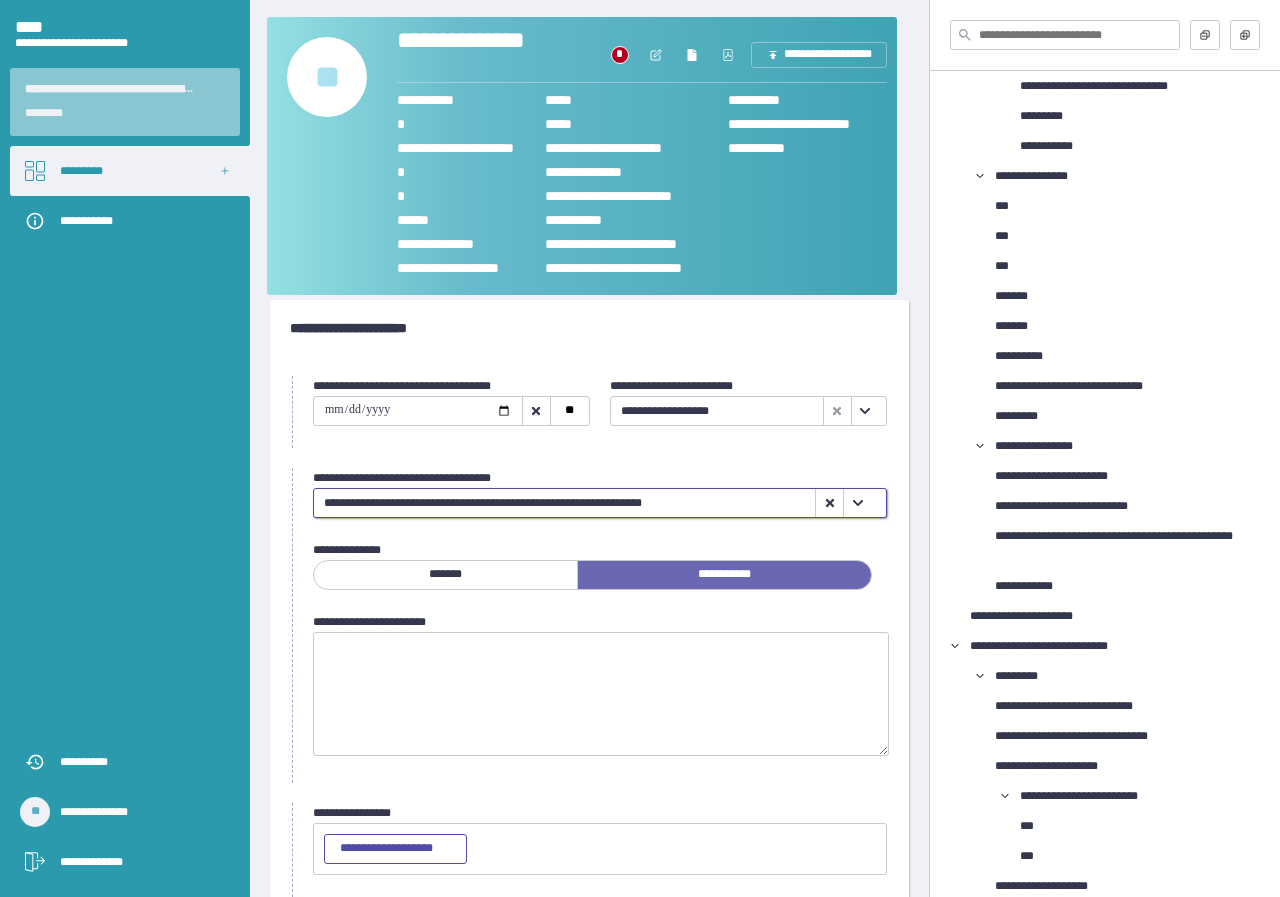 scroll, scrollTop: 108, scrollLeft: 0, axis: vertical 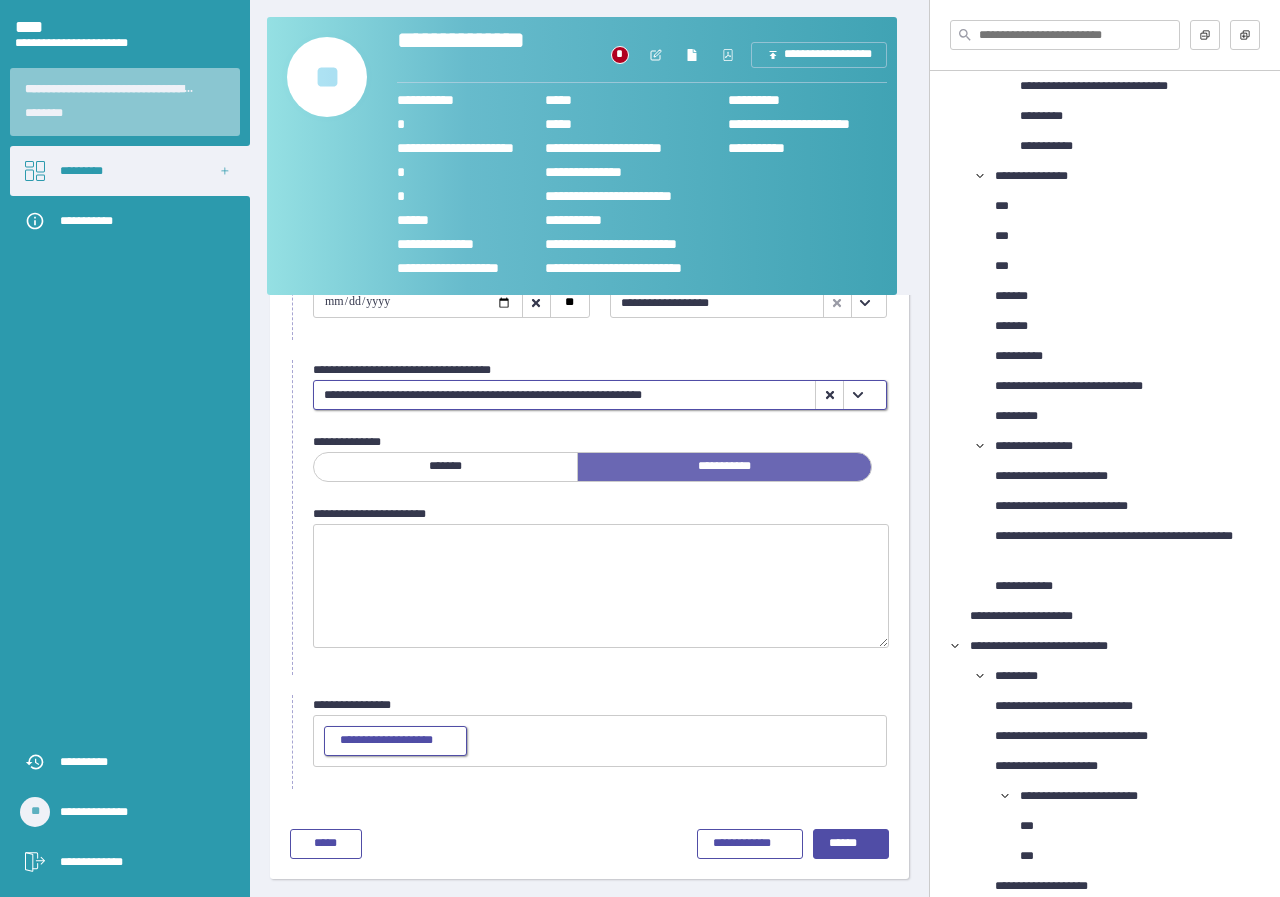 click on "**********" at bounding box center [395, 741] 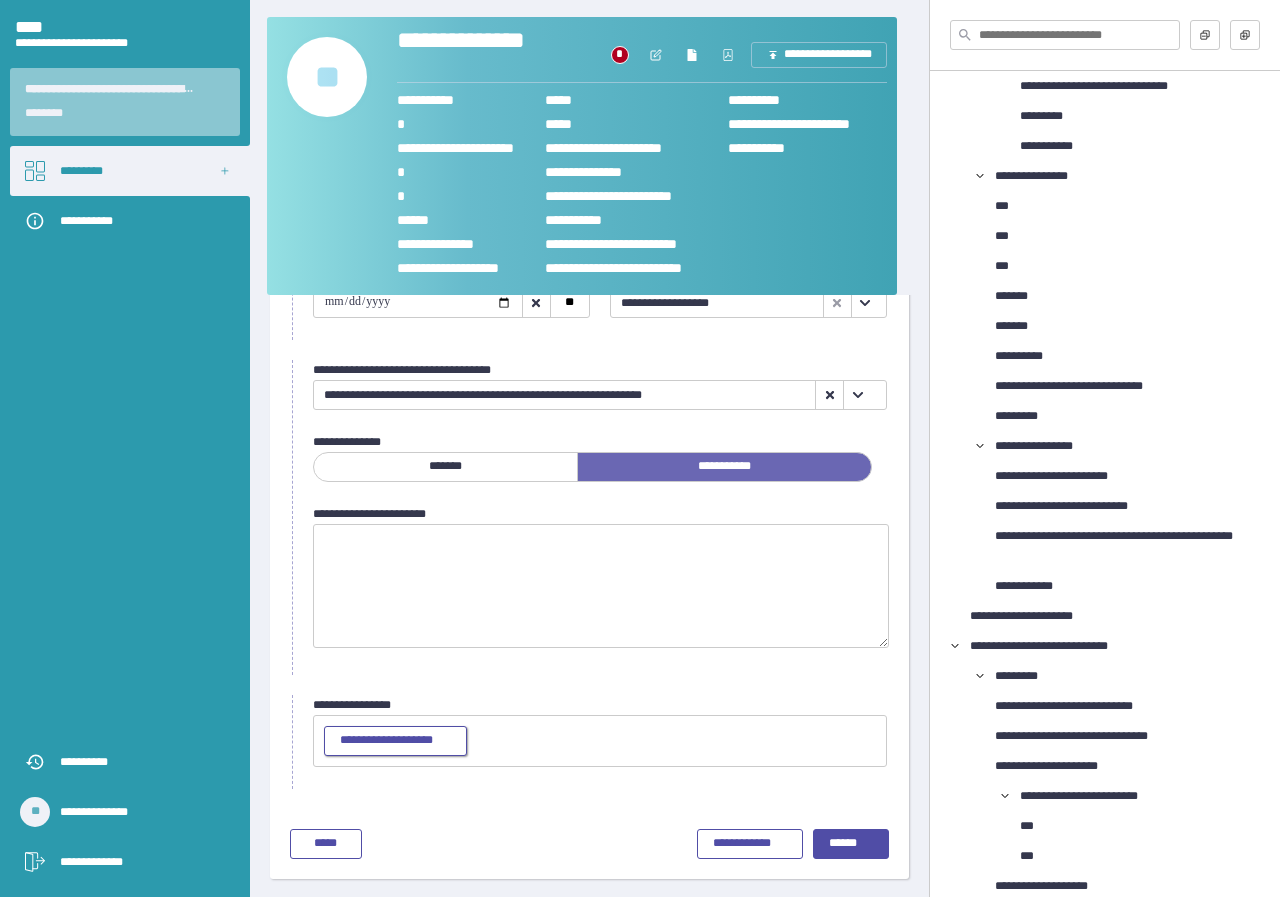 click on "**********" at bounding box center (395, 741) 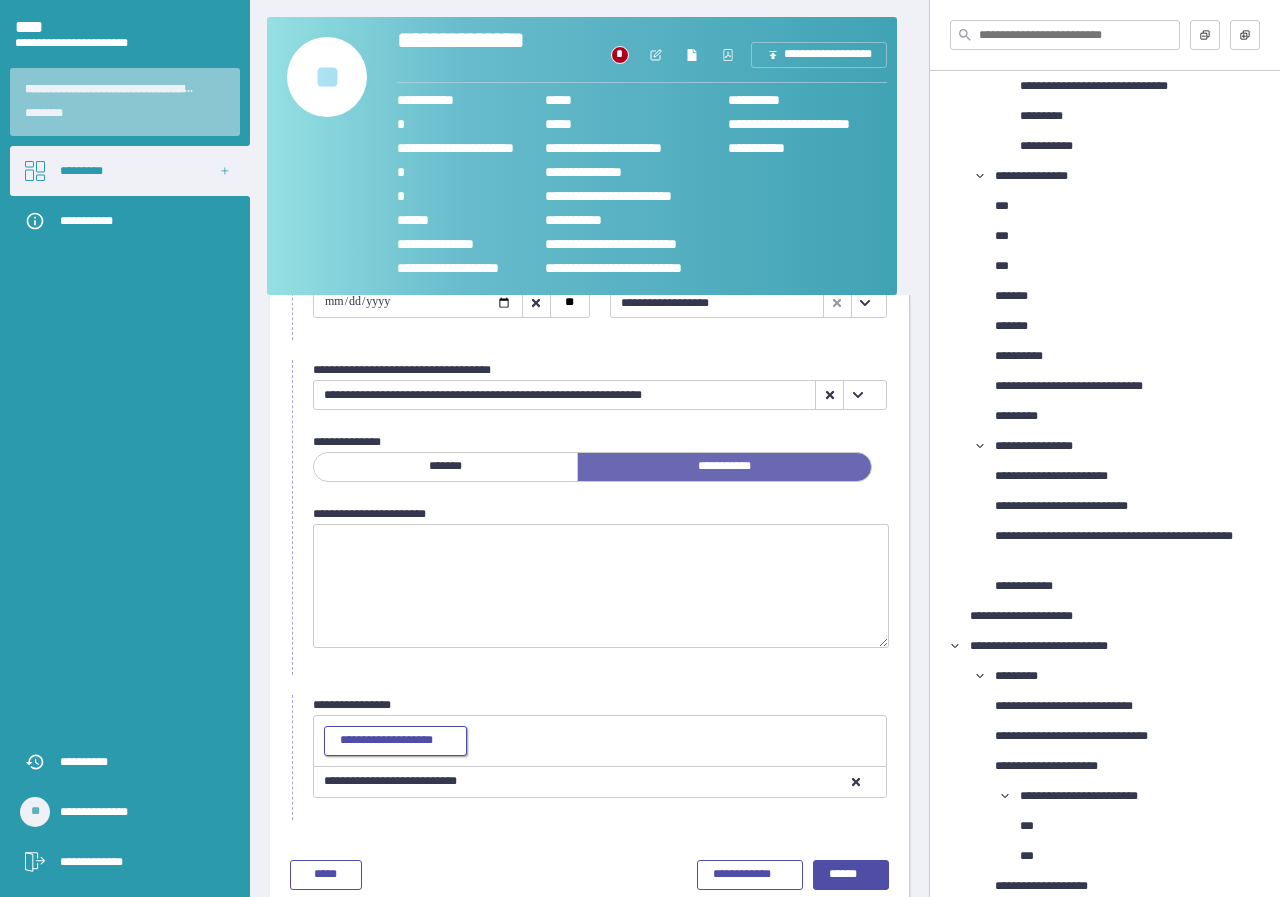 scroll, scrollTop: 139, scrollLeft: 0, axis: vertical 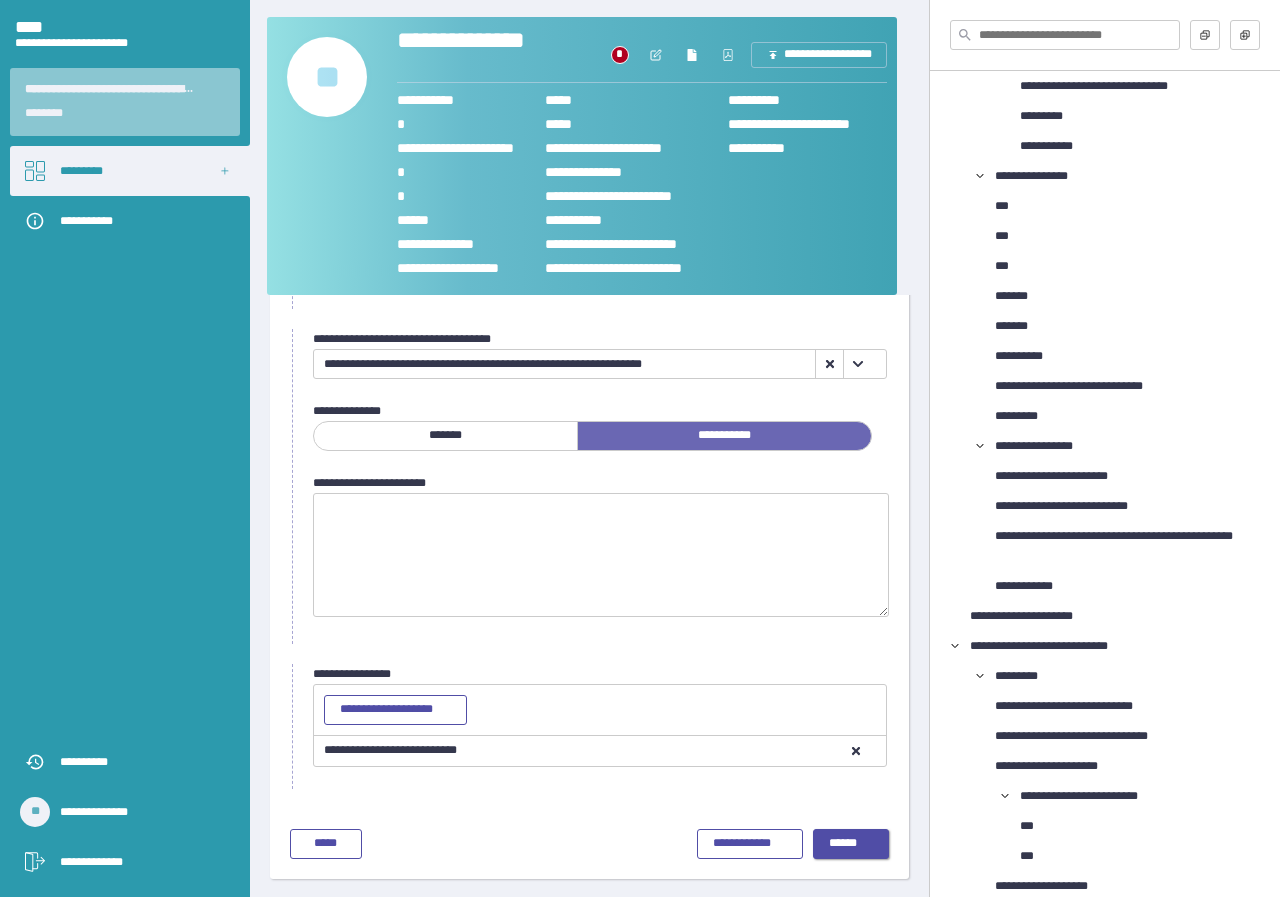 click on "******" at bounding box center (851, 844) 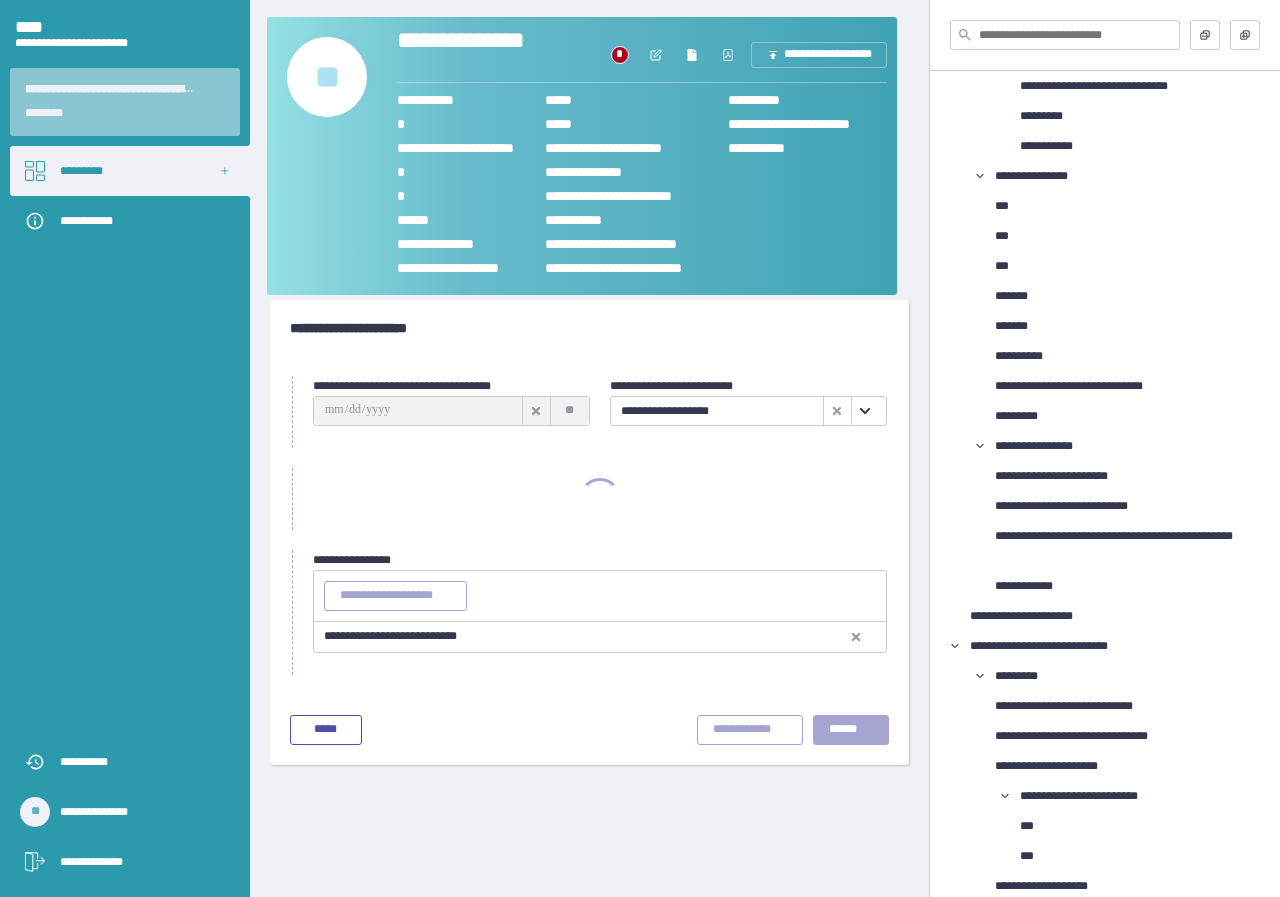 scroll, scrollTop: 0, scrollLeft: 0, axis: both 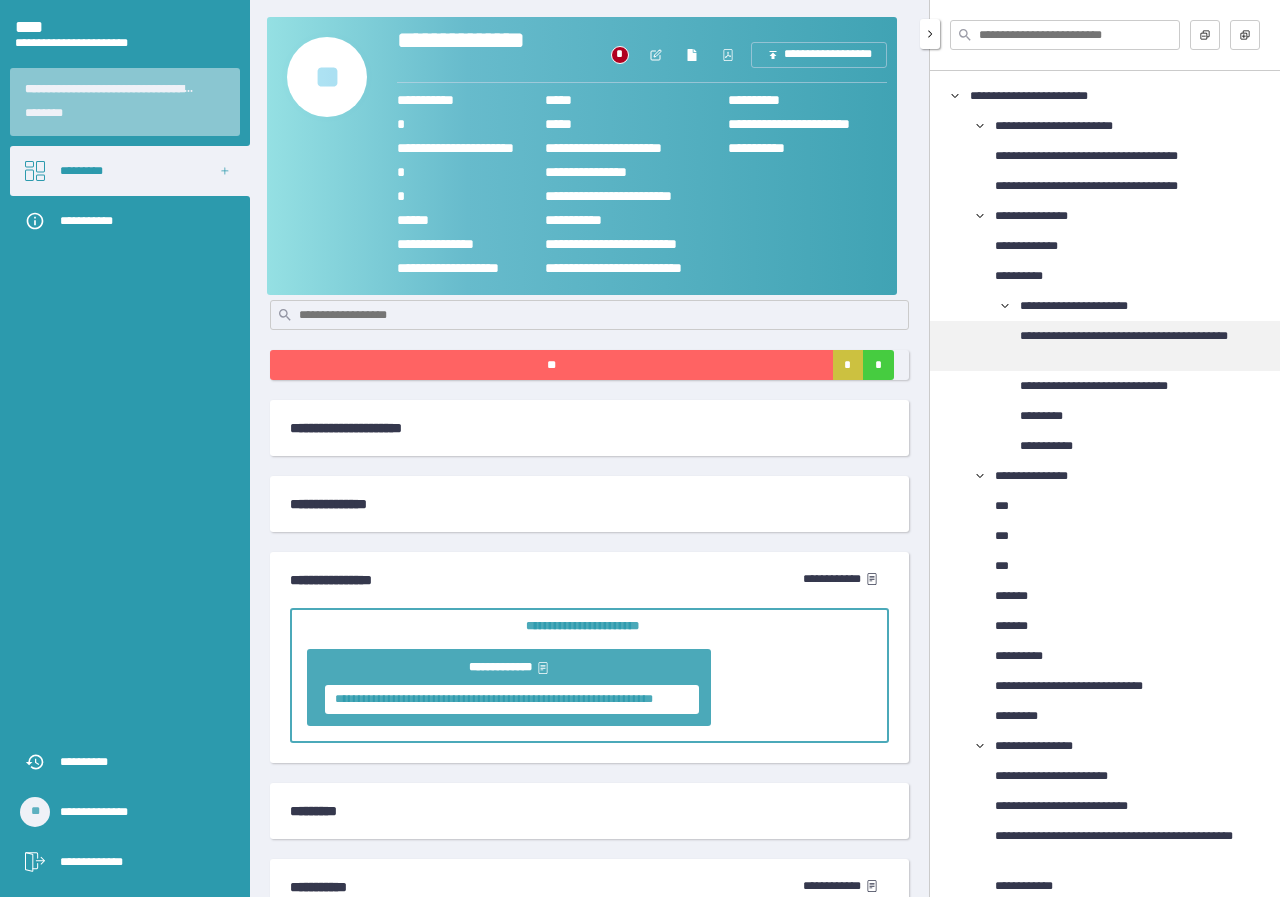 click on "**********" at bounding box center (1142, 346) 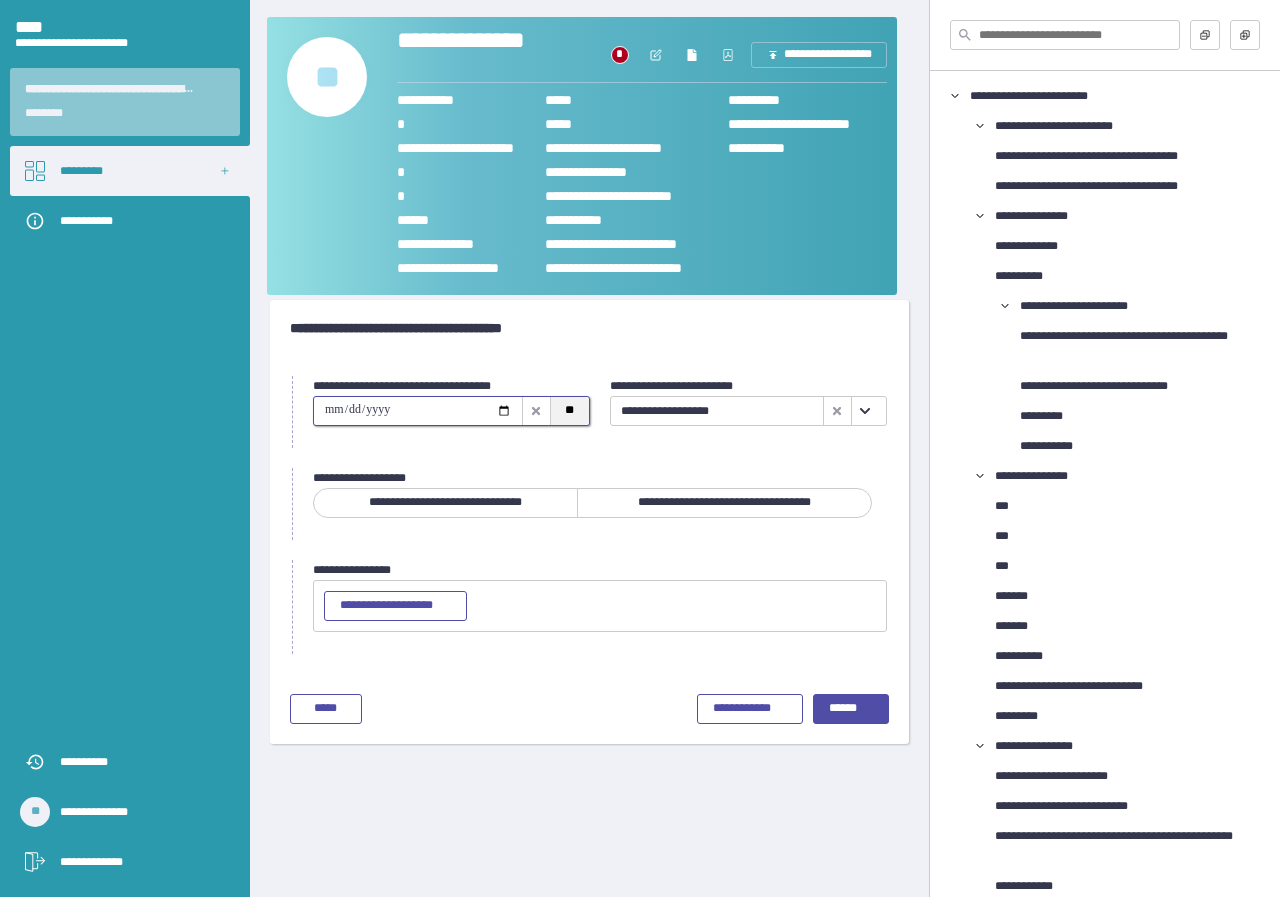 click on "**" at bounding box center [569, 411] 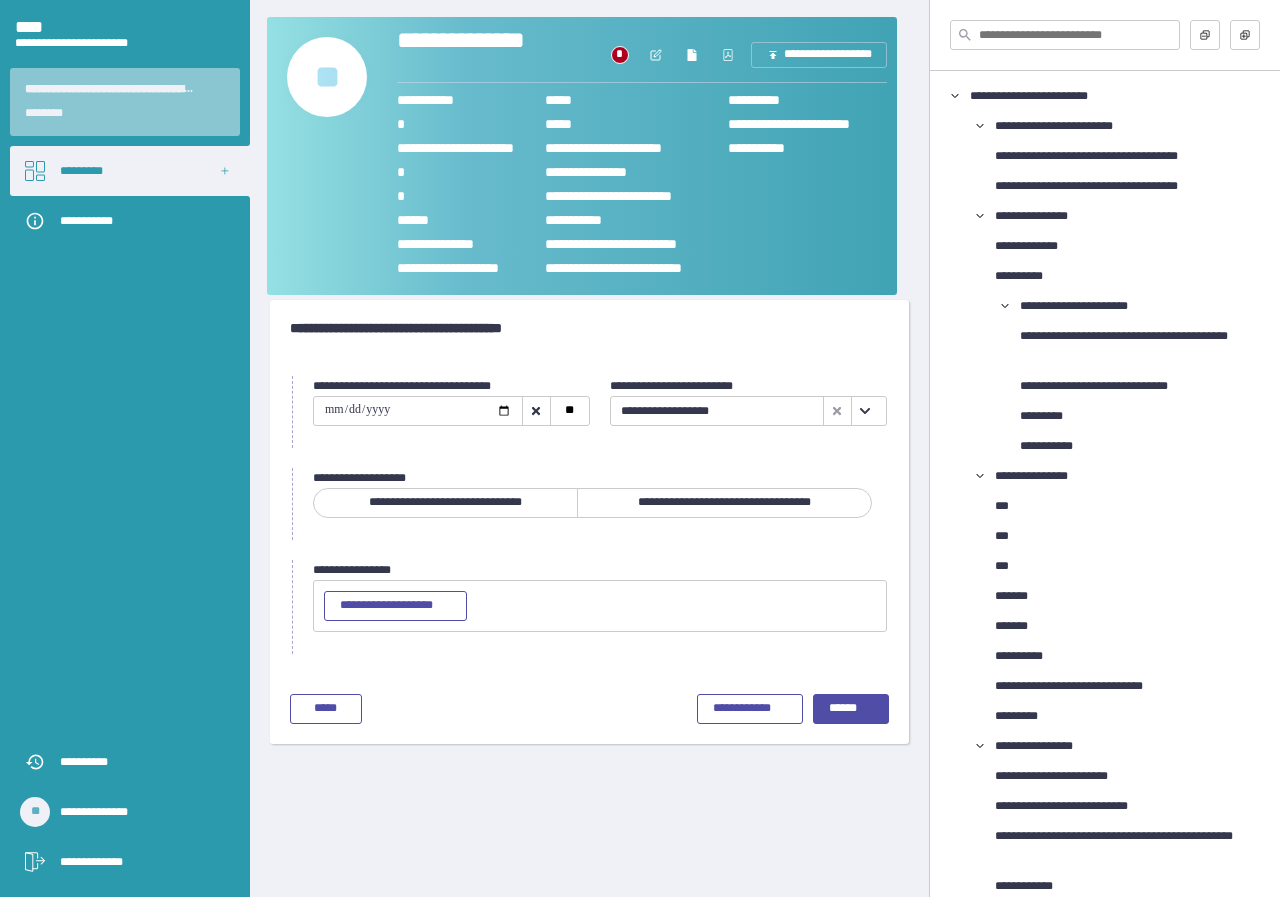 click on "**********" at bounding box center (724, 503) 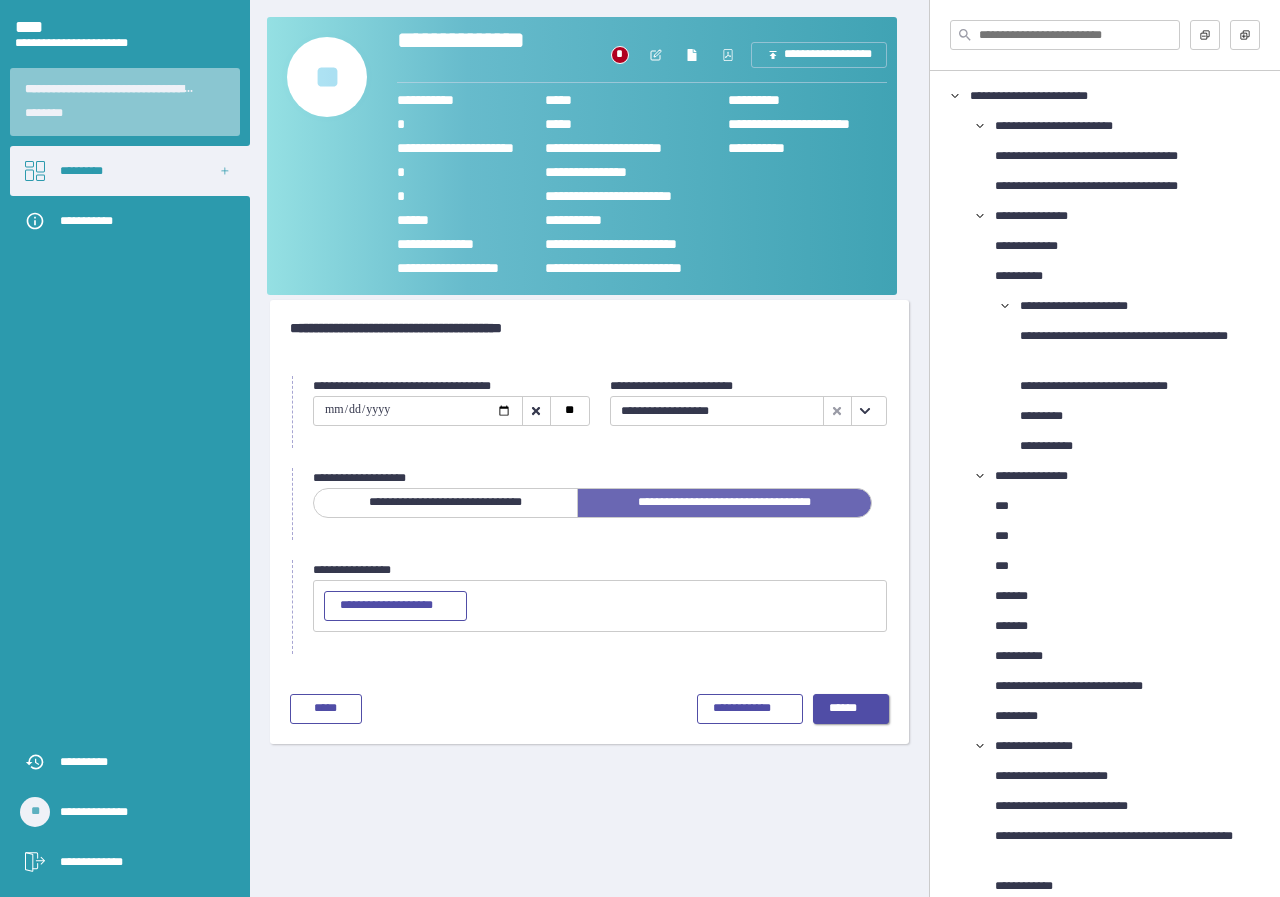 click on "******" at bounding box center (851, 709) 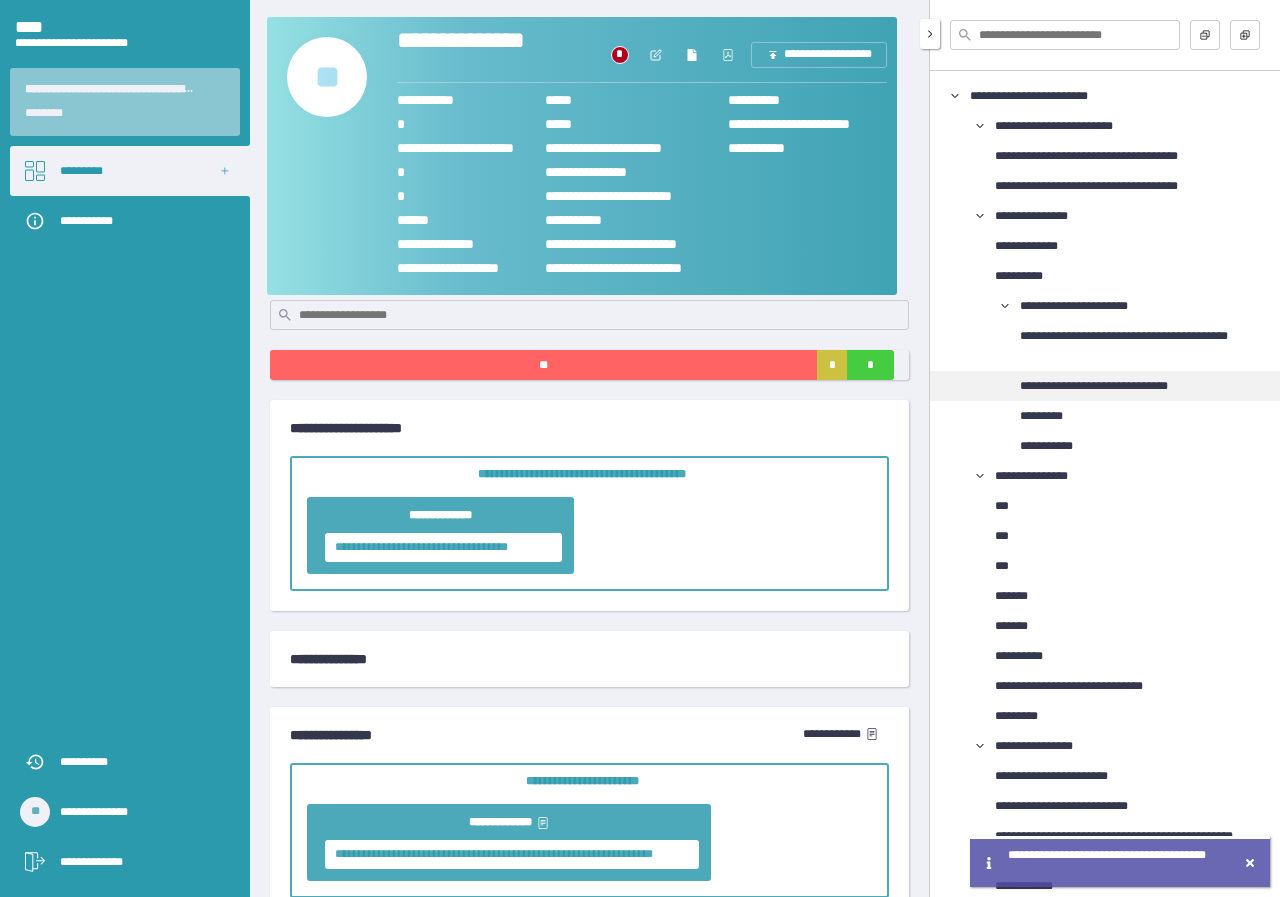 click on "**********" at bounding box center (1114, 386) 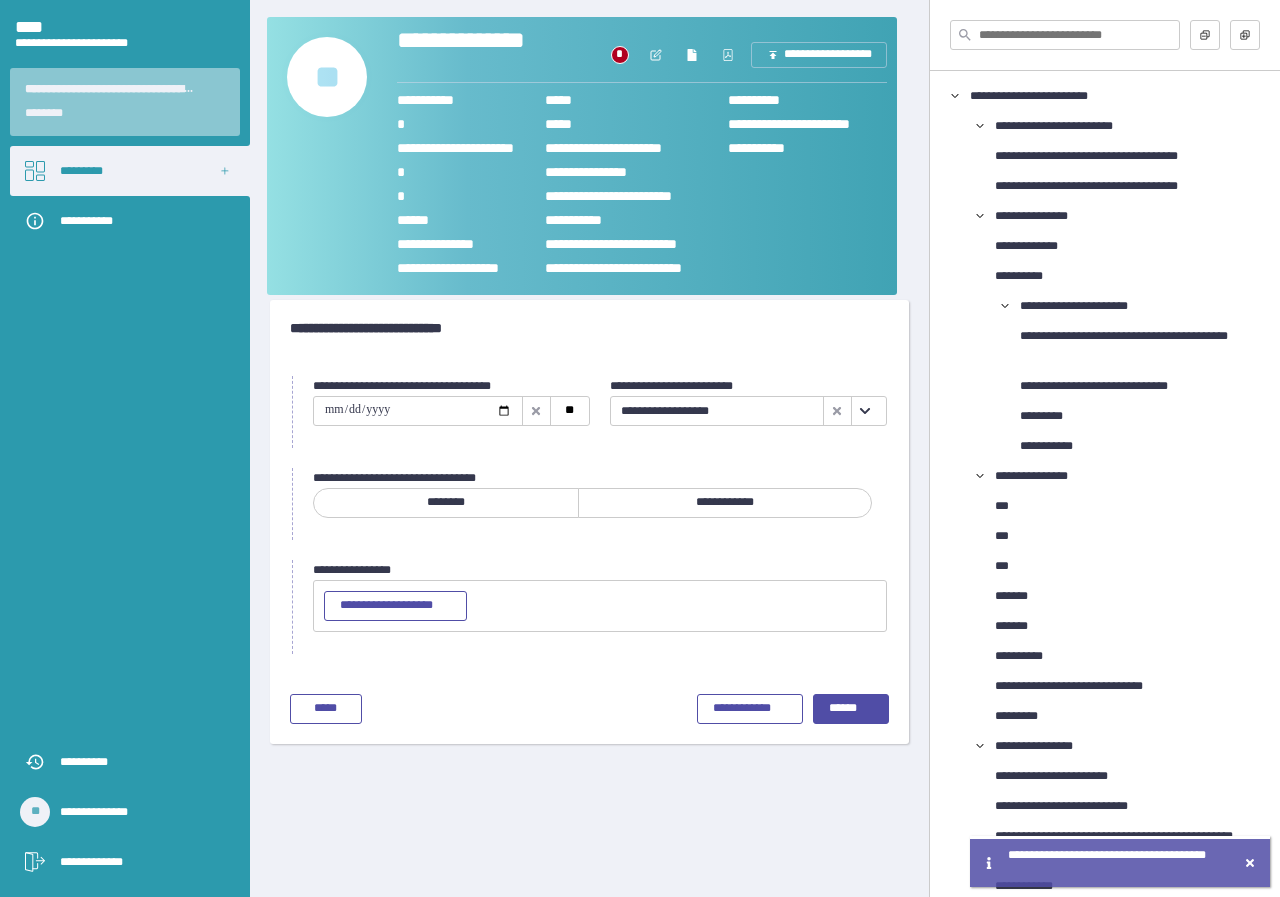 click on "********" at bounding box center [446, 503] 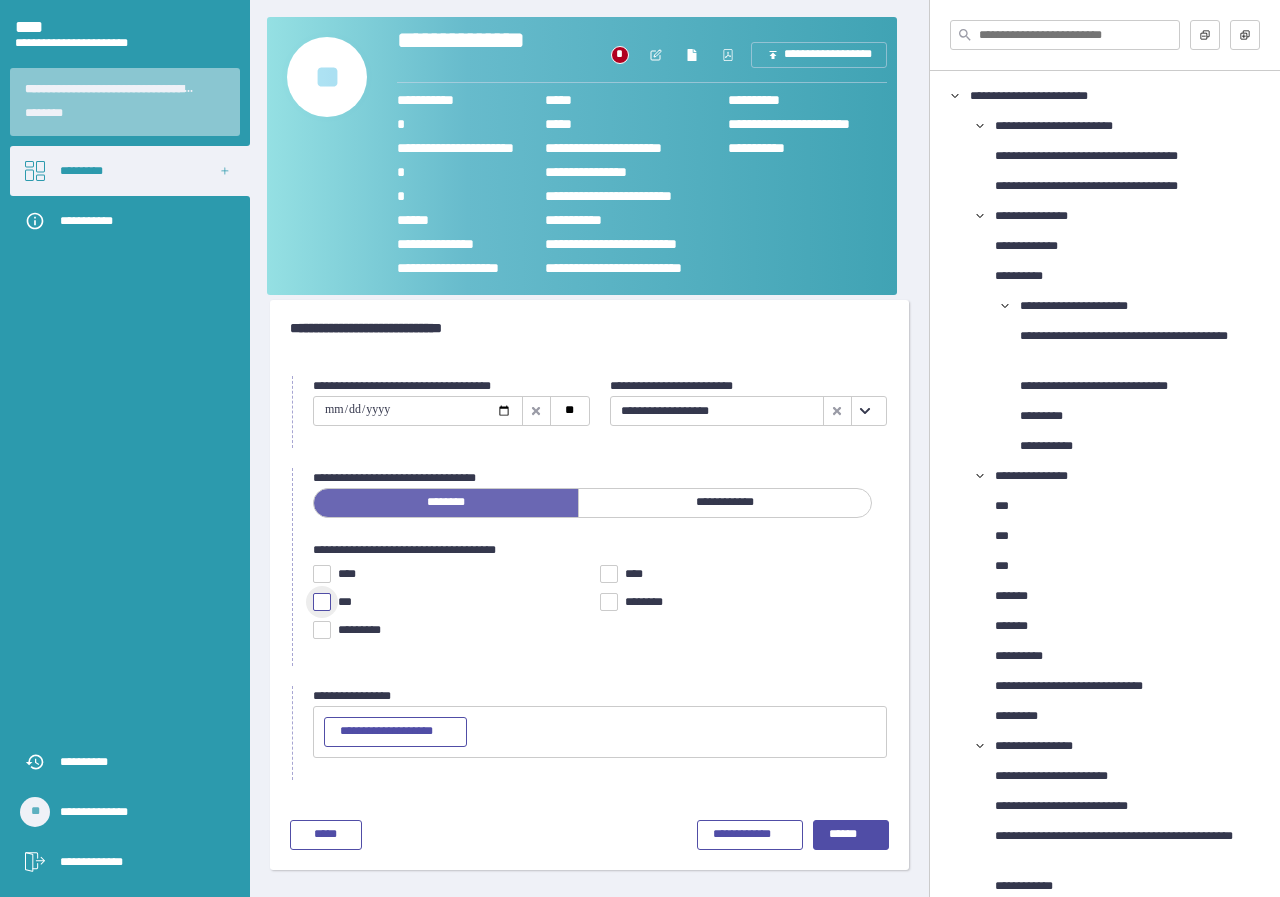 click at bounding box center (322, 602) 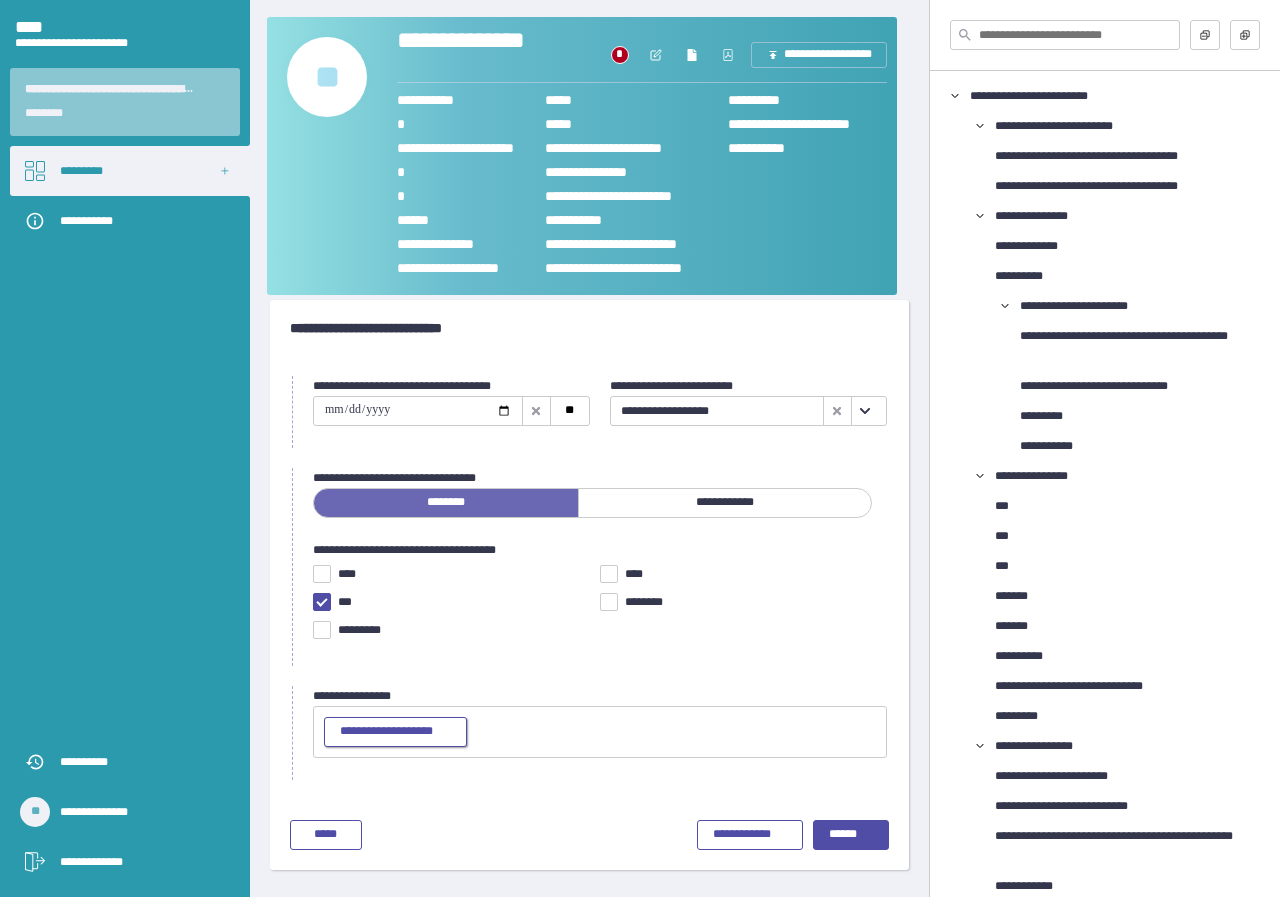 click on "**********" at bounding box center (395, 732) 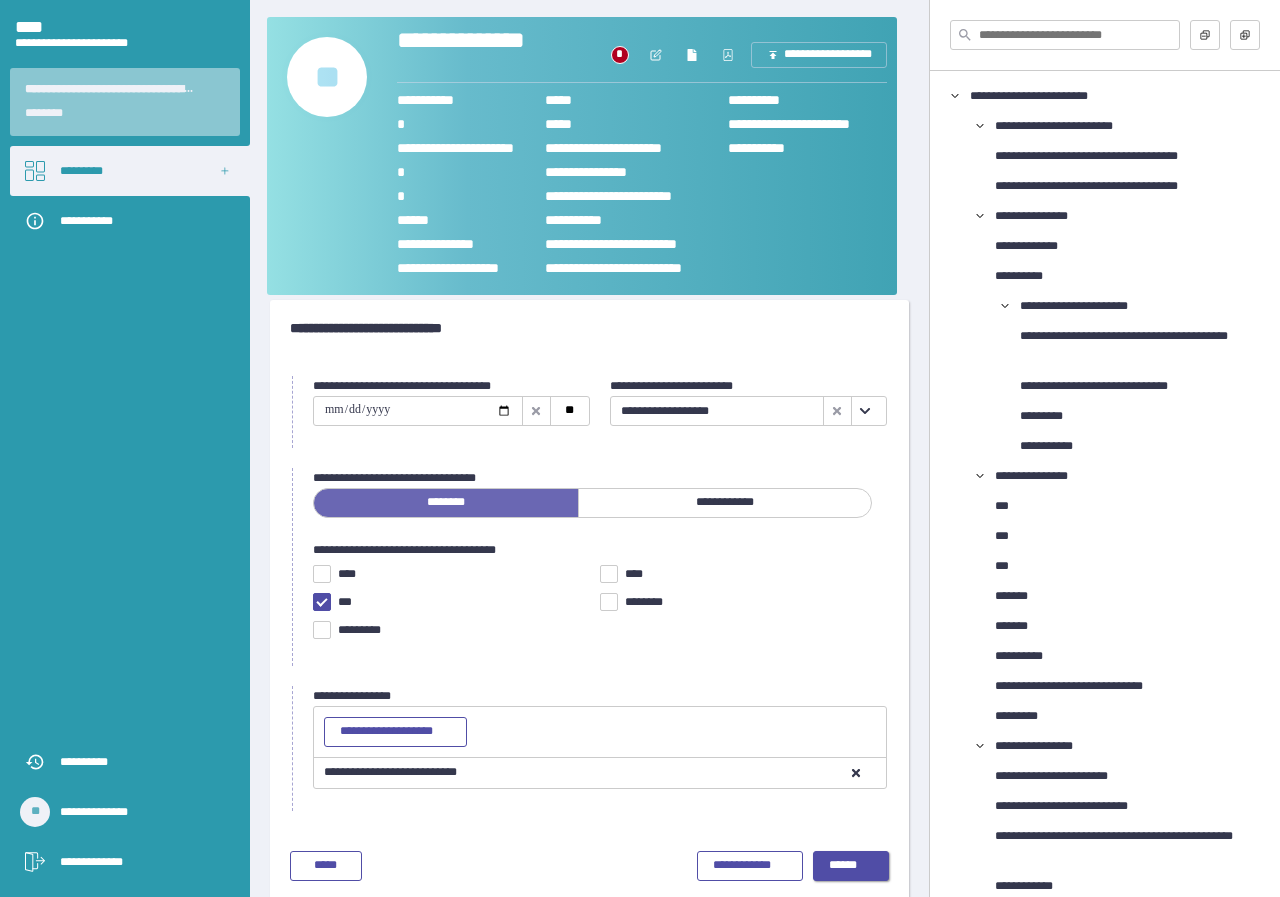 click on "******" at bounding box center [851, 866] 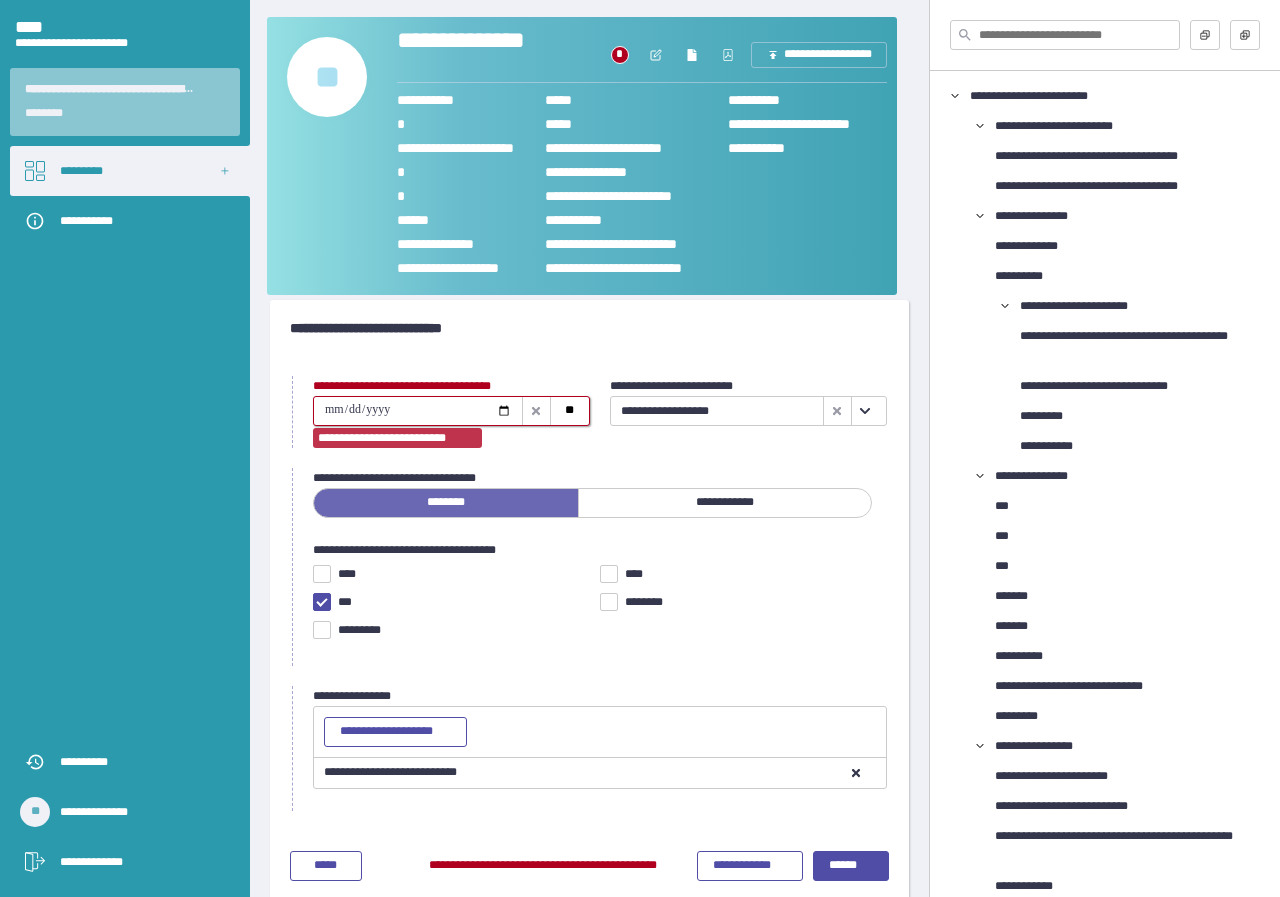 click at bounding box center [418, 411] 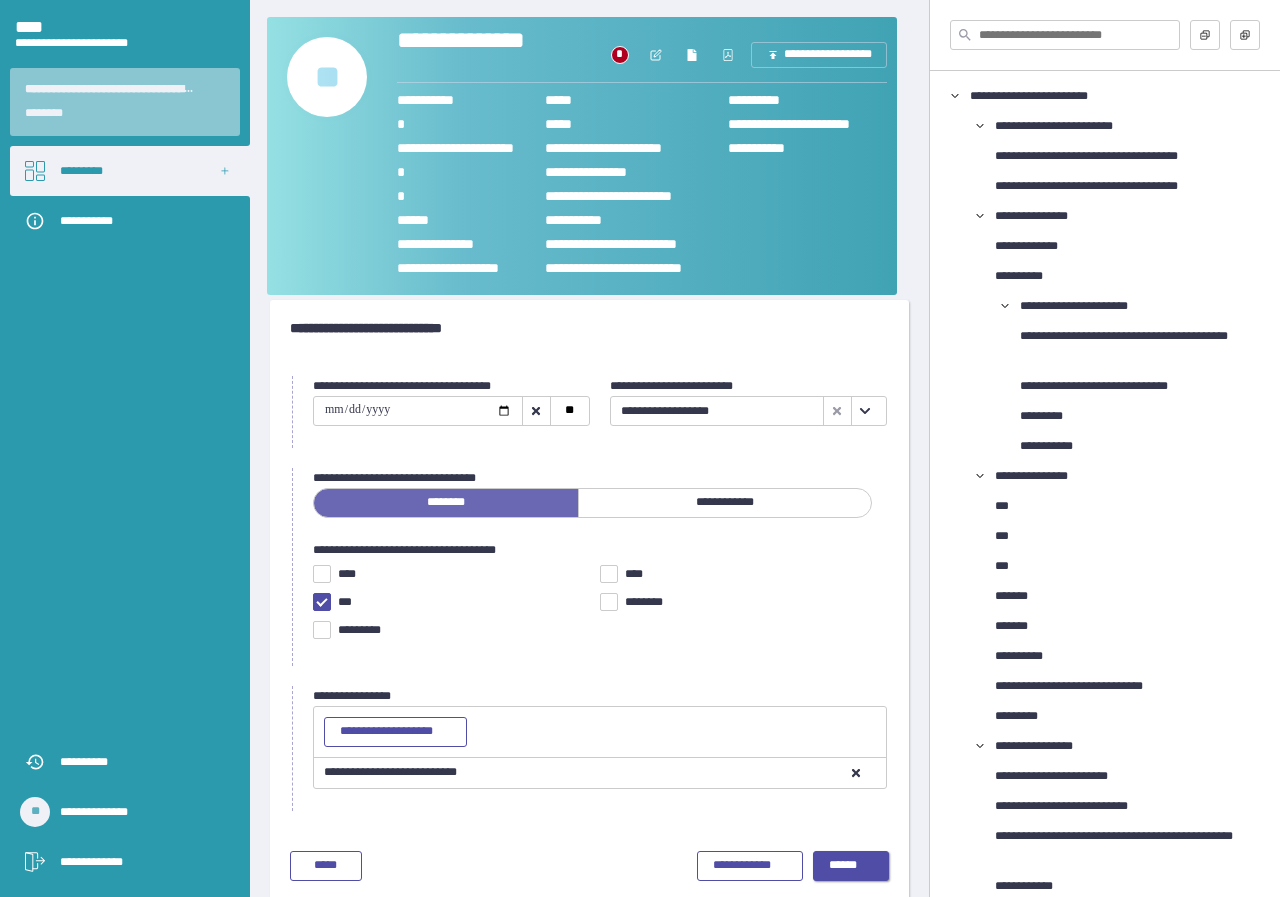 click on "******" at bounding box center [851, 866] 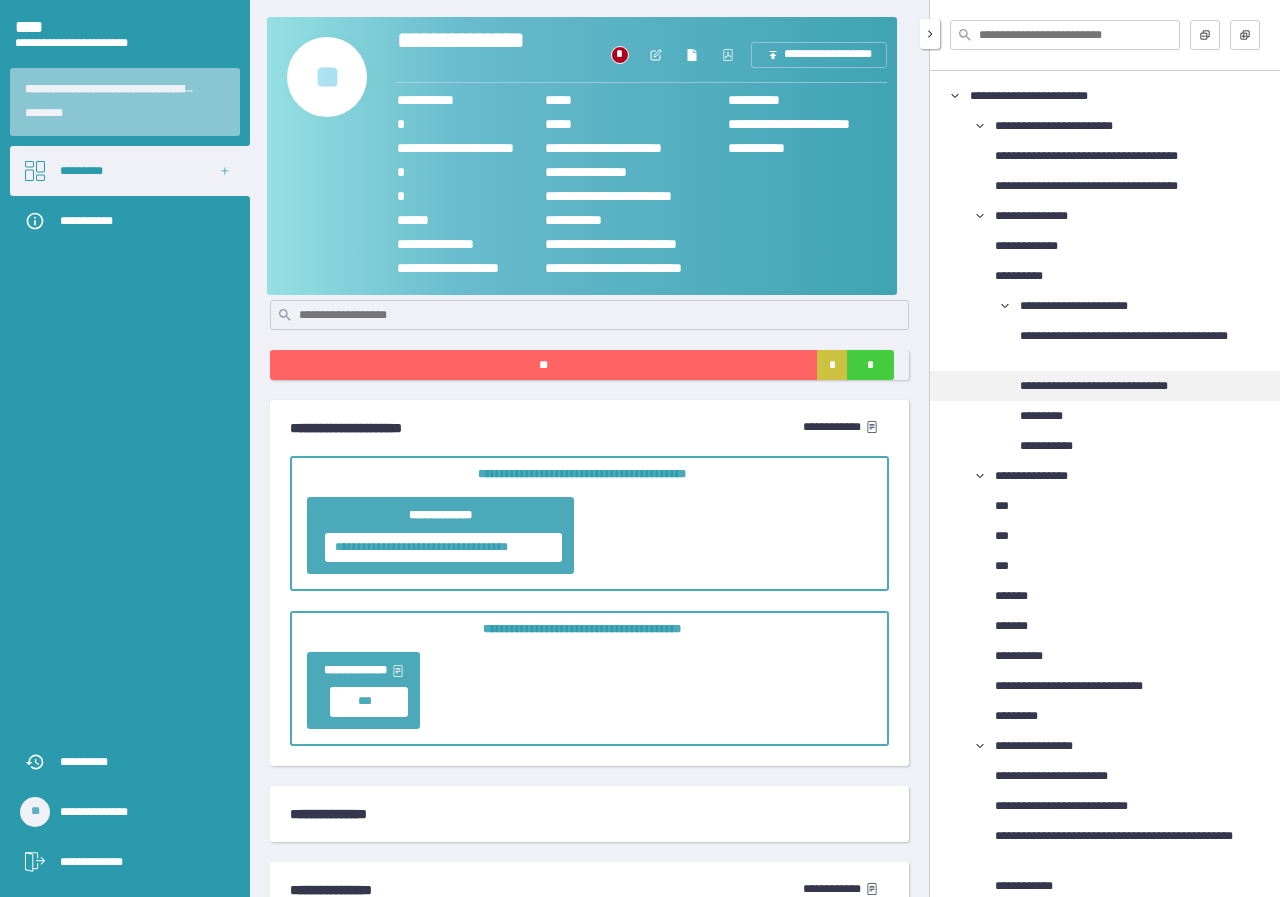 click on "**********" at bounding box center (1114, 386) 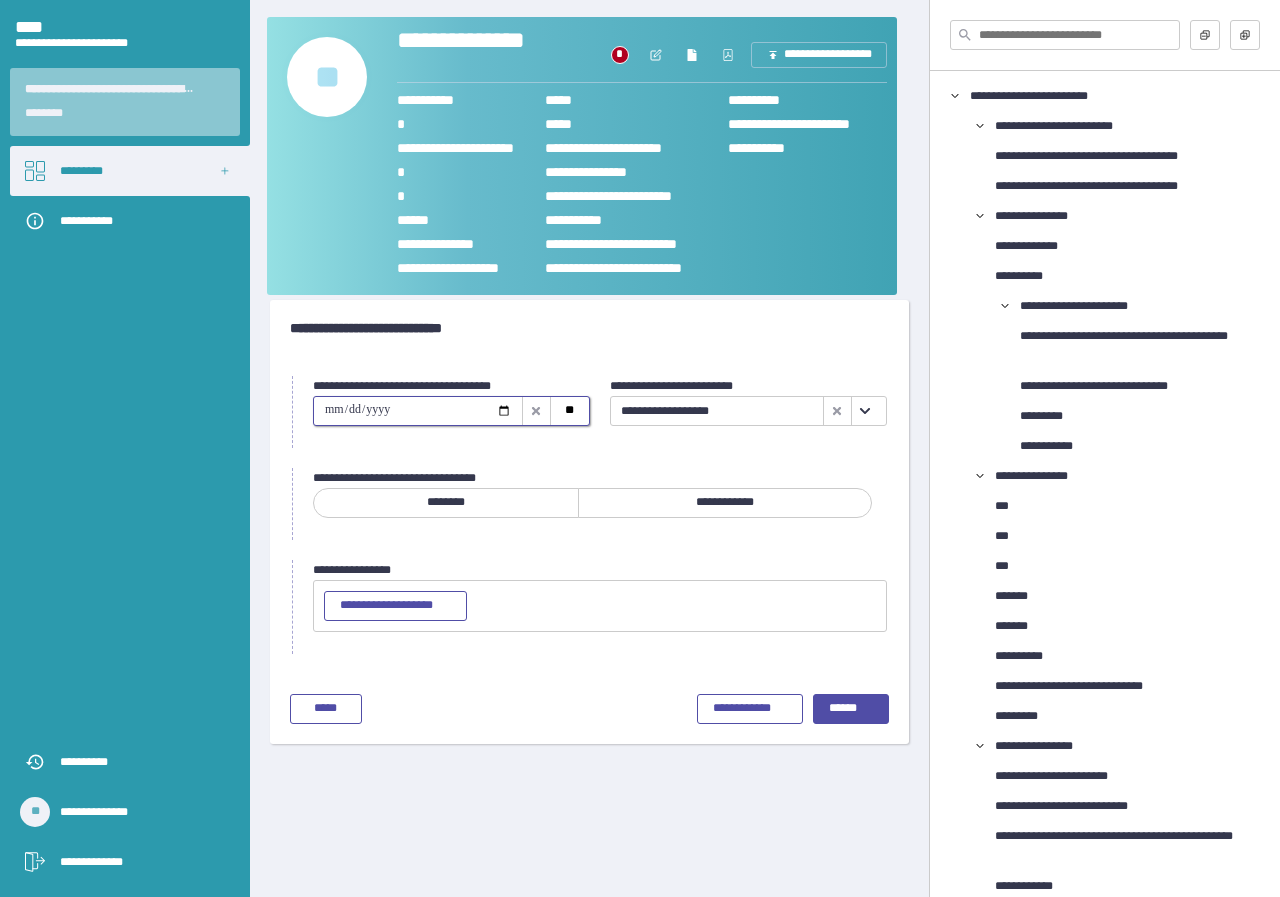click at bounding box center [418, 411] 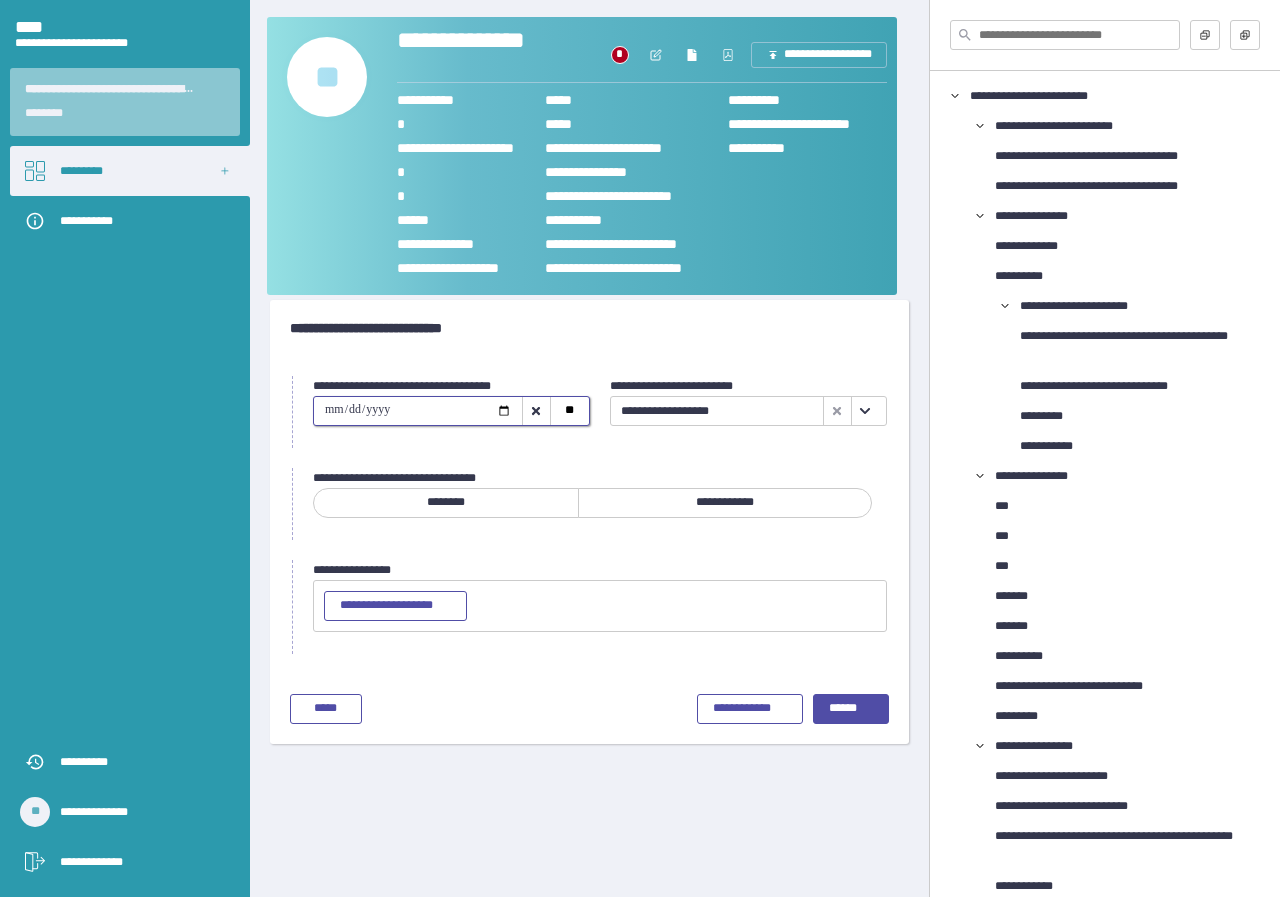 type on "**********" 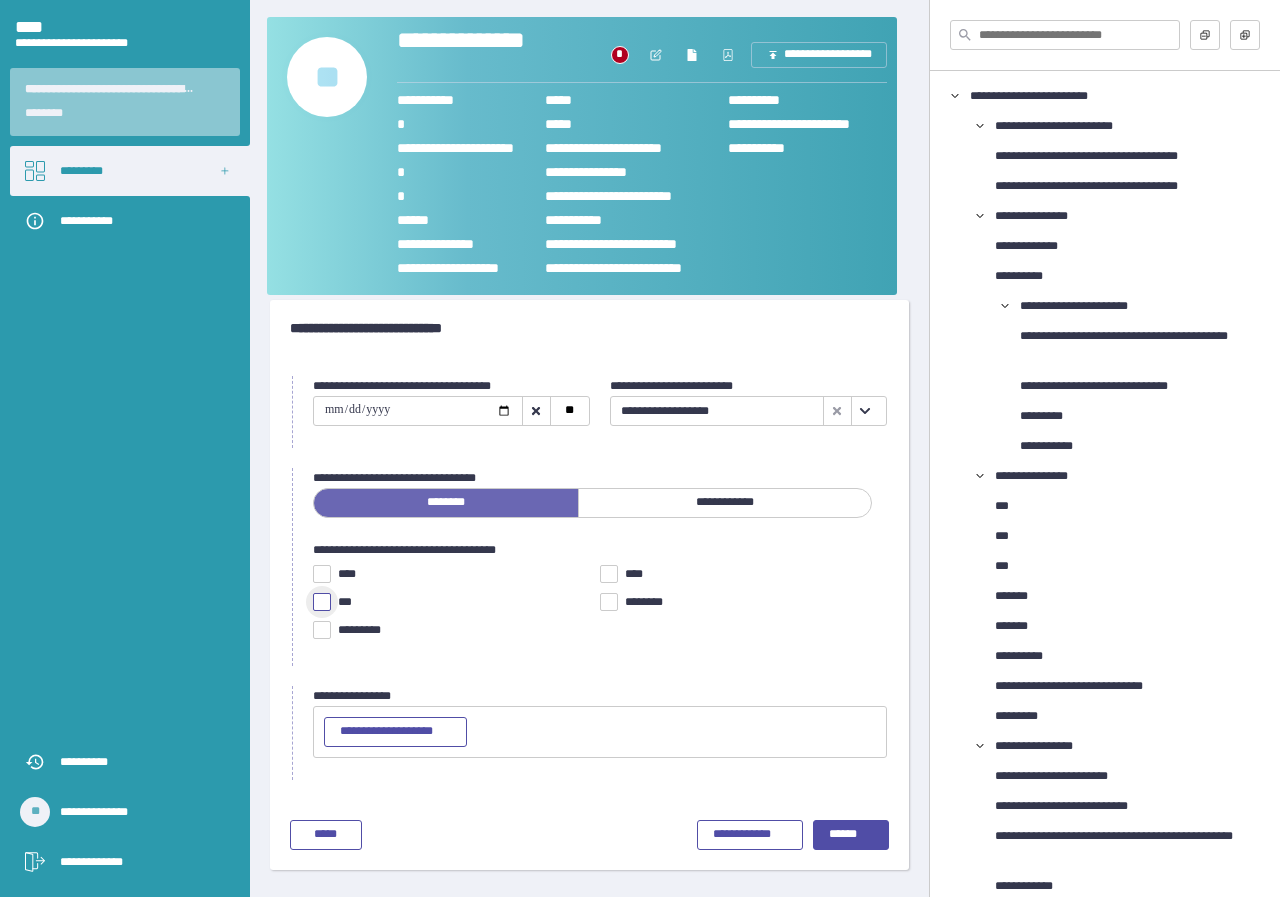 click at bounding box center (322, 602) 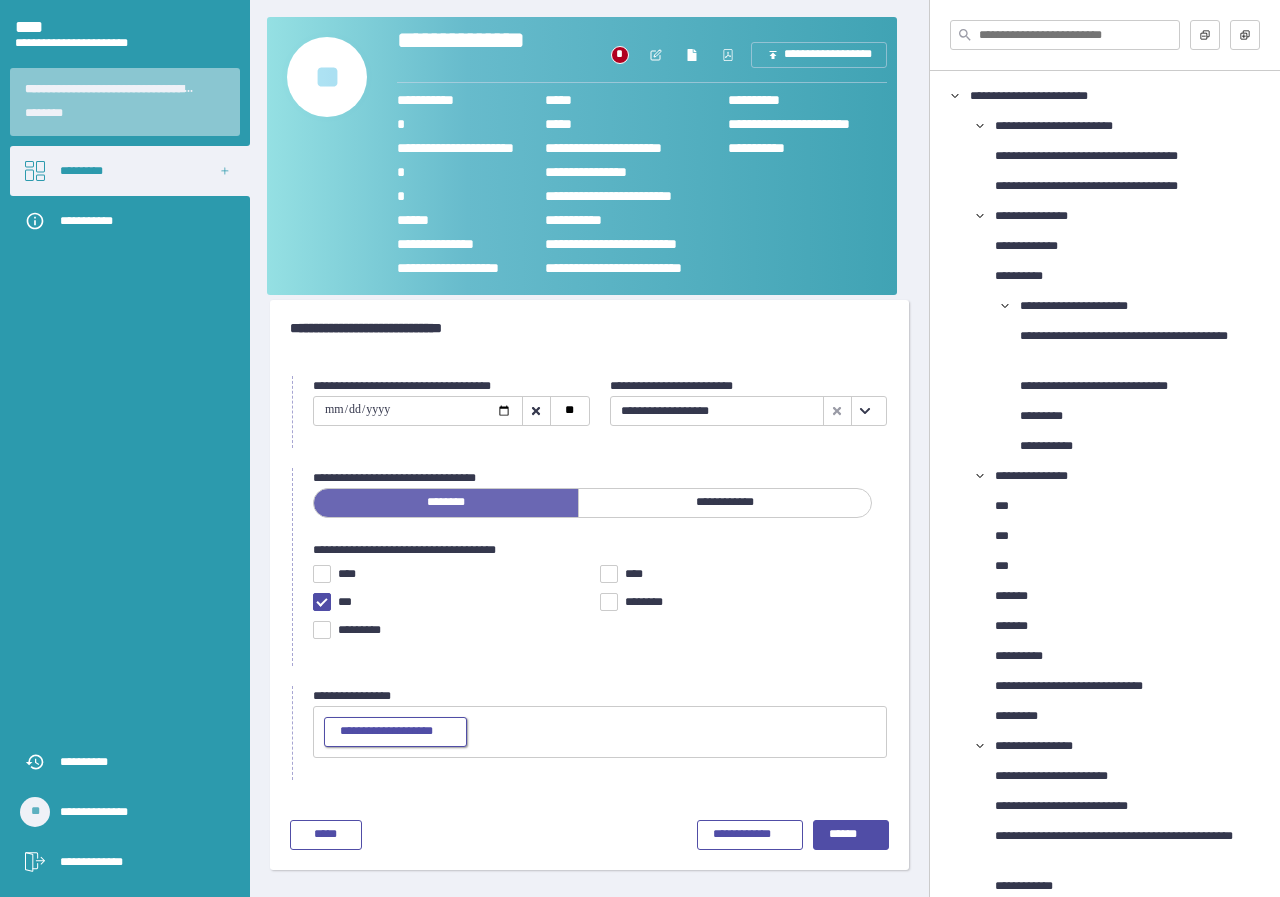 click on "**********" at bounding box center (395, 732) 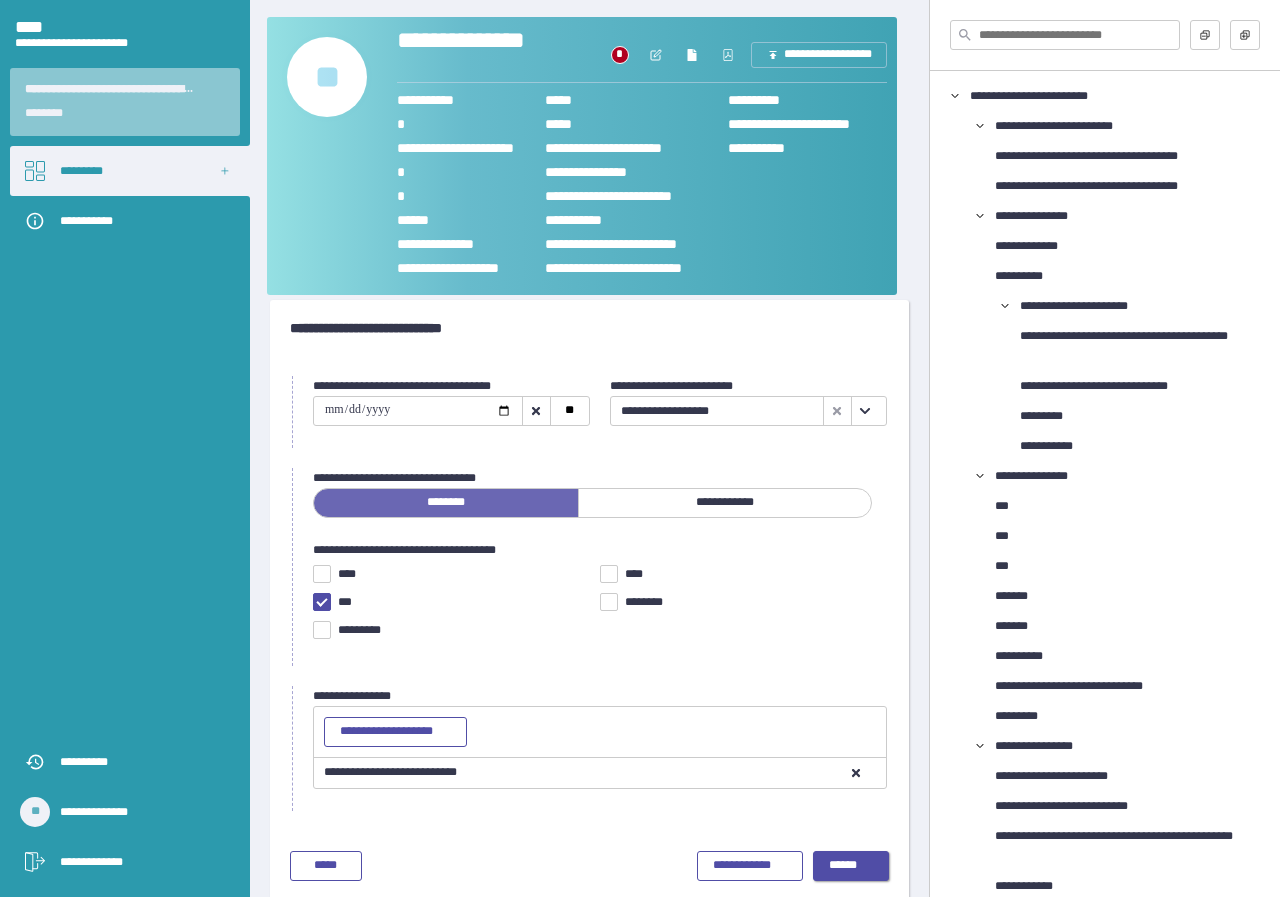 click on "******" at bounding box center [851, 866] 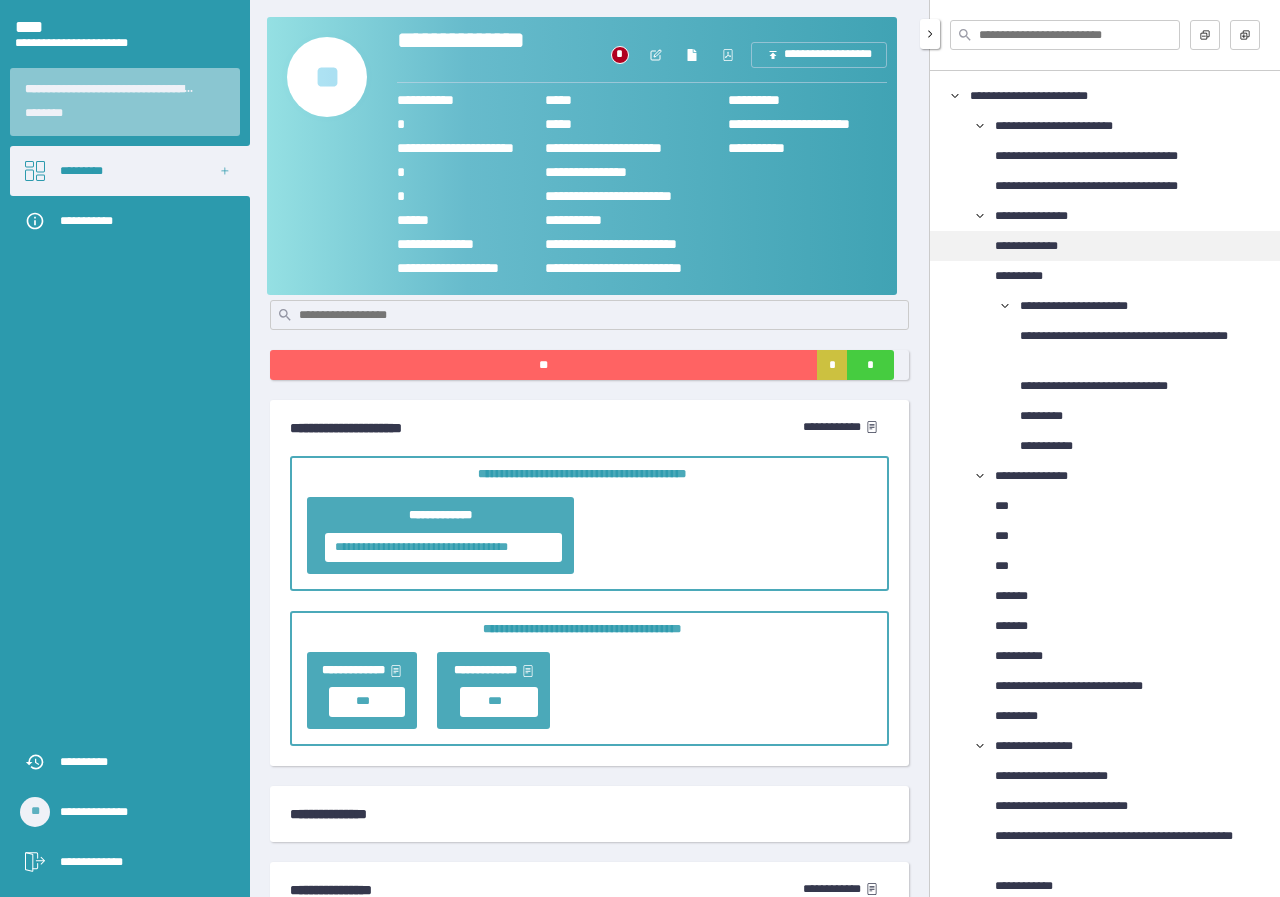 click on "**********" at bounding box center (1039, 246) 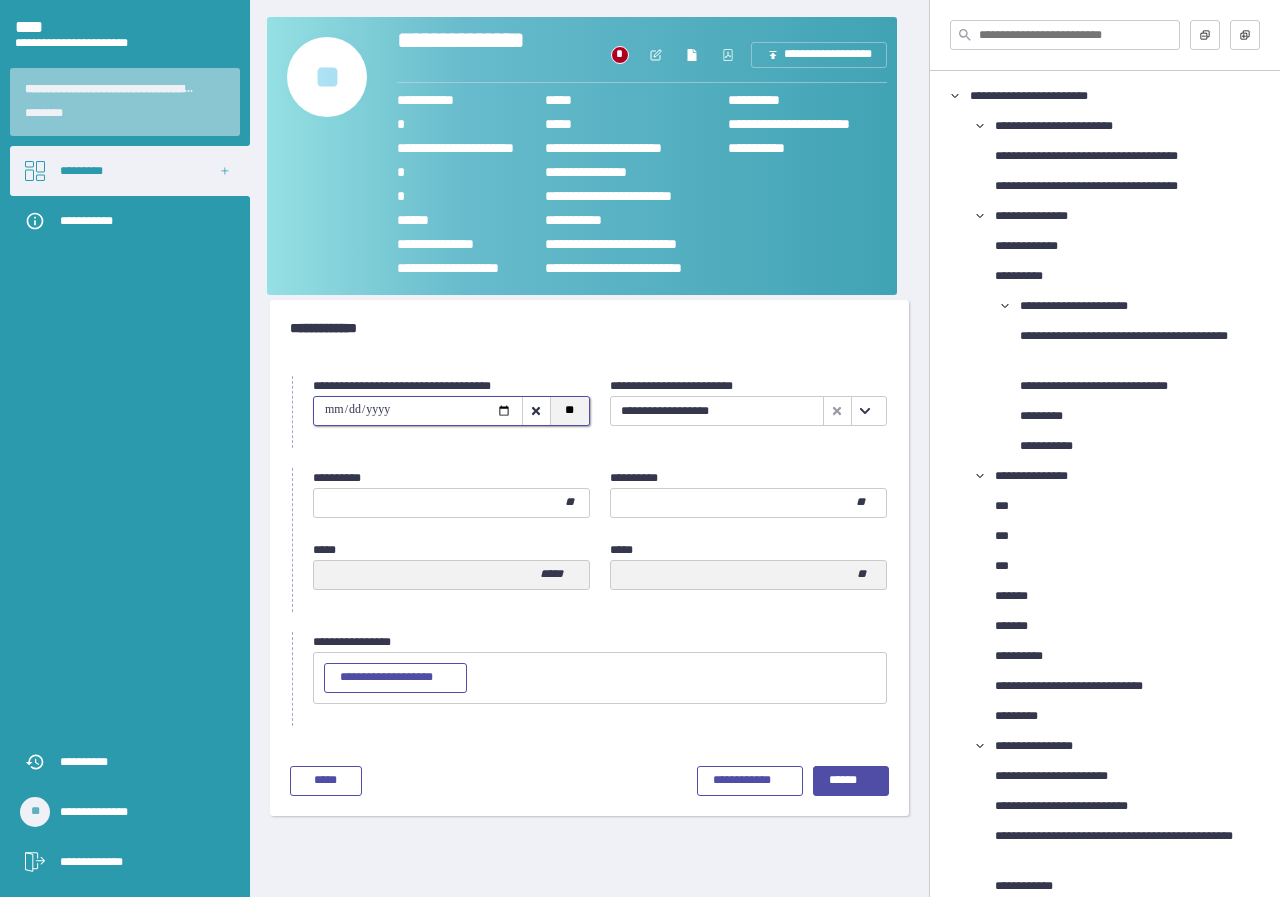 click on "**" at bounding box center [569, 411] 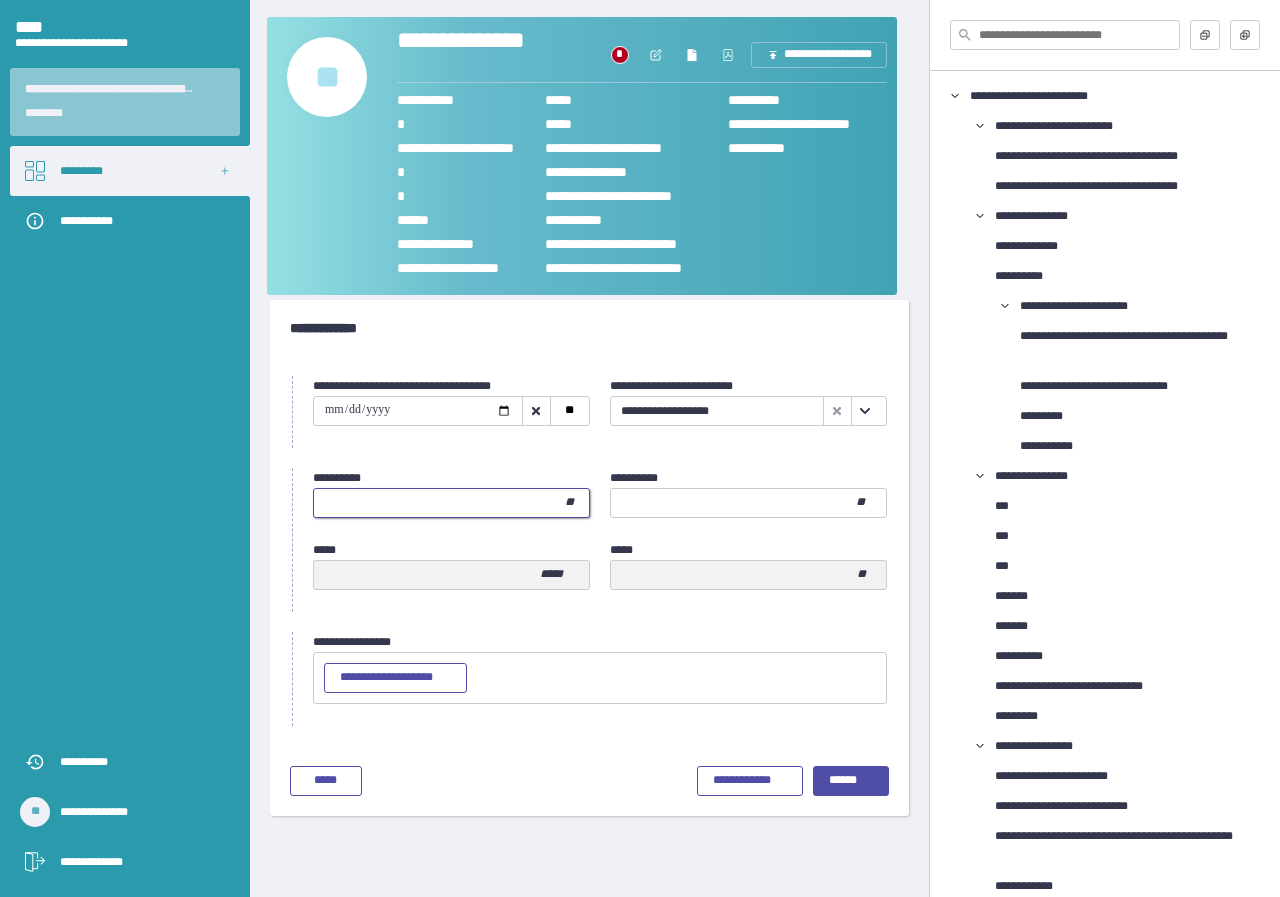 click at bounding box center (439, 503) 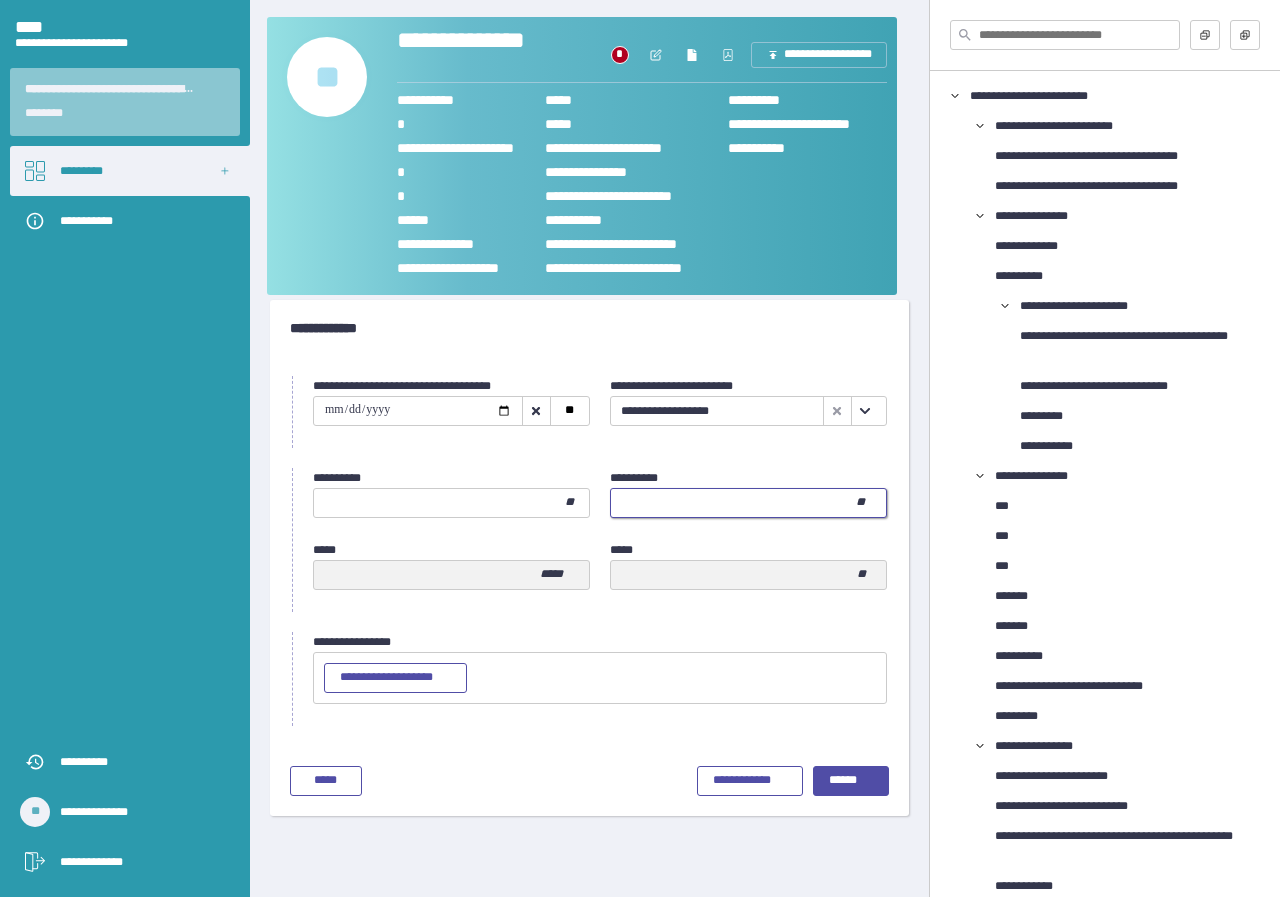 click at bounding box center [733, 503] 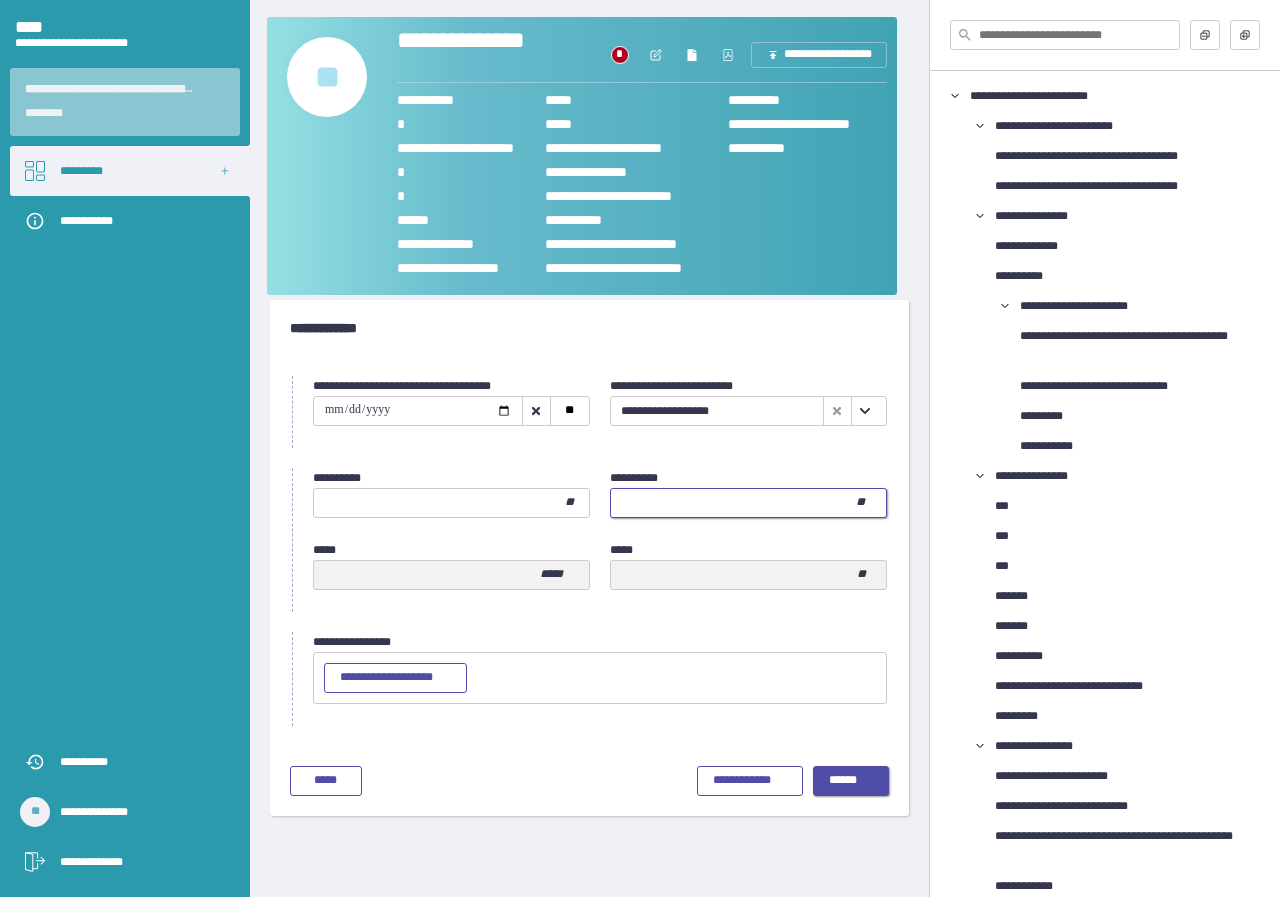 click on "******" at bounding box center [851, 781] 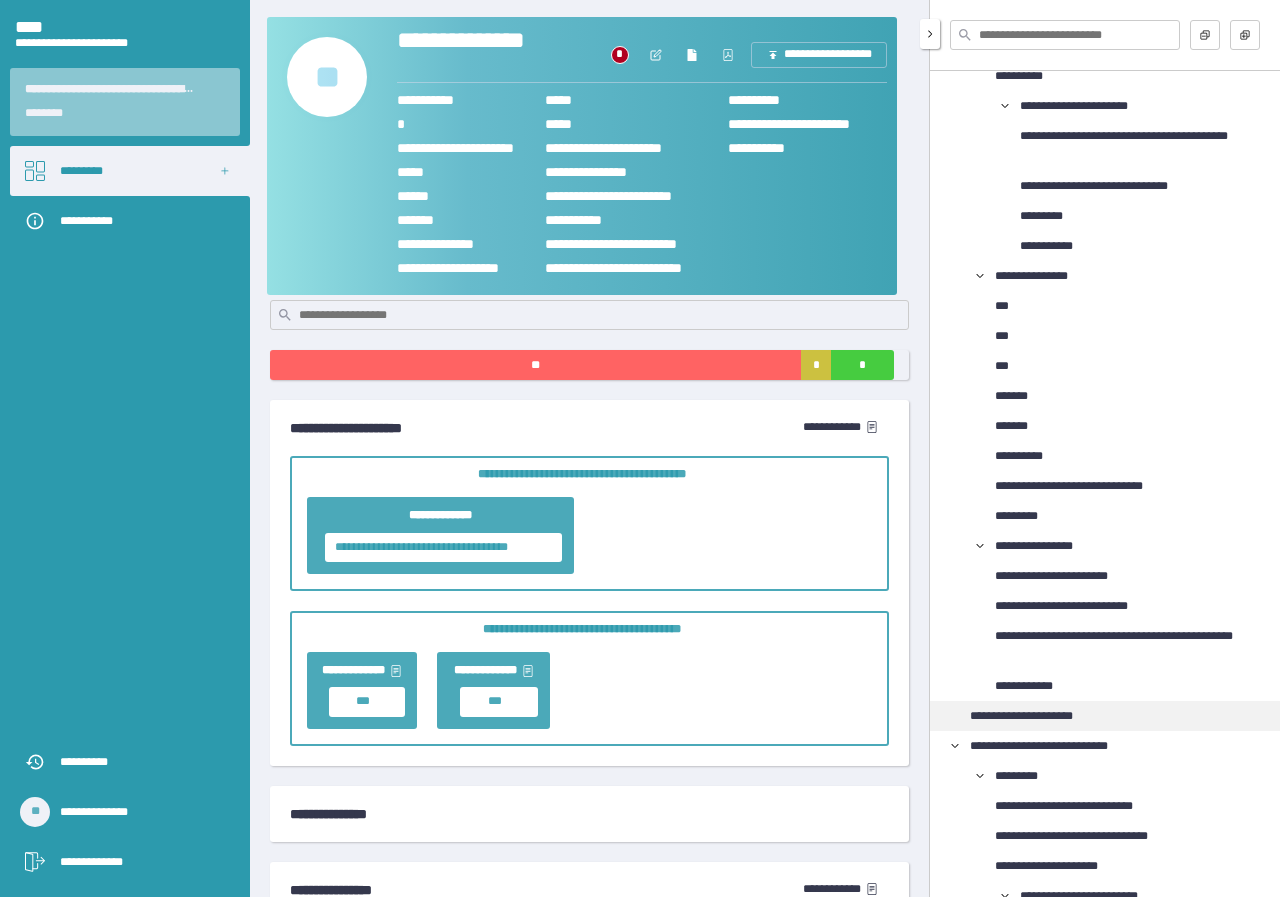 scroll, scrollTop: 300, scrollLeft: 0, axis: vertical 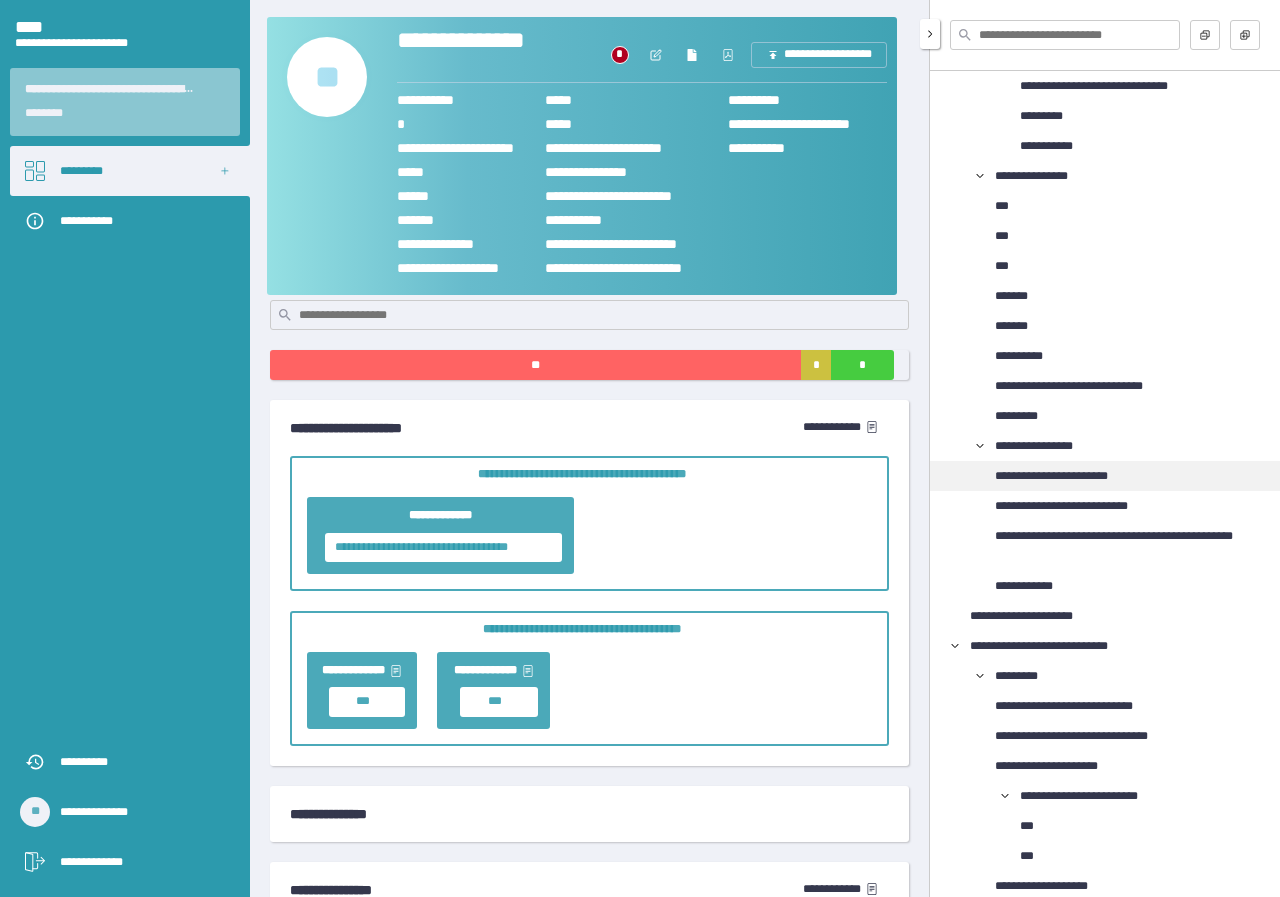 click on "**********" at bounding box center [1072, 476] 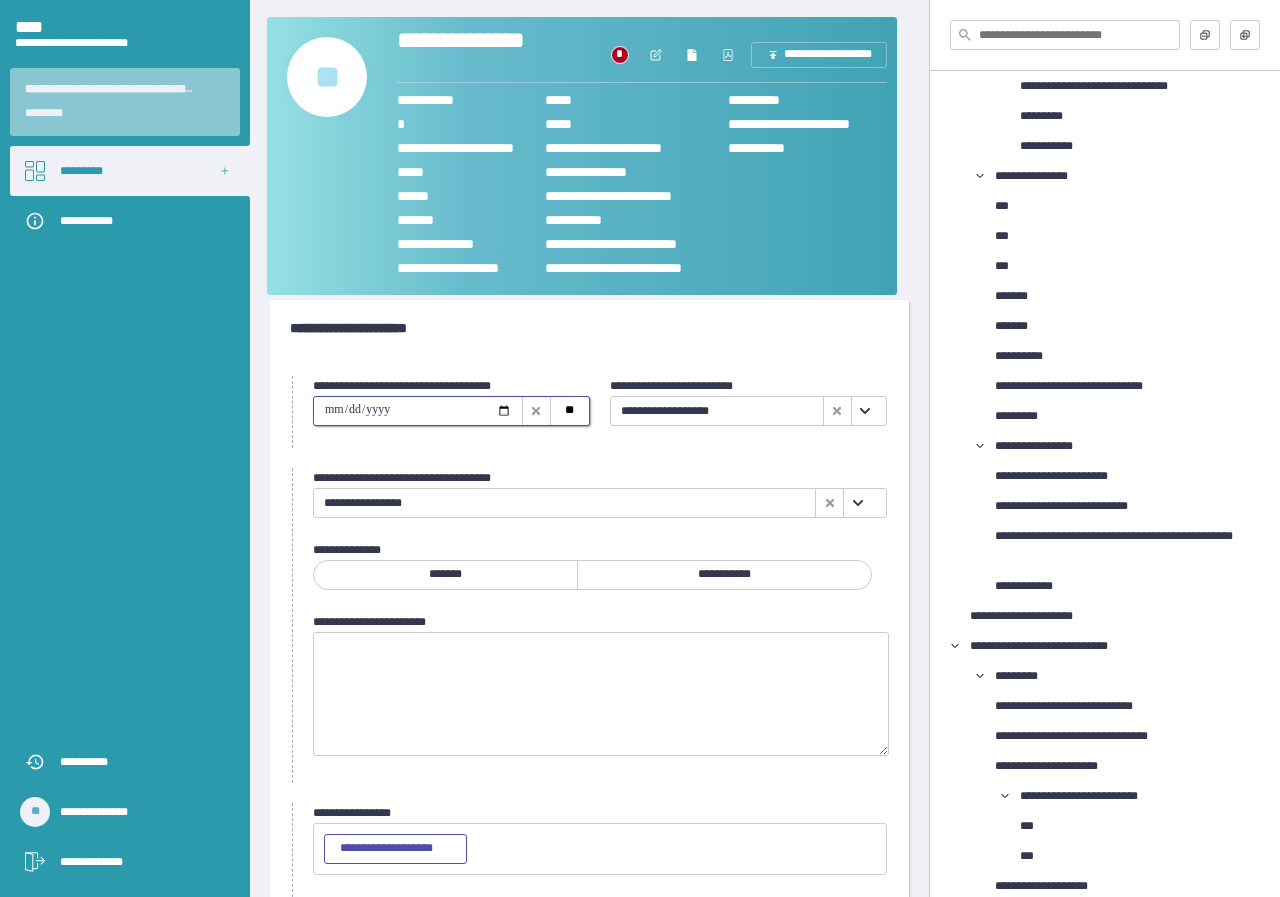 click at bounding box center [418, 411] 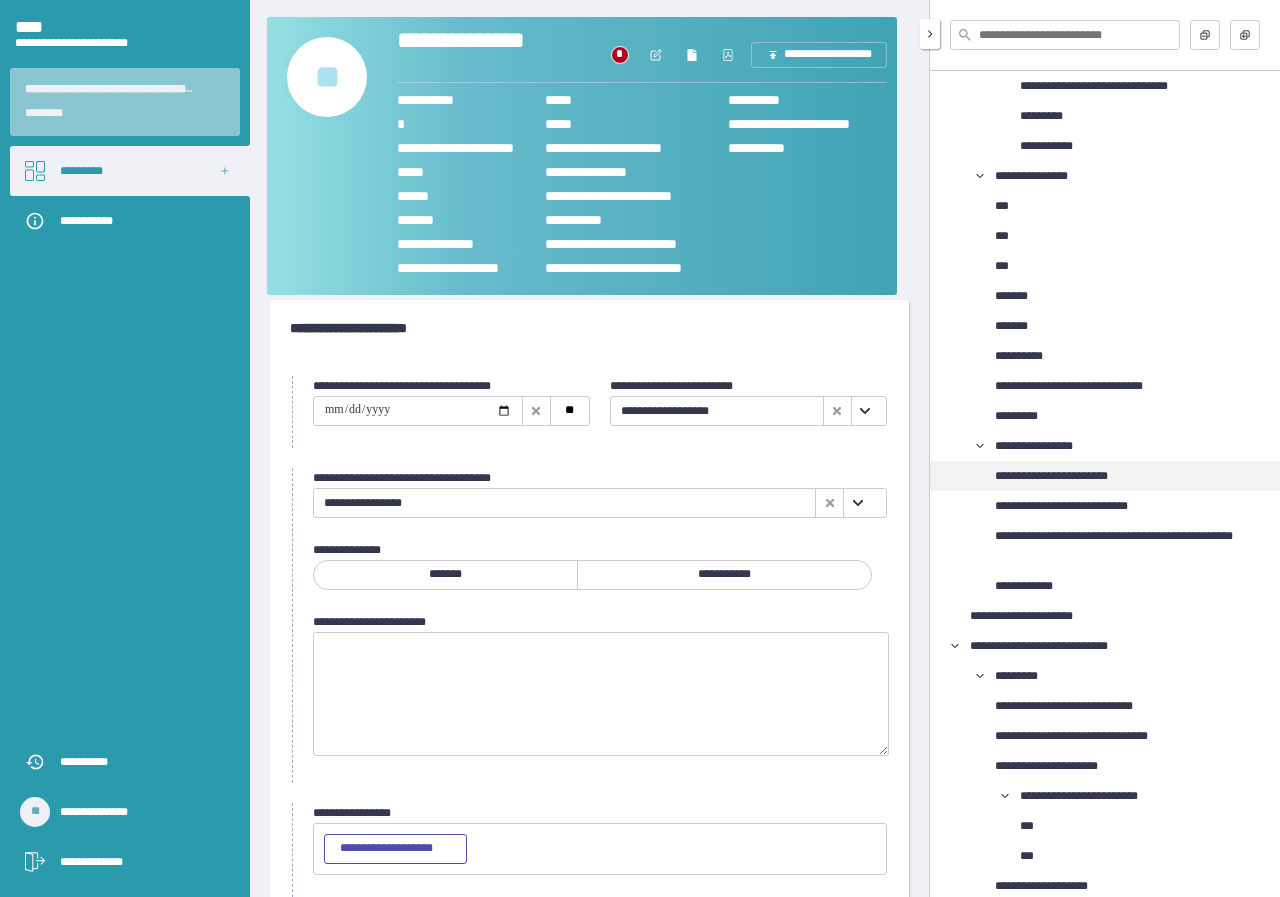 click on "**********" at bounding box center [1072, 476] 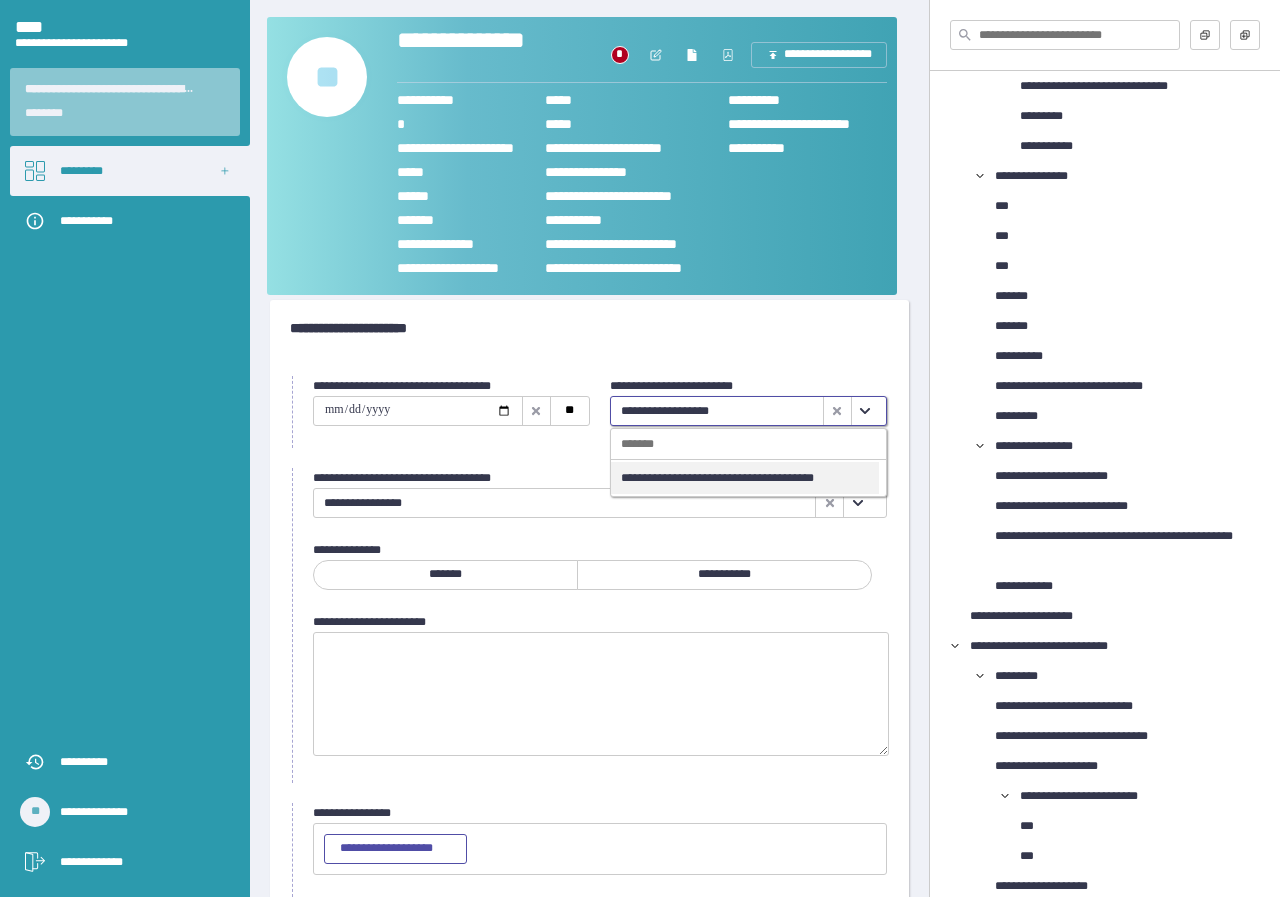 click at bounding box center [865, 411] 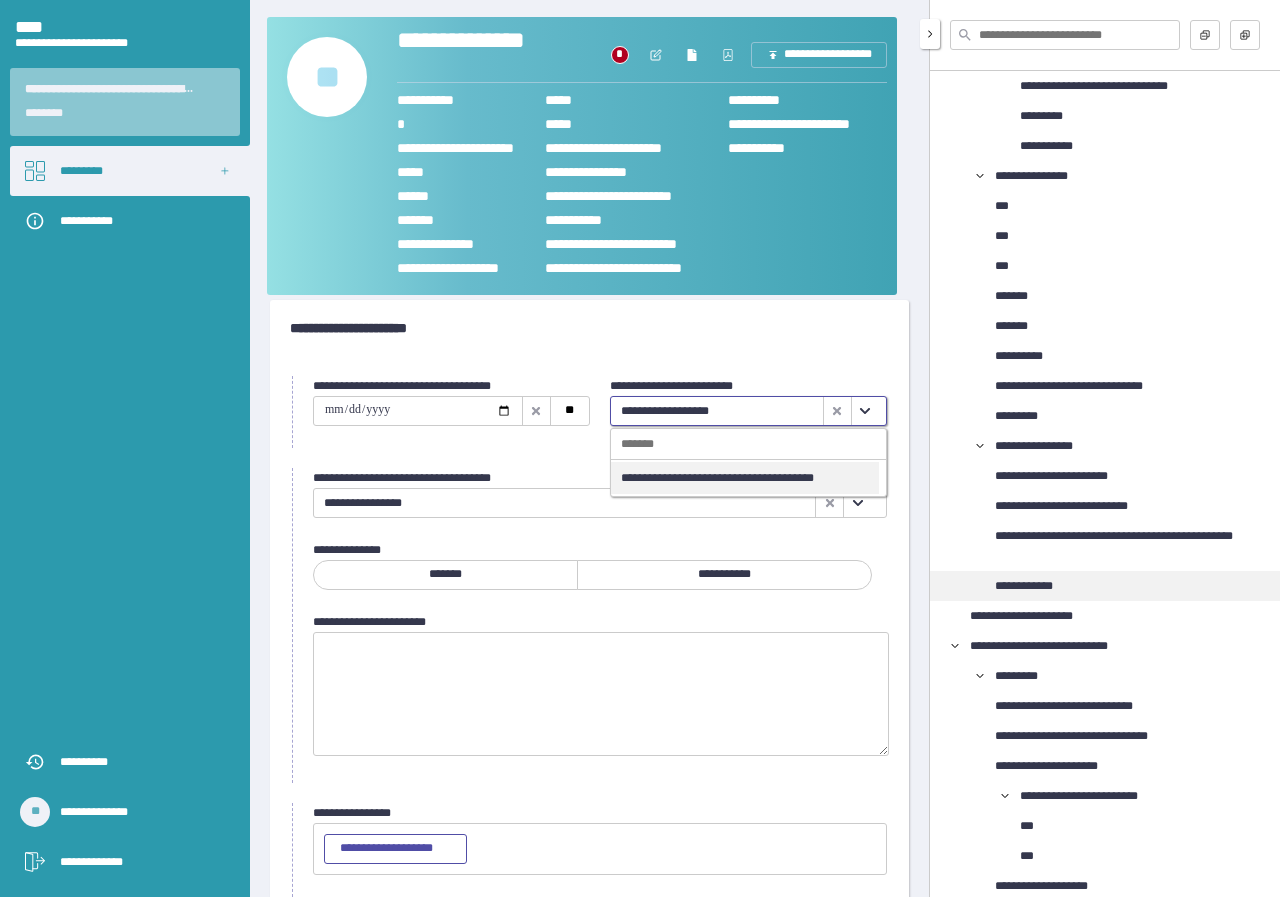 click on "**********" at bounding box center (1032, 586) 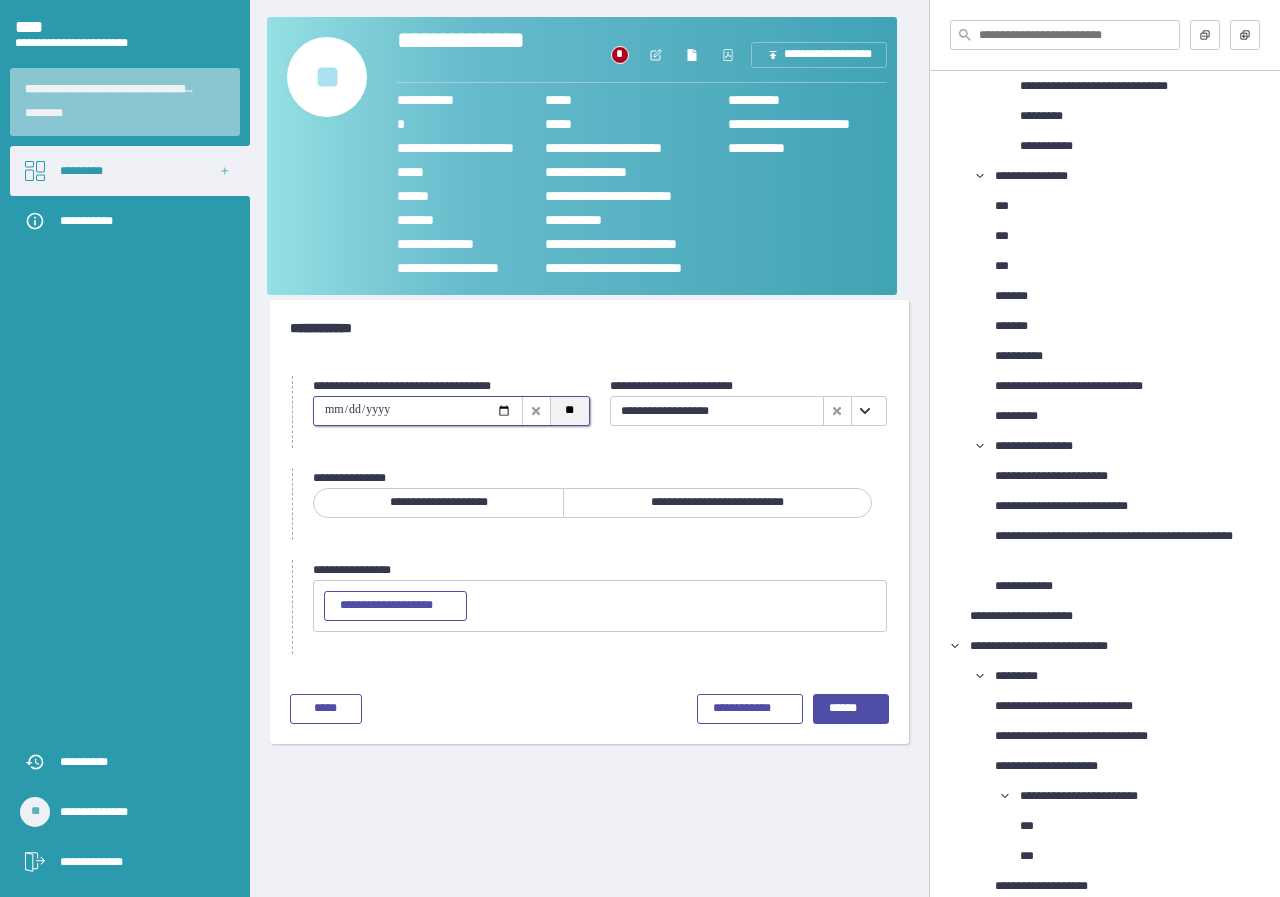click on "**" at bounding box center [569, 411] 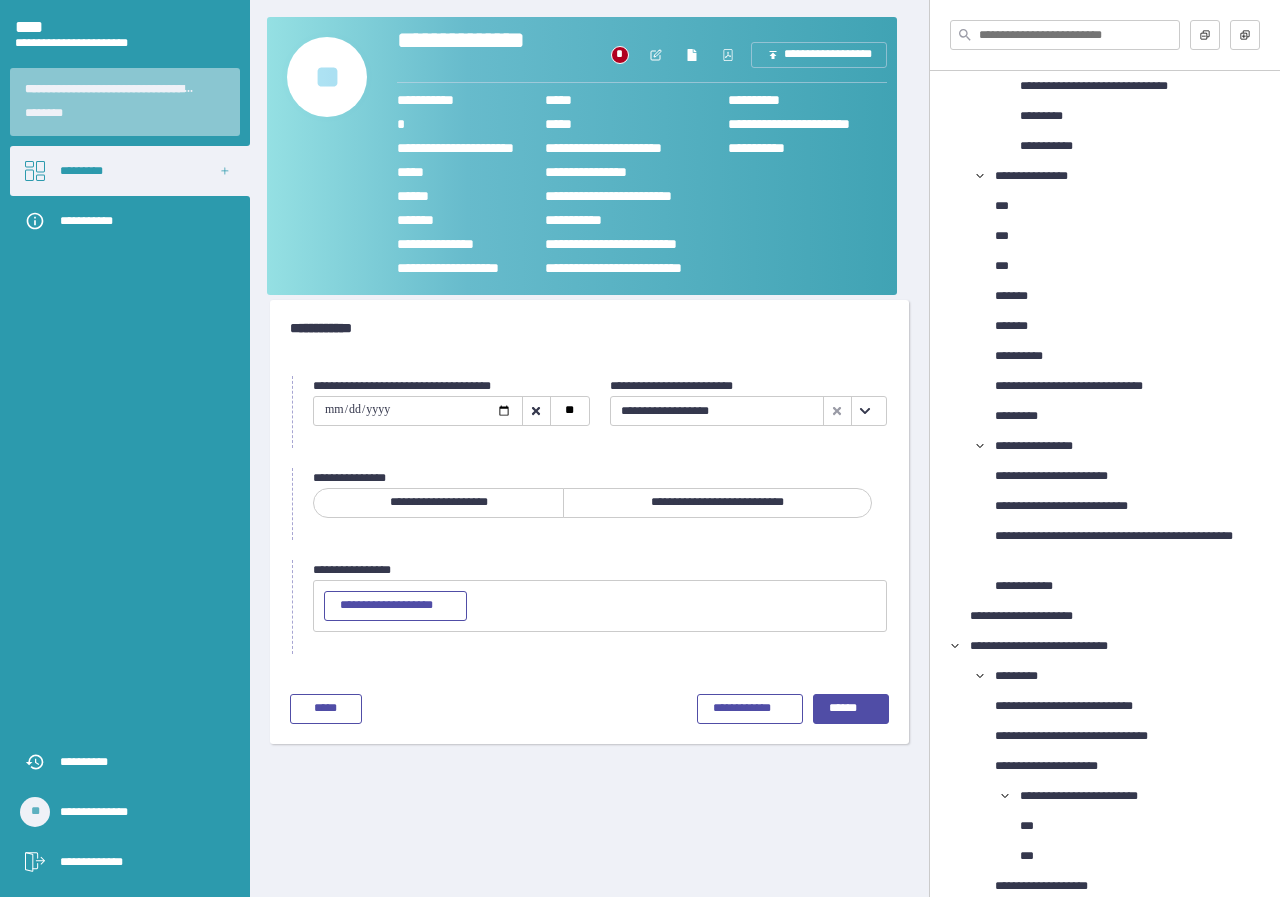 click on "**********" at bounding box center (717, 503) 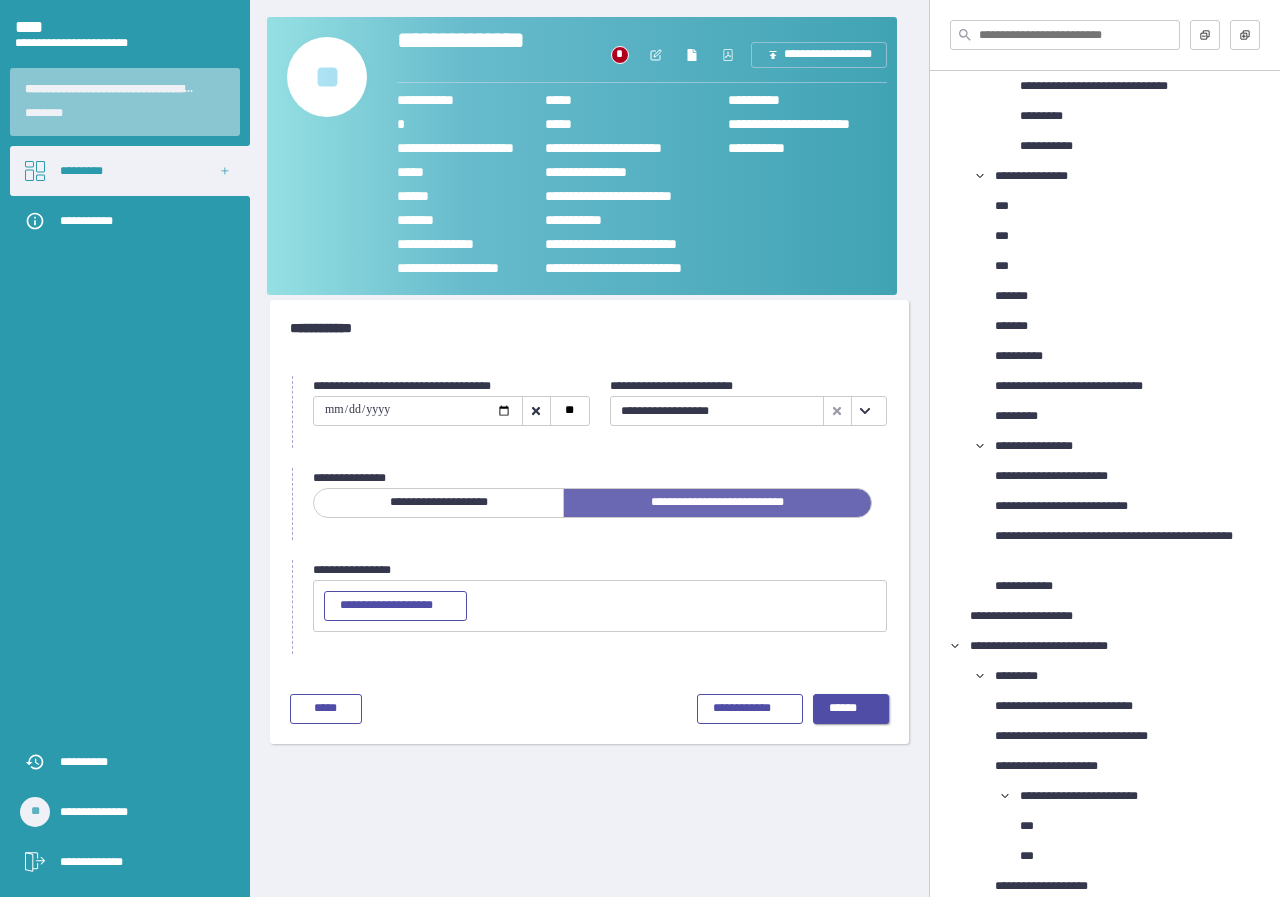 click on "******" at bounding box center (851, 709) 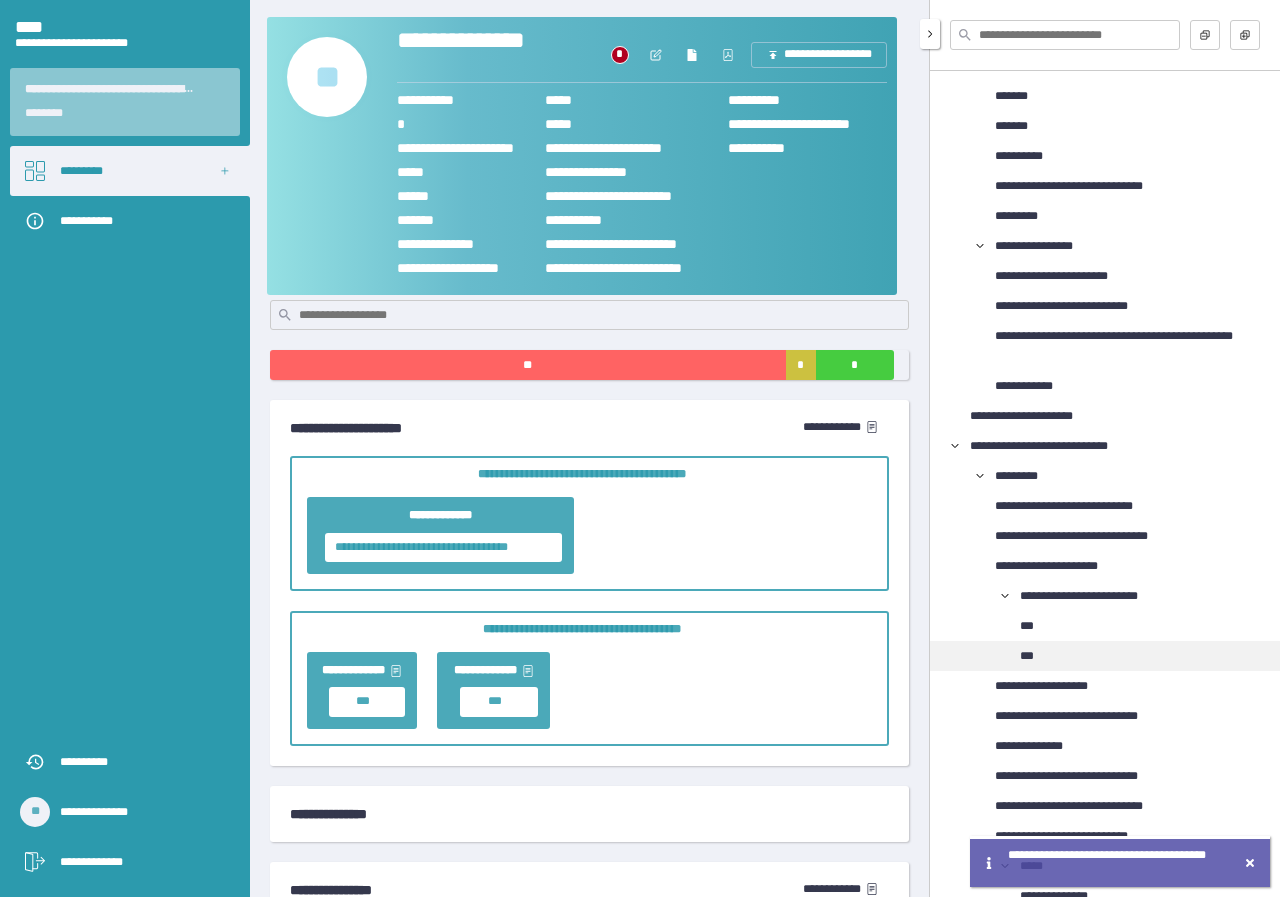 scroll, scrollTop: 600, scrollLeft: 0, axis: vertical 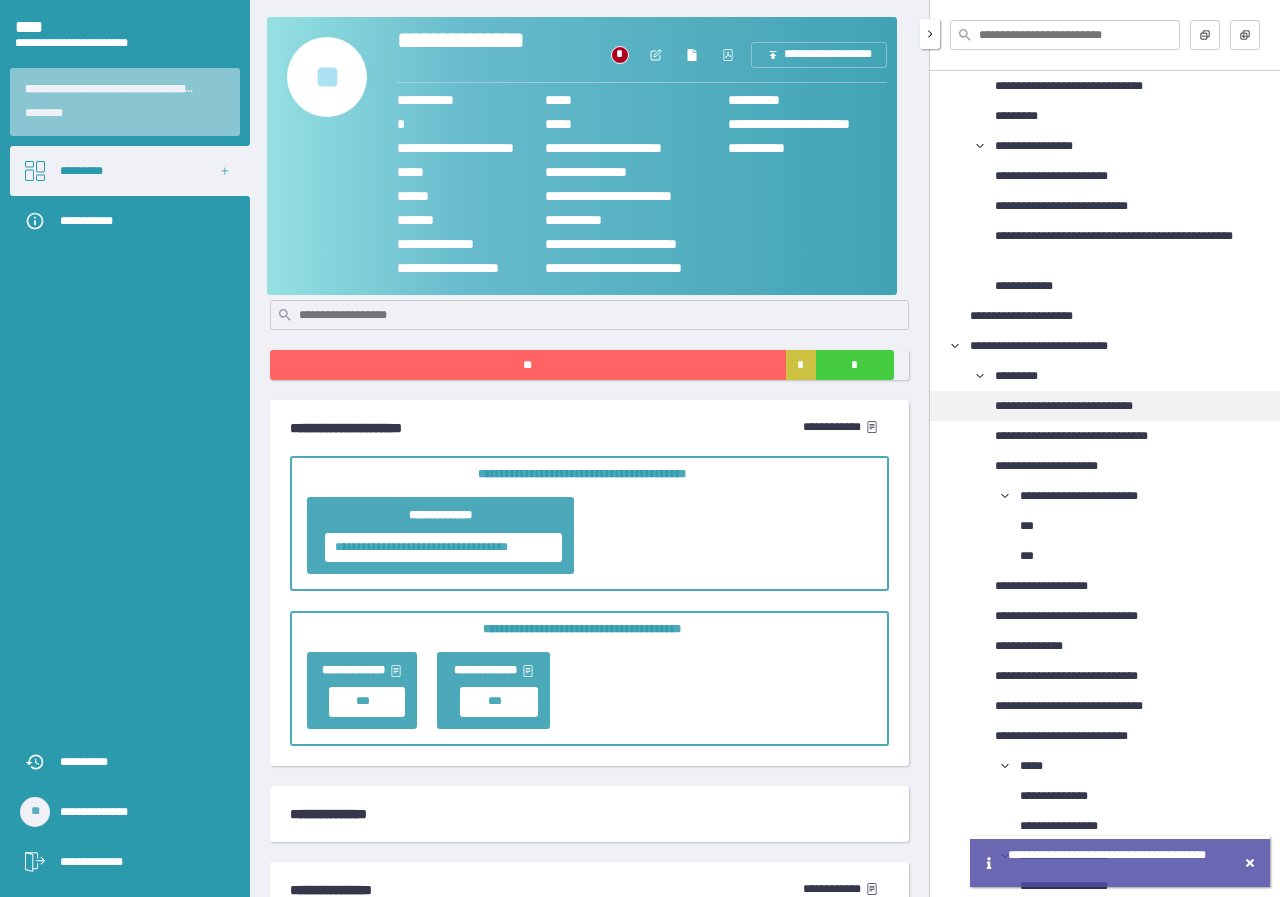 click on "**********" at bounding box center [1084, 406] 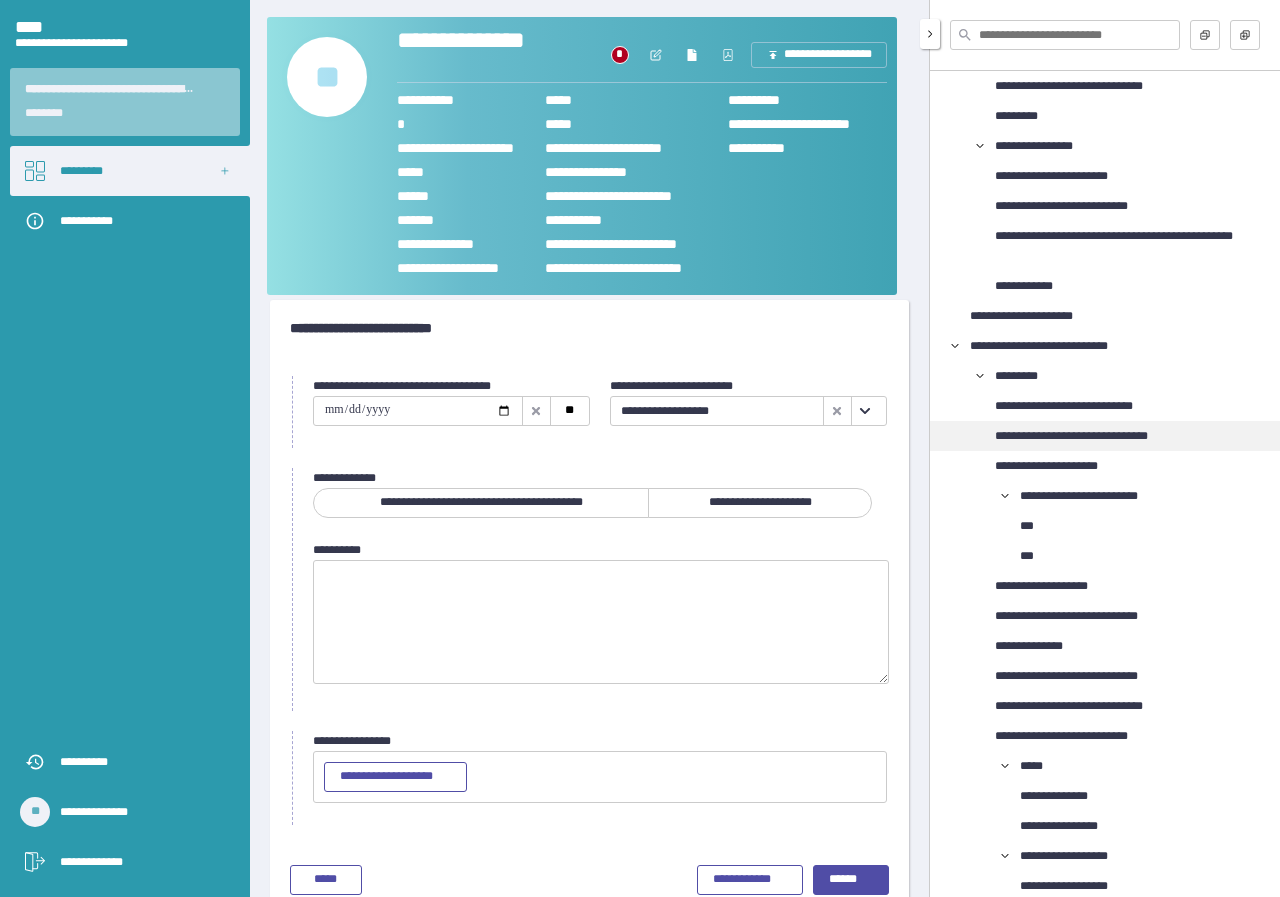 click on "**********" at bounding box center (1096, 436) 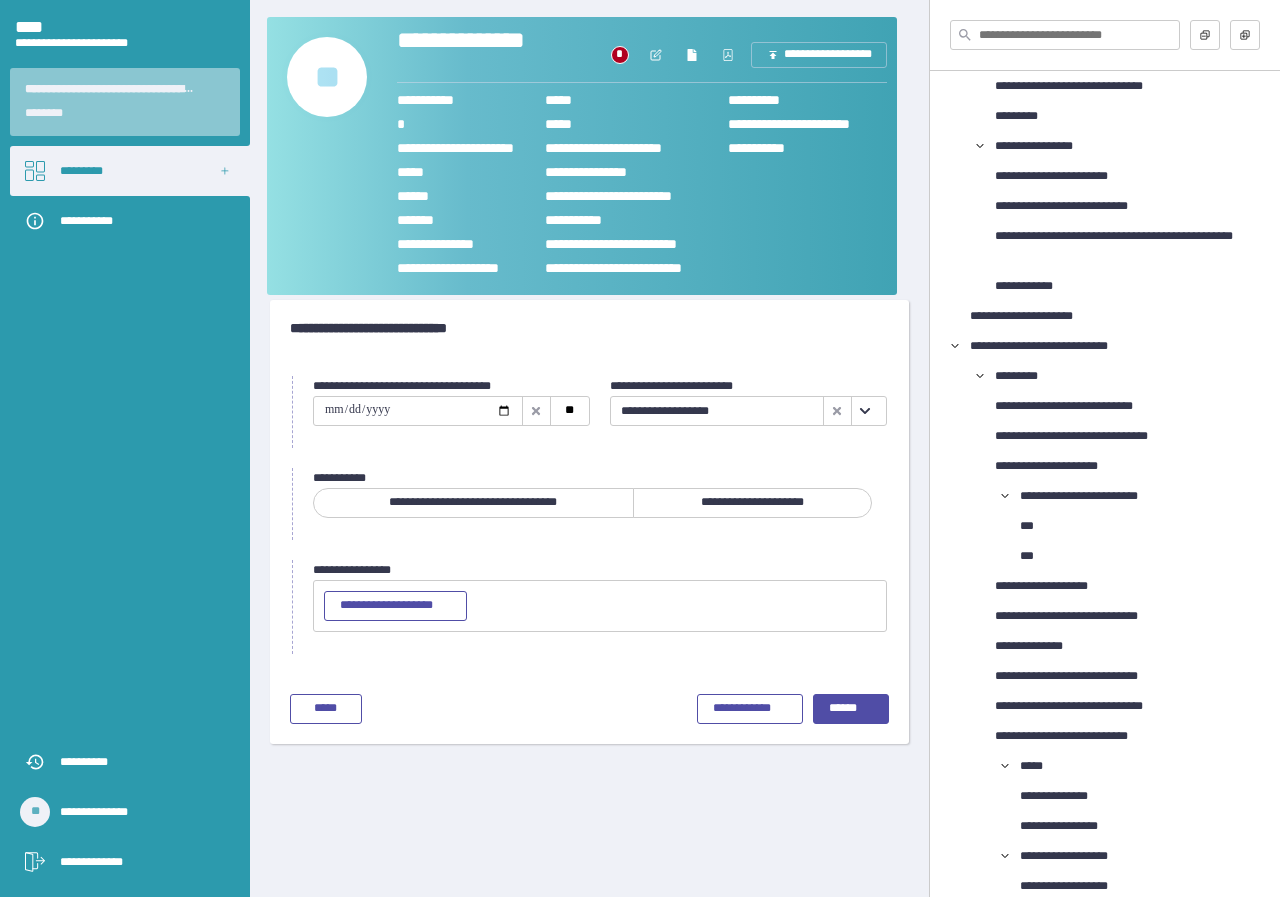 click on "**********" at bounding box center [473, 503] 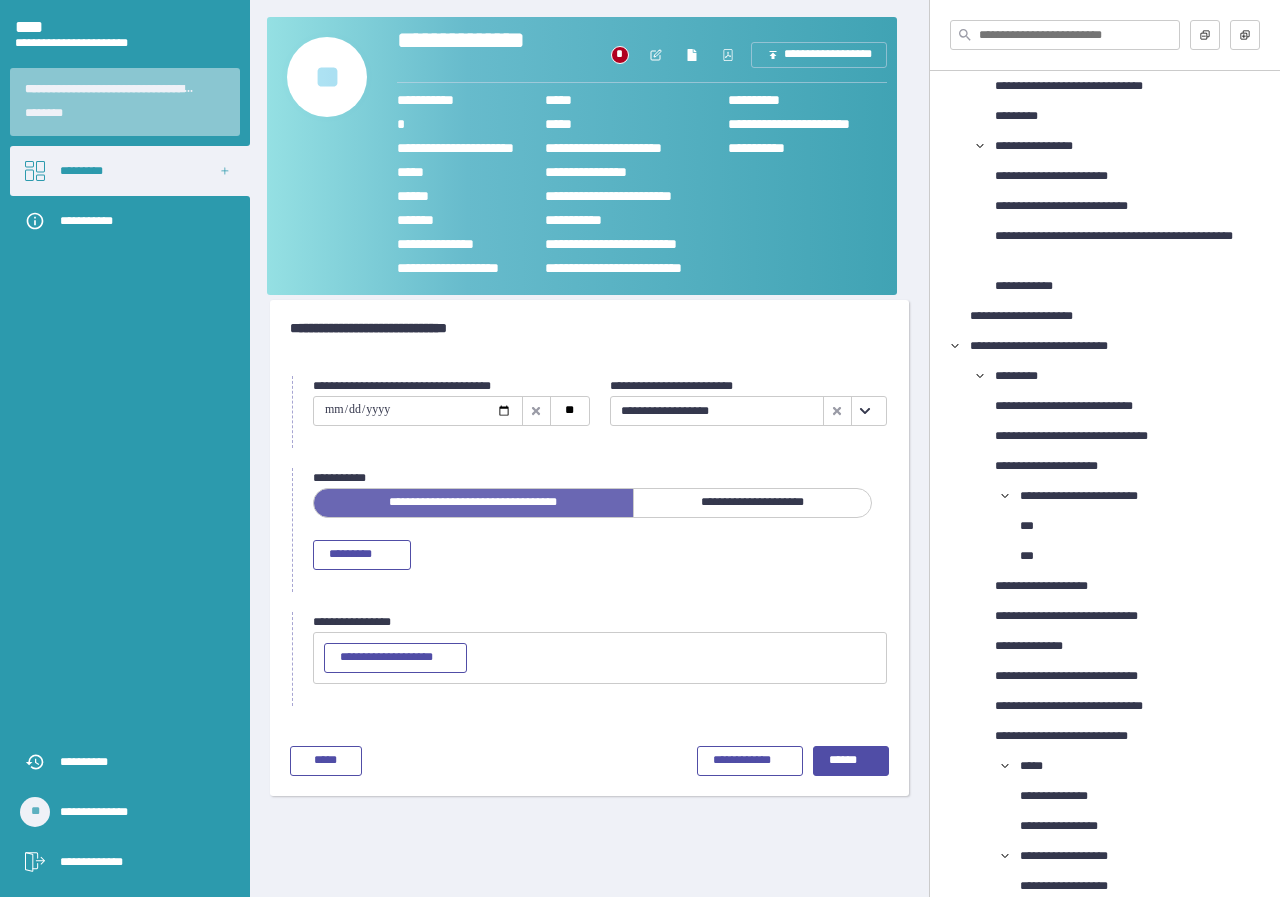 click on "**********" at bounding box center [473, 503] 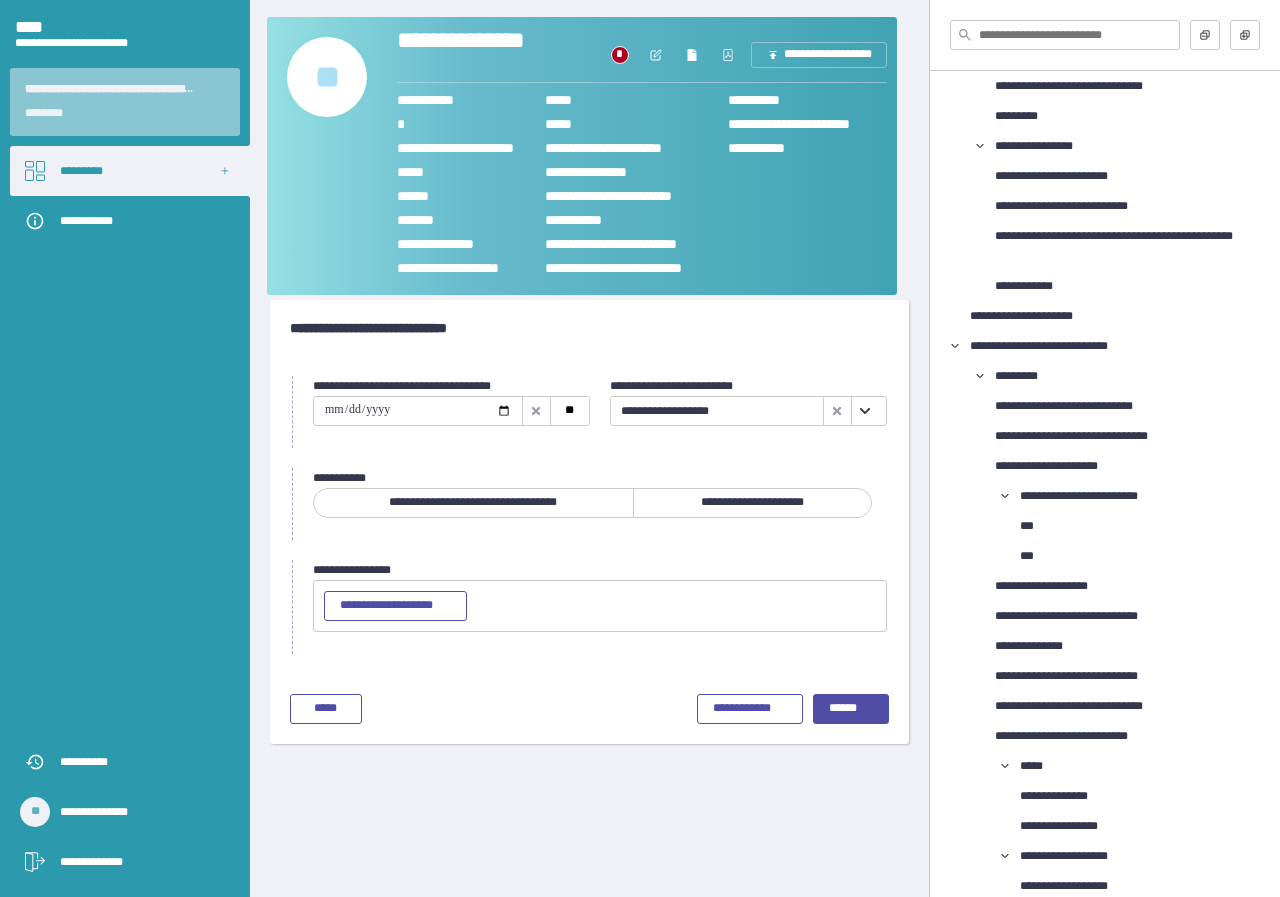 click on "**********" at bounding box center (473, 503) 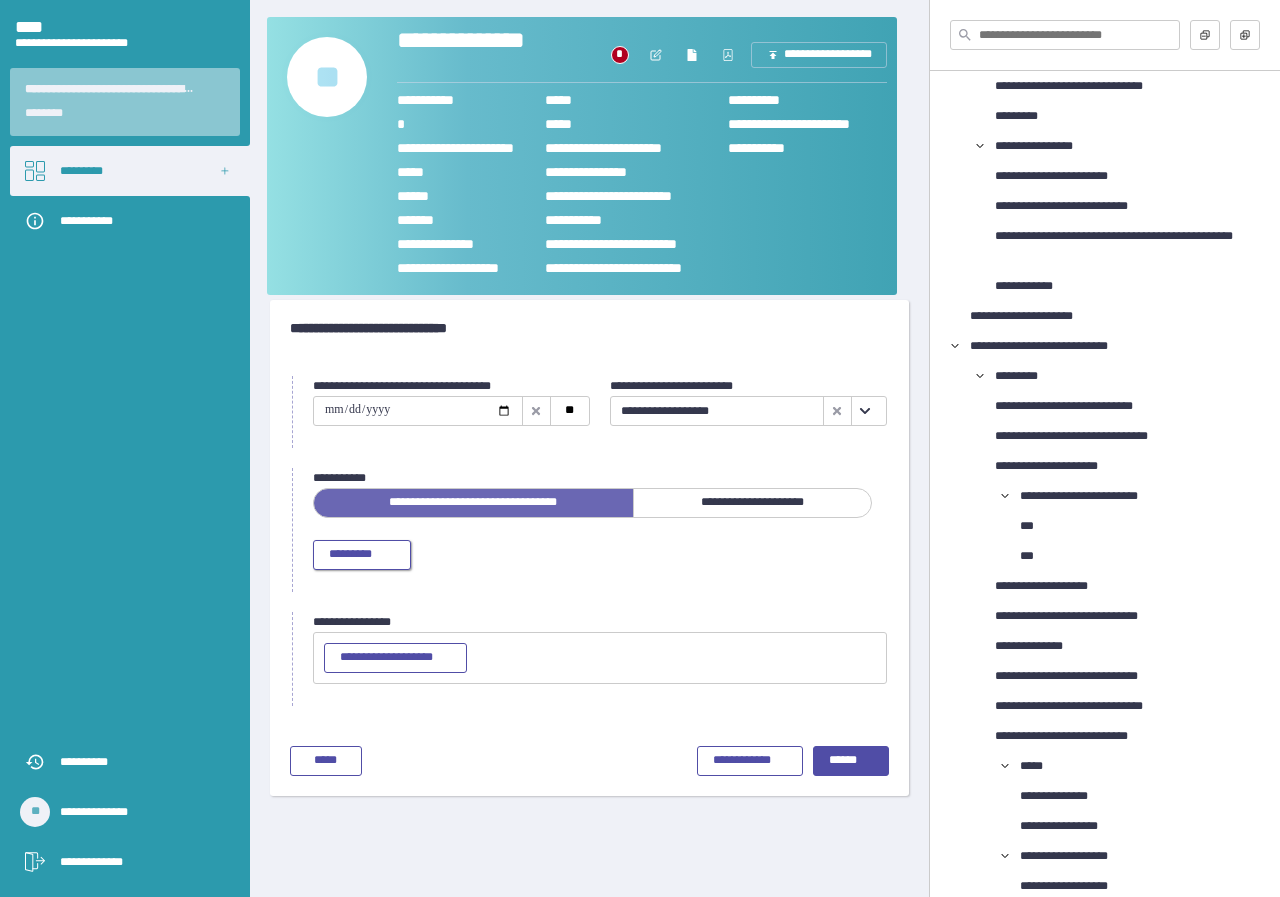 click on "*********" at bounding box center (362, 555) 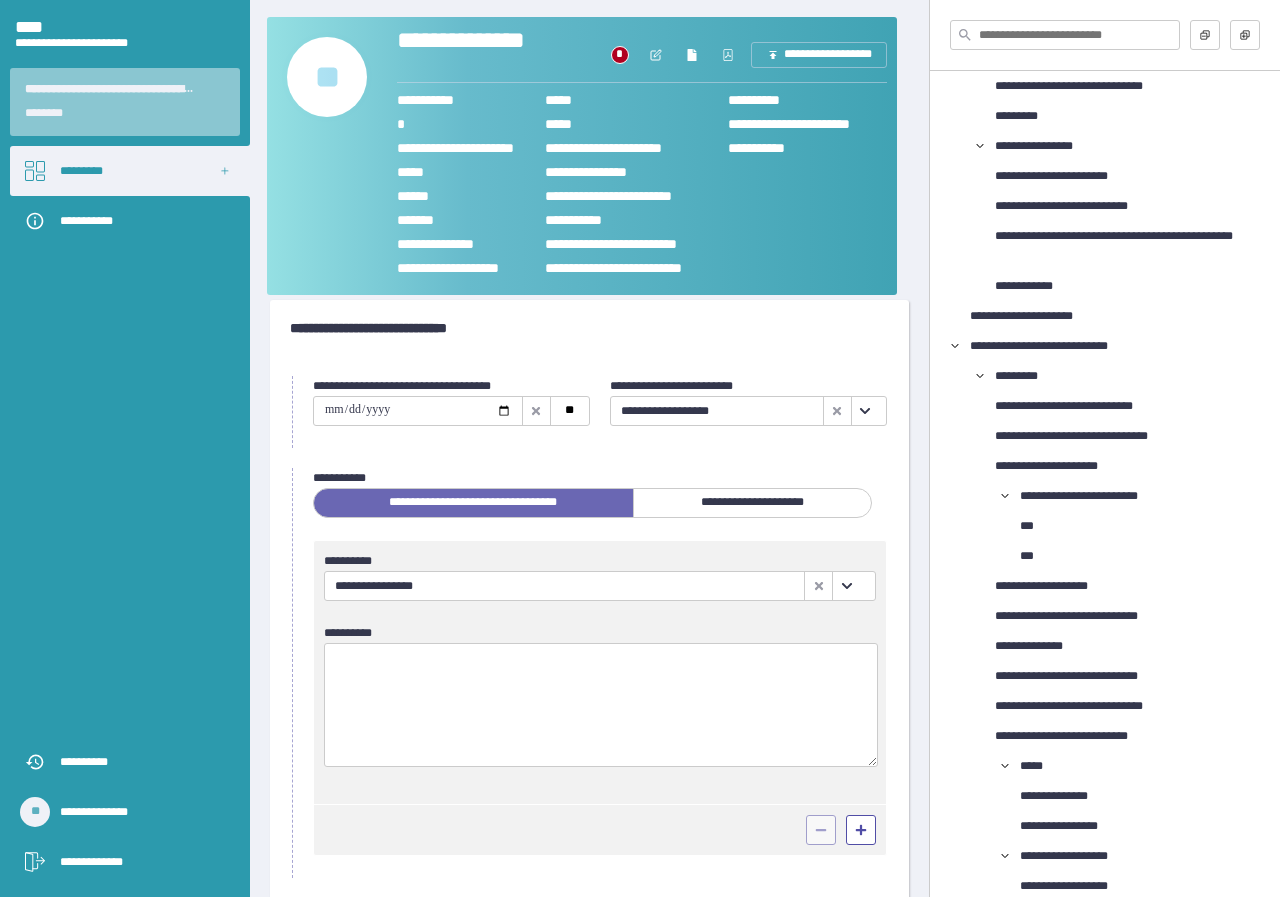 scroll, scrollTop: 0, scrollLeft: 0, axis: both 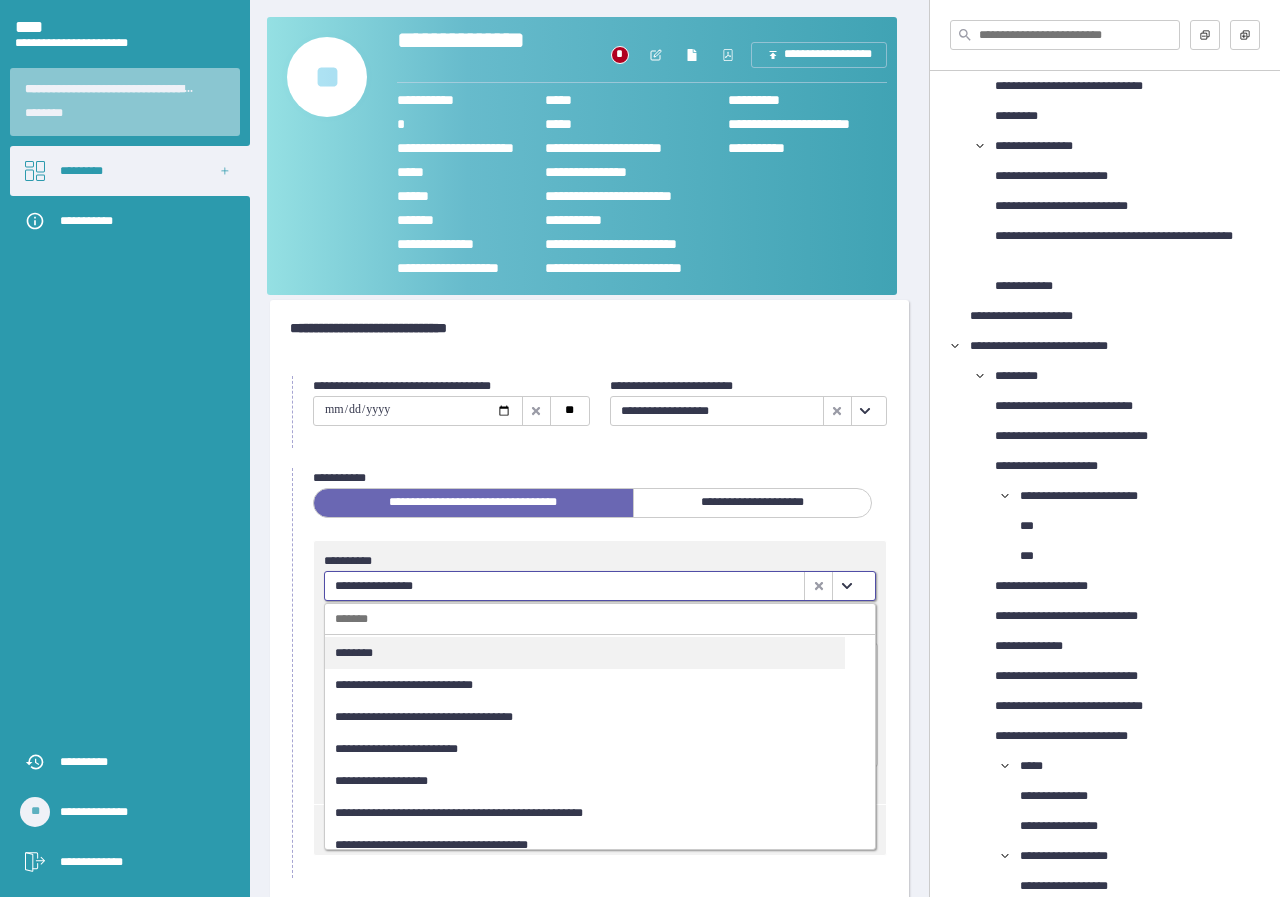 click at bounding box center [846, 586] 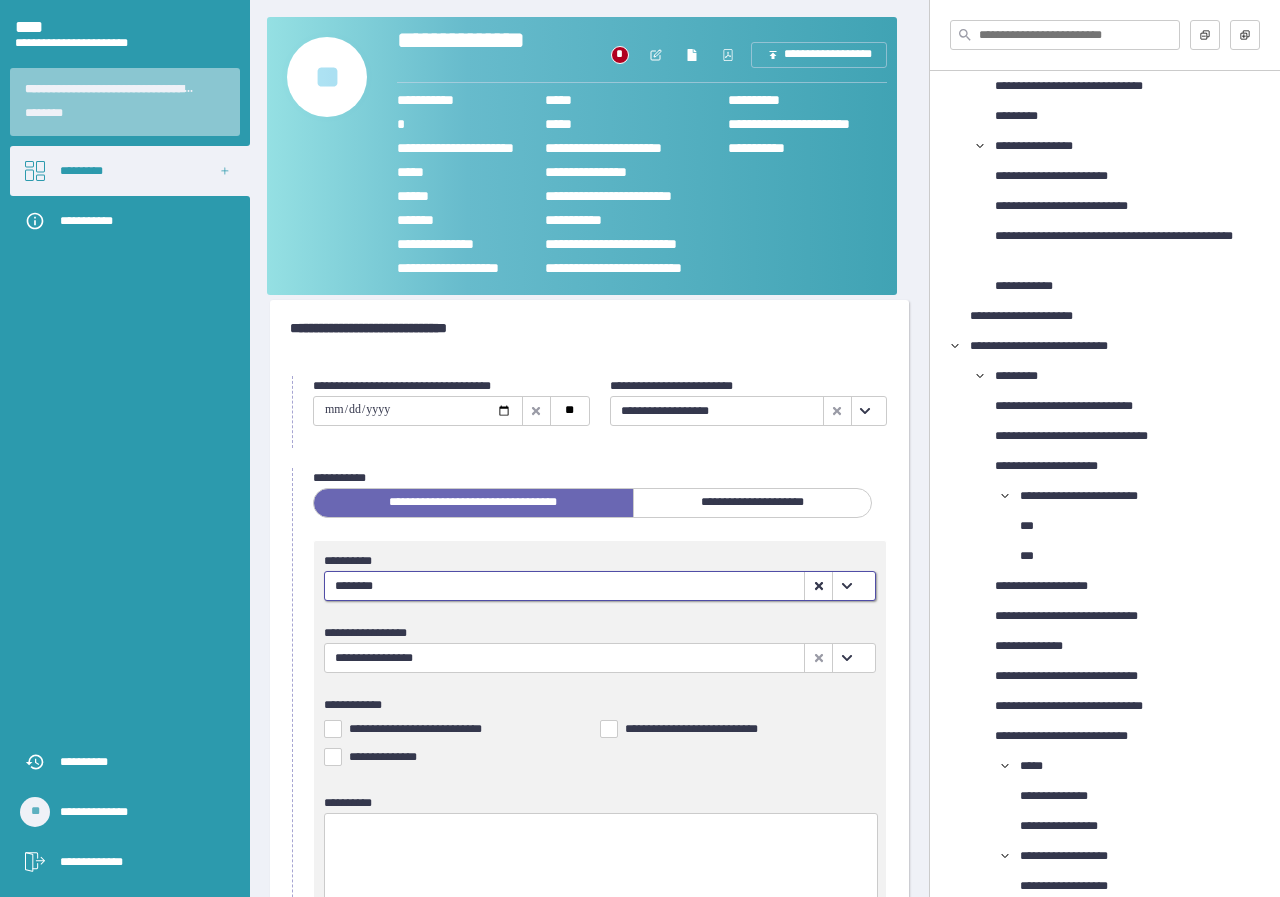 scroll, scrollTop: 0, scrollLeft: 0, axis: both 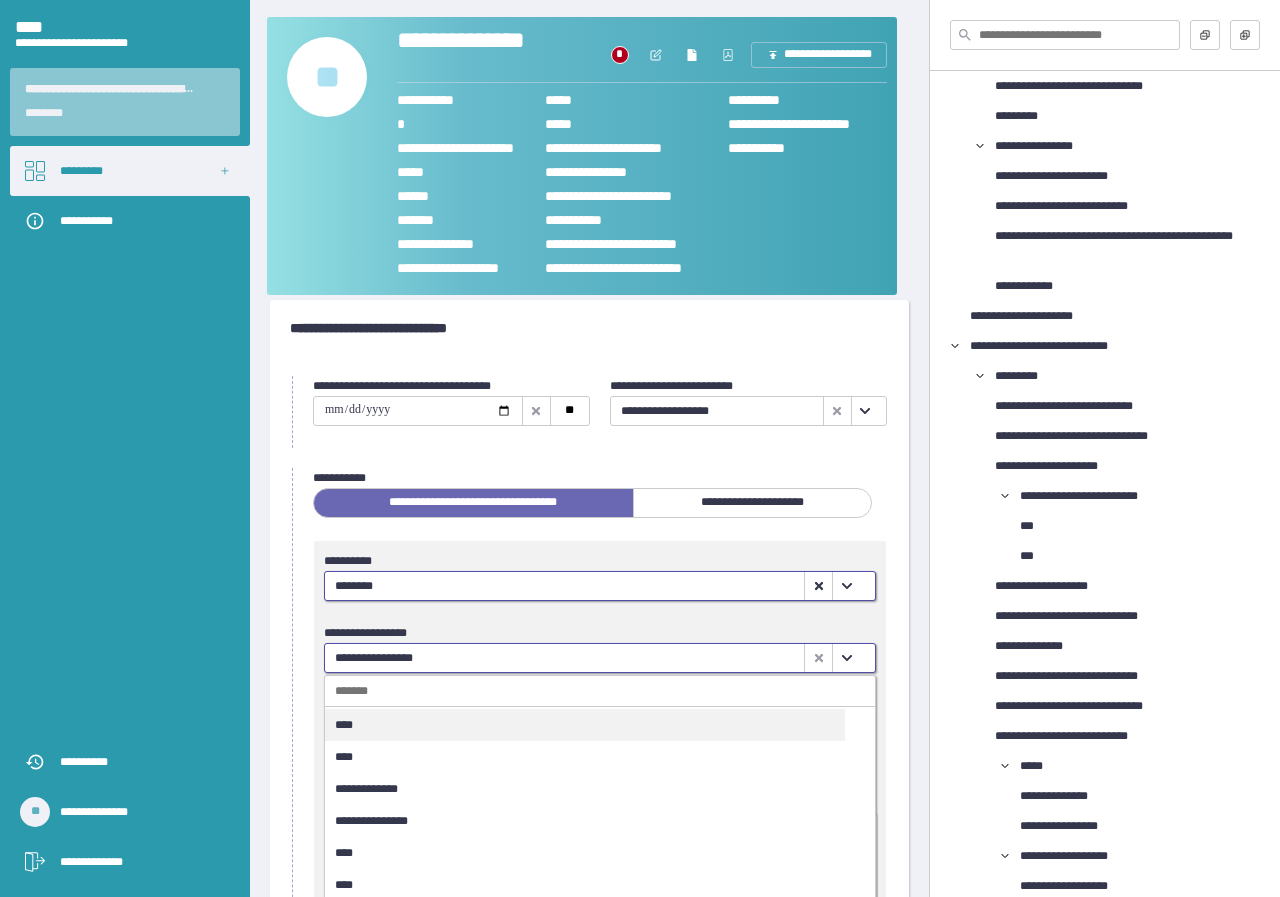 click at bounding box center (847, 658) 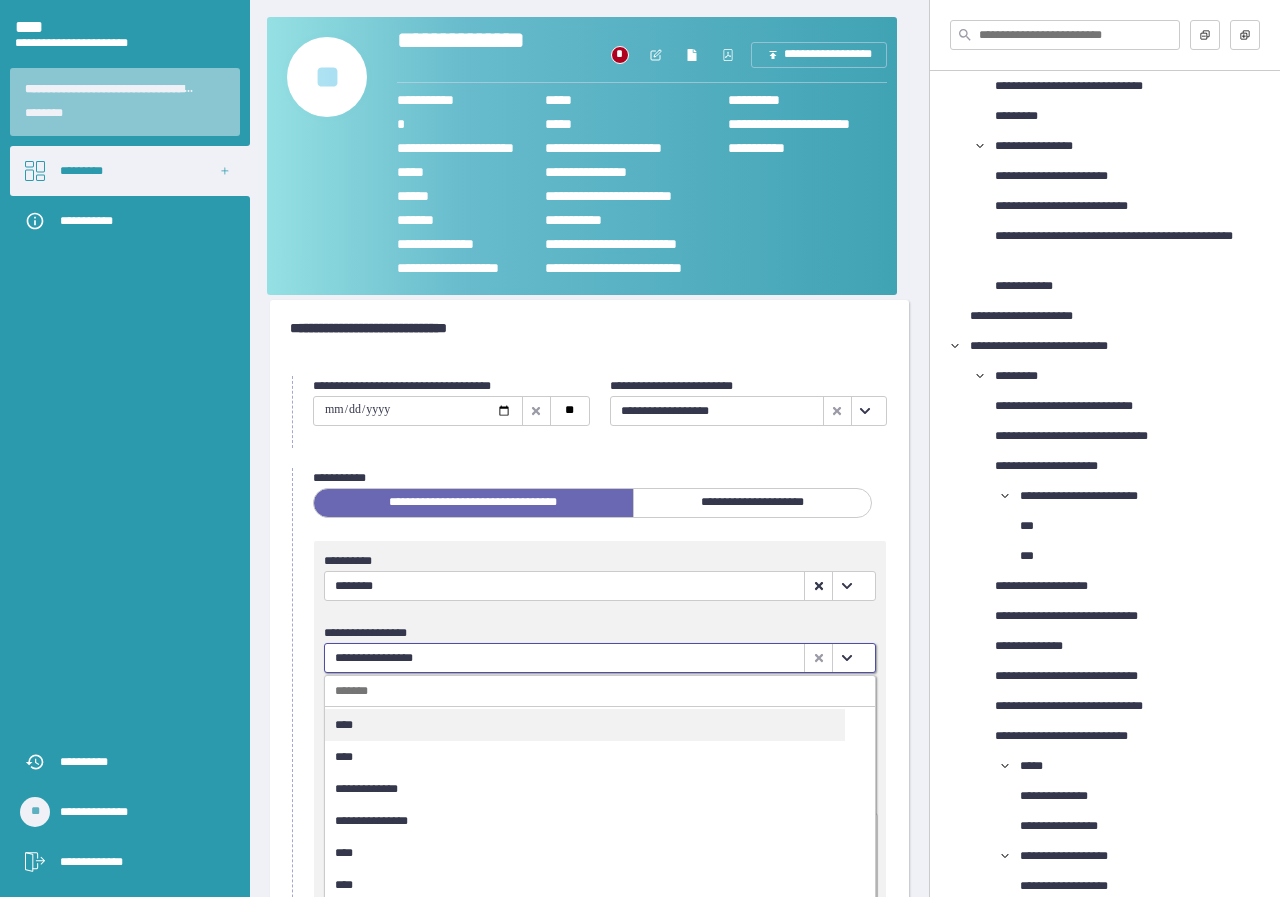 scroll, scrollTop: 46, scrollLeft: 0, axis: vertical 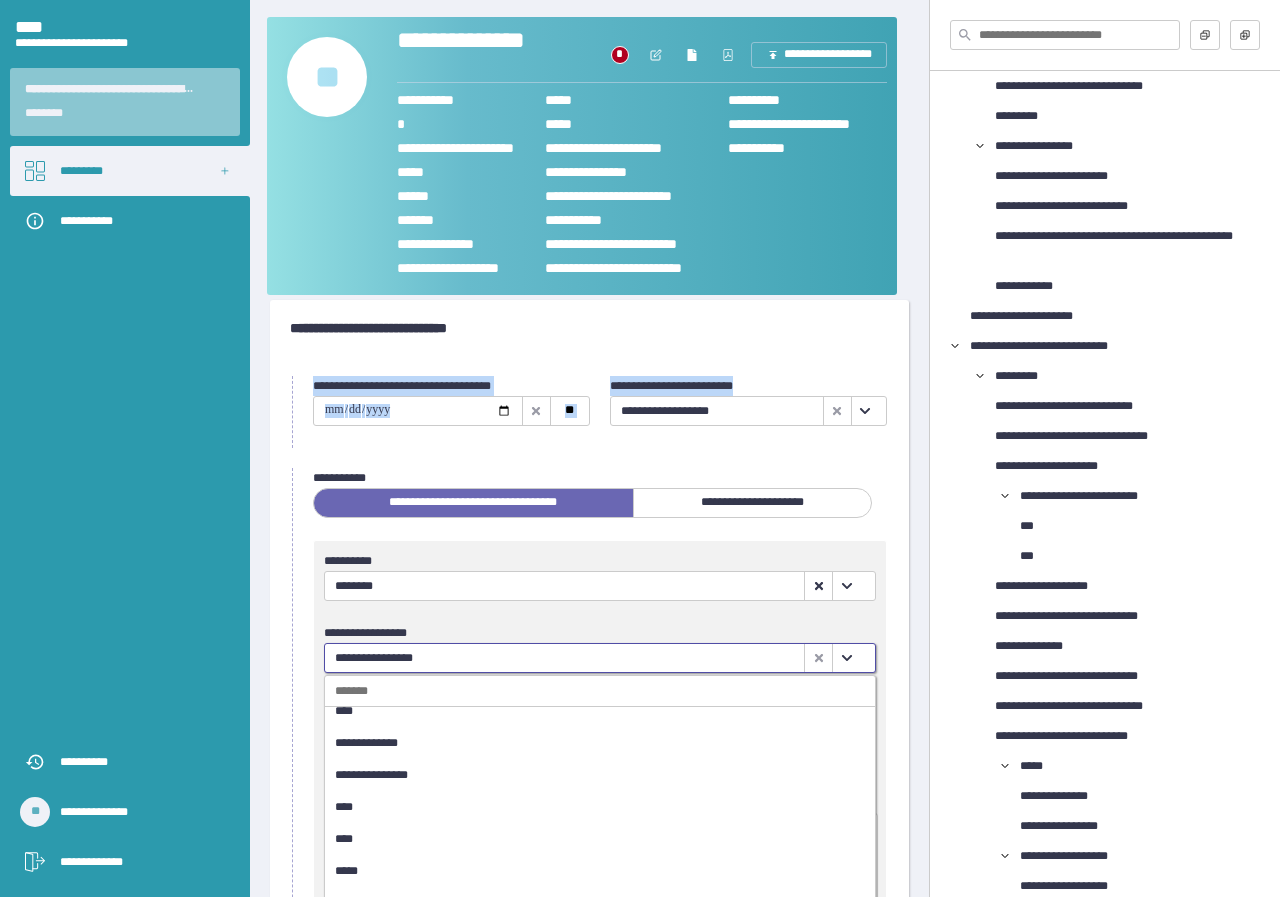 drag, startPoint x: 853, startPoint y: 374, endPoint x: 767, endPoint y: 287, distance: 122.33152 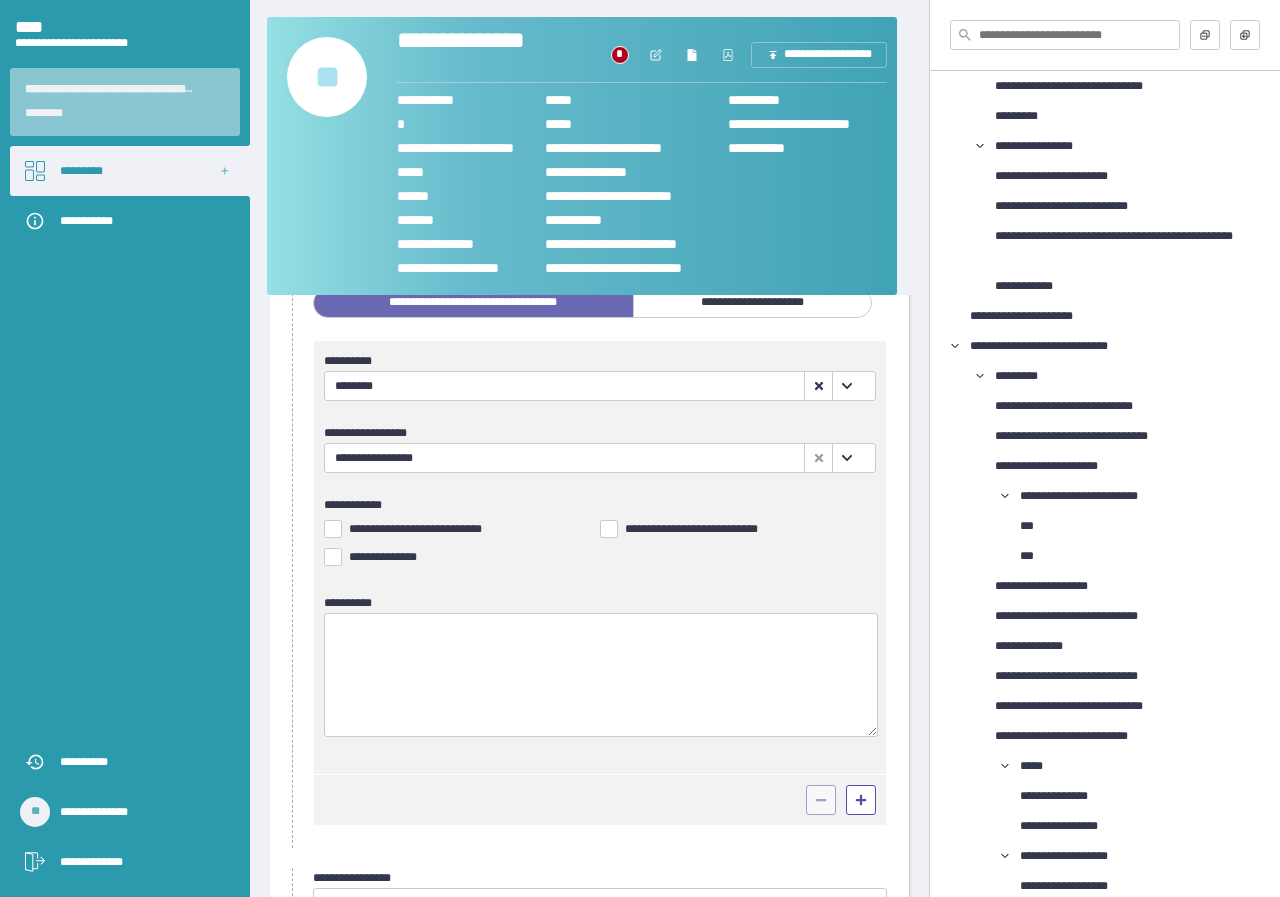 scroll, scrollTop: 300, scrollLeft: 0, axis: vertical 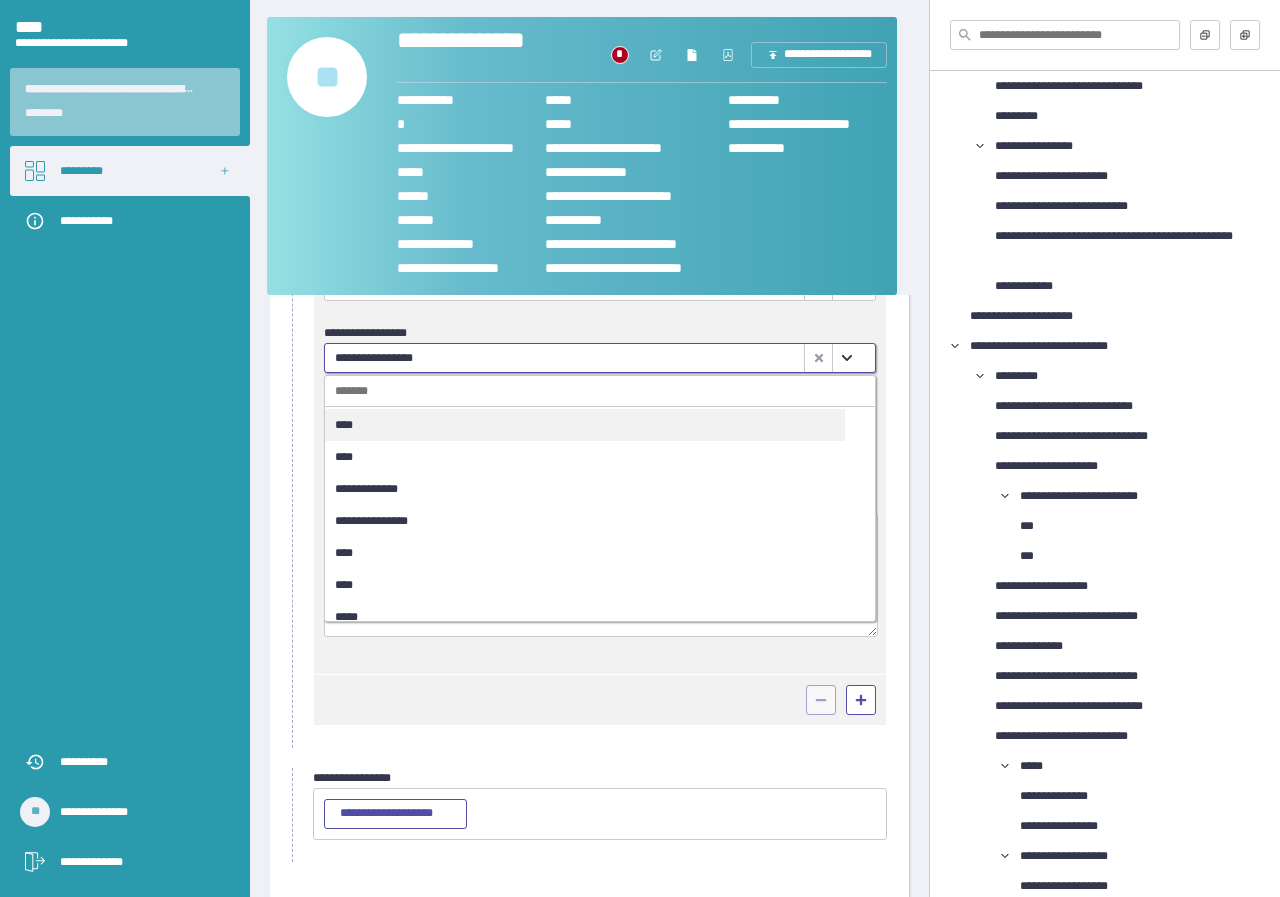 click at bounding box center [847, 358] 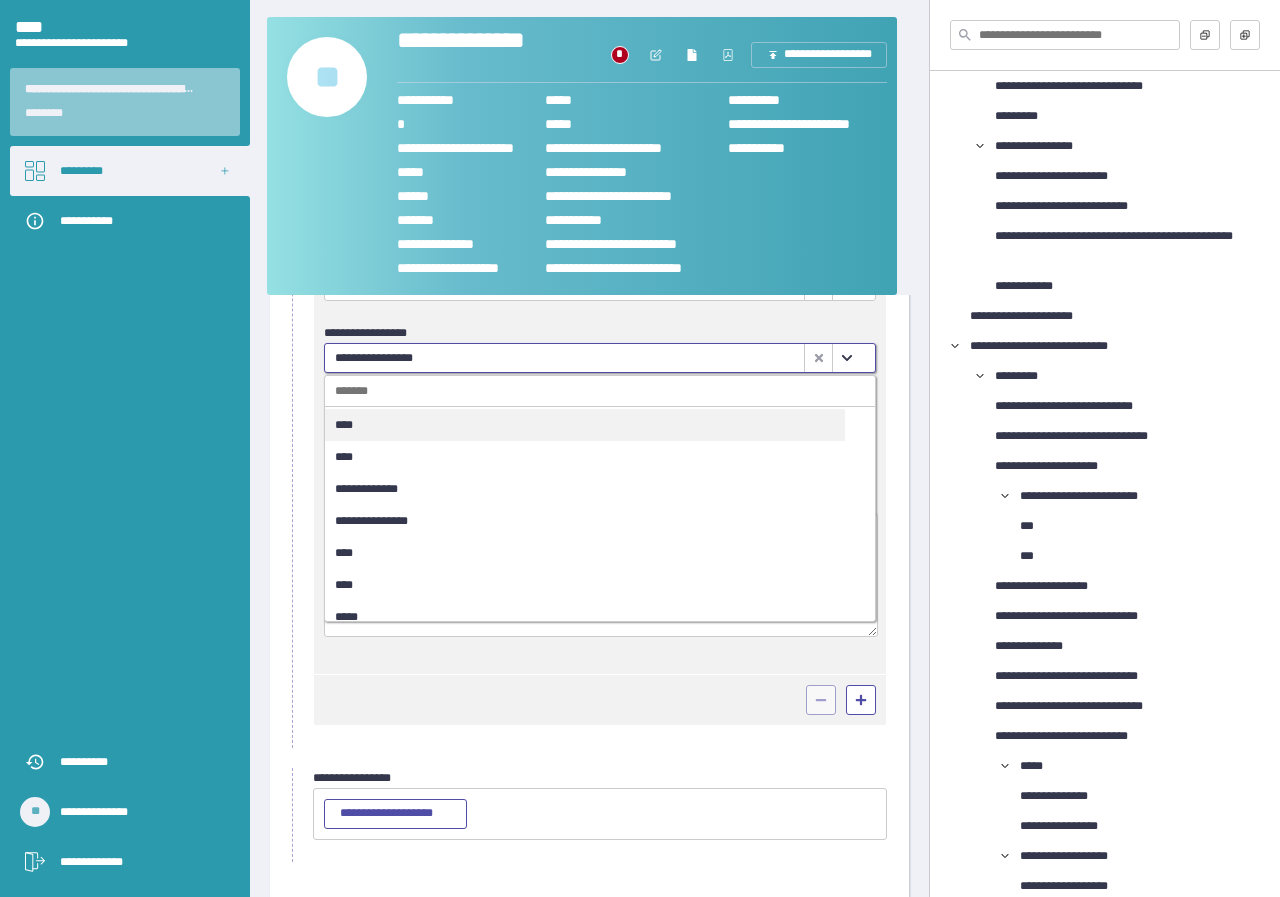 click on "****" at bounding box center [585, 457] 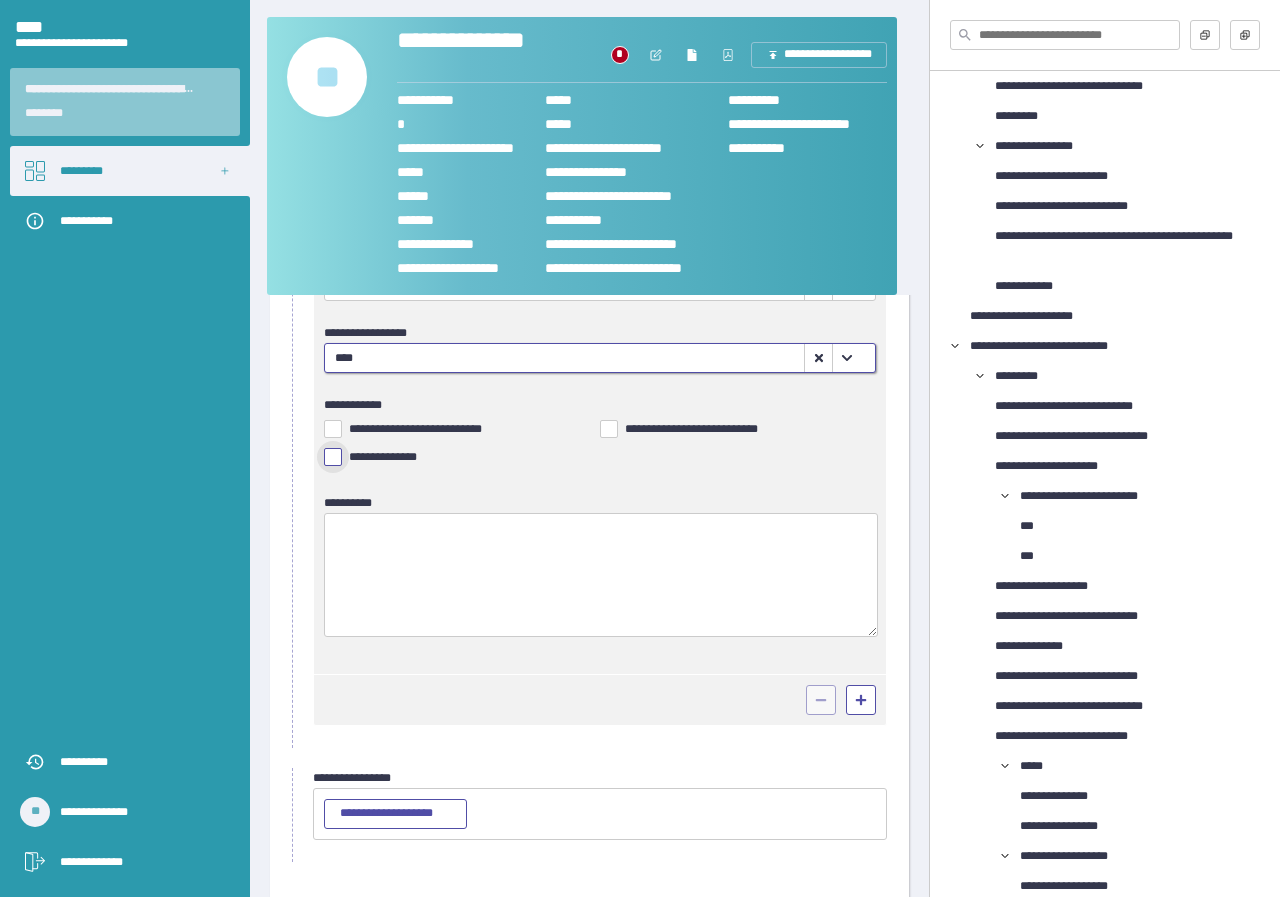 click at bounding box center (333, 457) 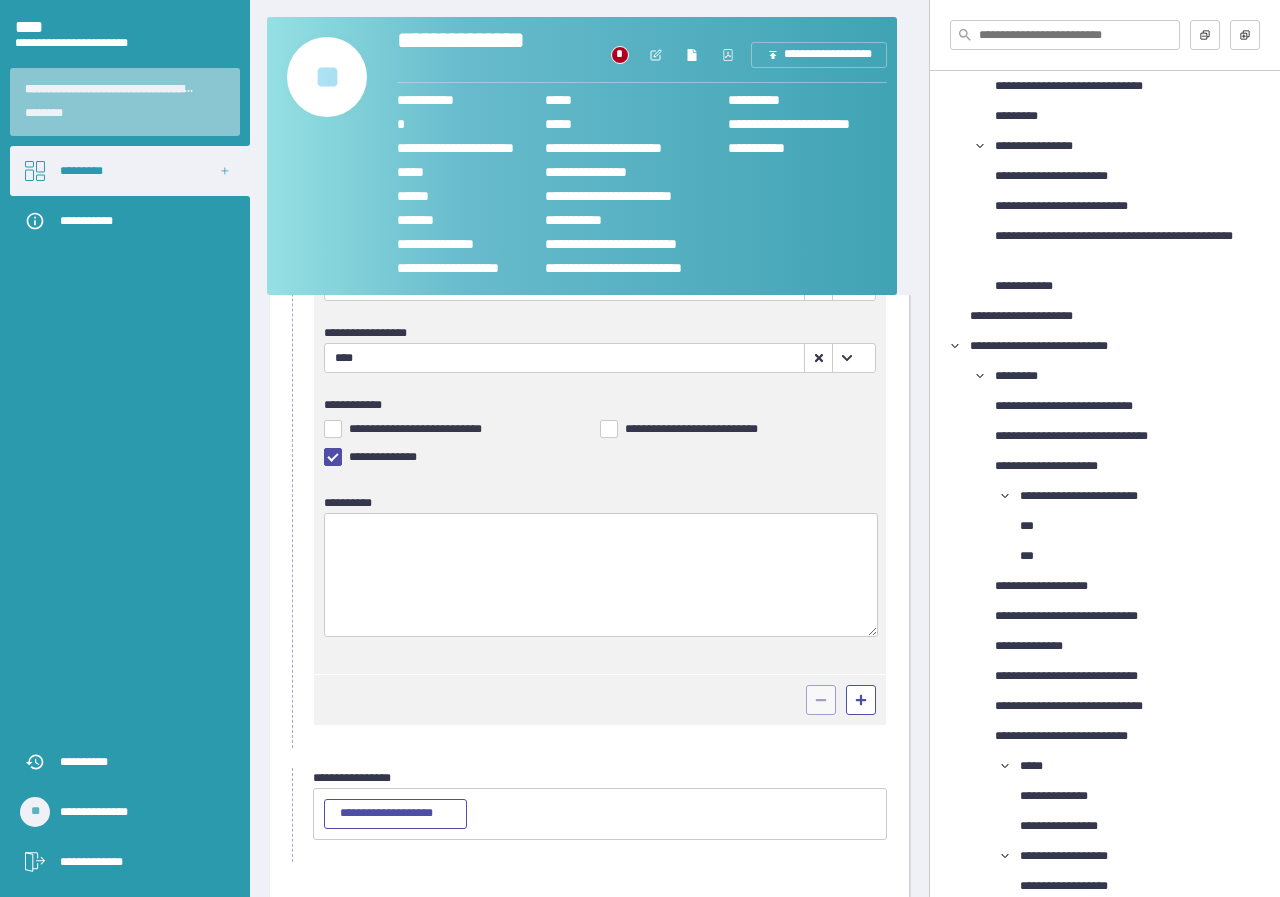 scroll, scrollTop: 0, scrollLeft: 0, axis: both 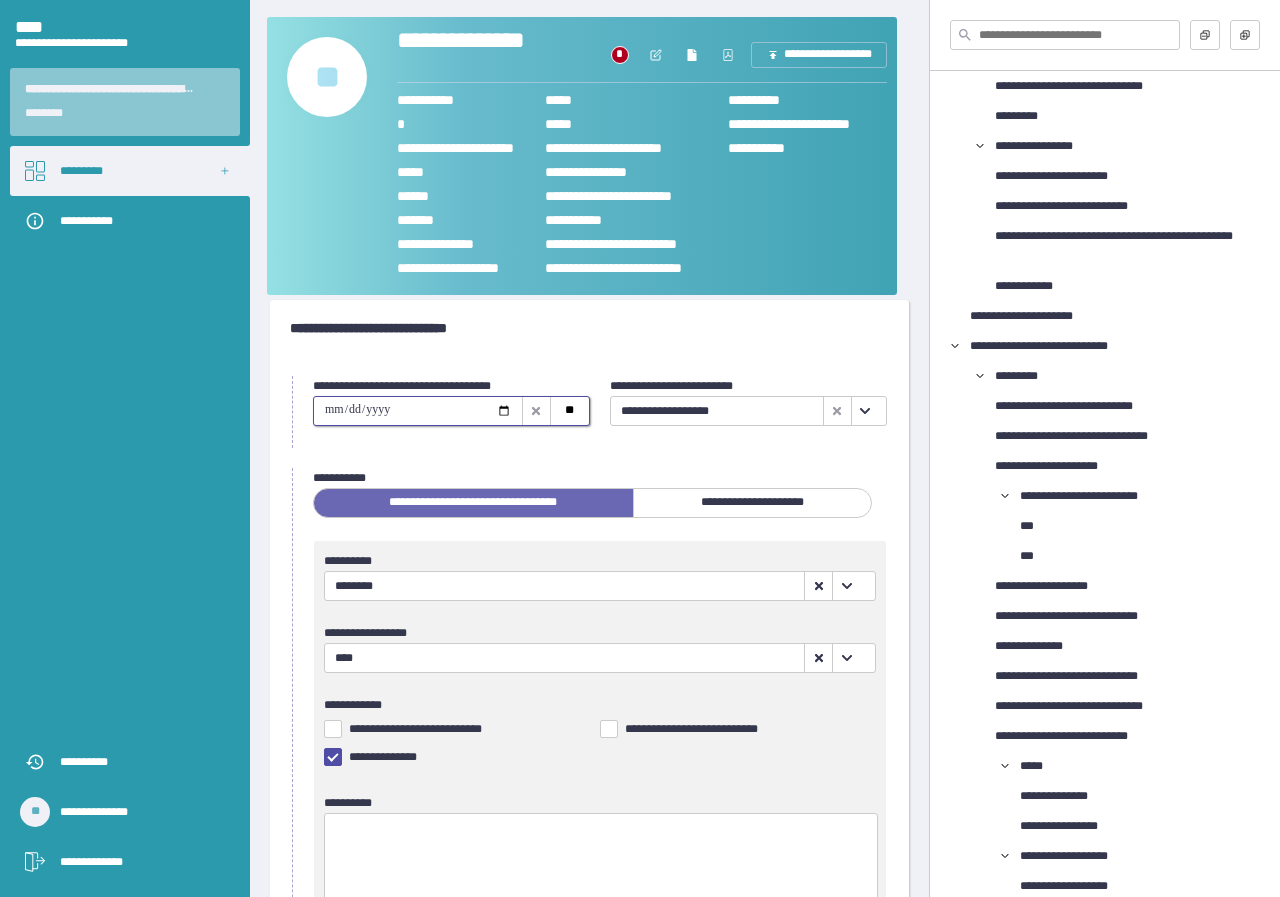 click at bounding box center (418, 411) 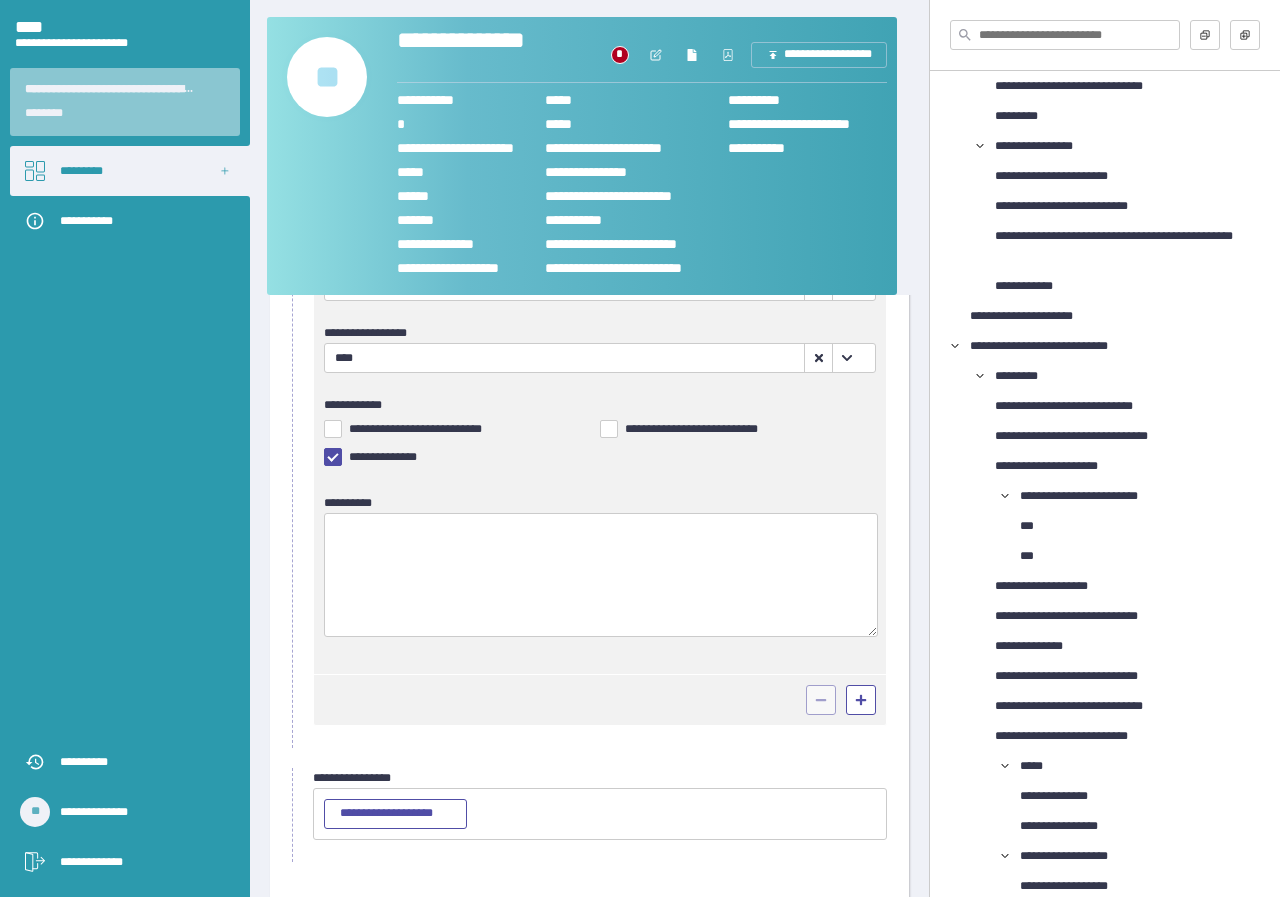 scroll, scrollTop: 373, scrollLeft: 0, axis: vertical 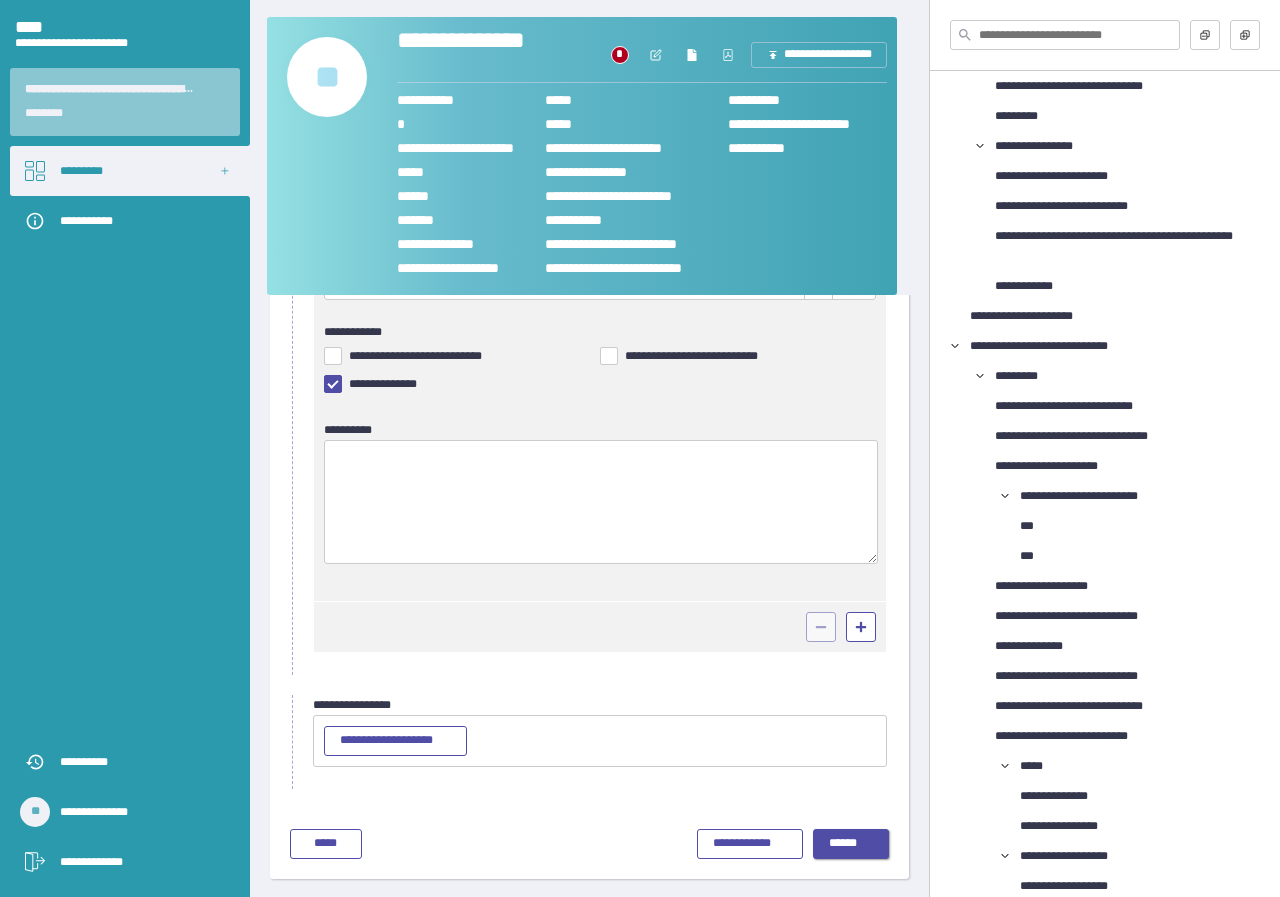 click on "******" at bounding box center (851, 844) 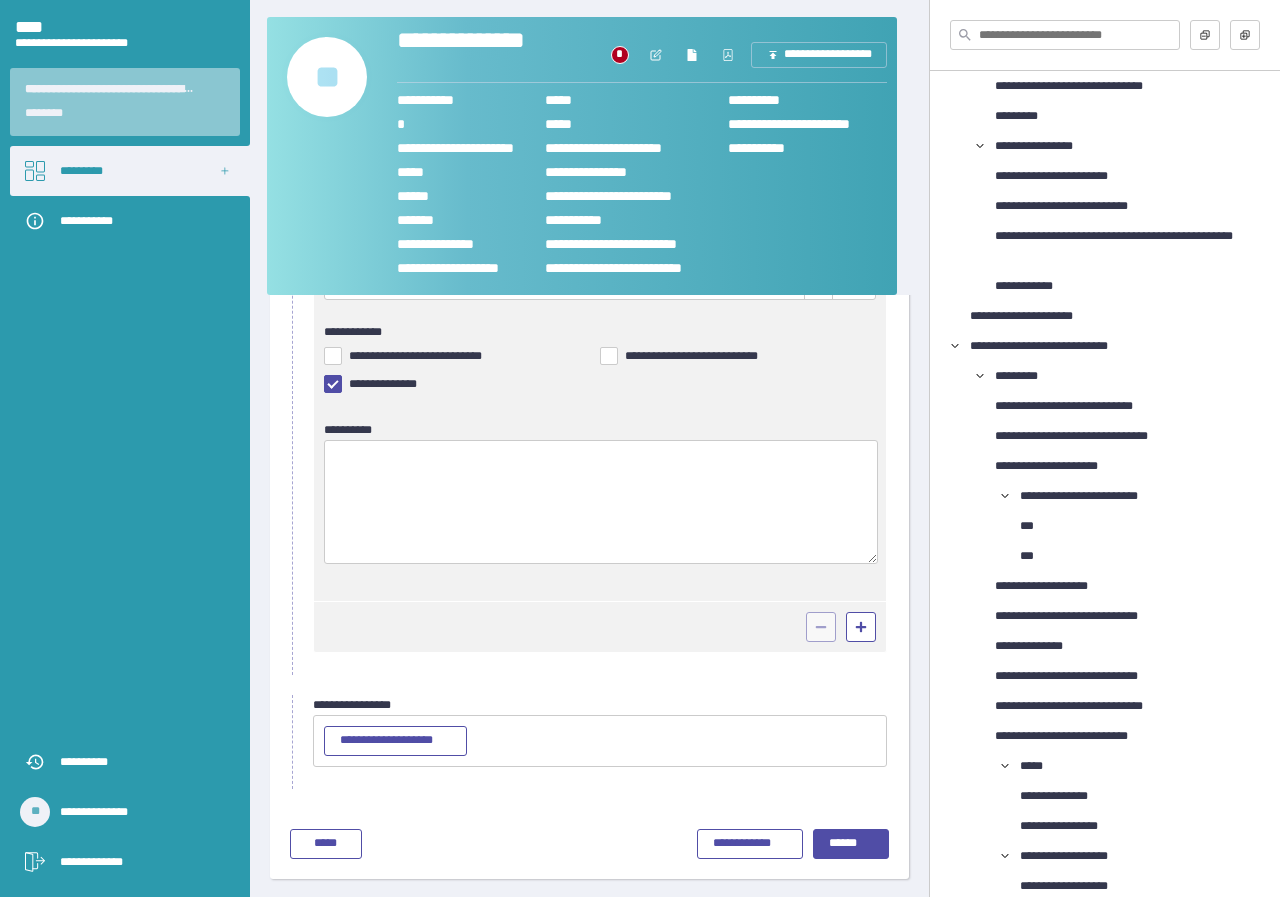 scroll, scrollTop: 0, scrollLeft: 0, axis: both 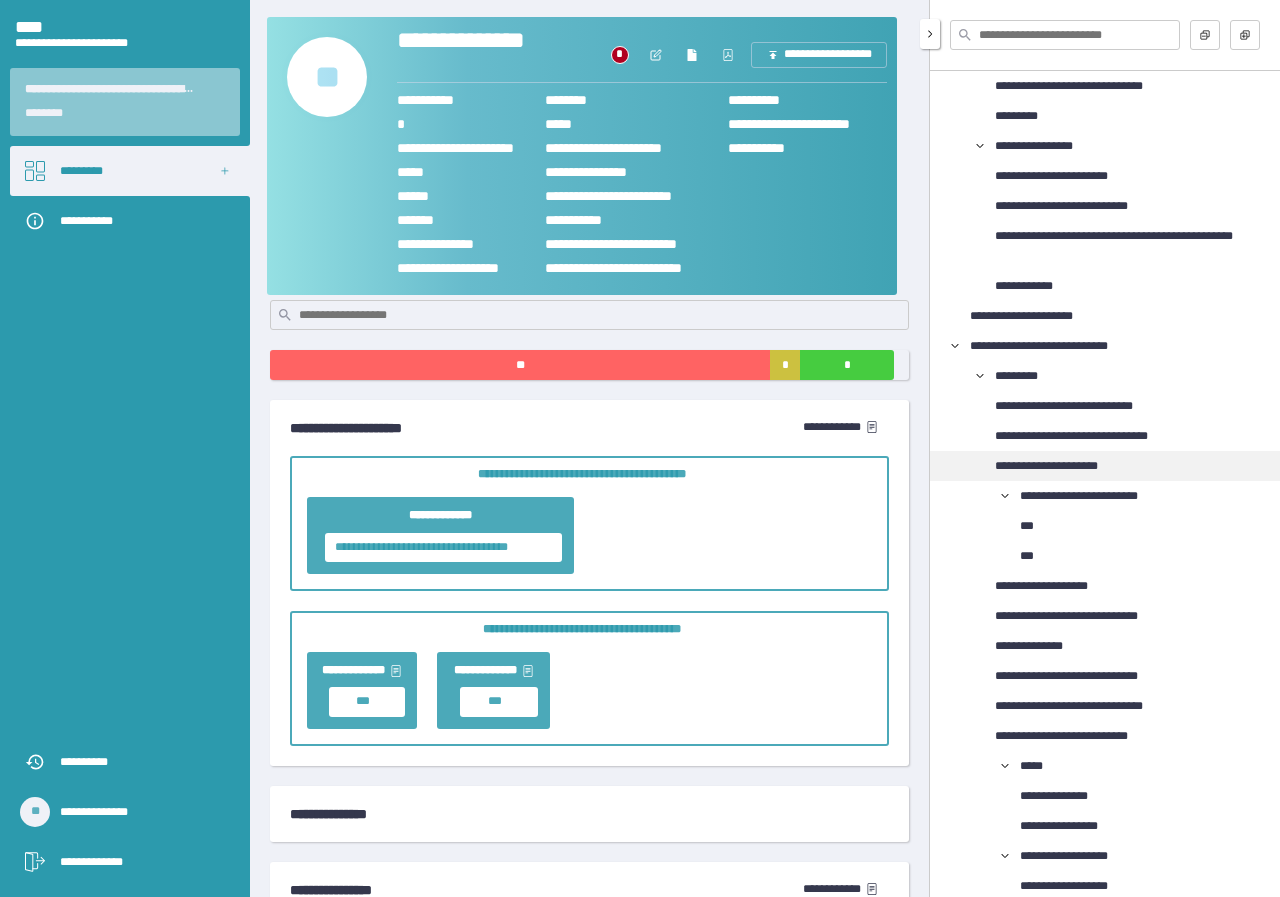 click on "**********" at bounding box center (1063, 466) 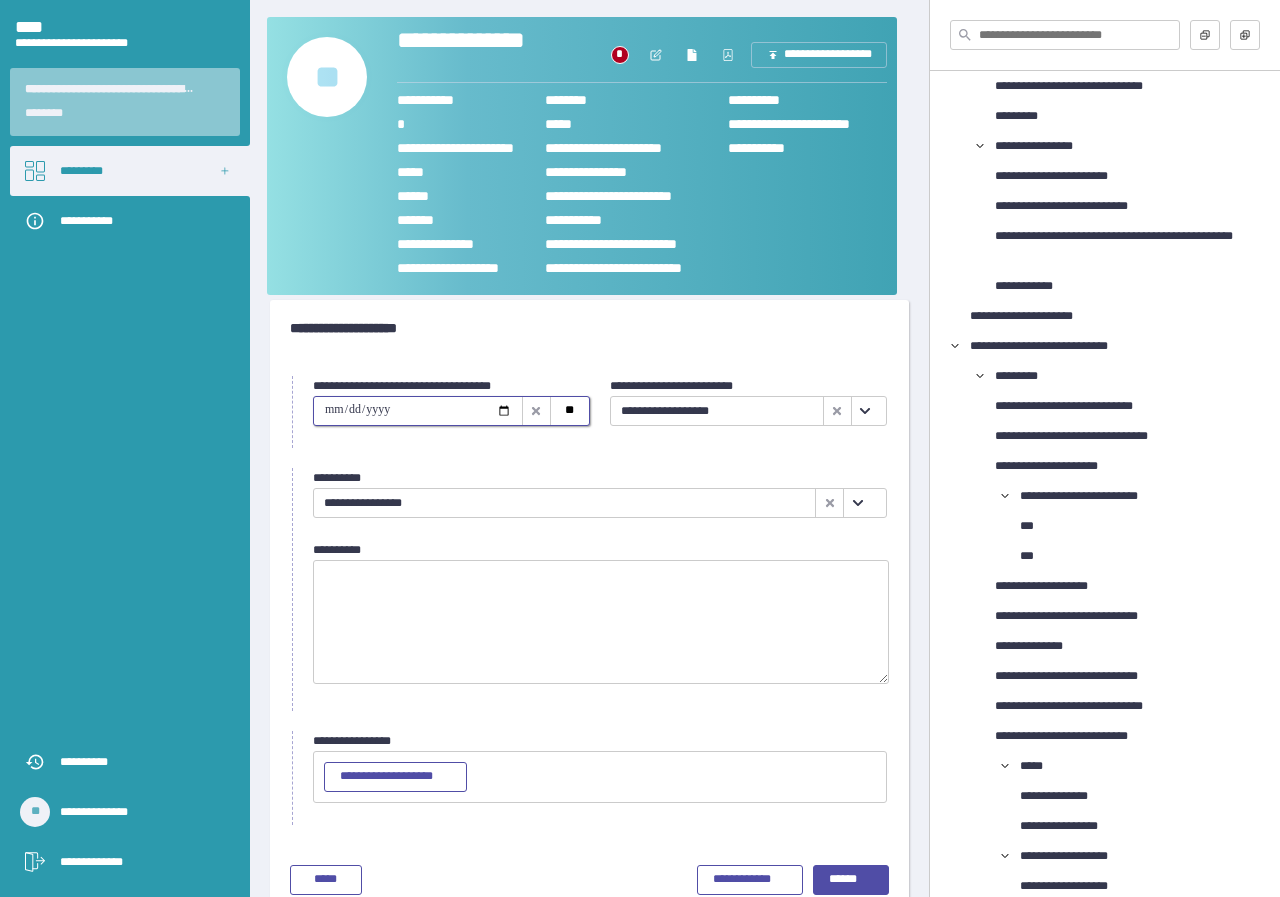 click at bounding box center (418, 411) 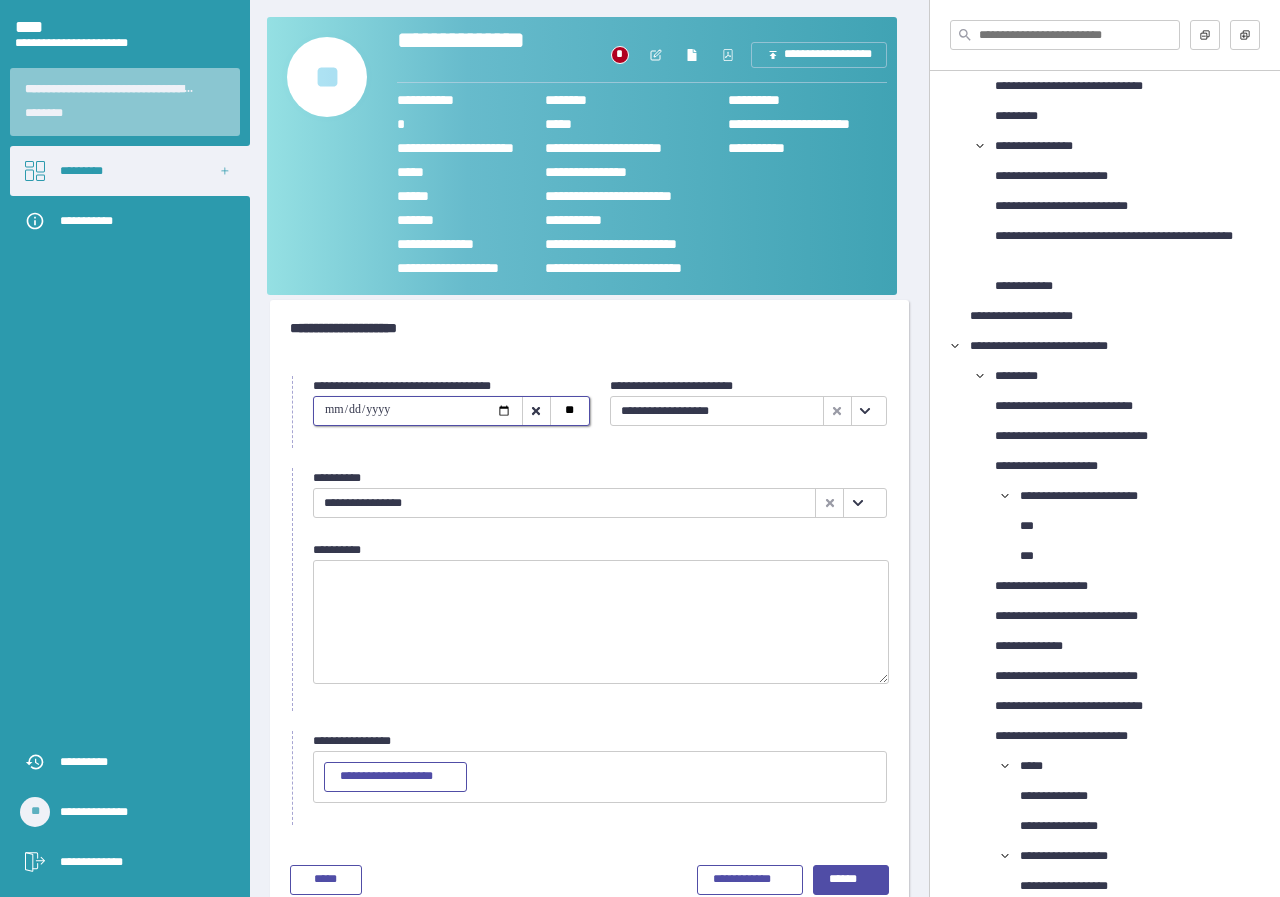 type on "**********" 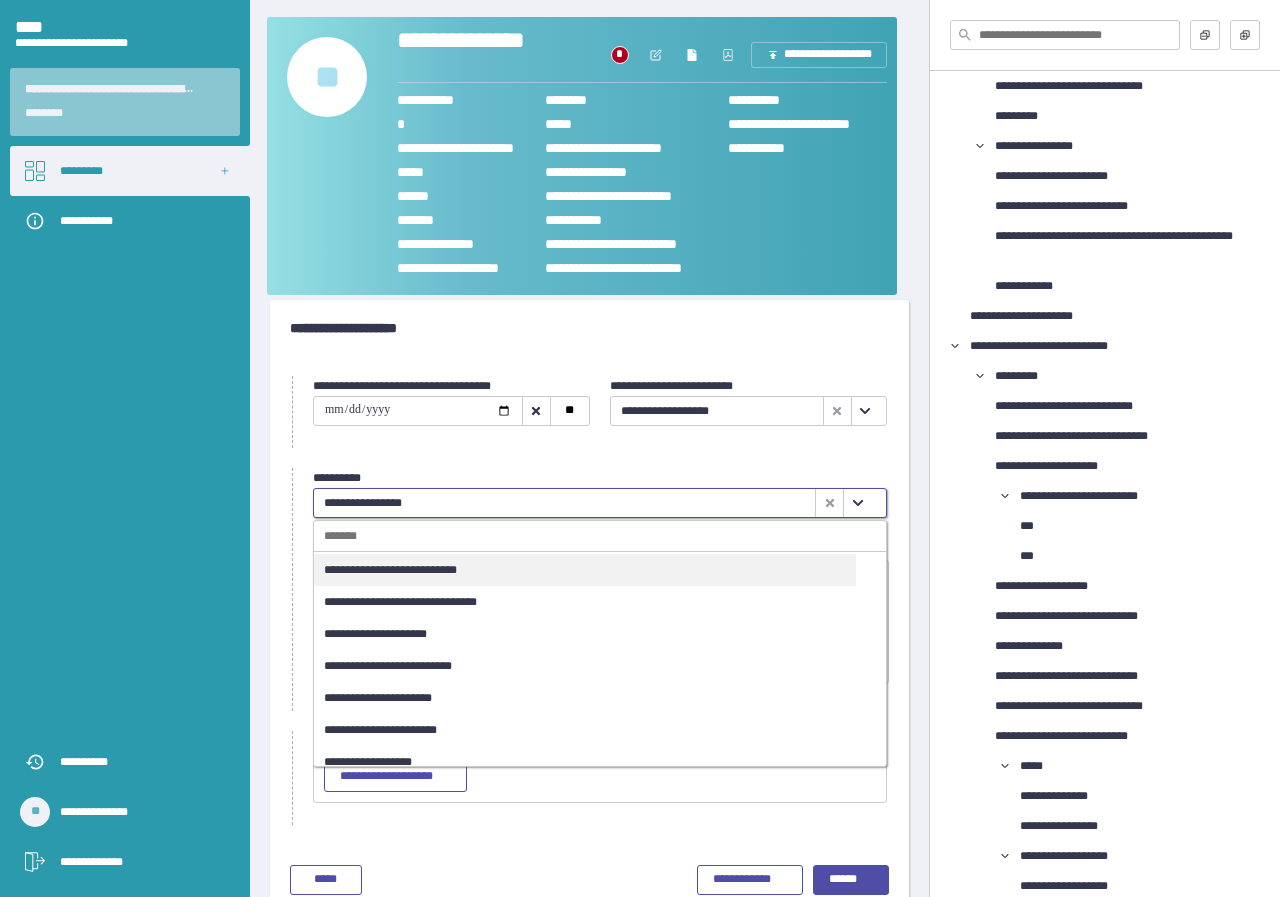 click at bounding box center (858, 503) 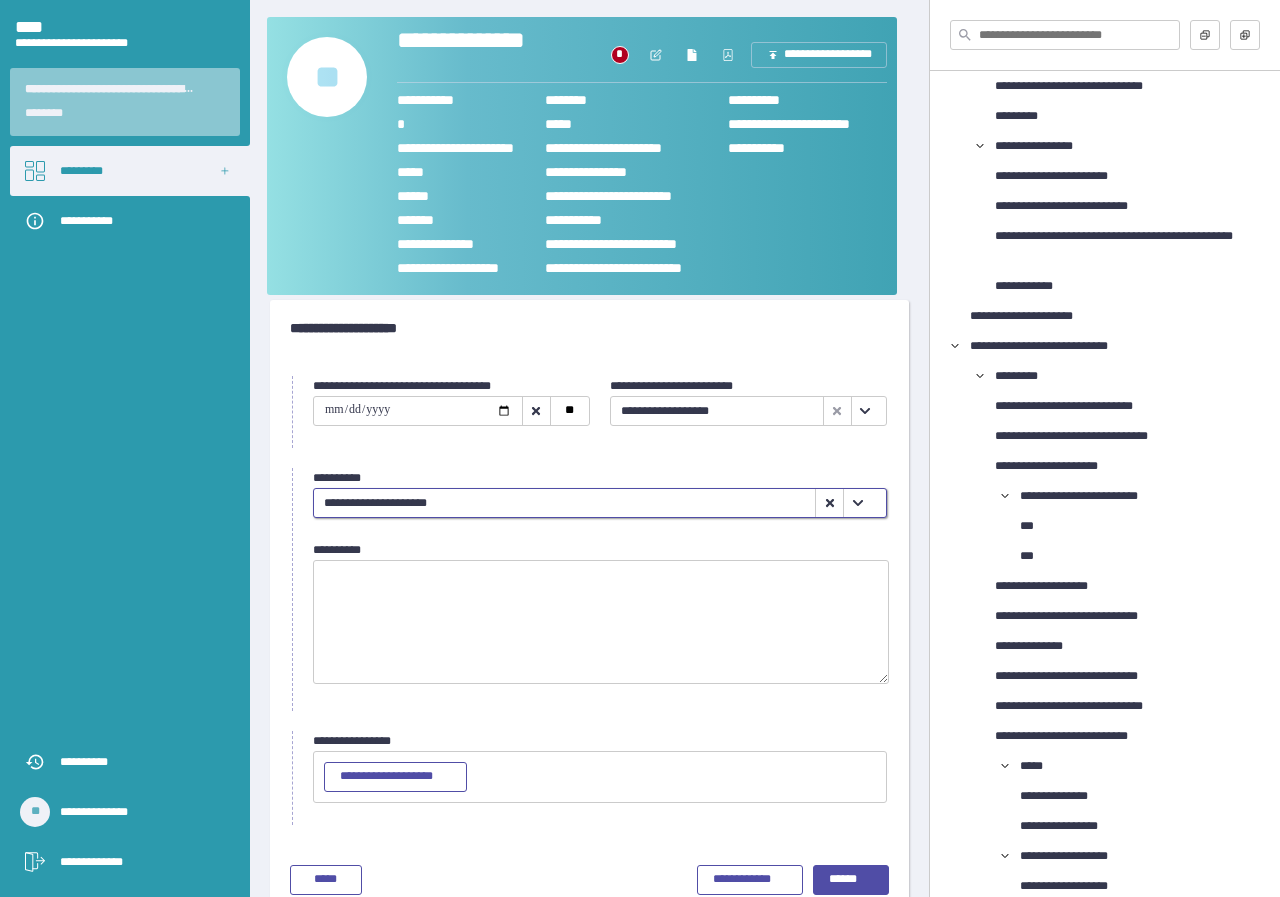 scroll, scrollTop: 36, scrollLeft: 0, axis: vertical 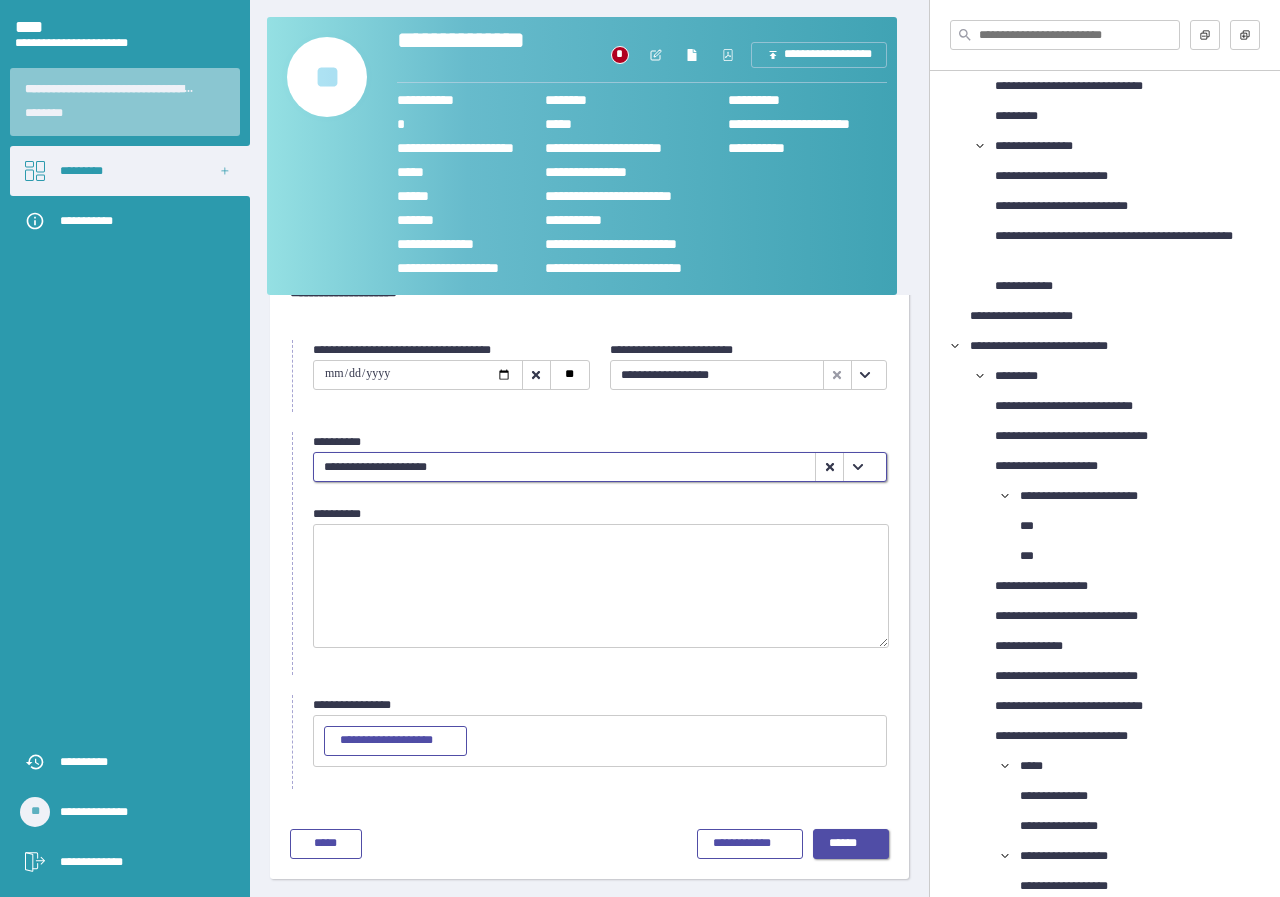 click on "******" at bounding box center [851, 844] 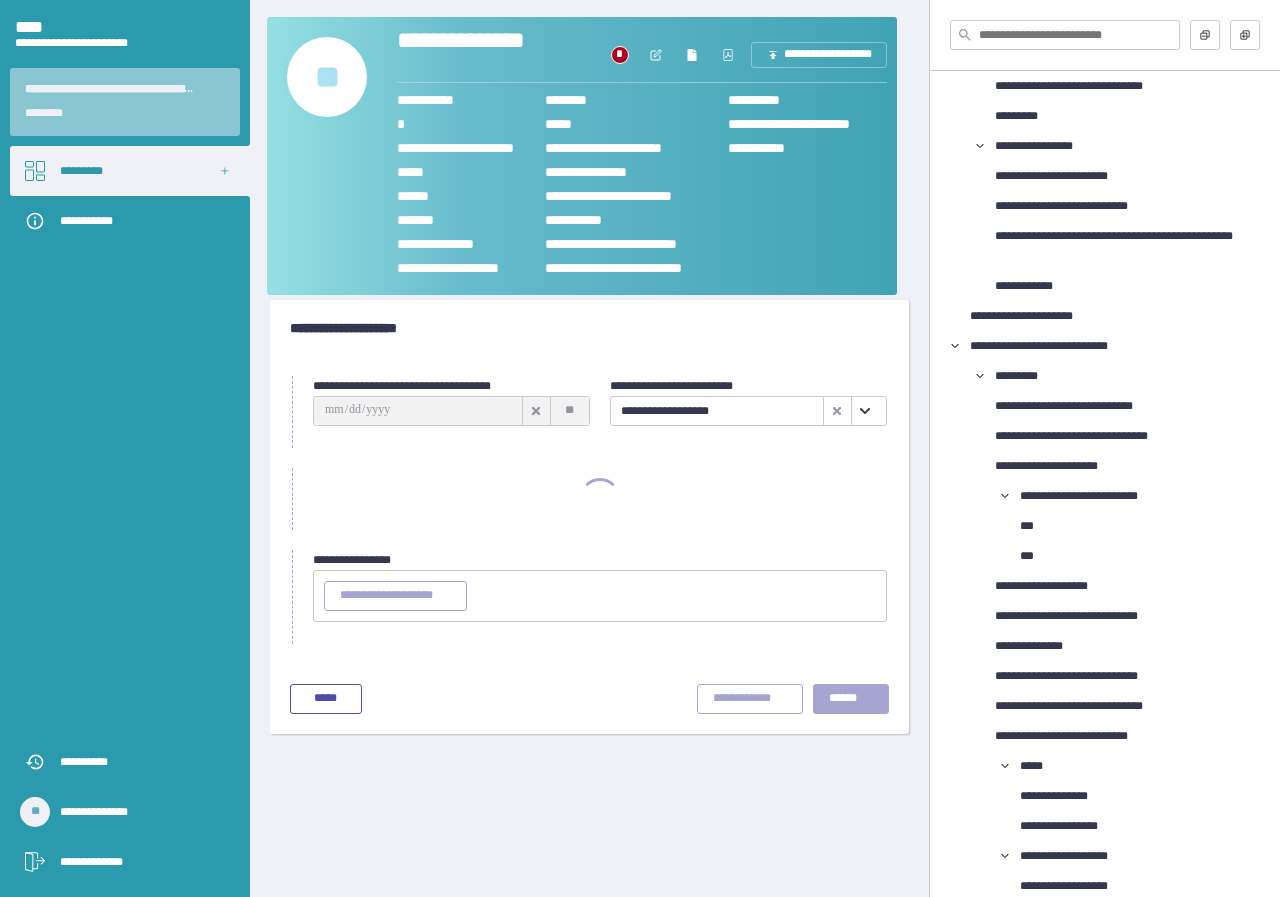 scroll, scrollTop: 0, scrollLeft: 0, axis: both 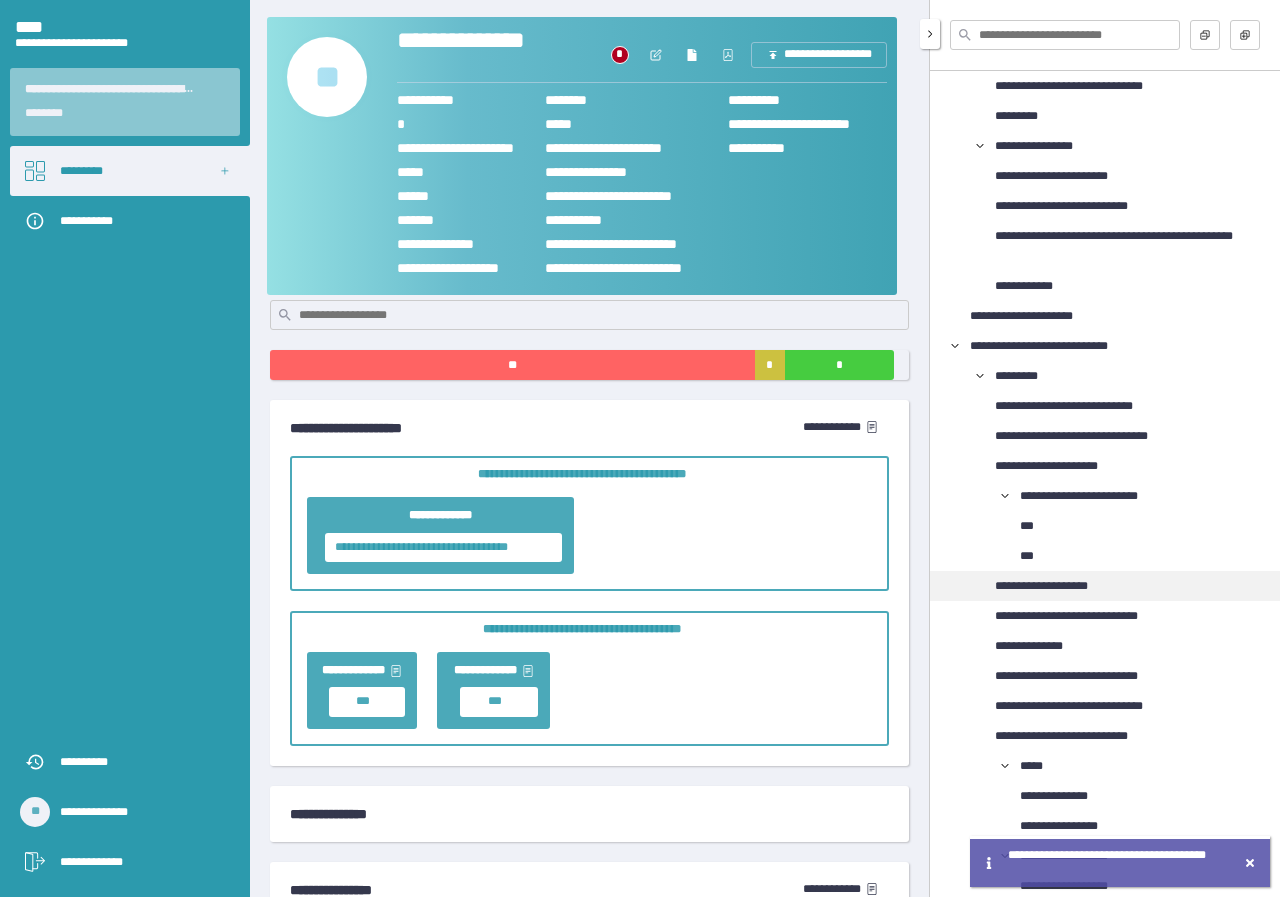 click on "**********" at bounding box center [1057, 586] 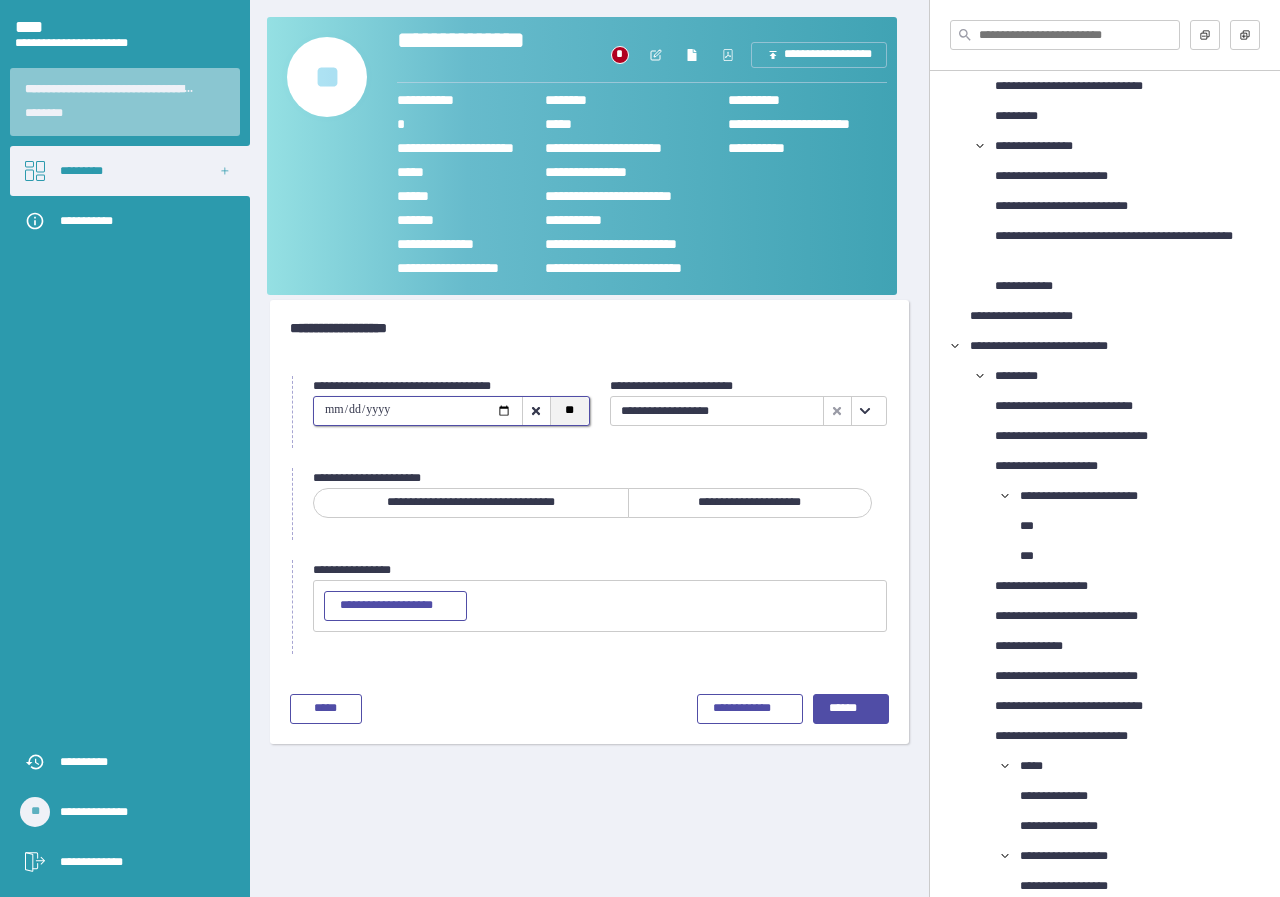 click on "**" at bounding box center (569, 411) 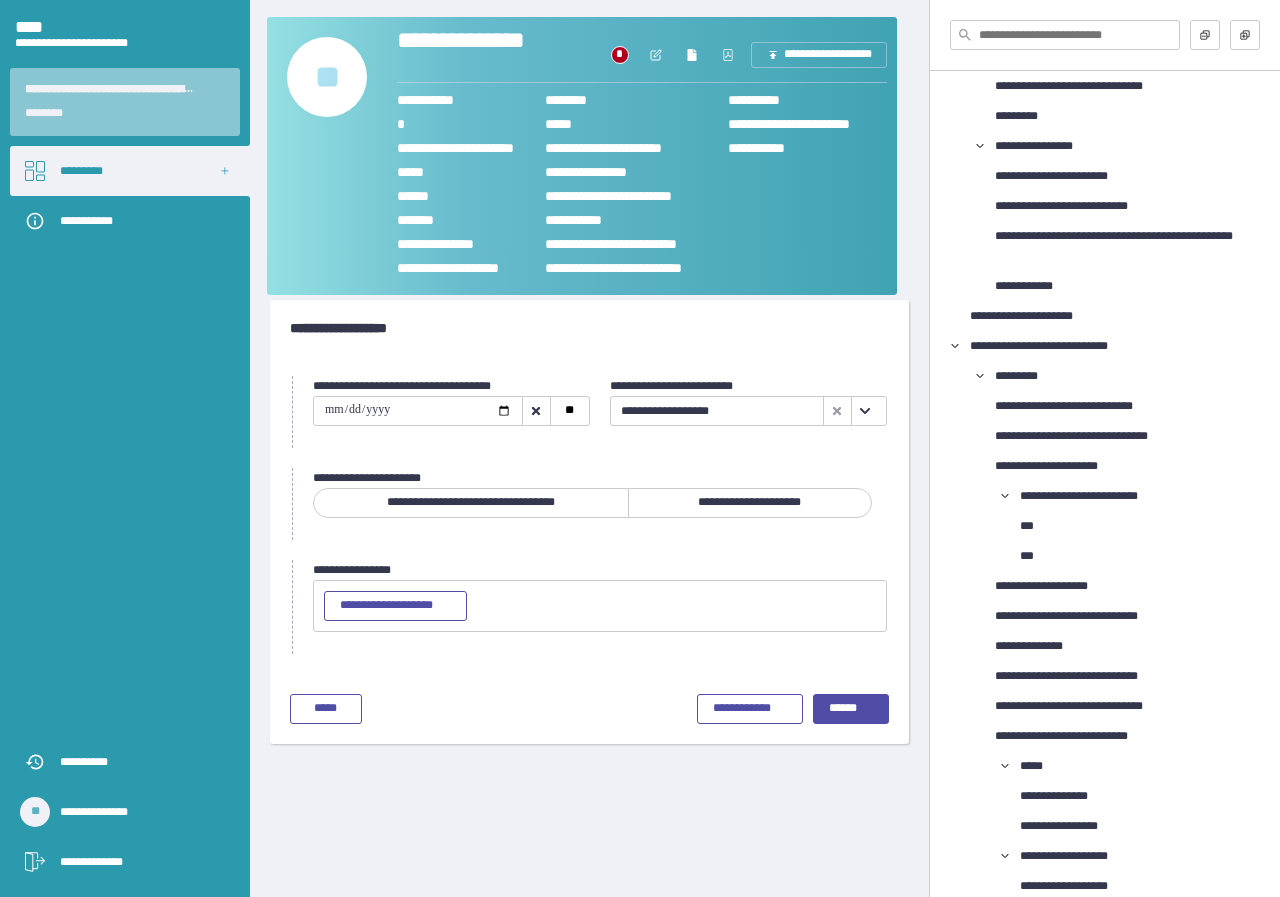 click on "**********" at bounding box center [750, 503] 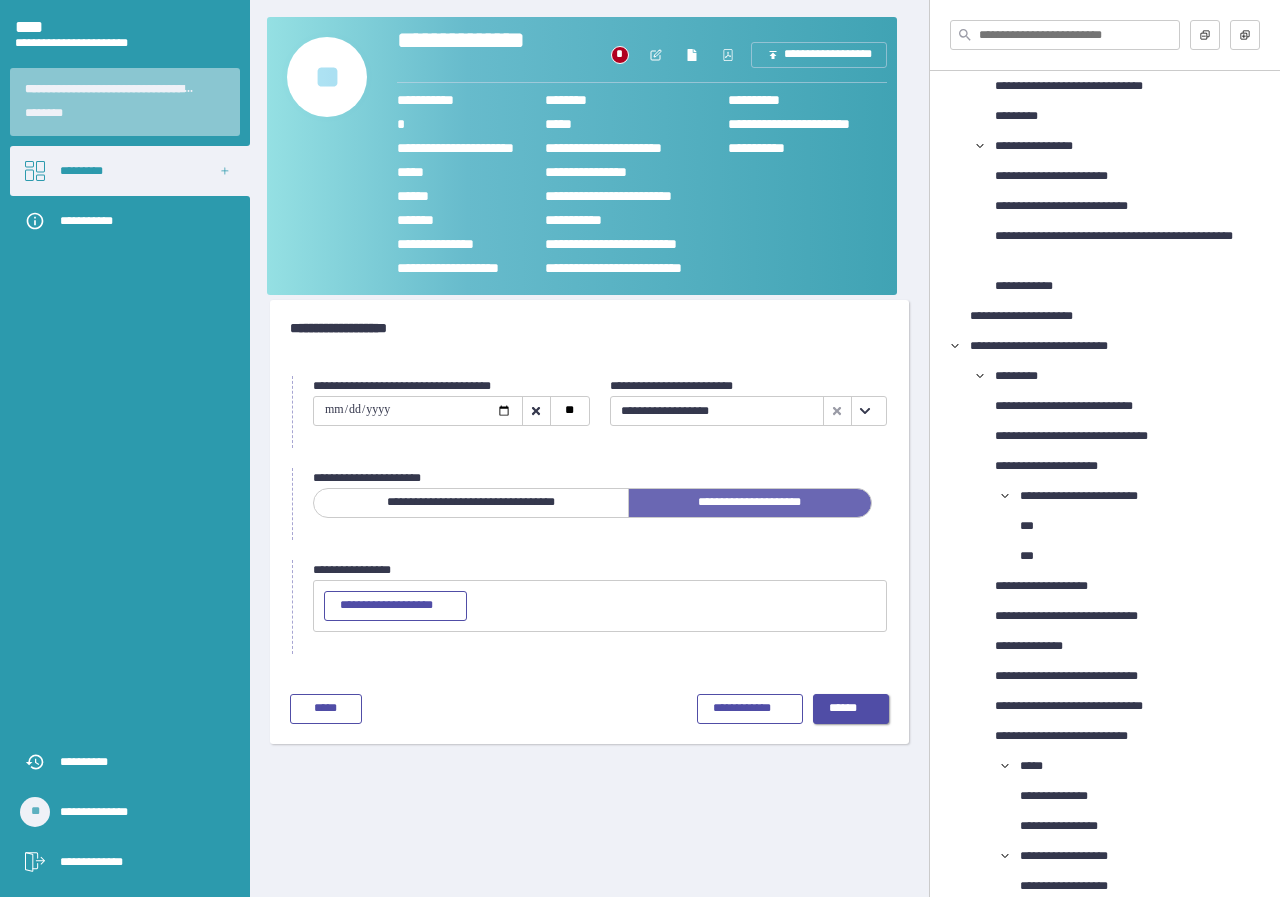 click on "******" at bounding box center [851, 709] 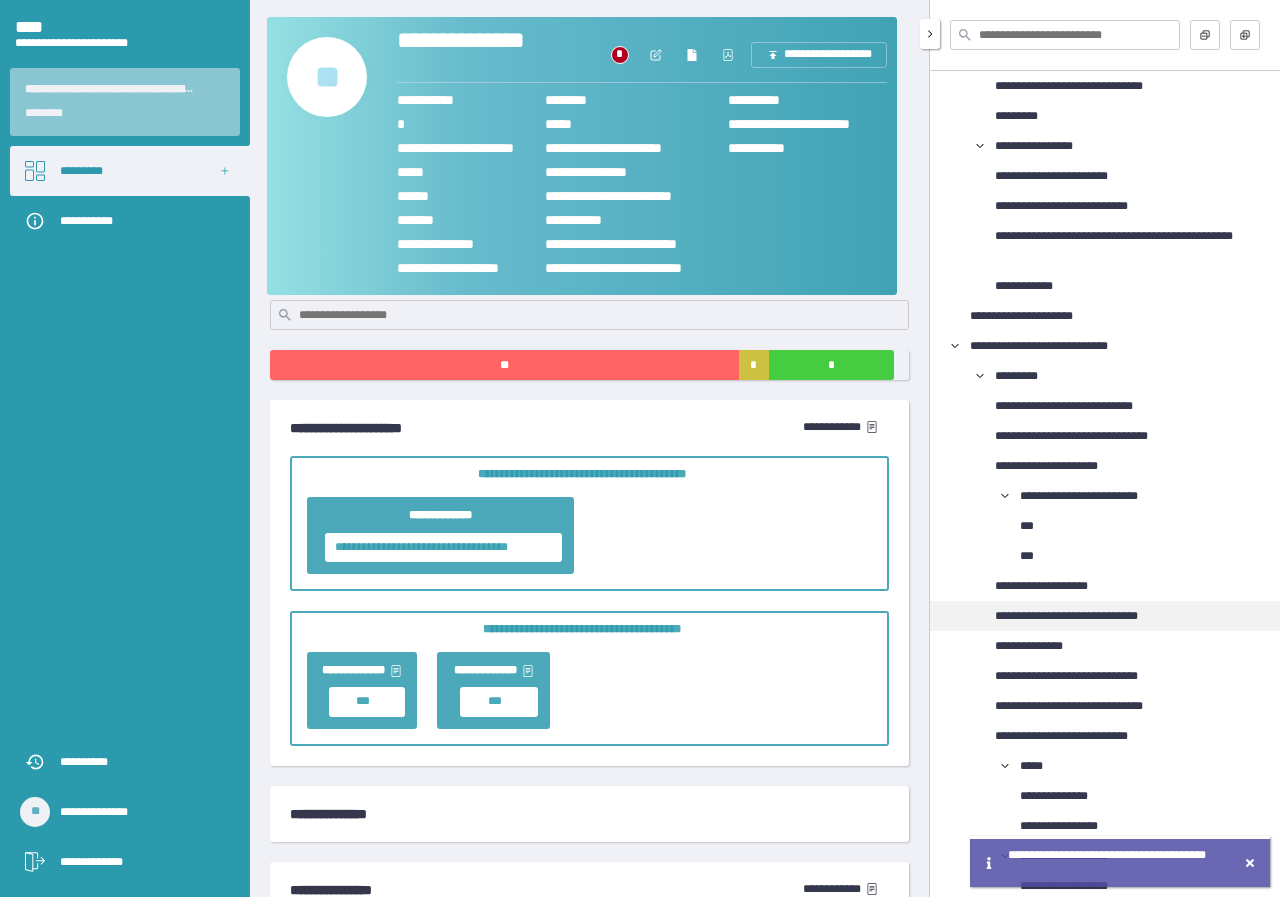 click on "**********" at bounding box center [1090, 616] 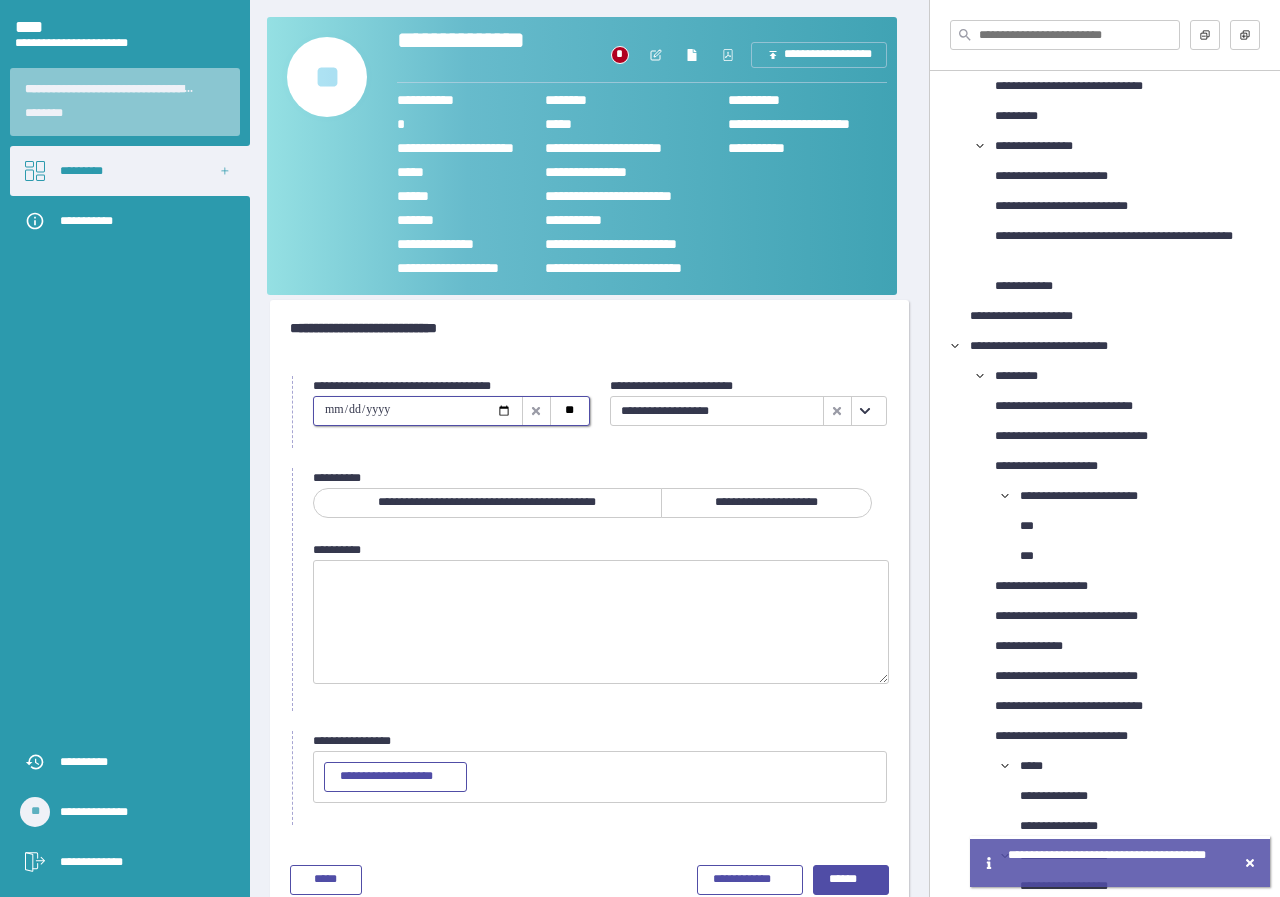 click at bounding box center [418, 411] 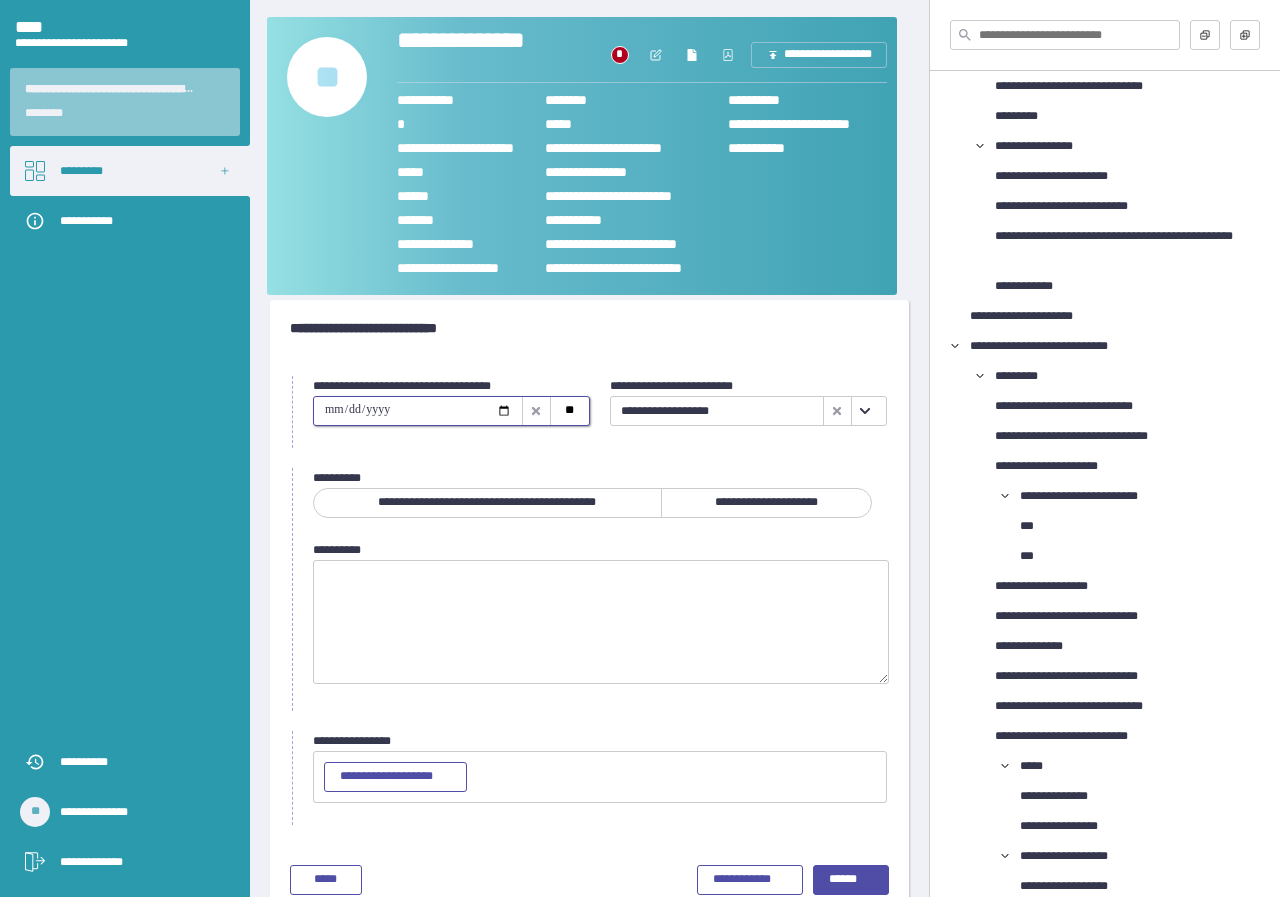 click at bounding box center [418, 411] 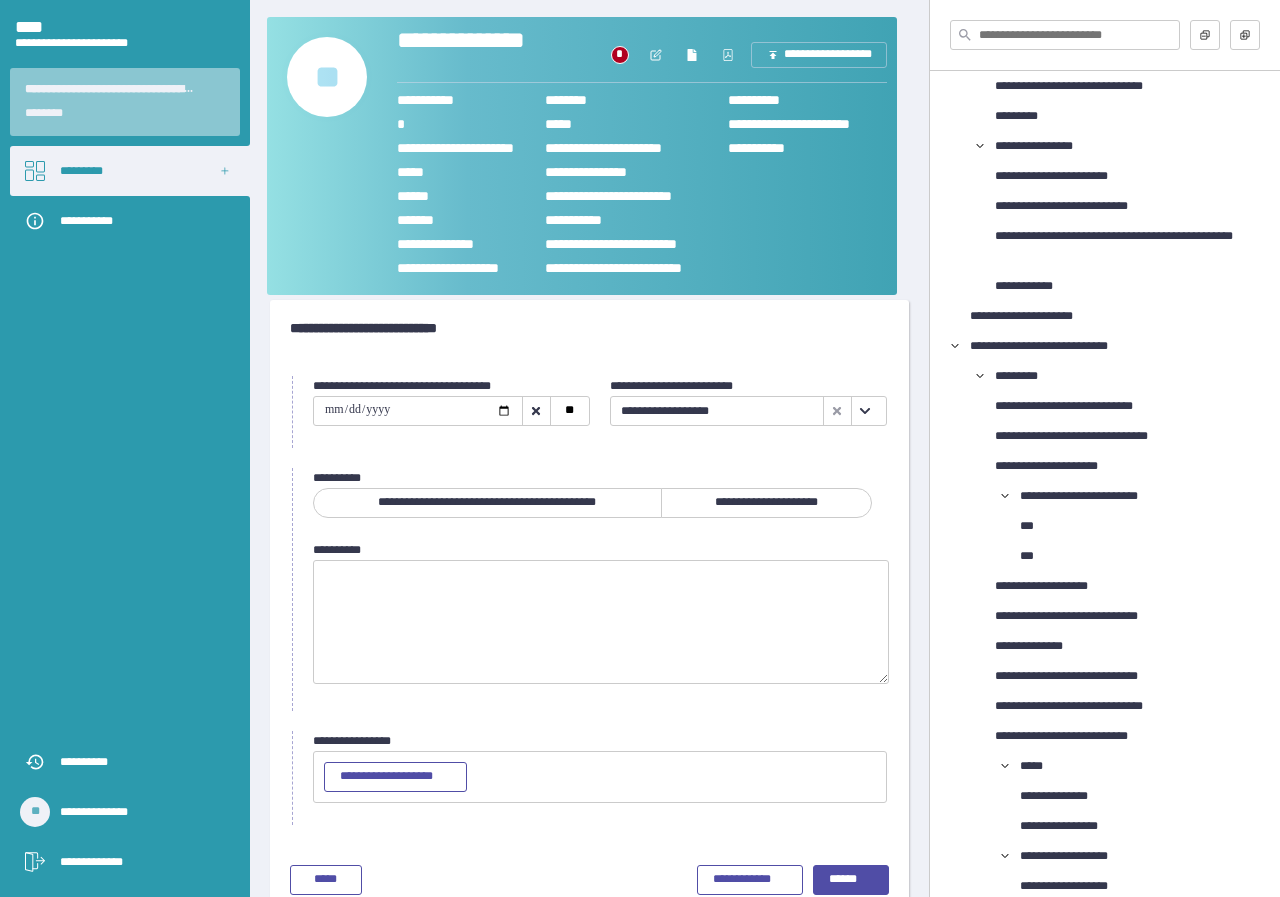 click on "**********" at bounding box center (487, 503) 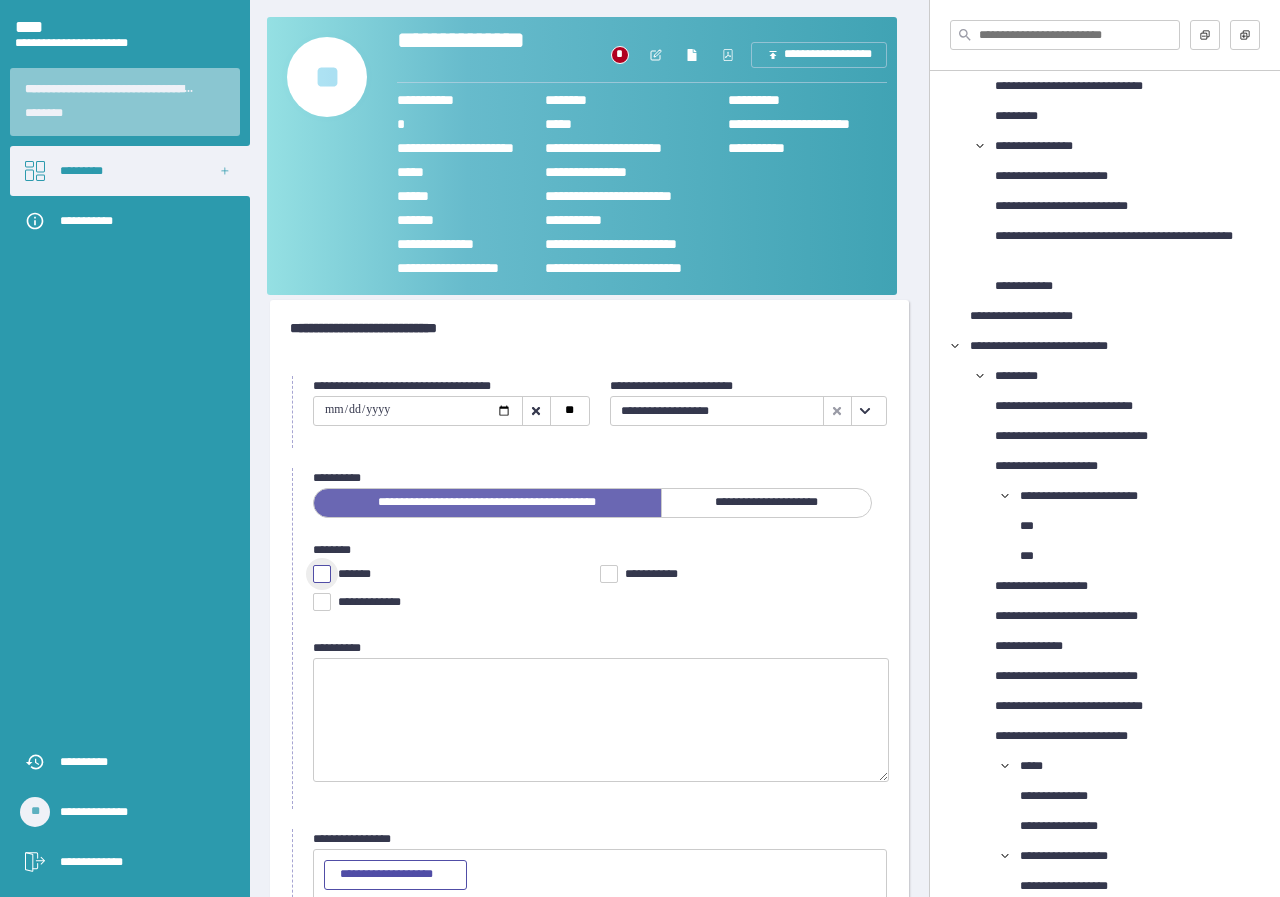 click at bounding box center (322, 574) 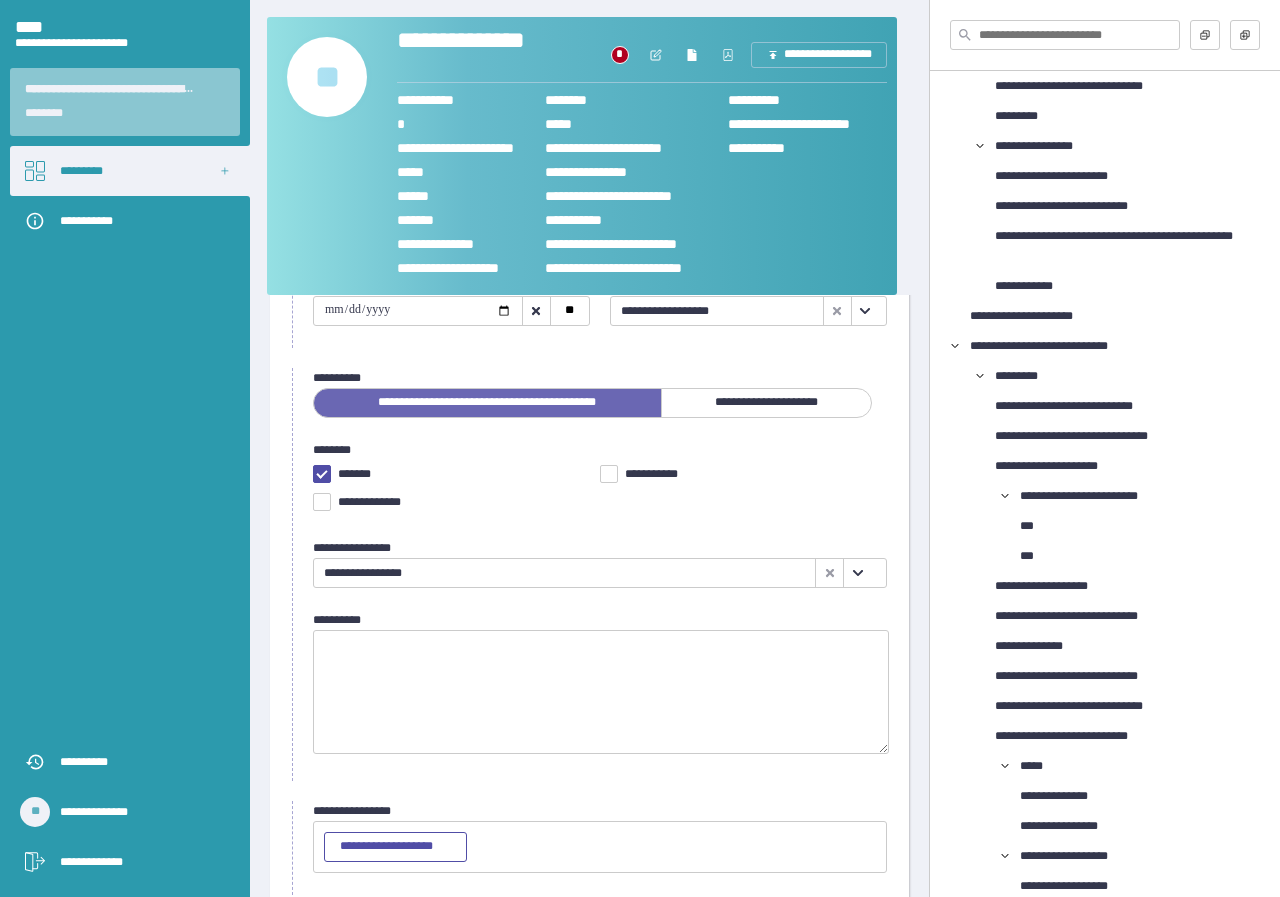 scroll, scrollTop: 200, scrollLeft: 0, axis: vertical 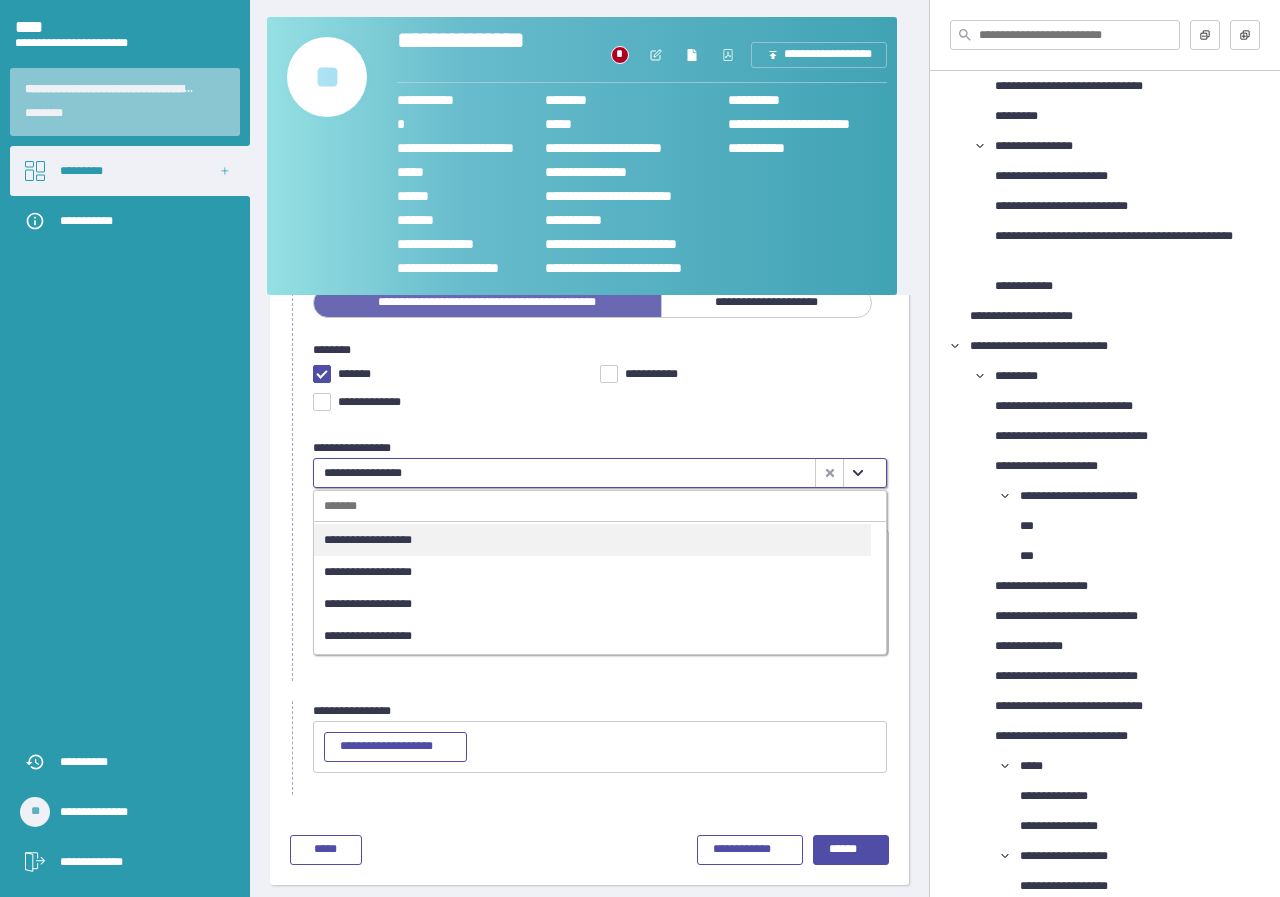 click at bounding box center [858, 473] 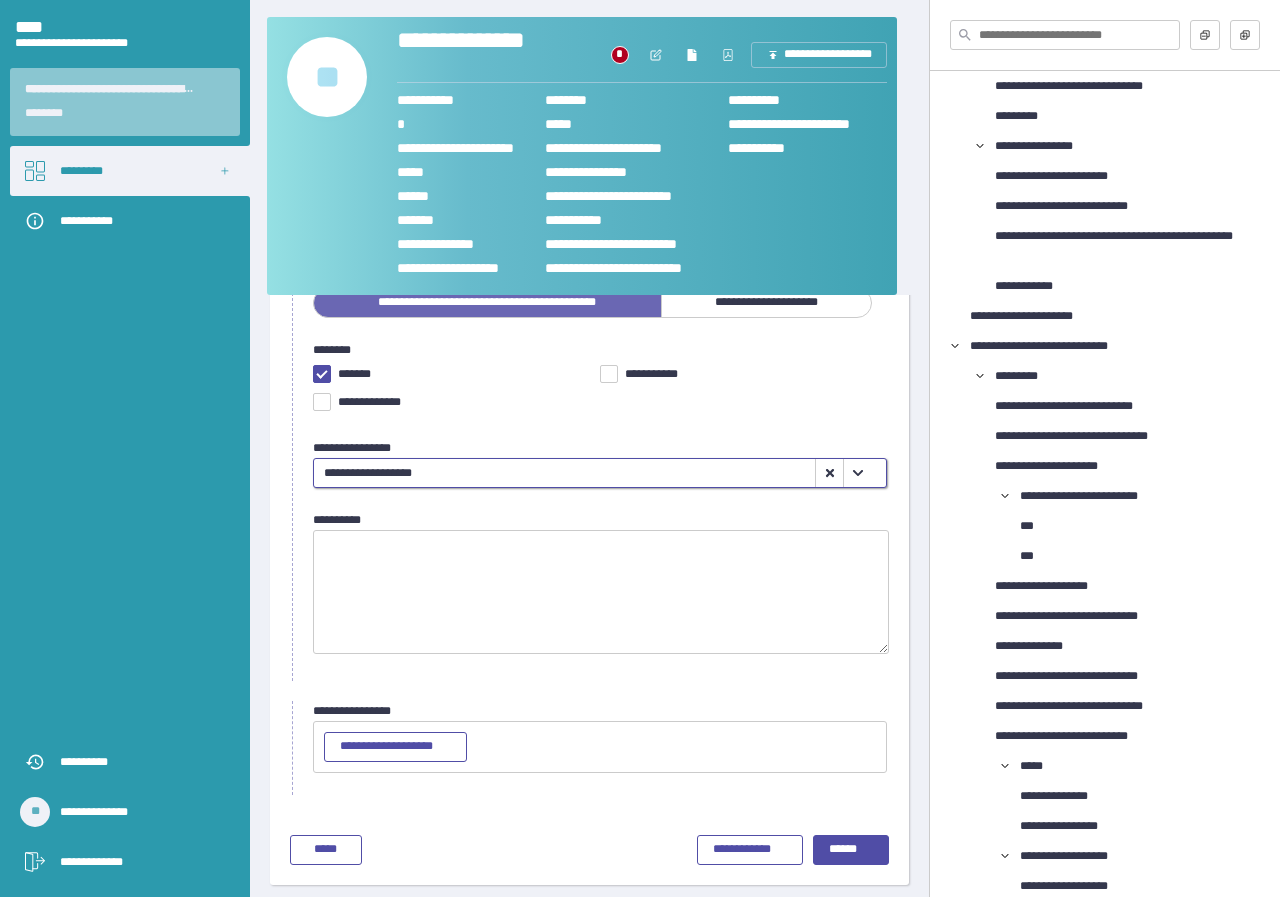 scroll, scrollTop: 206, scrollLeft: 0, axis: vertical 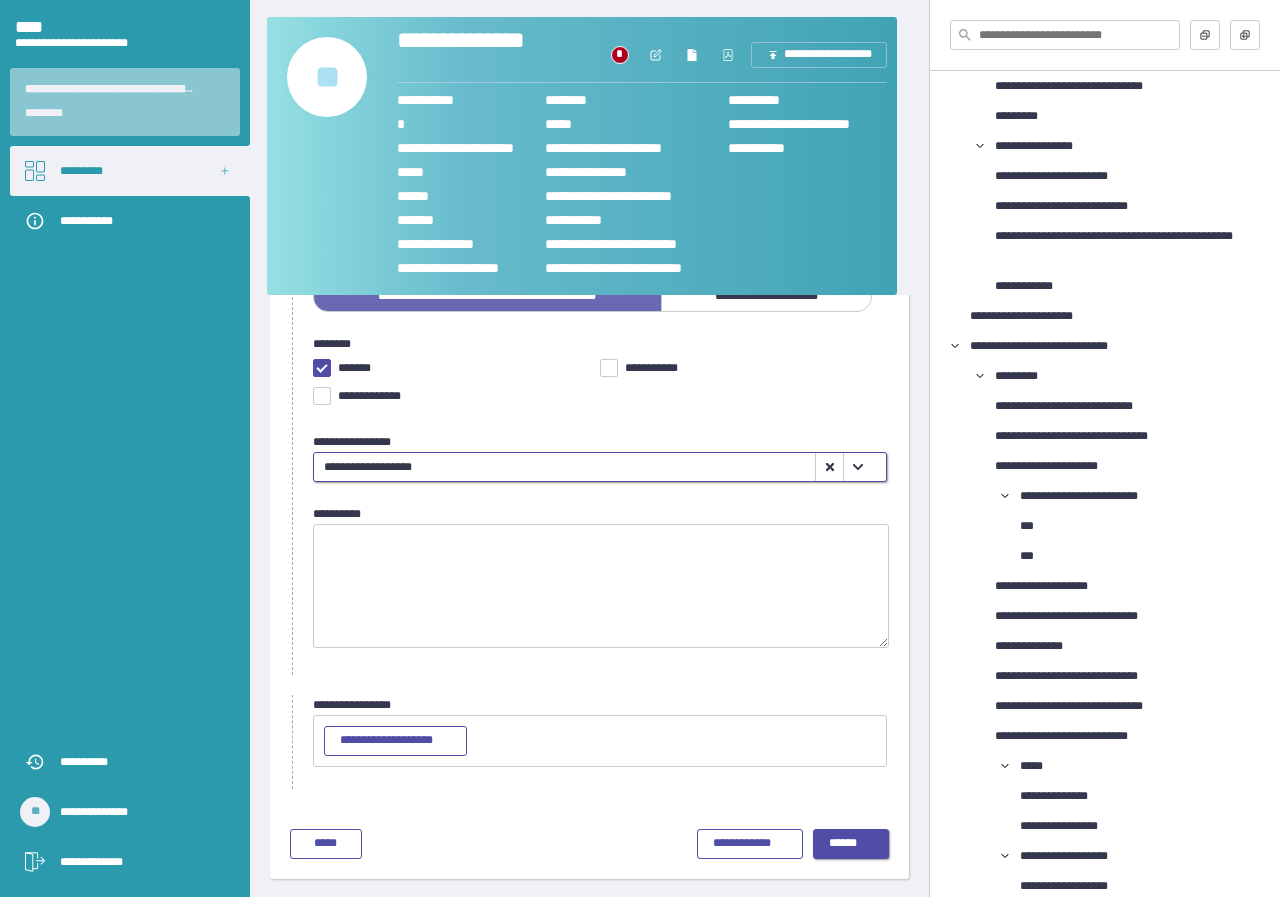 click on "******" at bounding box center [851, 844] 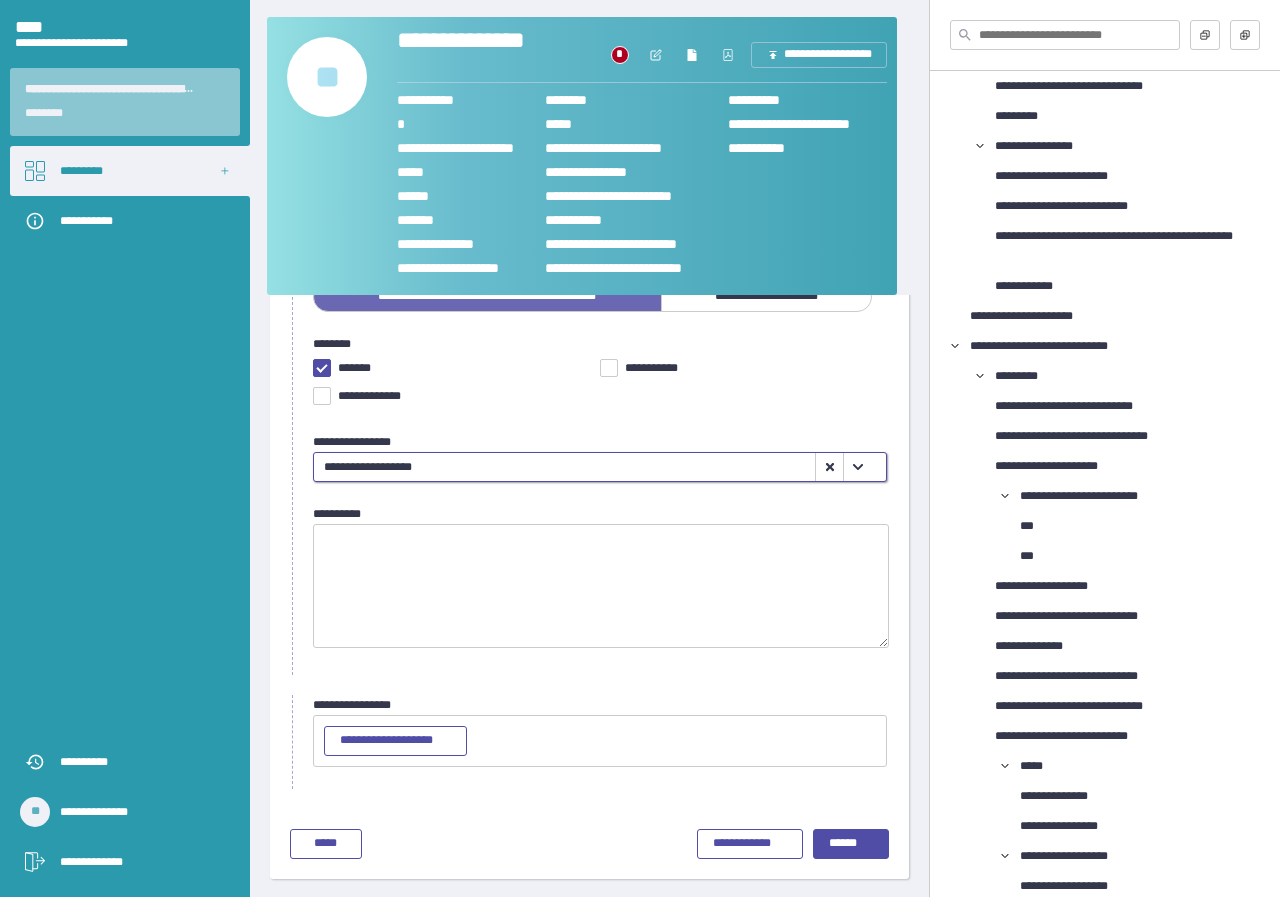 scroll, scrollTop: 0, scrollLeft: 0, axis: both 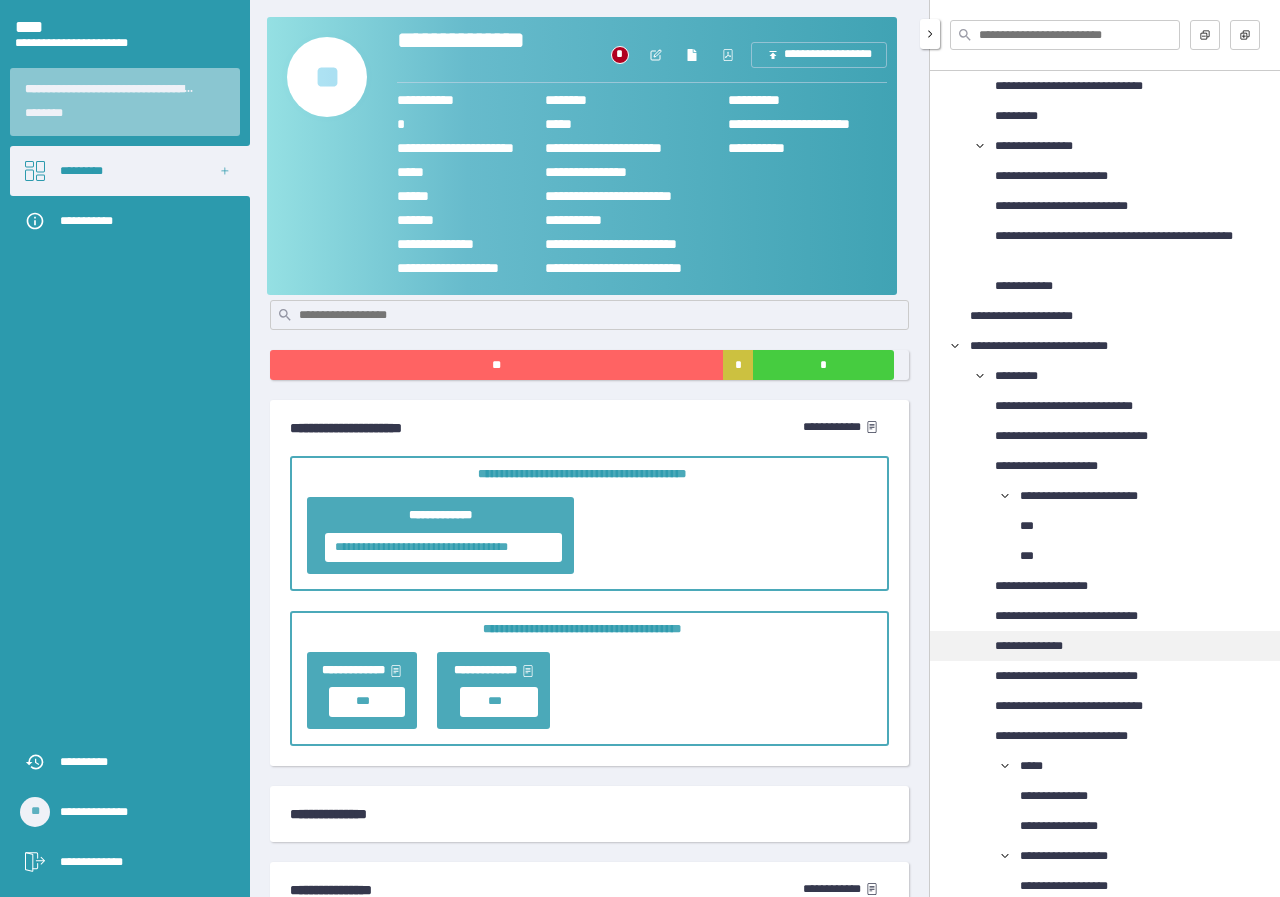 click on "**********" at bounding box center [1047, 646] 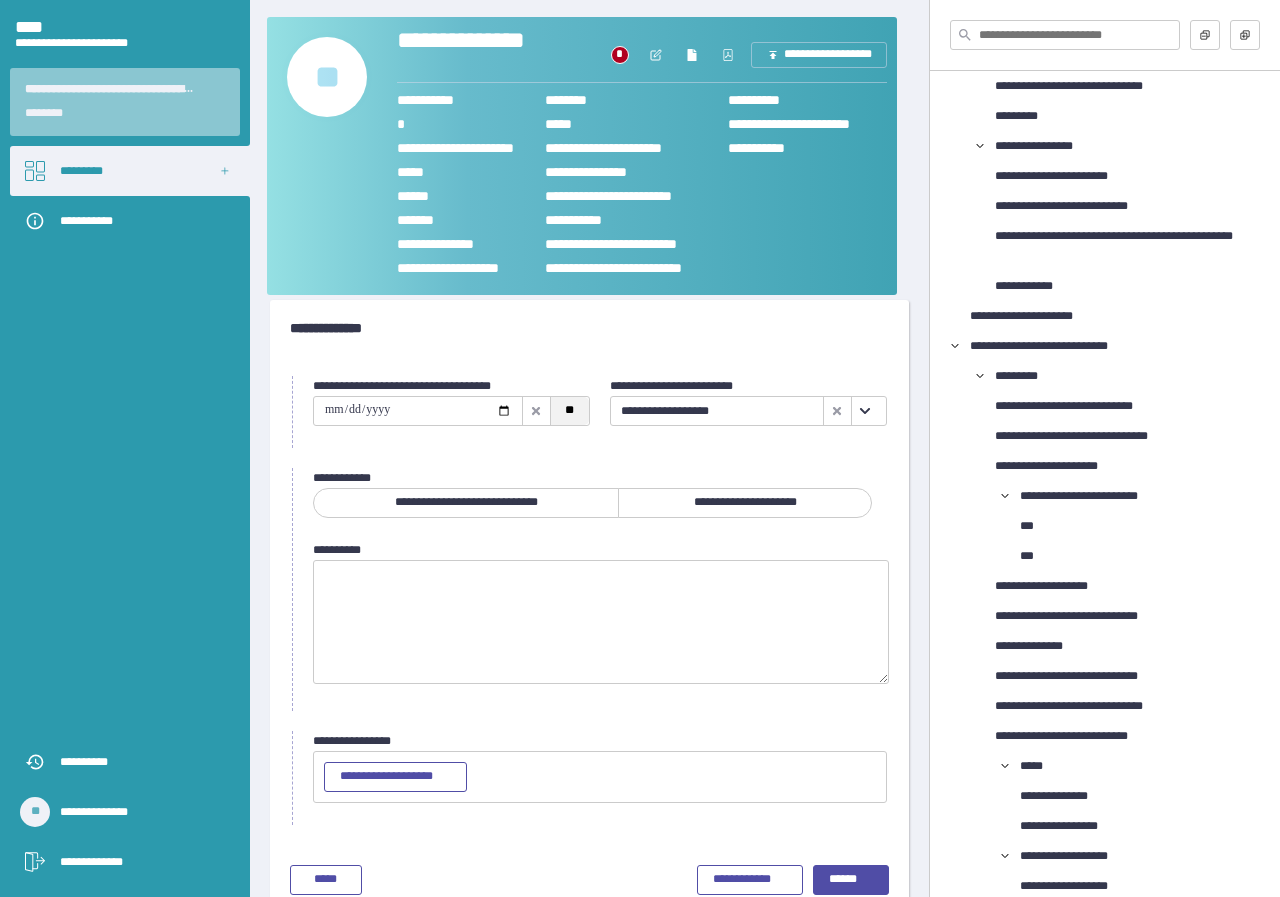 click on "**" at bounding box center (569, 411) 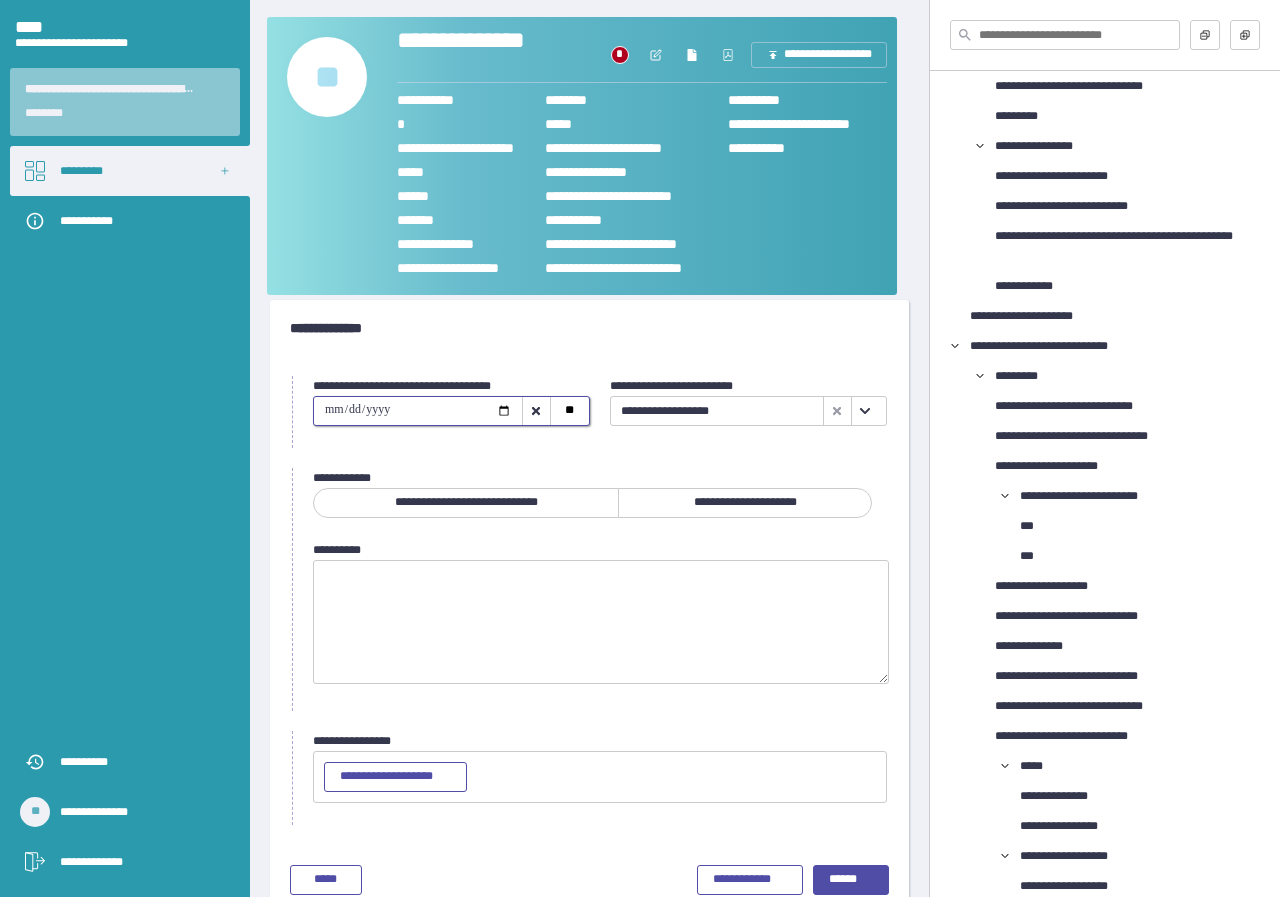 click on "**********" at bounding box center (745, 503) 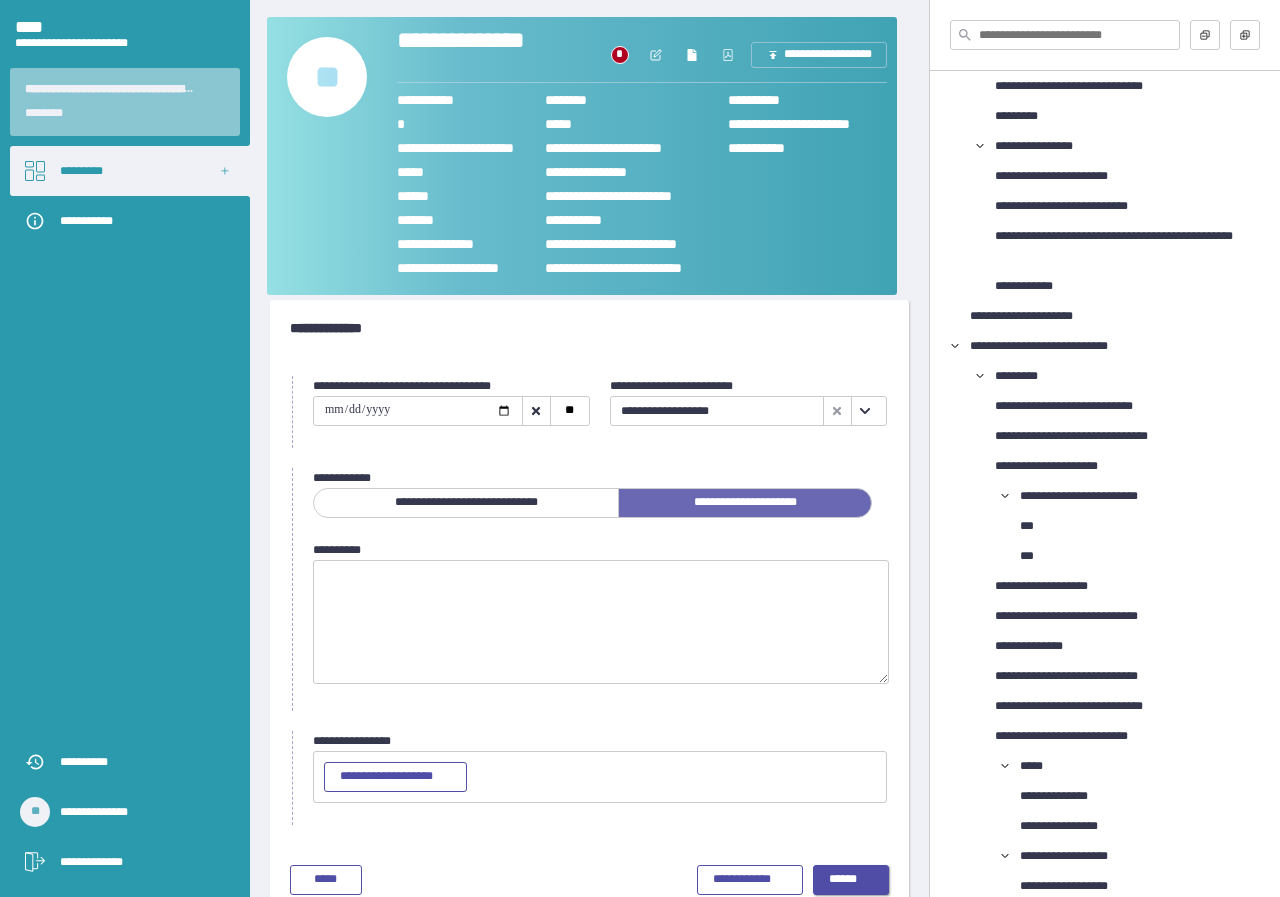 click on "******" at bounding box center (851, 880) 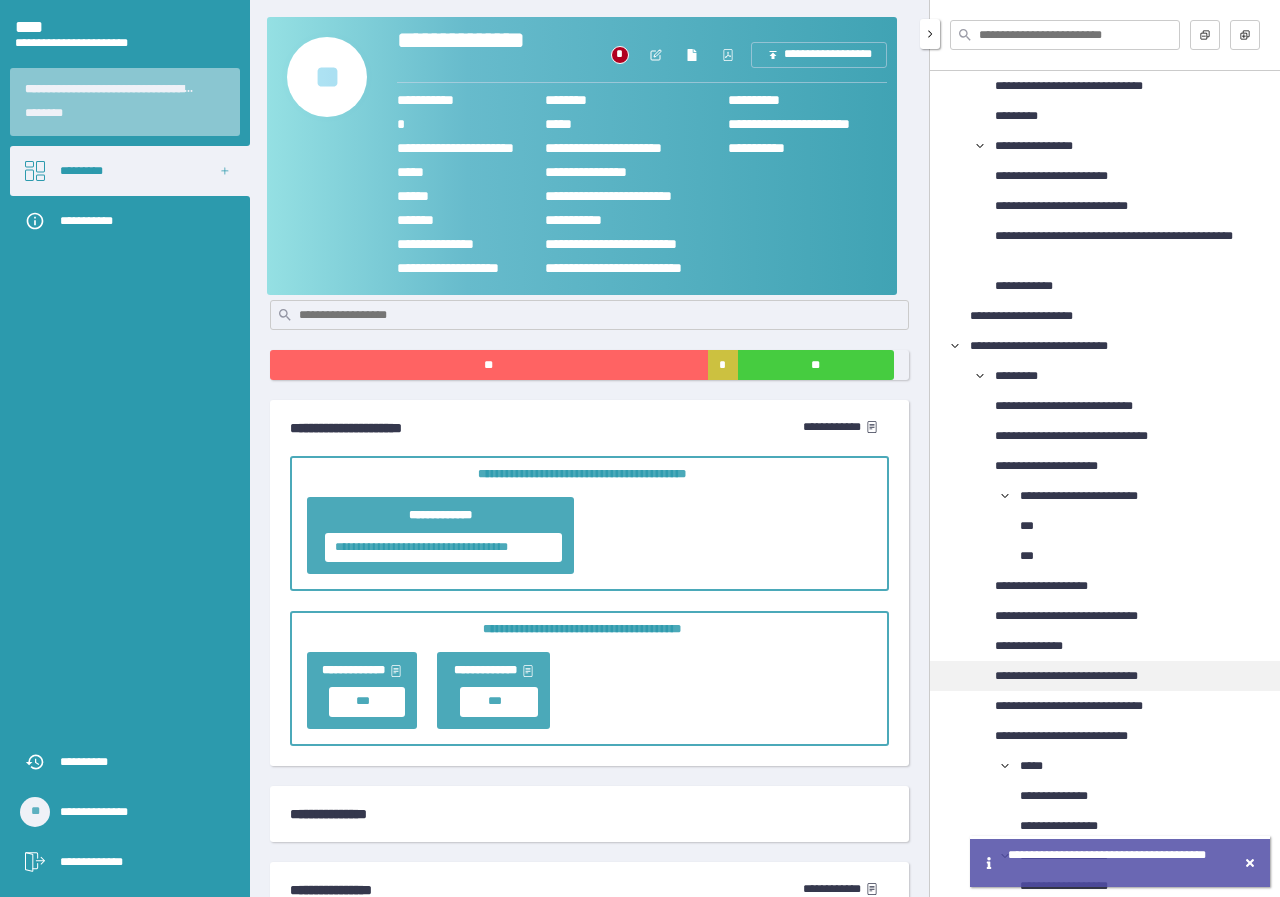 click on "**********" at bounding box center [1090, 676] 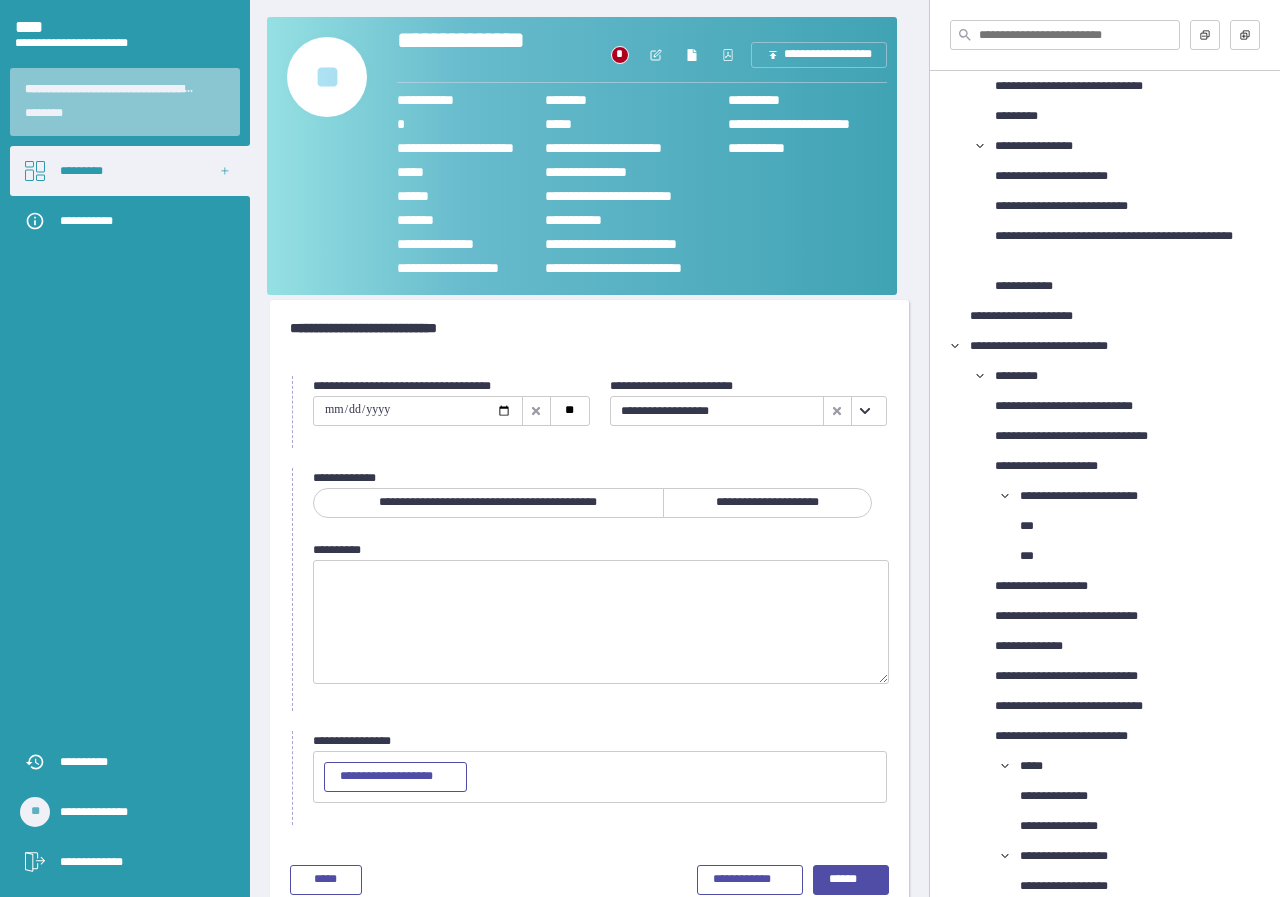 click on "**********" at bounding box center (488, 503) 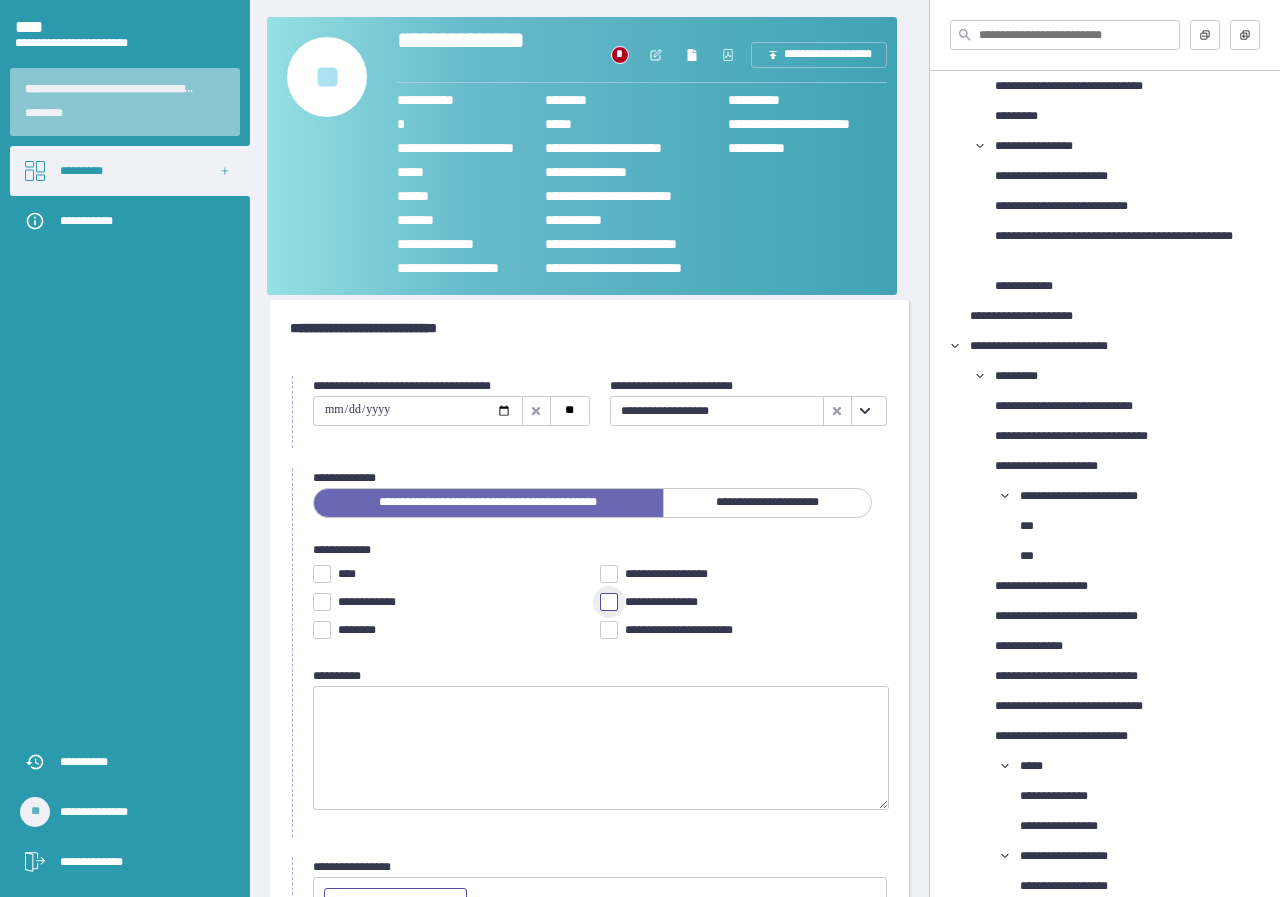 click at bounding box center (609, 602) 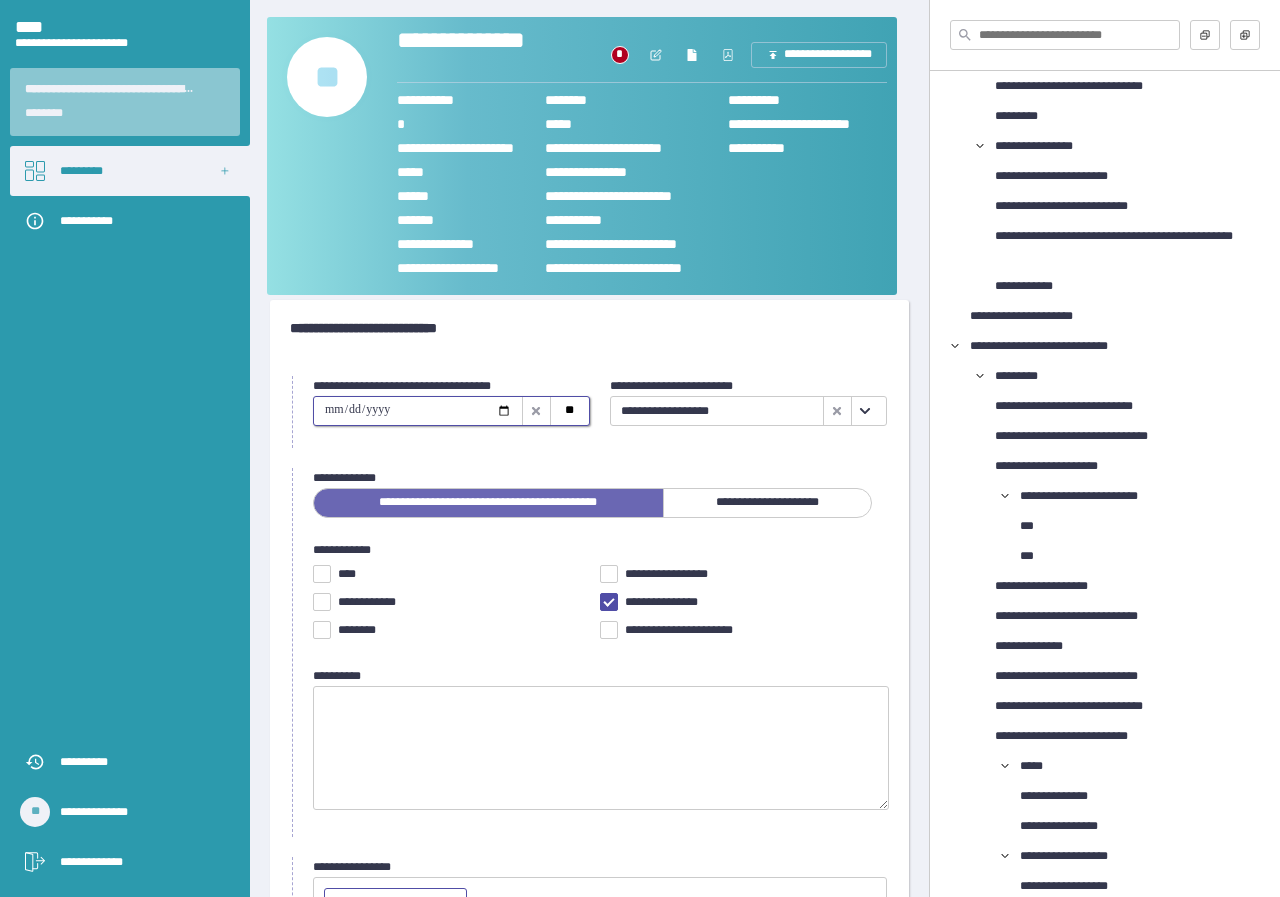 click at bounding box center (418, 411) 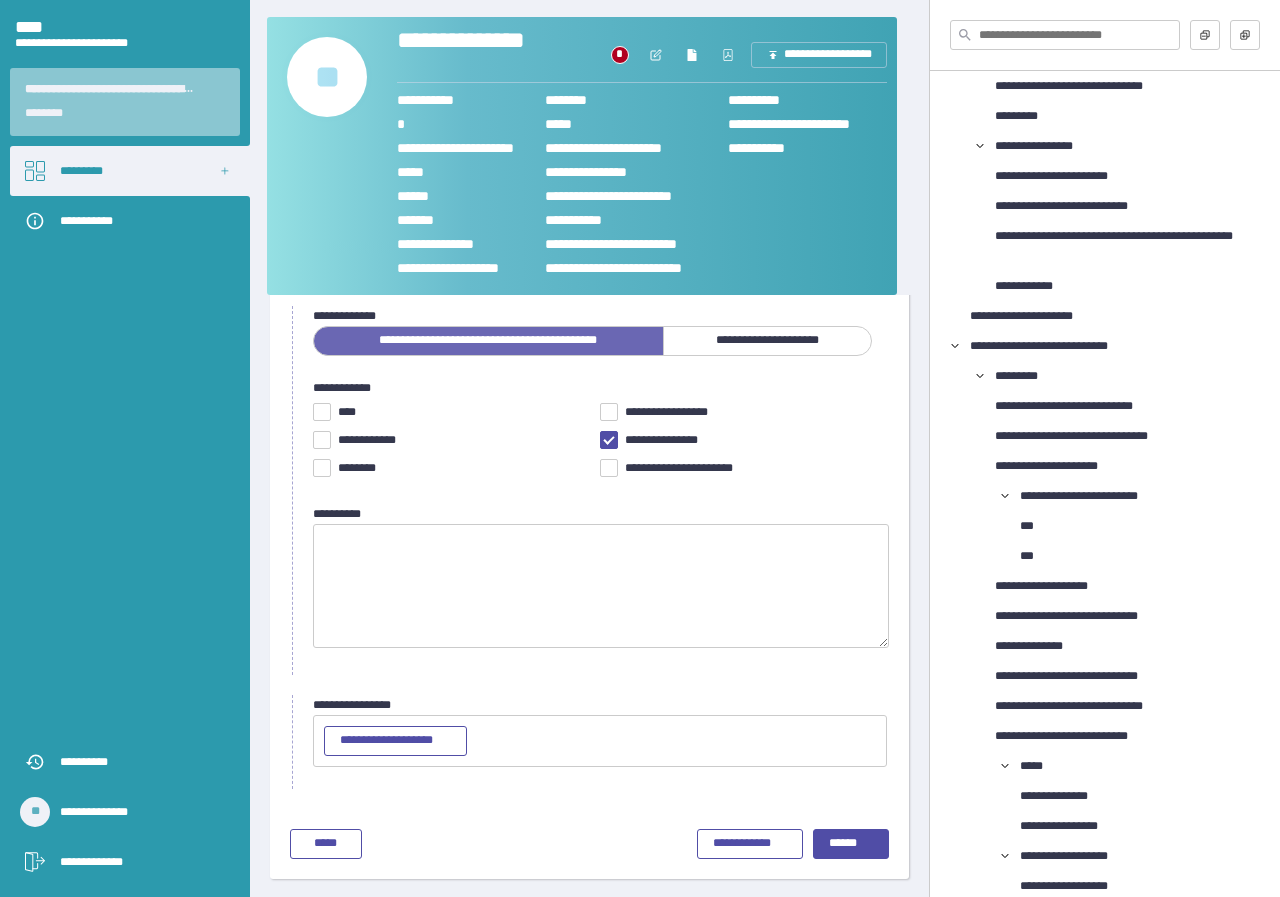 type on "**********" 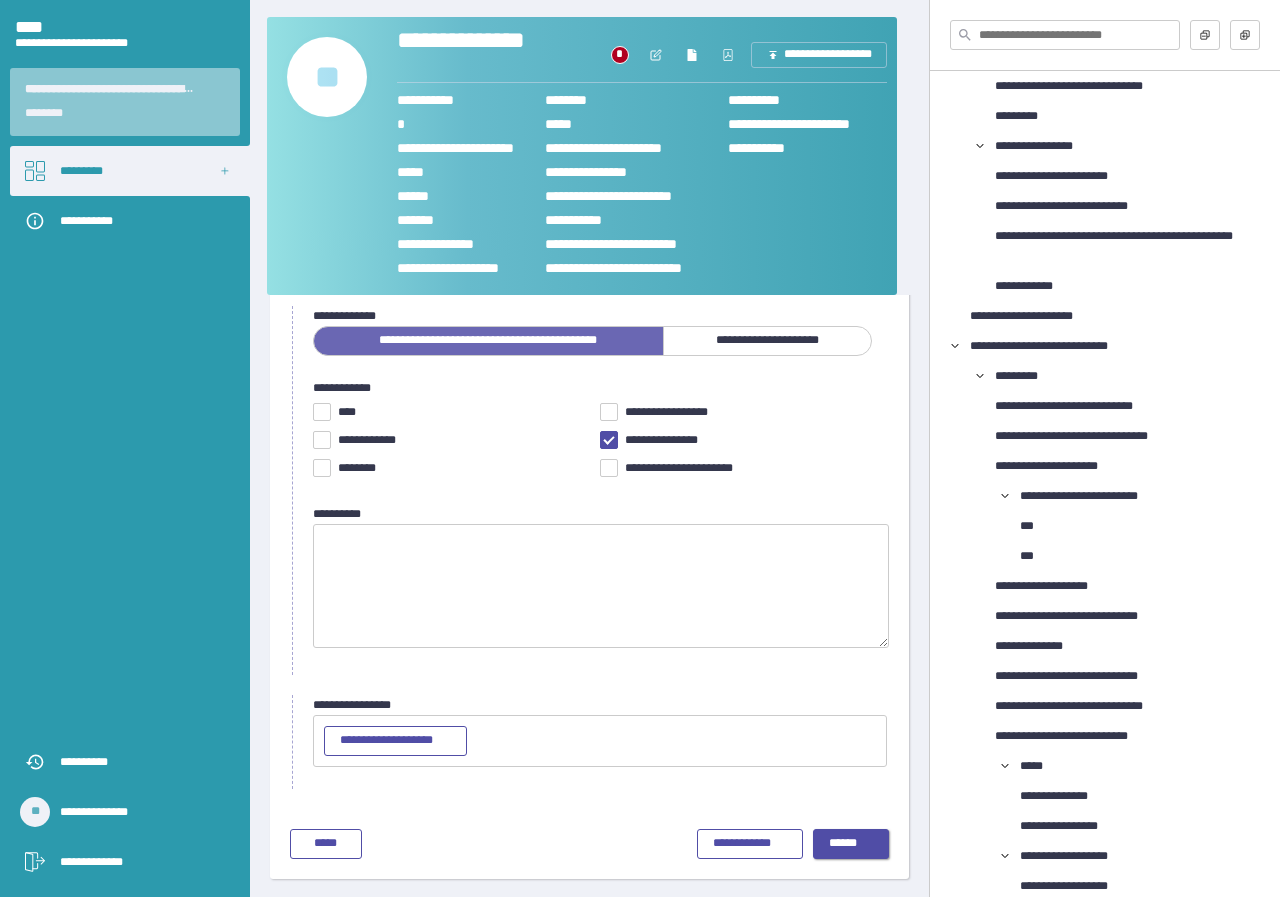 click on "******" at bounding box center (851, 844) 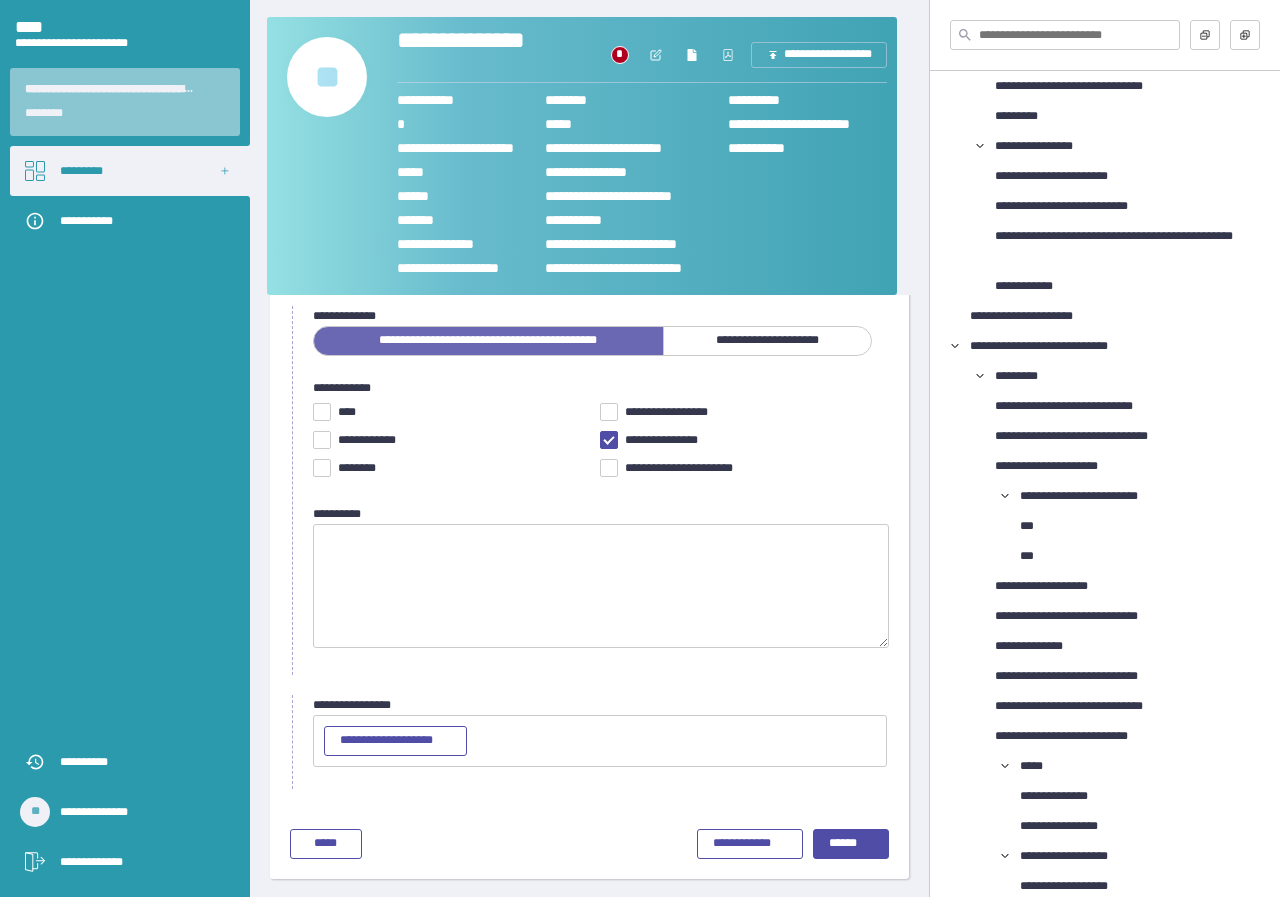 scroll, scrollTop: 0, scrollLeft: 0, axis: both 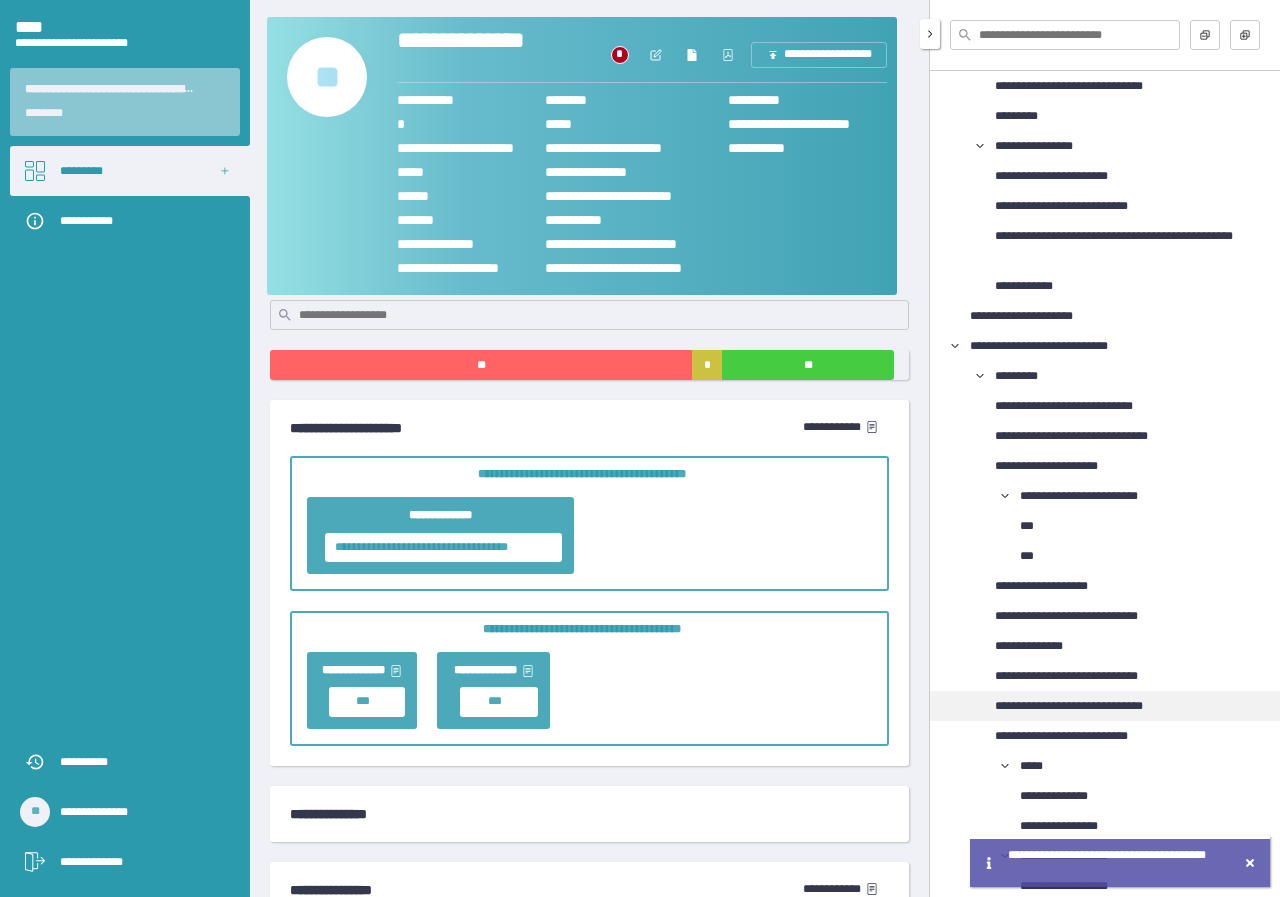 click on "**********" at bounding box center [1096, 706] 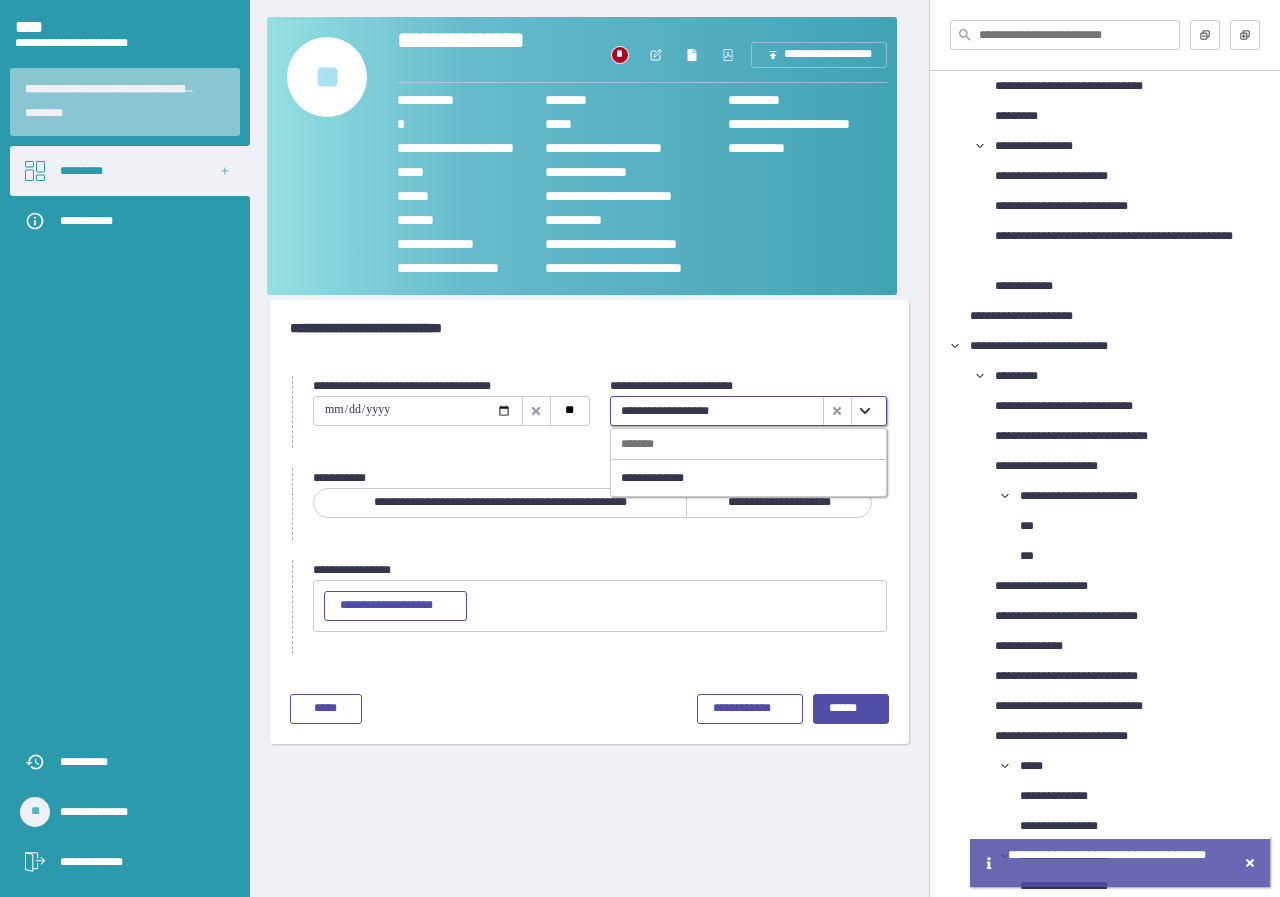 click at bounding box center [865, 411] 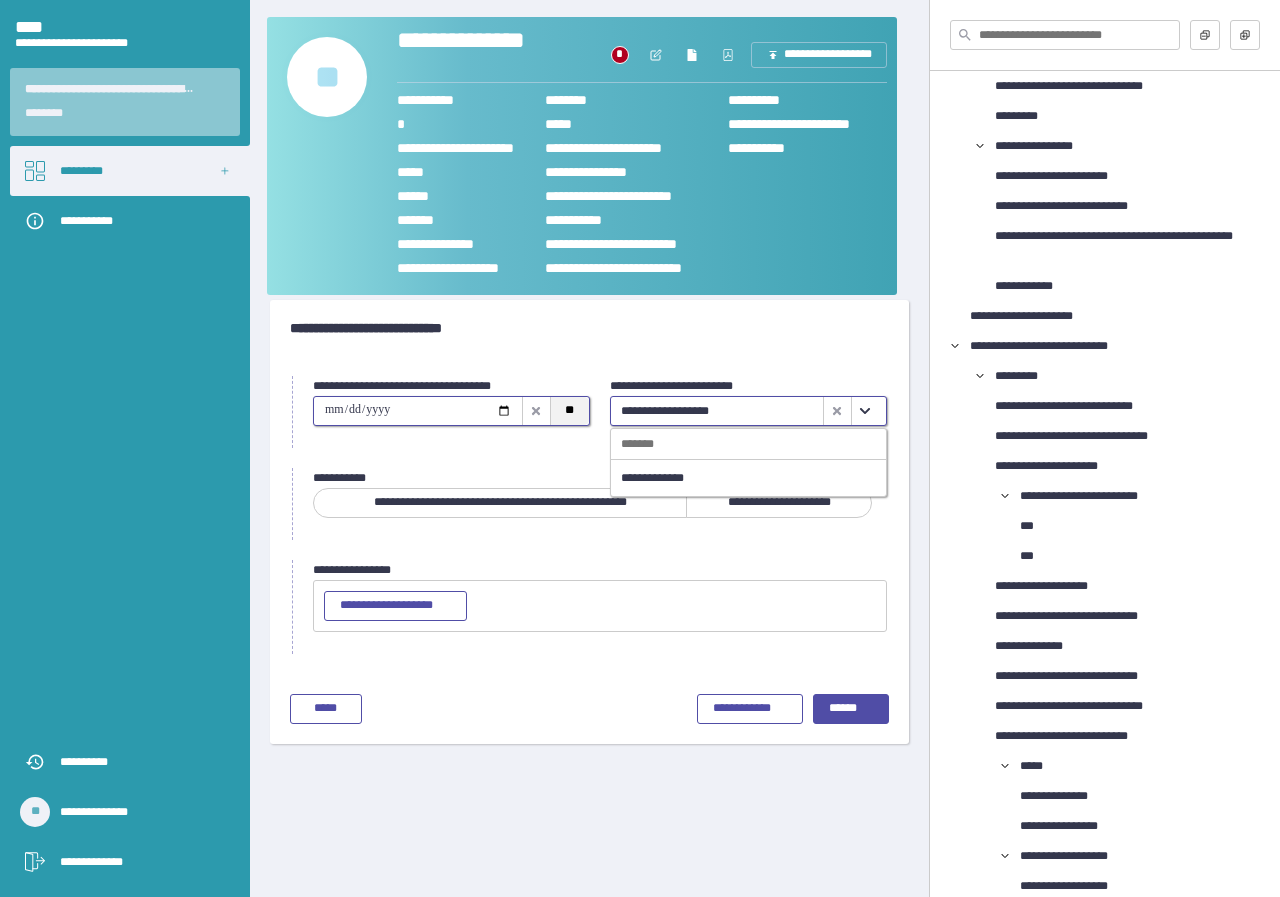 click on "**" at bounding box center (569, 411) 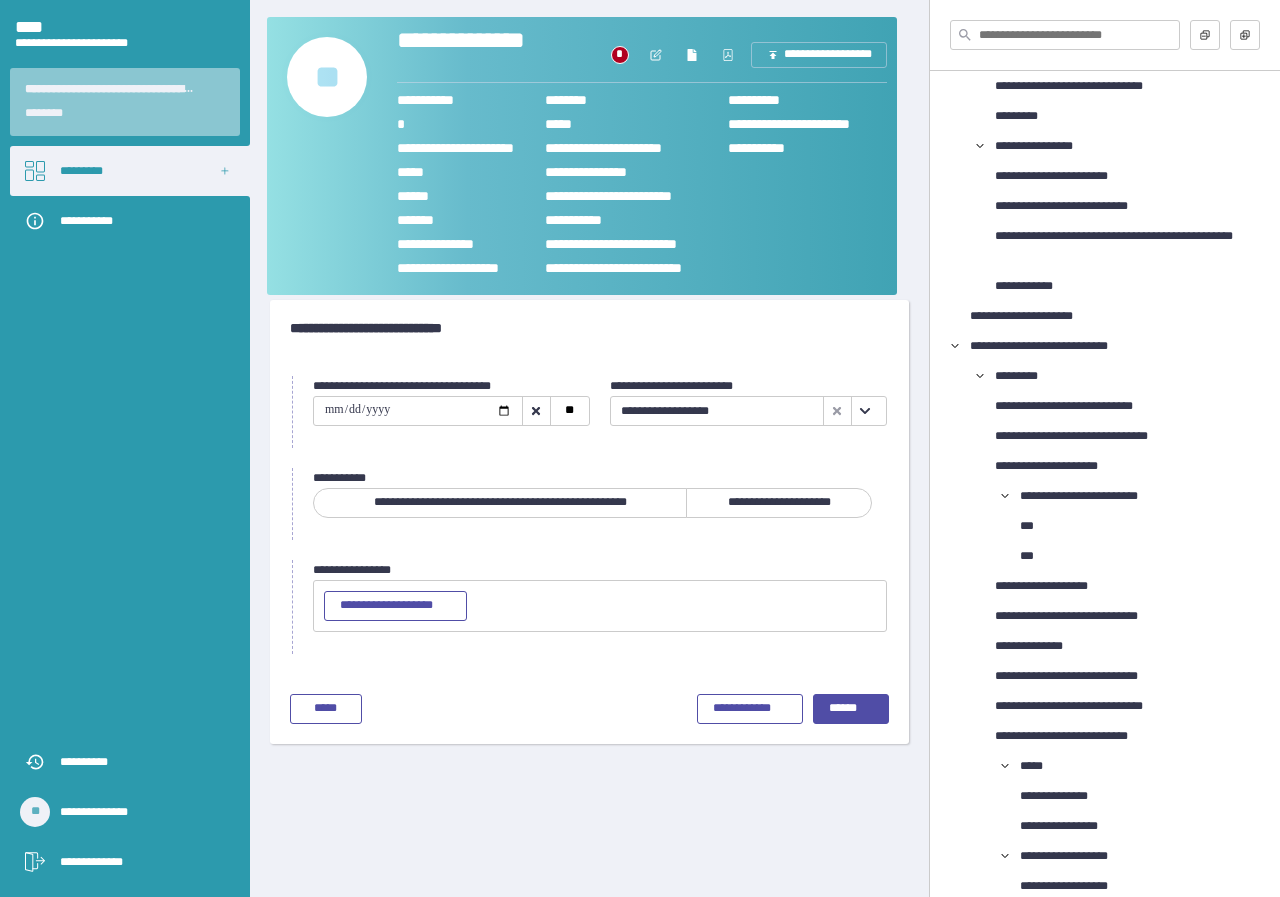 click on "**********" at bounding box center (779, 503) 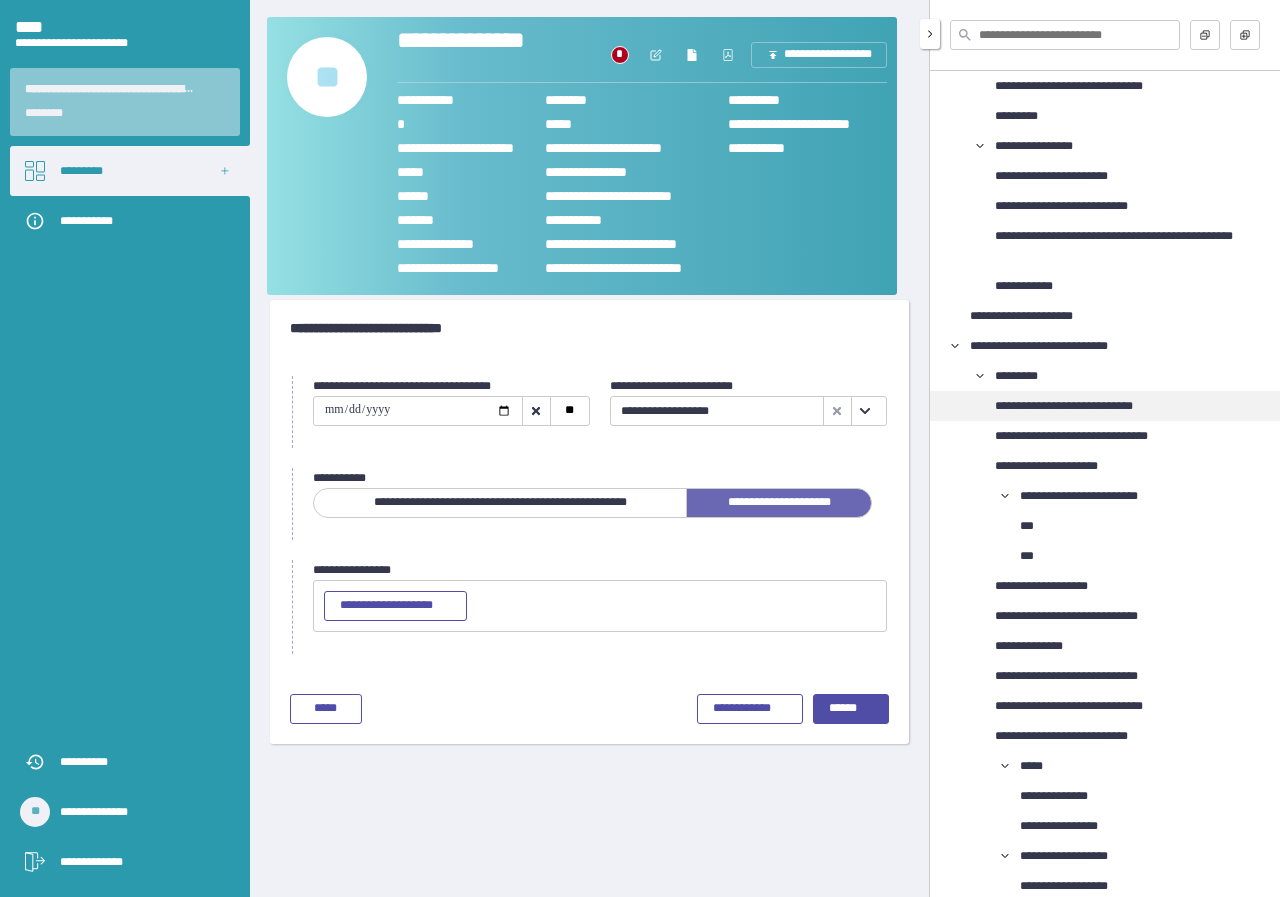 click on "**********" at bounding box center [1084, 406] 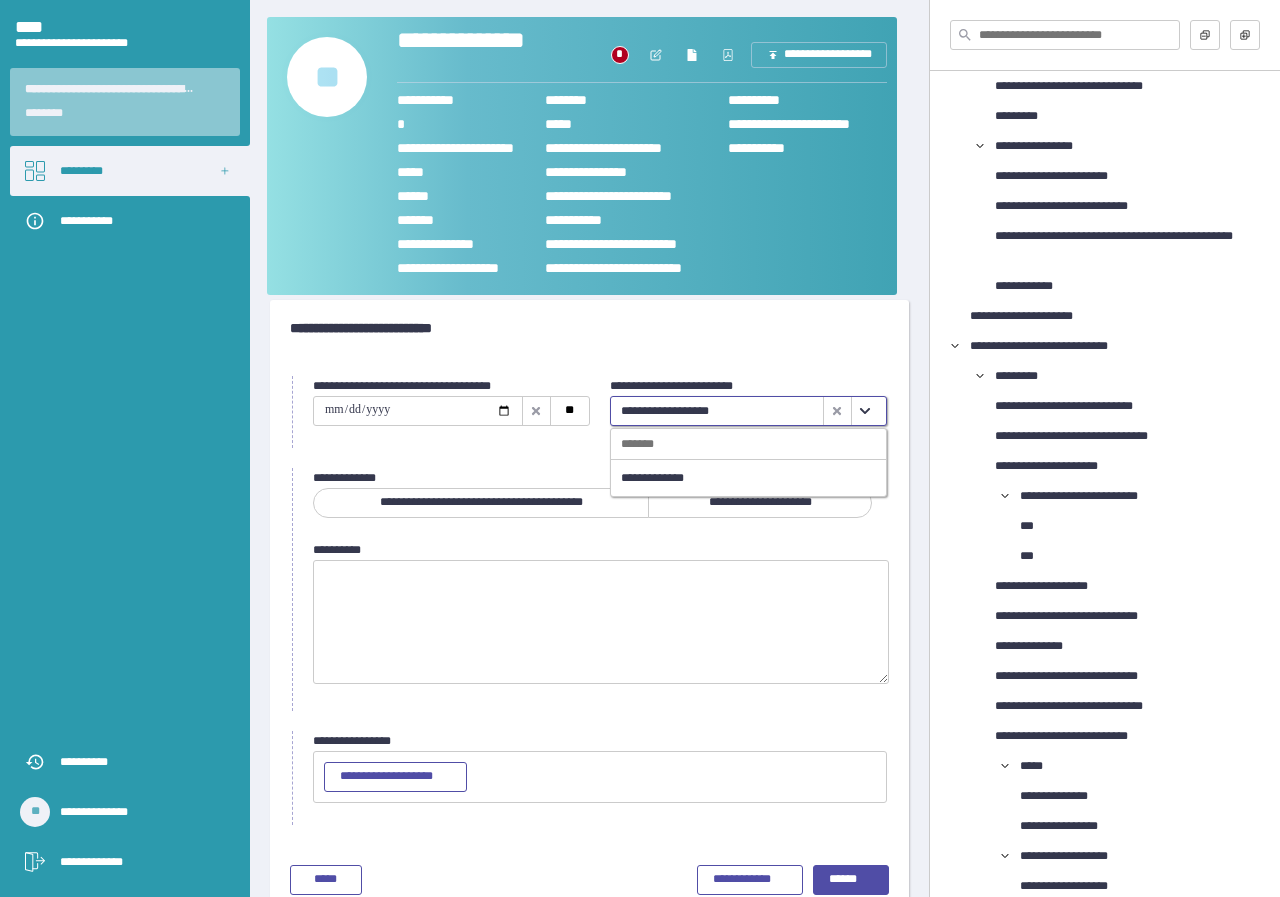 click at bounding box center (865, 411) 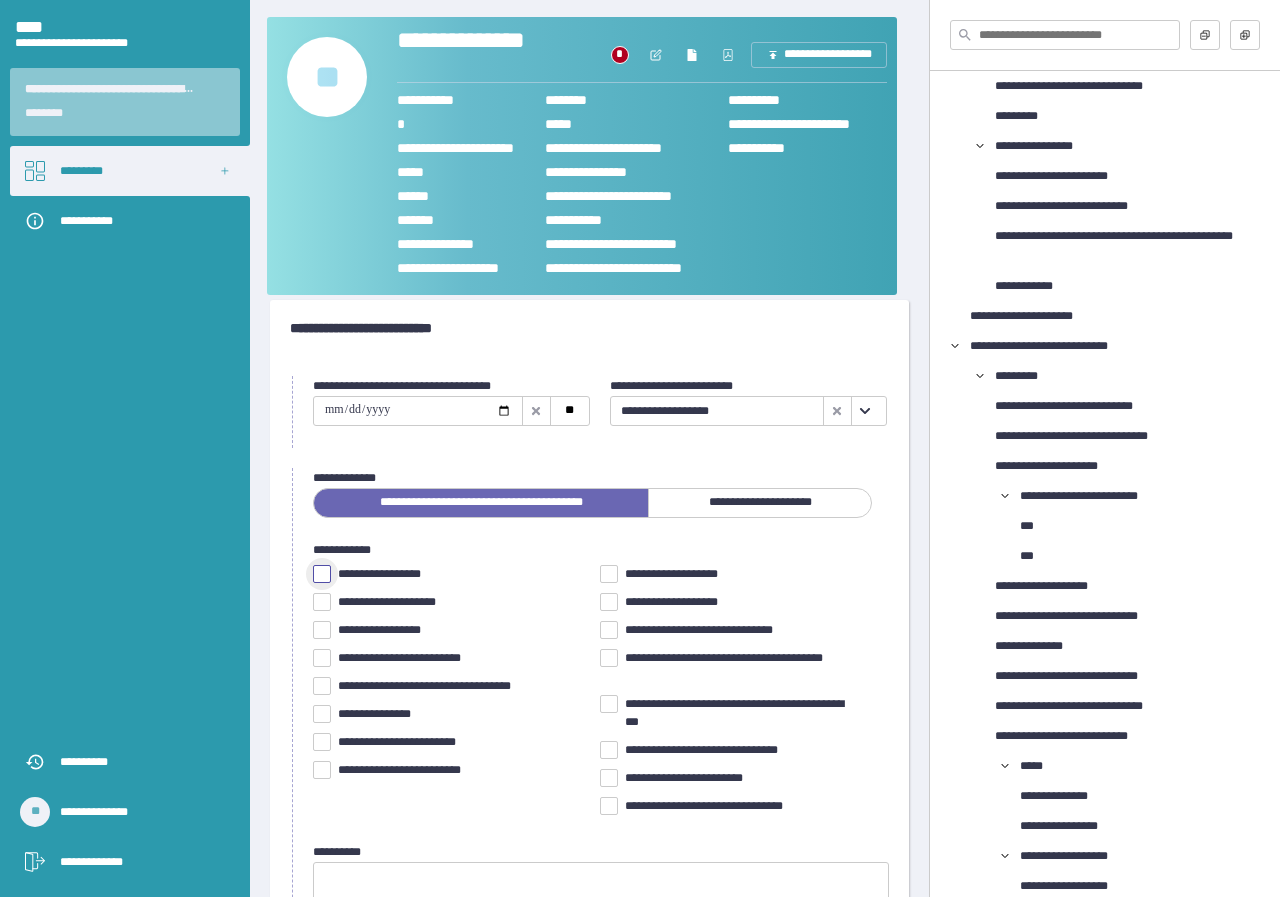 click at bounding box center (322, 574) 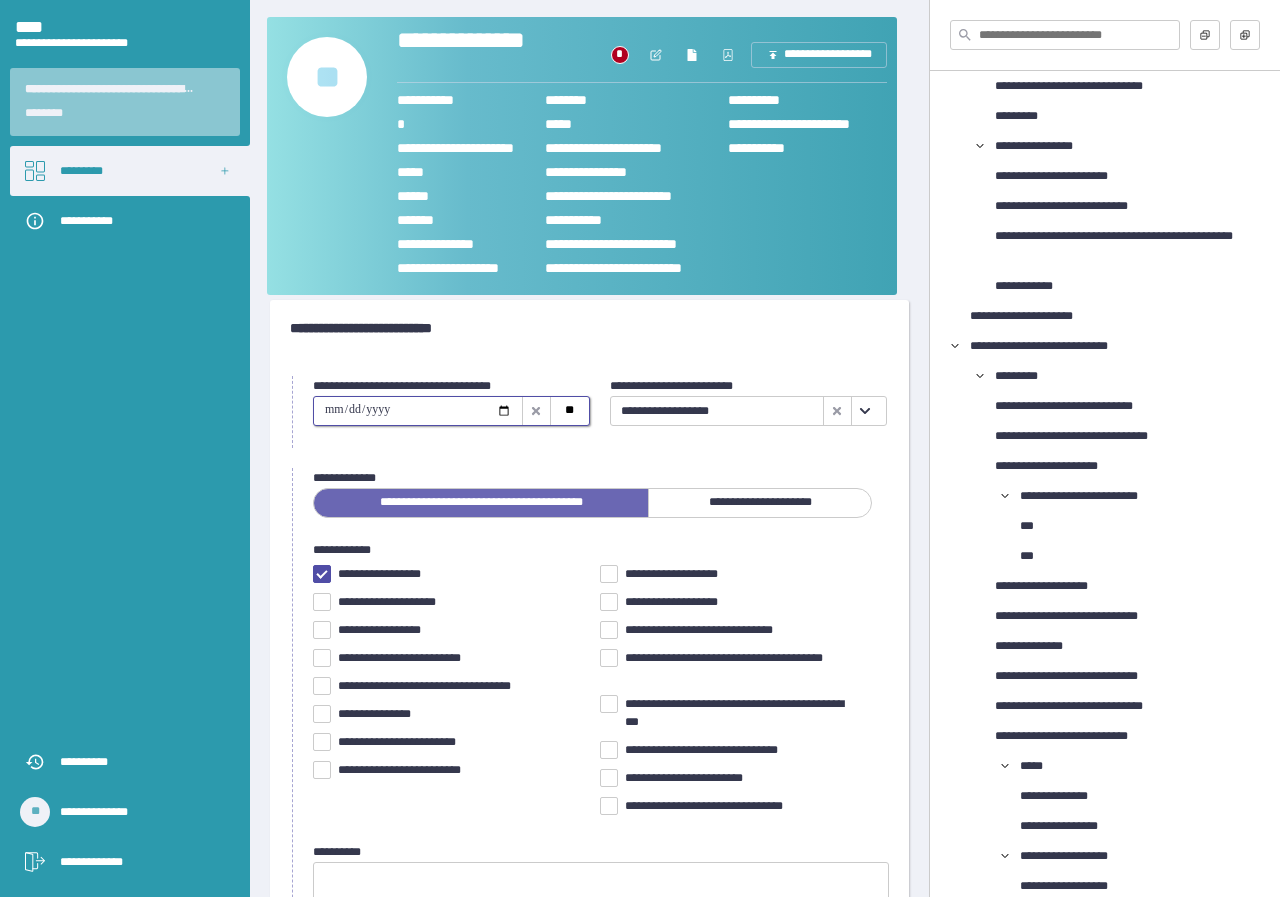click at bounding box center (418, 411) 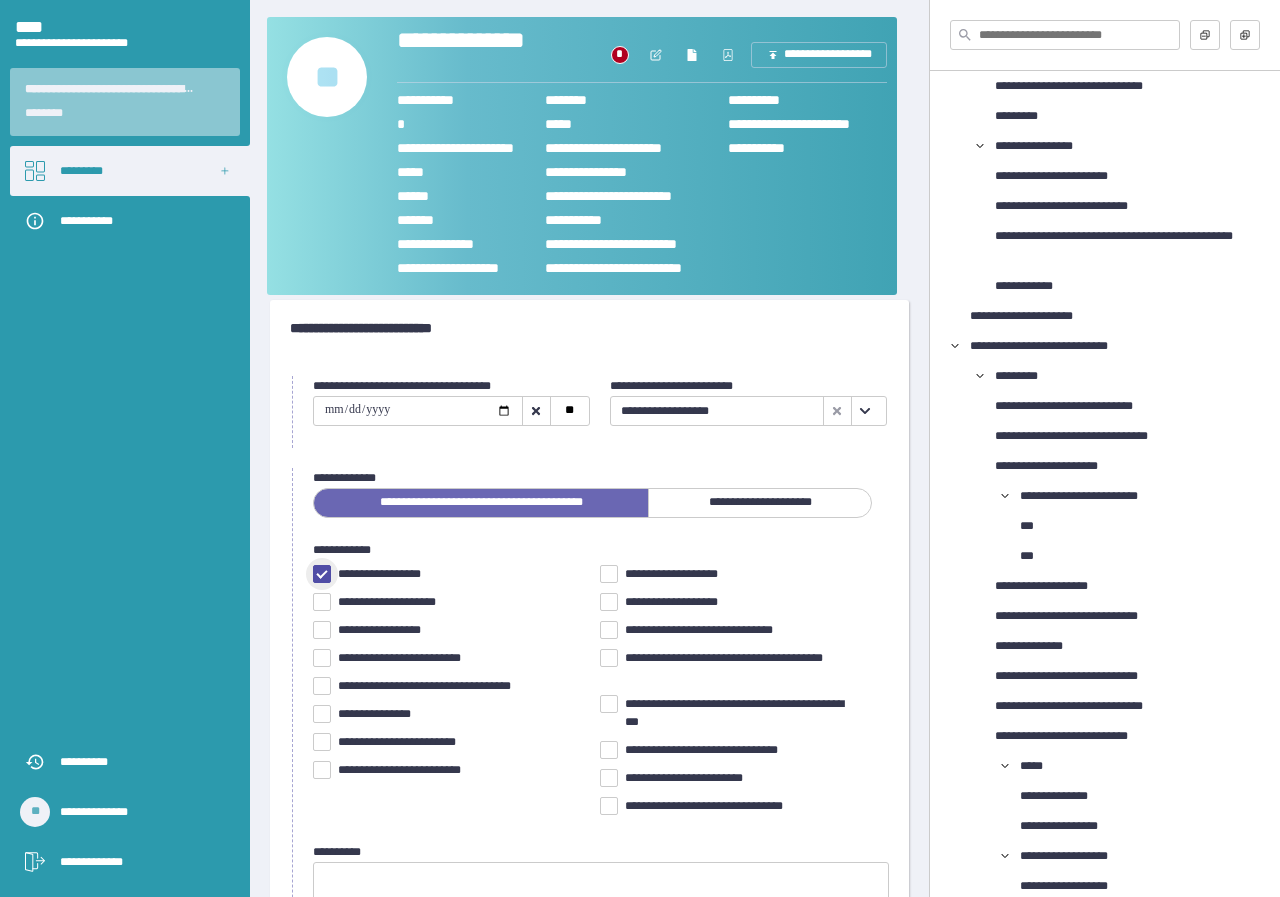 click at bounding box center (322, 574) 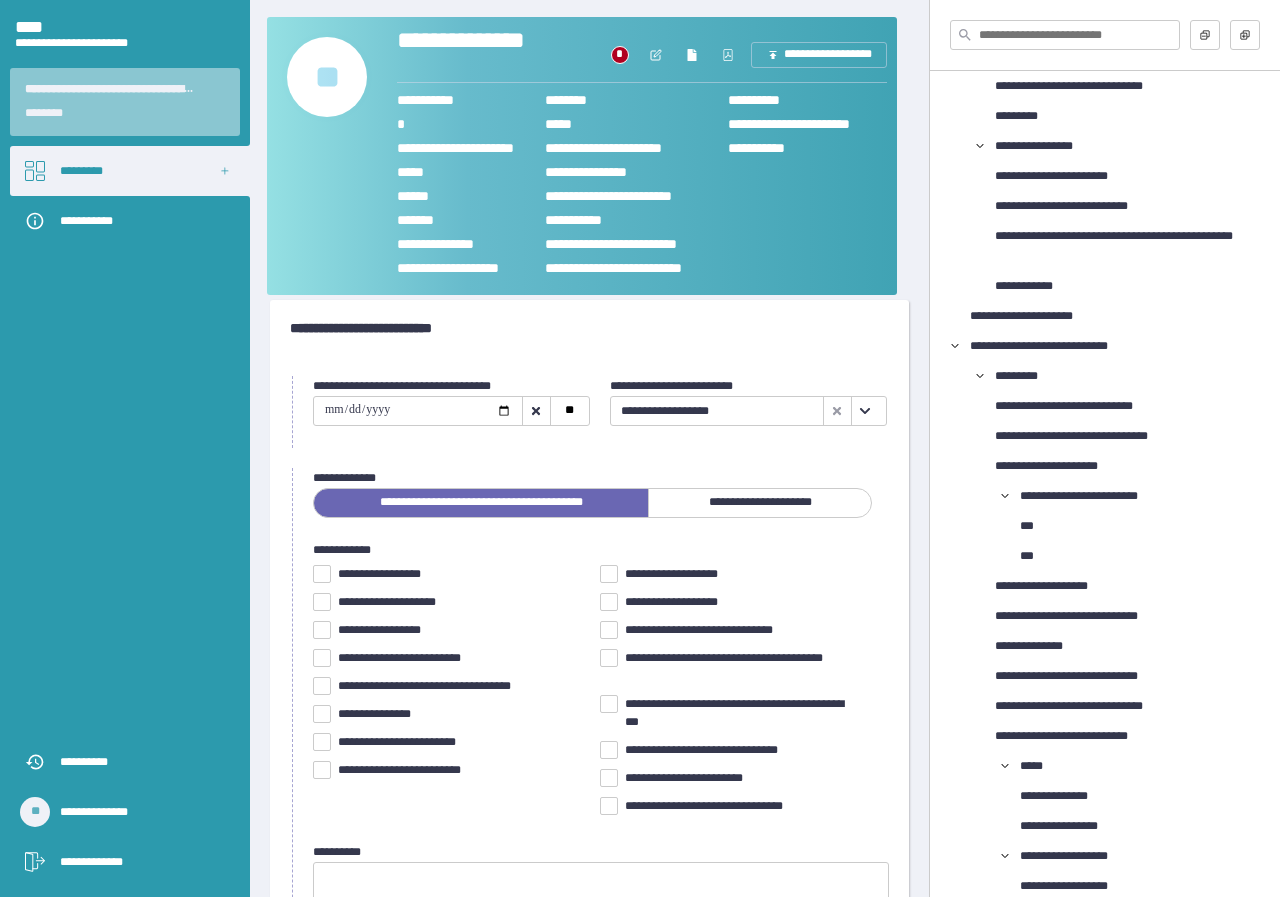 click at bounding box center [322, 574] 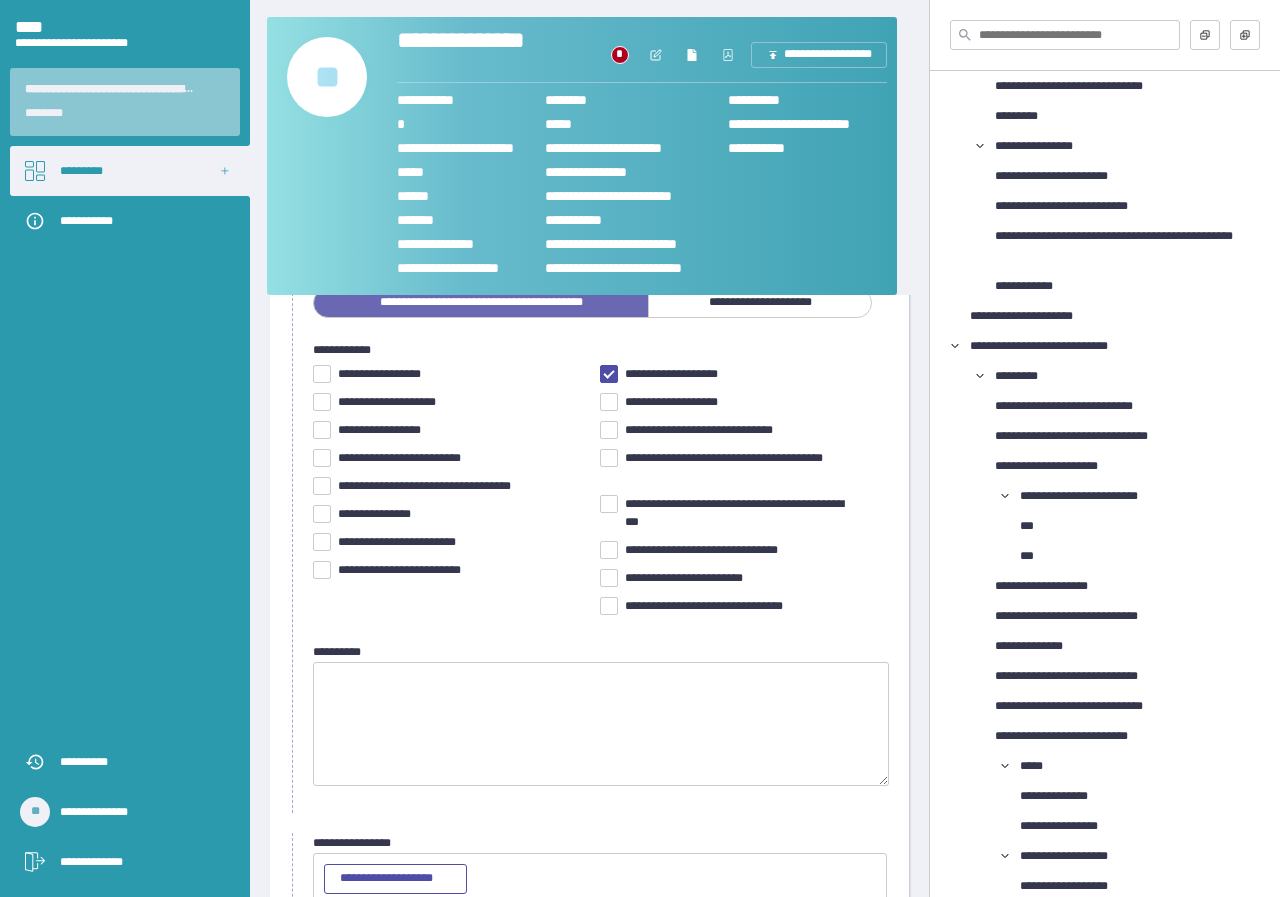 scroll, scrollTop: 300, scrollLeft: 0, axis: vertical 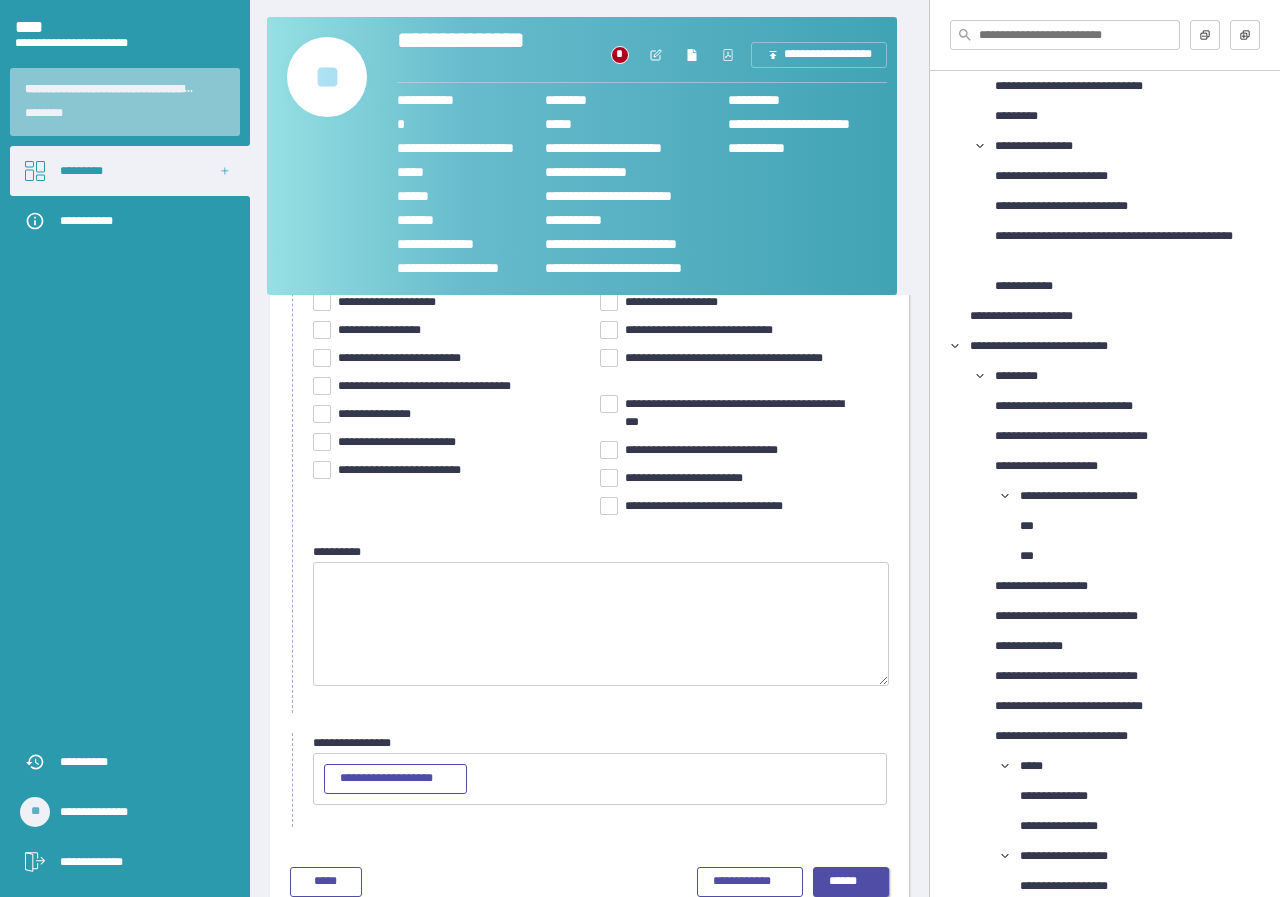 click on "******" at bounding box center (851, 882) 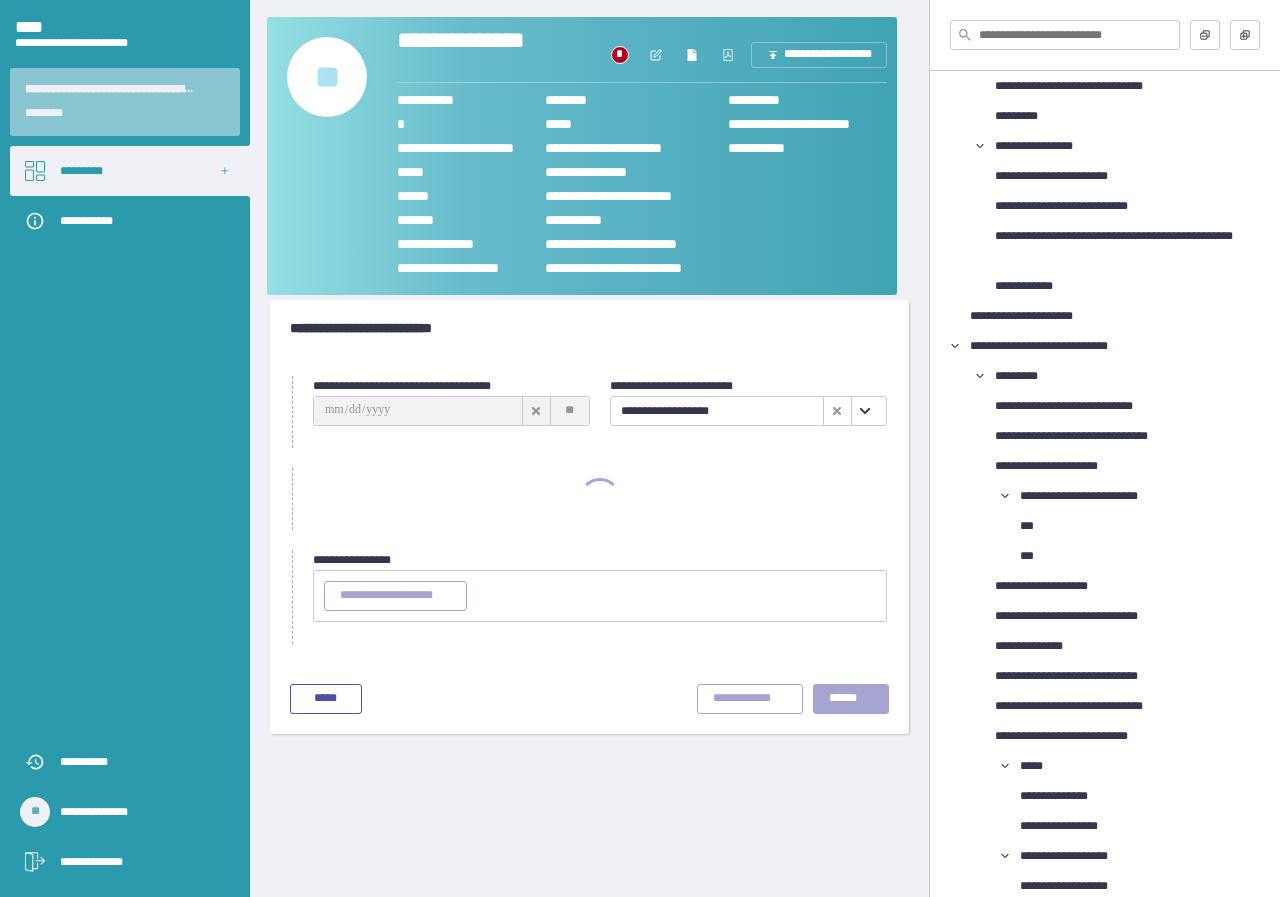 scroll, scrollTop: 0, scrollLeft: 0, axis: both 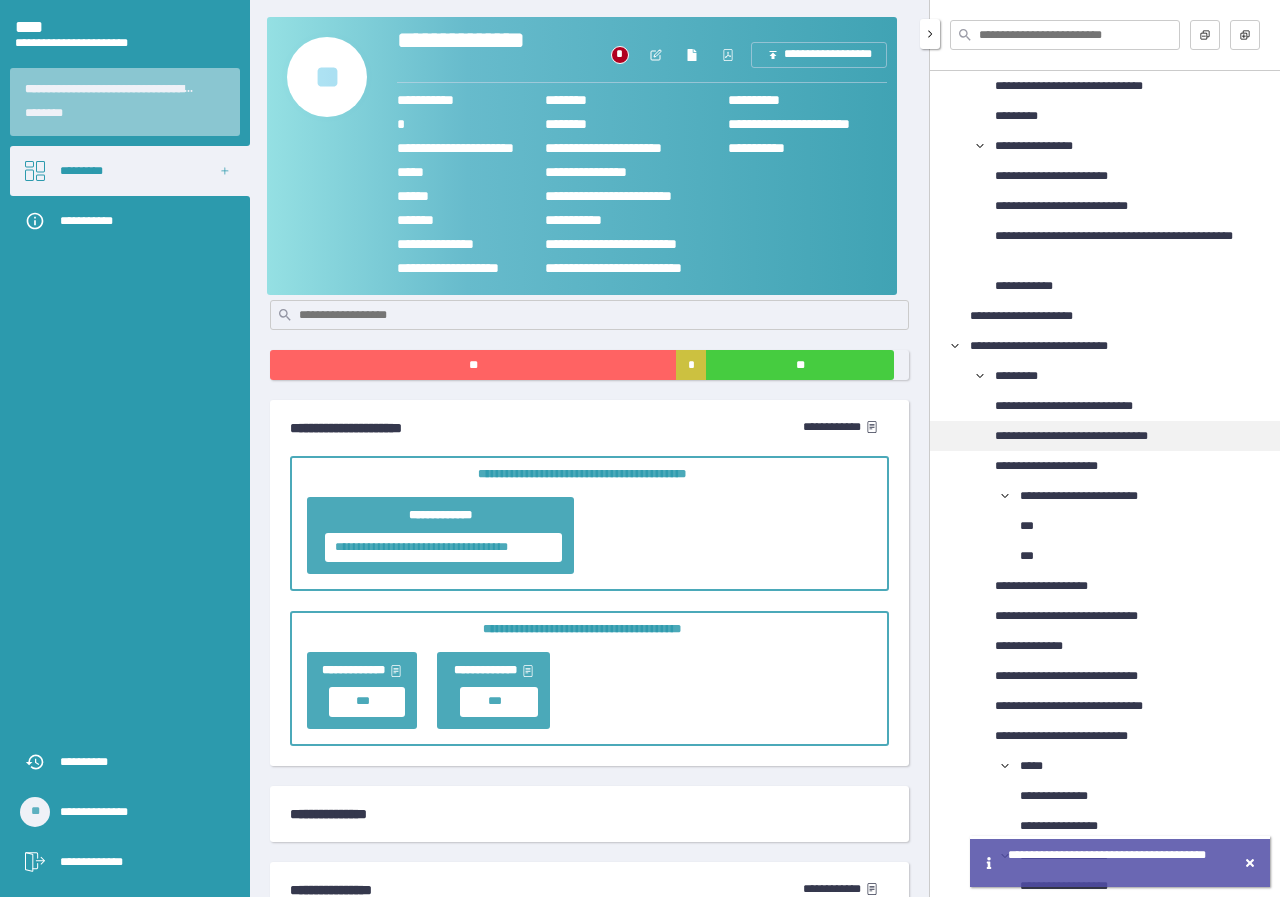 click on "**********" at bounding box center (1096, 436) 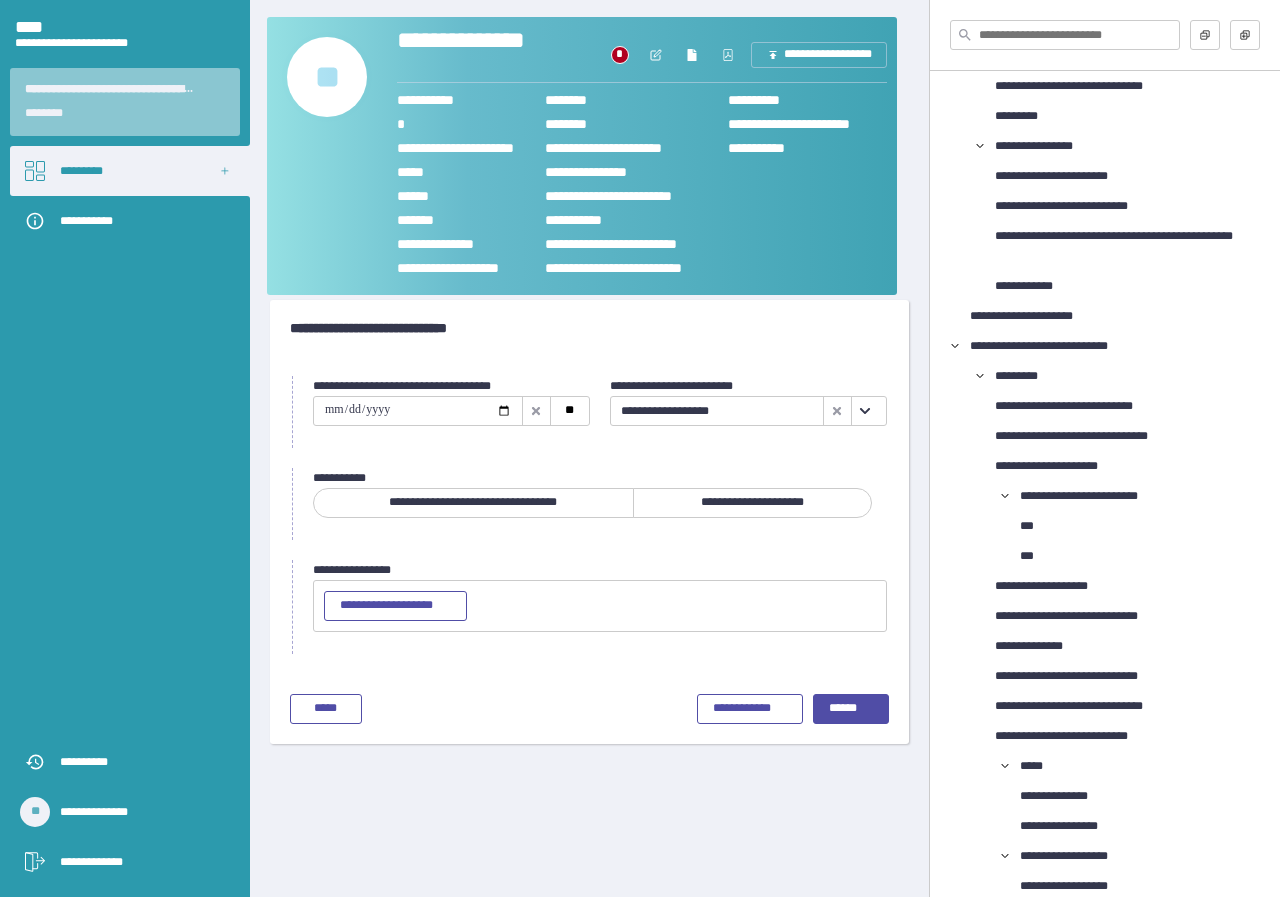 click on "**********" at bounding box center [473, 503] 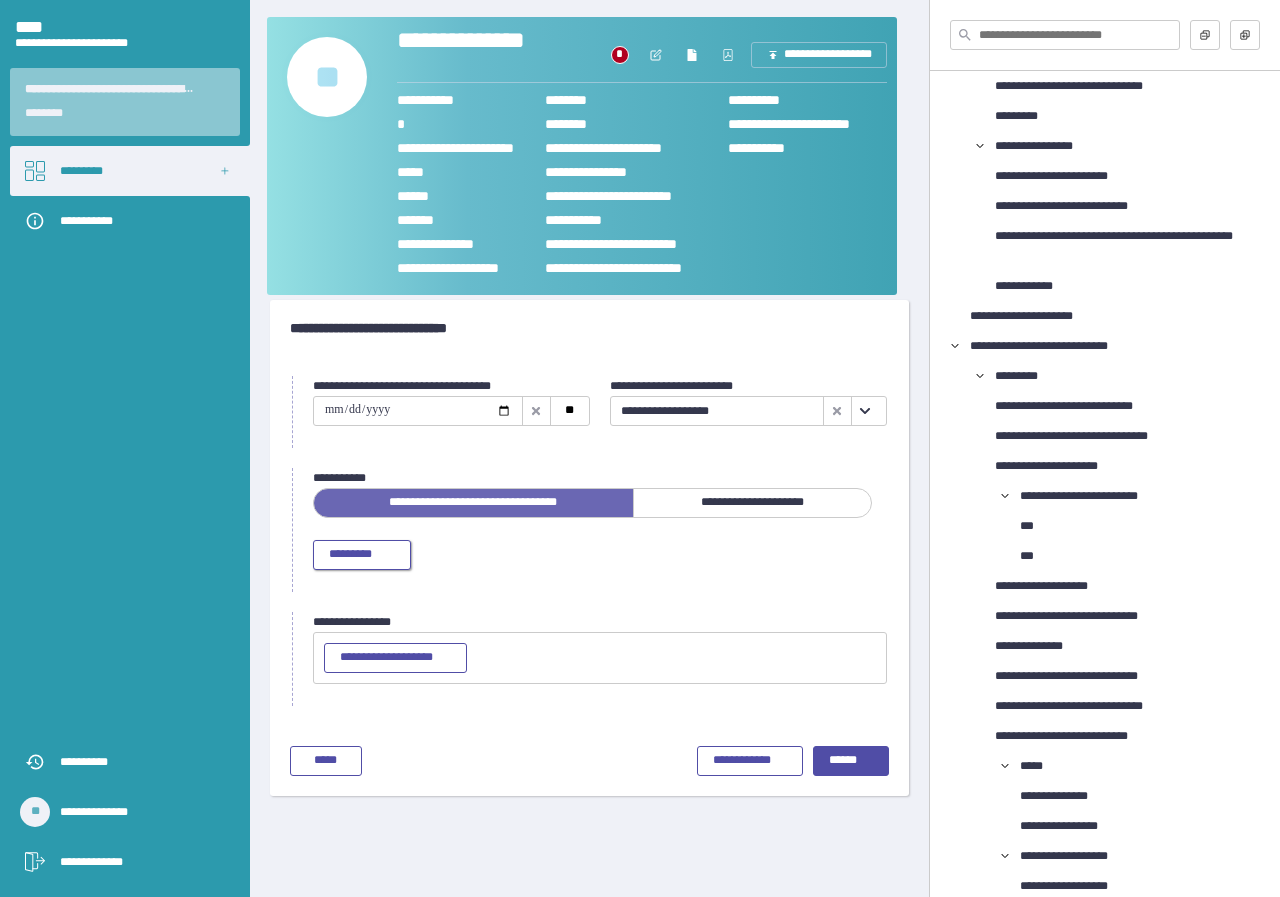 click on "*********" at bounding box center [362, 555] 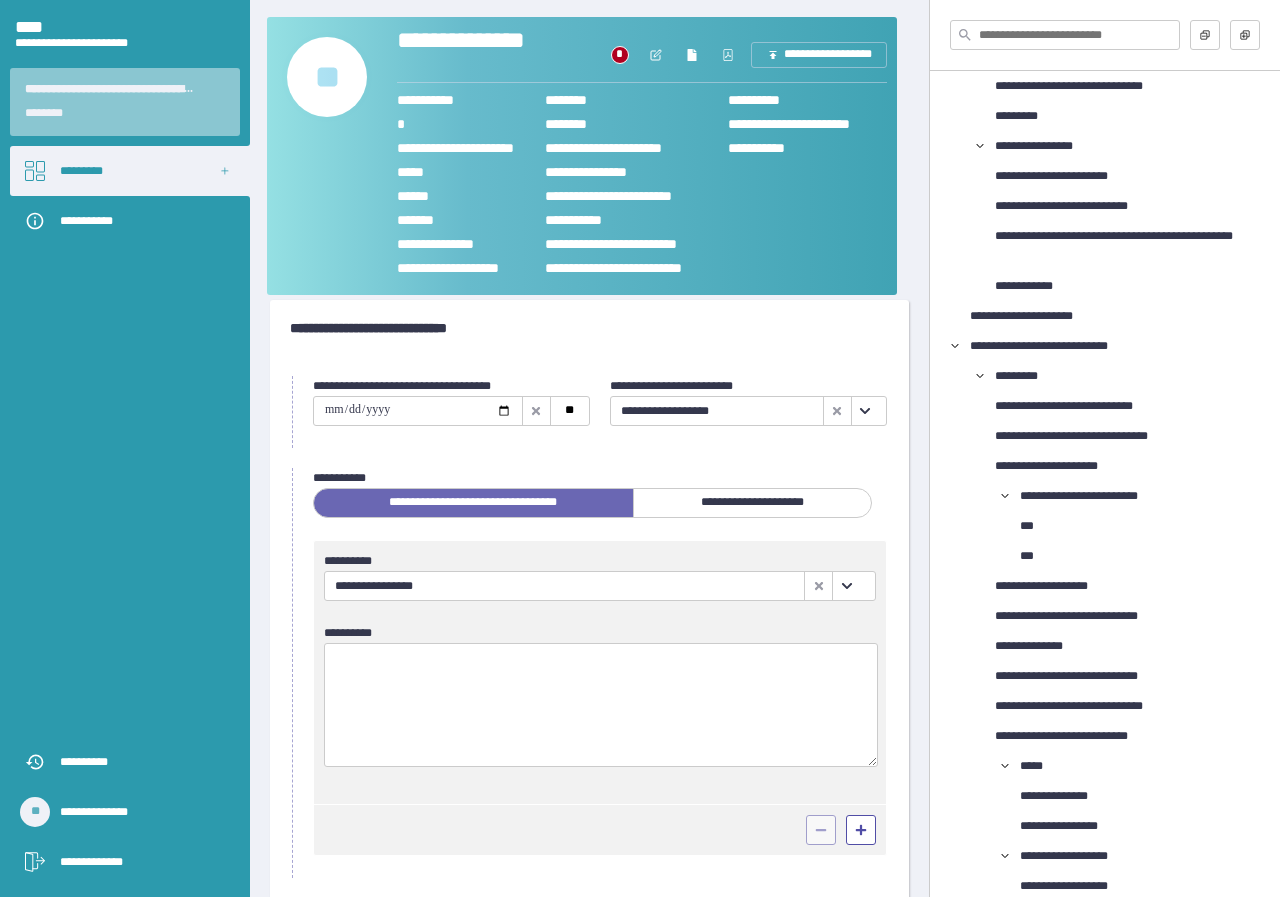 scroll, scrollTop: 0, scrollLeft: 0, axis: both 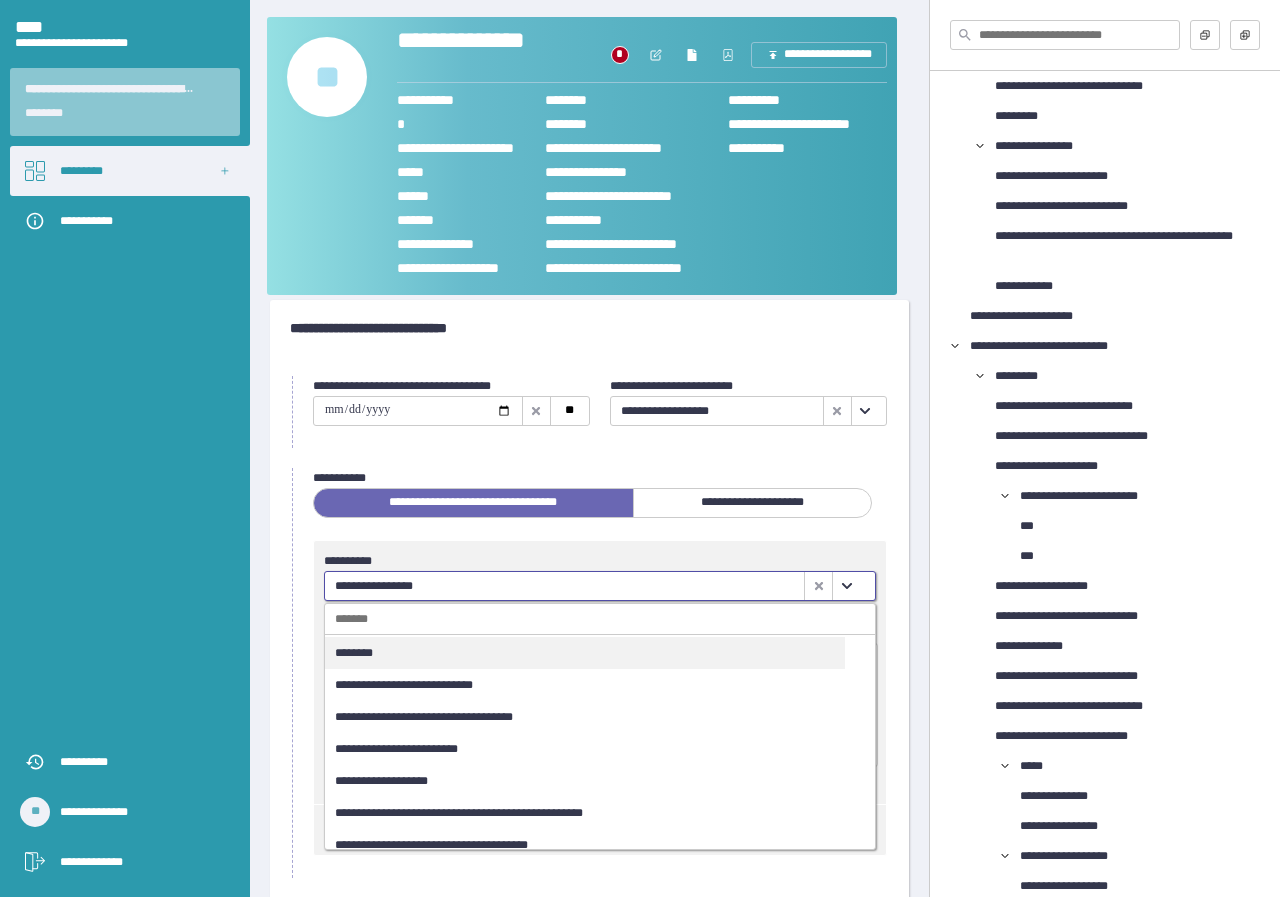 click at bounding box center (847, 586) 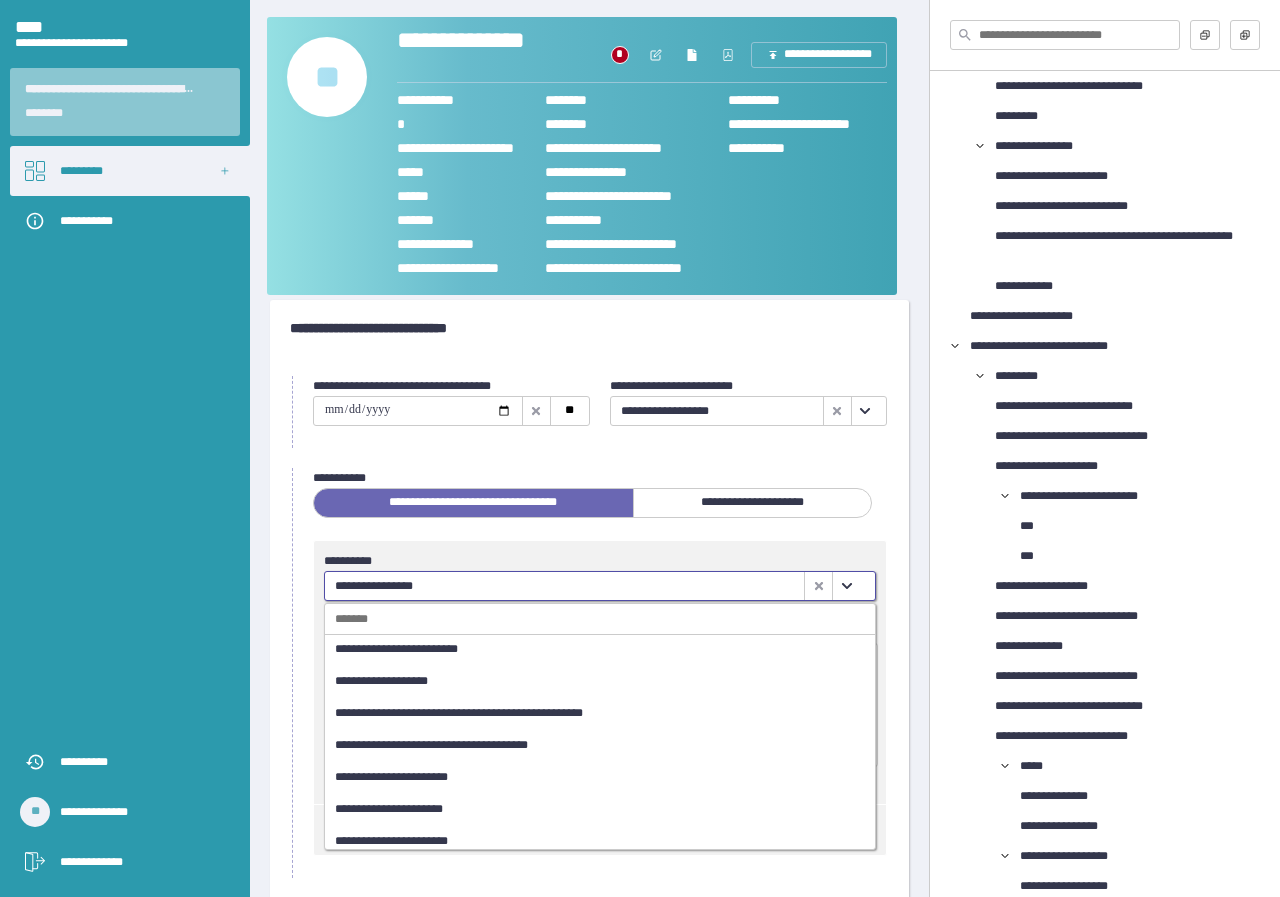 scroll, scrollTop: 200, scrollLeft: 0, axis: vertical 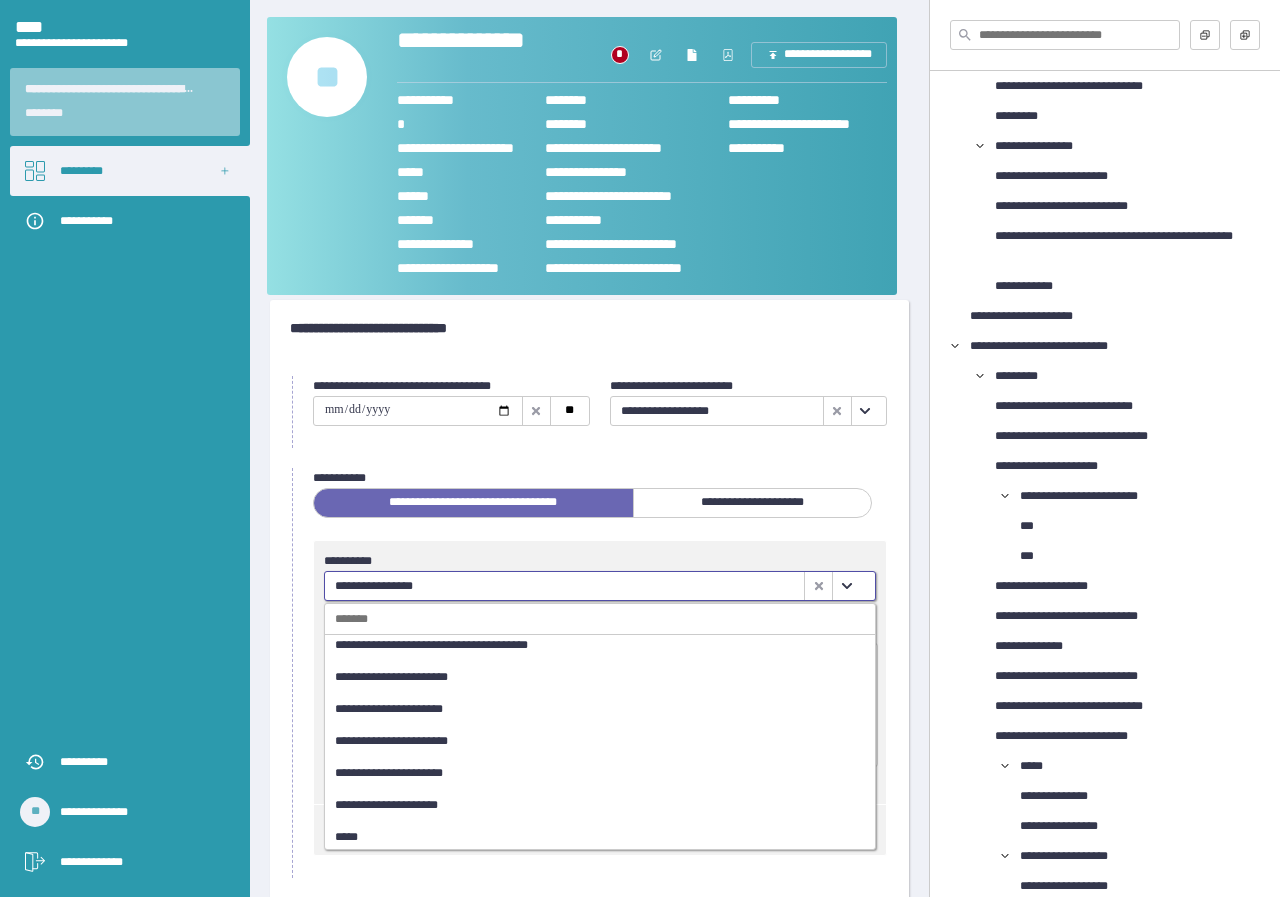click on "**********" at bounding box center [585, 677] 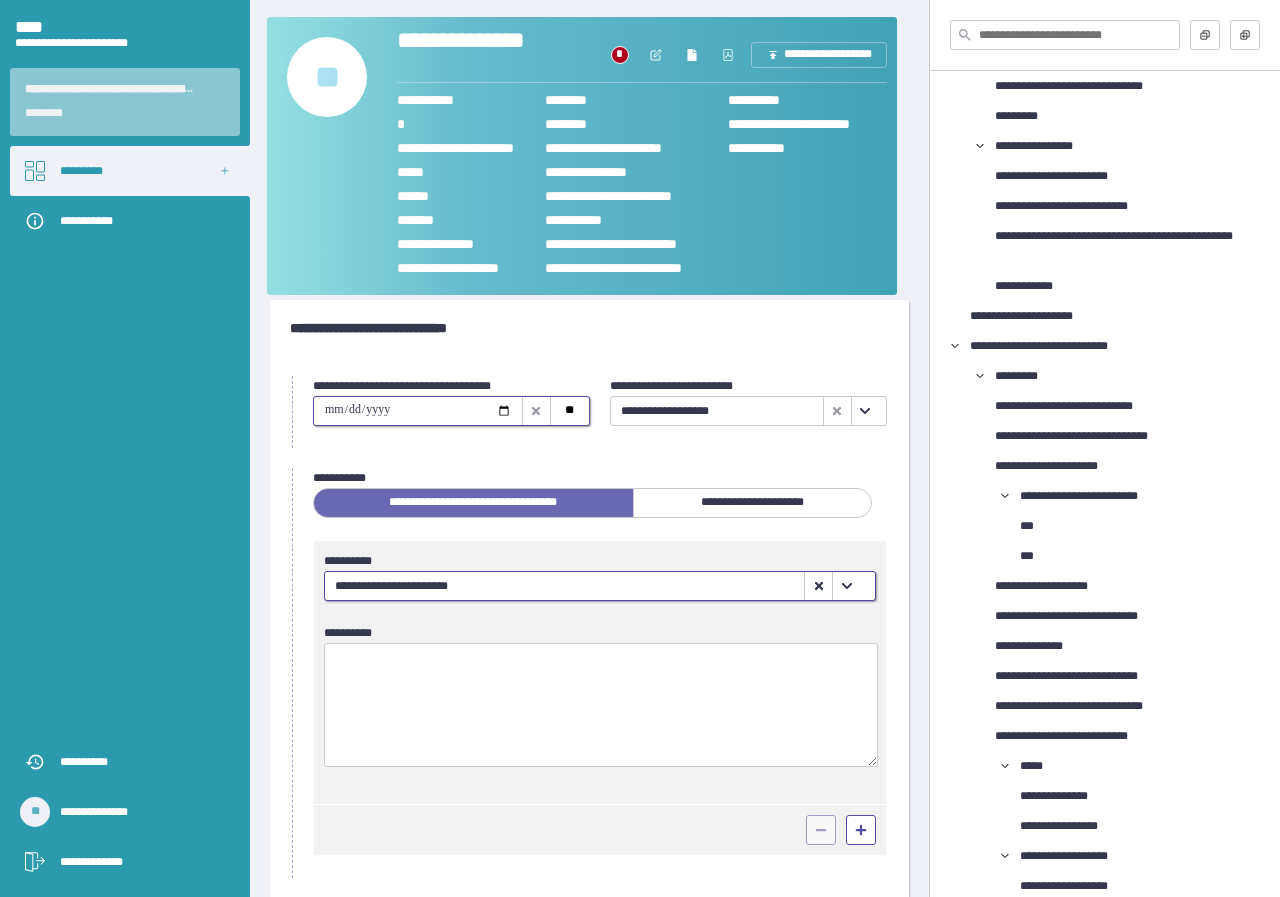 click at bounding box center (418, 411) 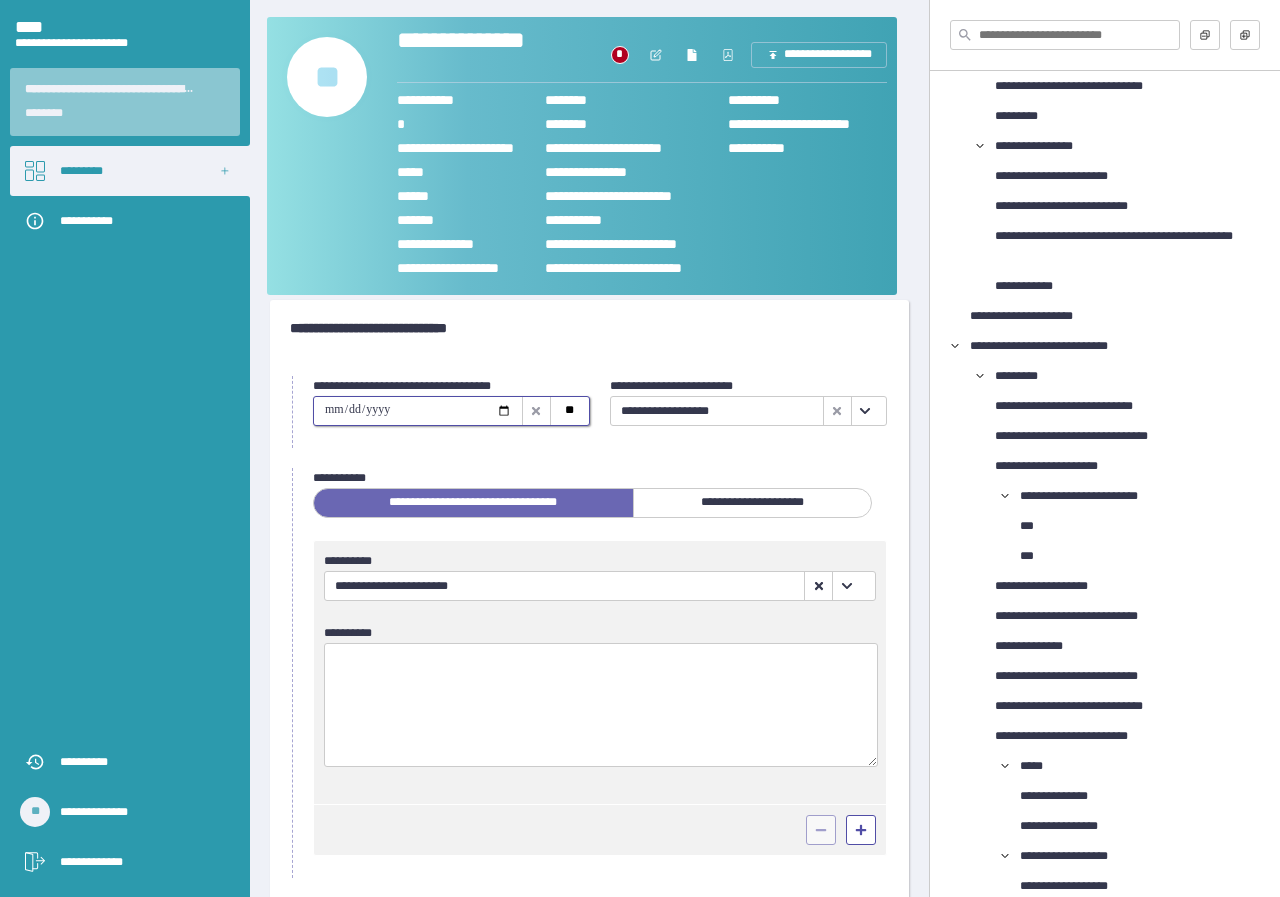 type on "**********" 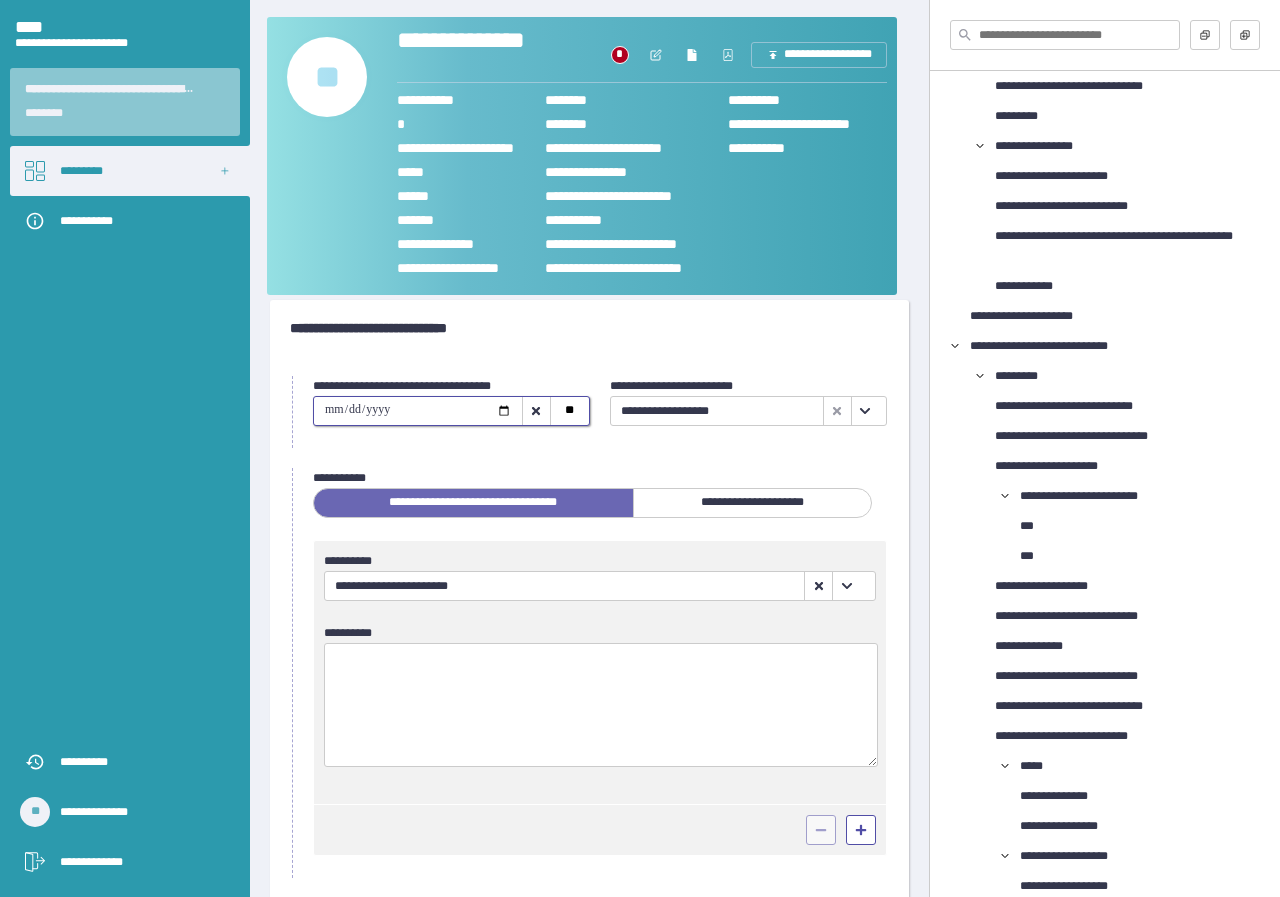 scroll, scrollTop: 200, scrollLeft: 0, axis: vertical 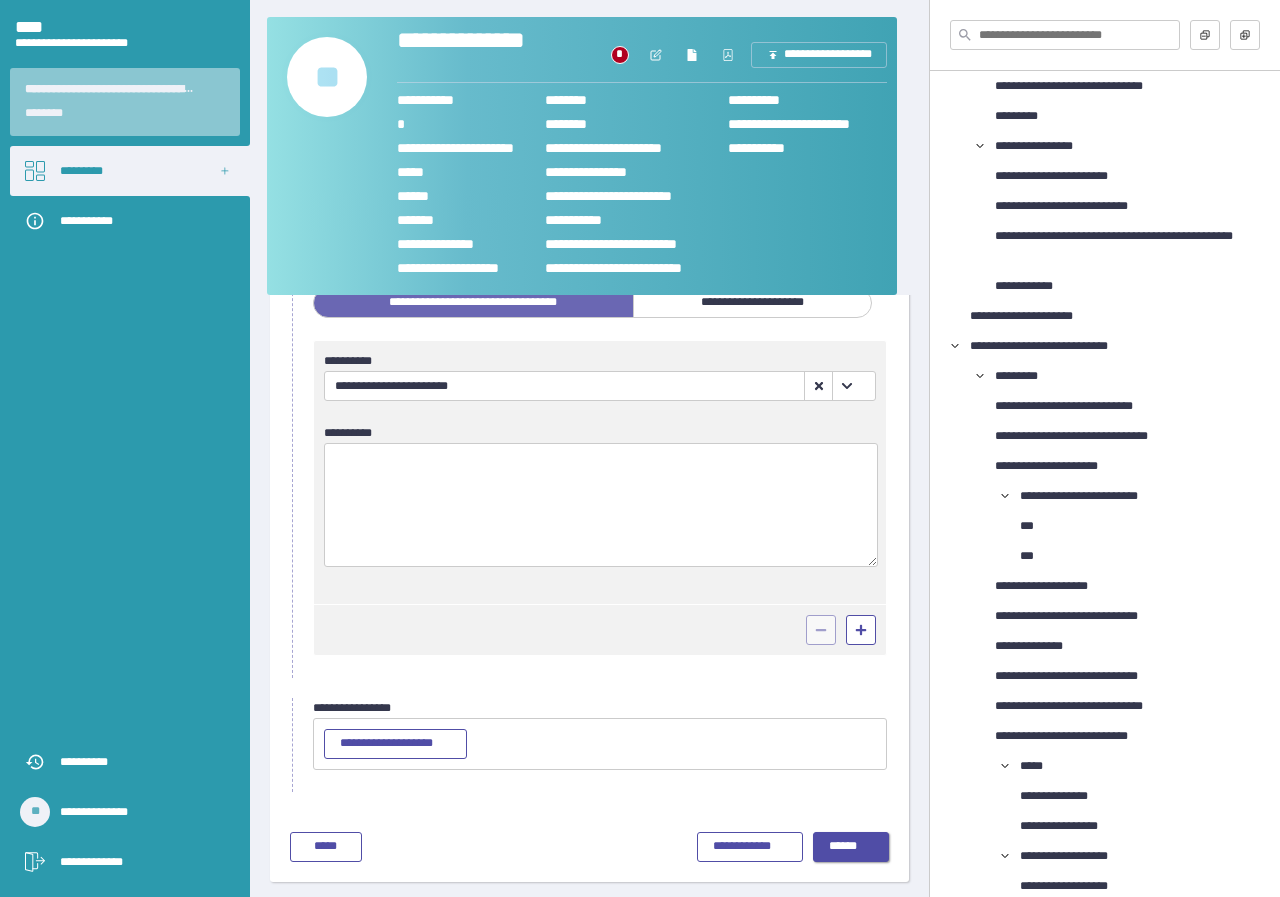 click on "******" at bounding box center (851, 847) 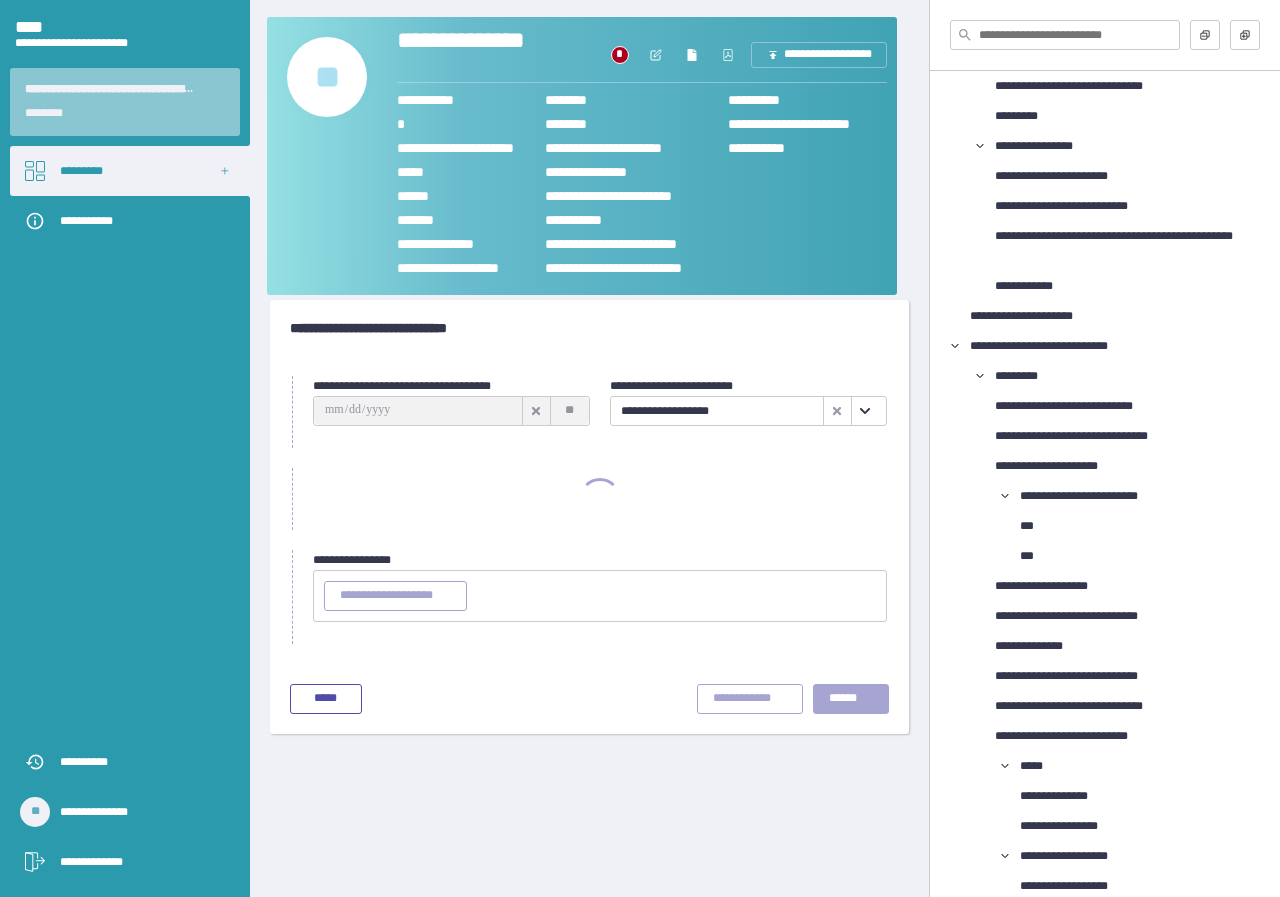 scroll, scrollTop: 0, scrollLeft: 0, axis: both 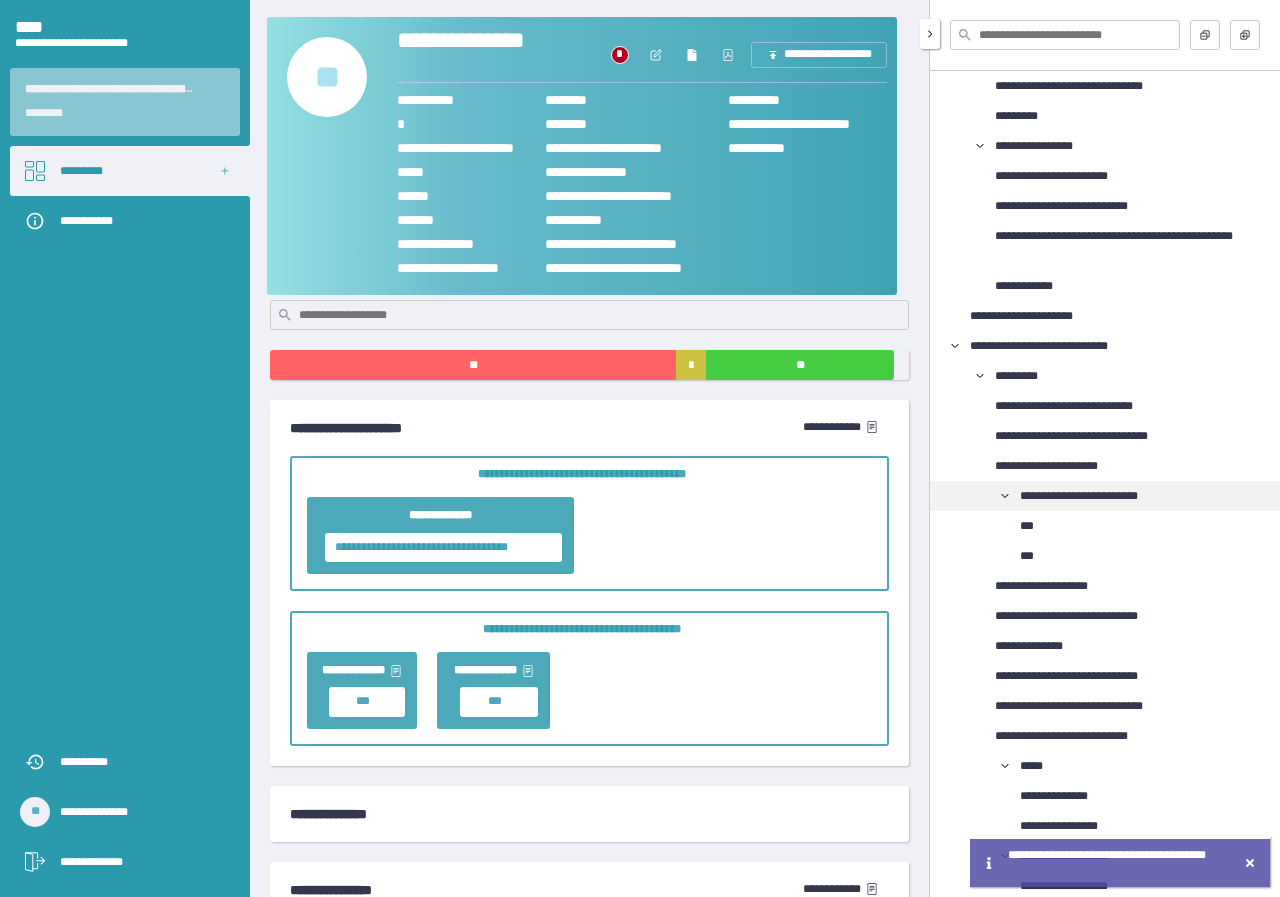 click on "**********" at bounding box center [1097, 496] 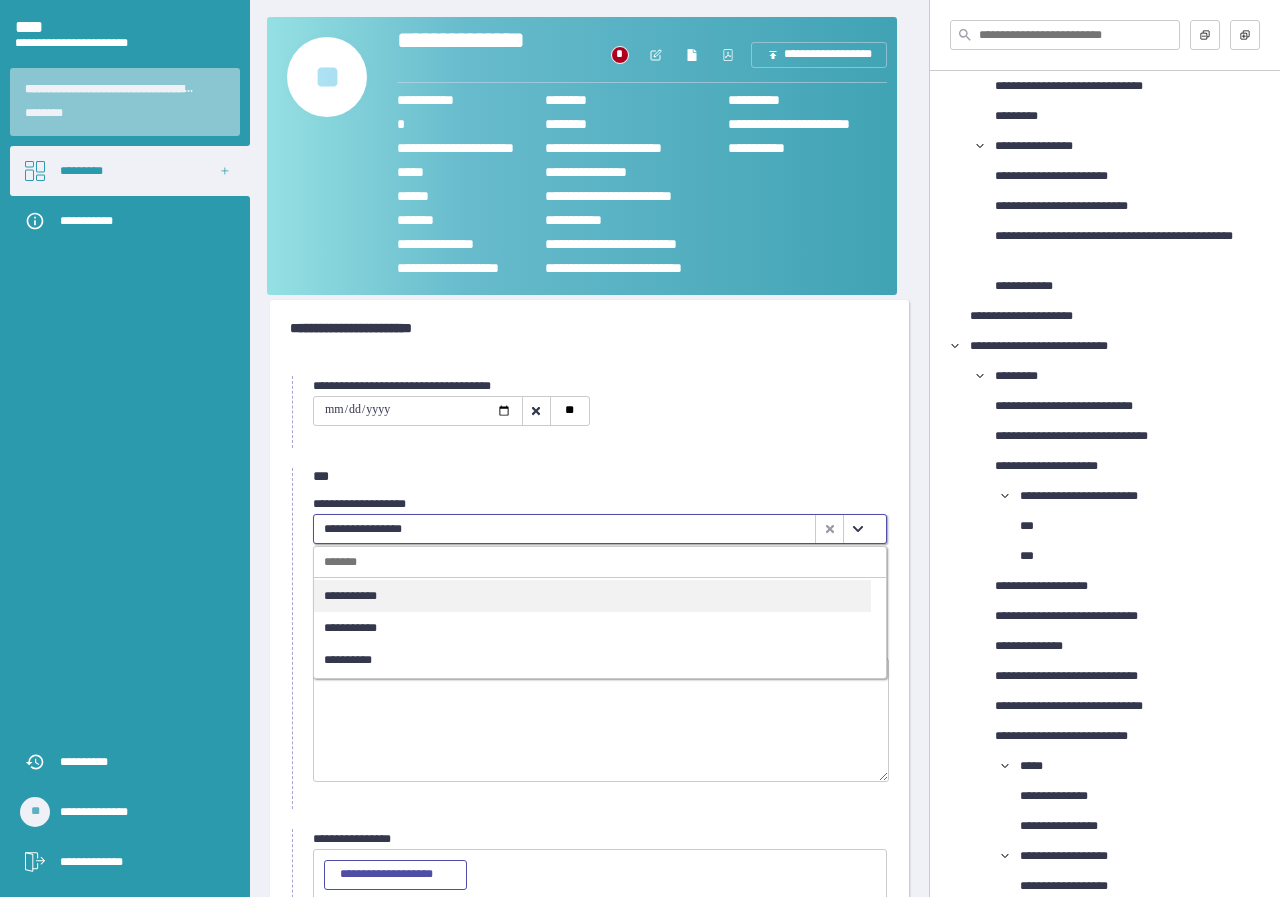 click at bounding box center (858, 529) 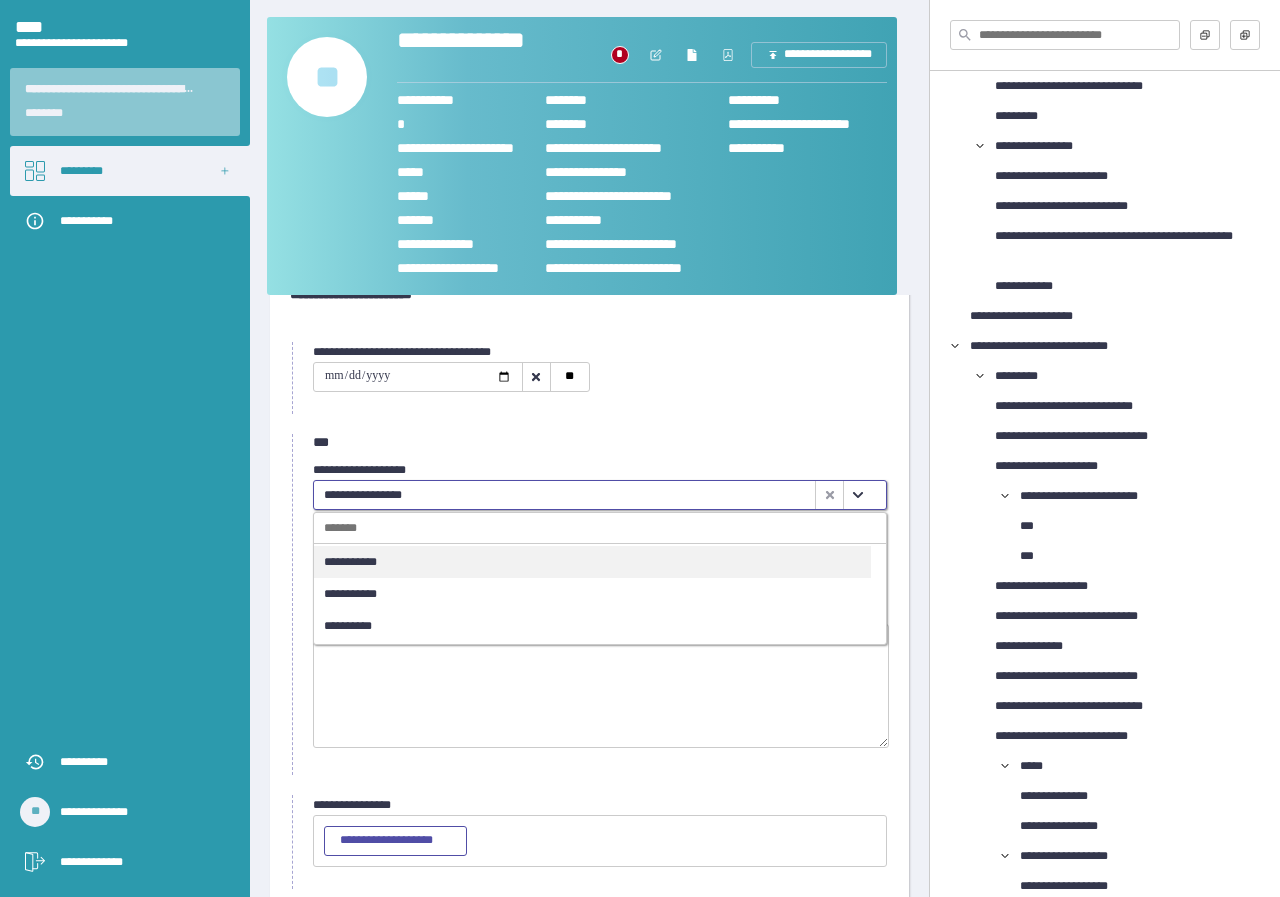 scroll, scrollTop: 0, scrollLeft: 0, axis: both 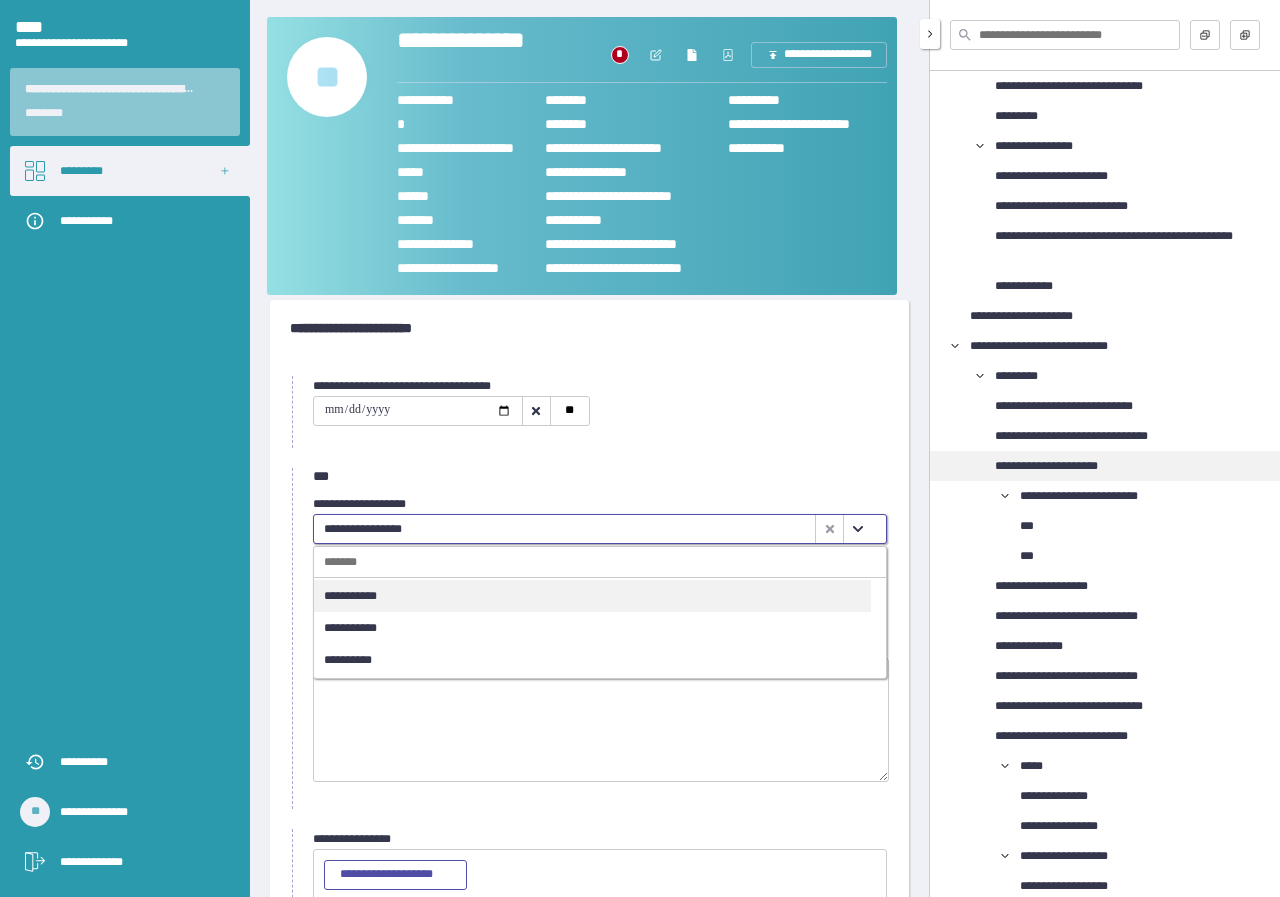 click on "**********" at bounding box center [1063, 466] 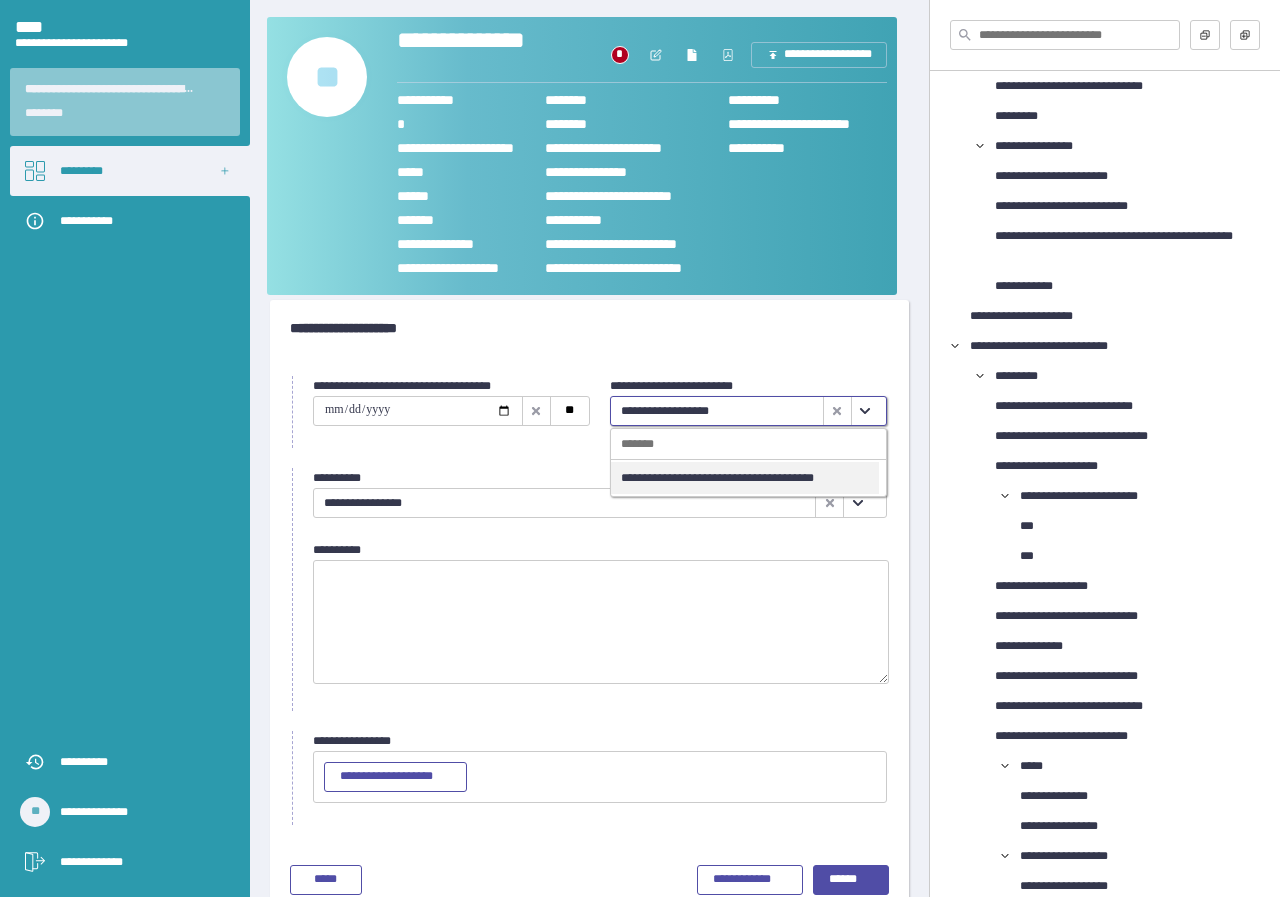 click at bounding box center (865, 411) 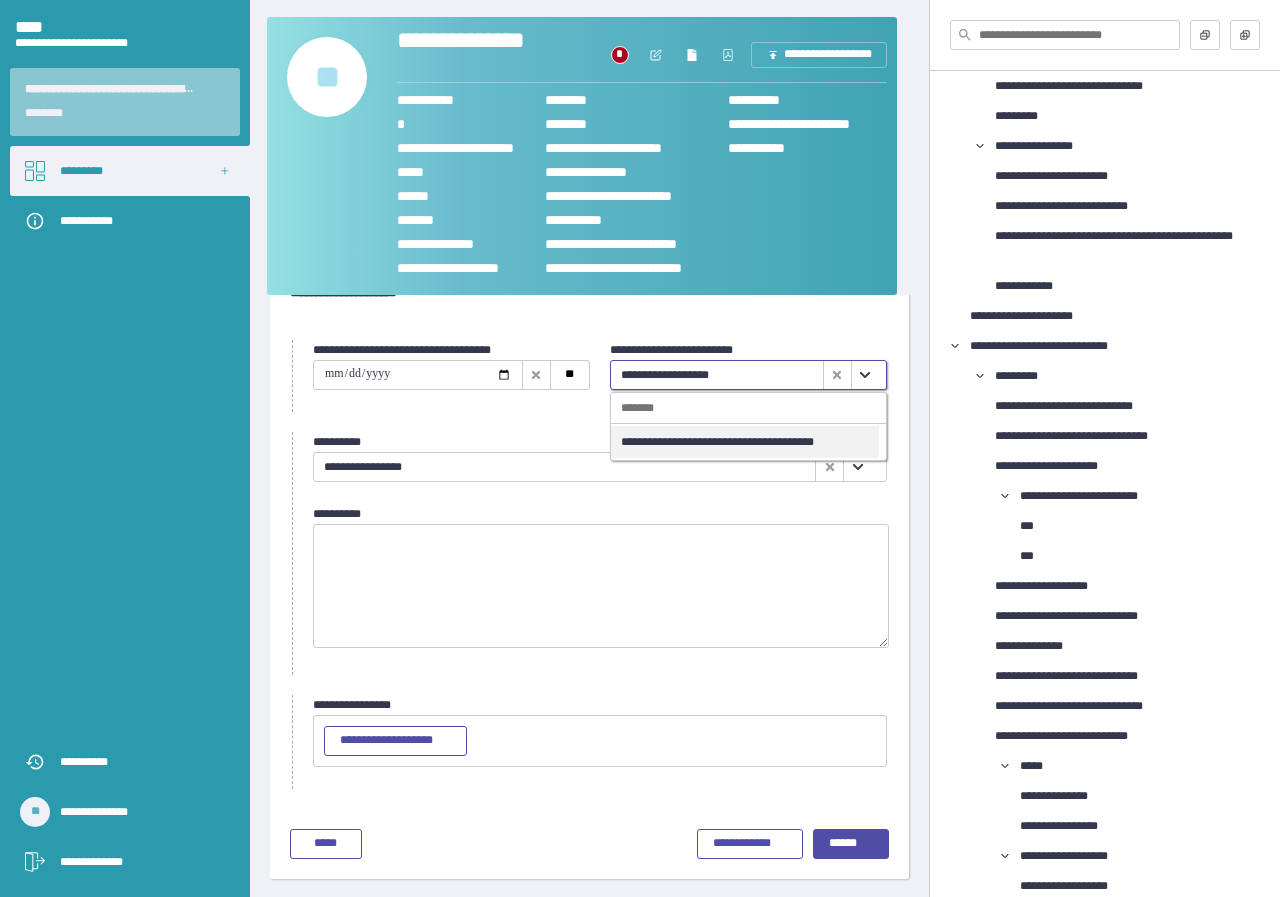 click on "**********" at bounding box center [745, 442] 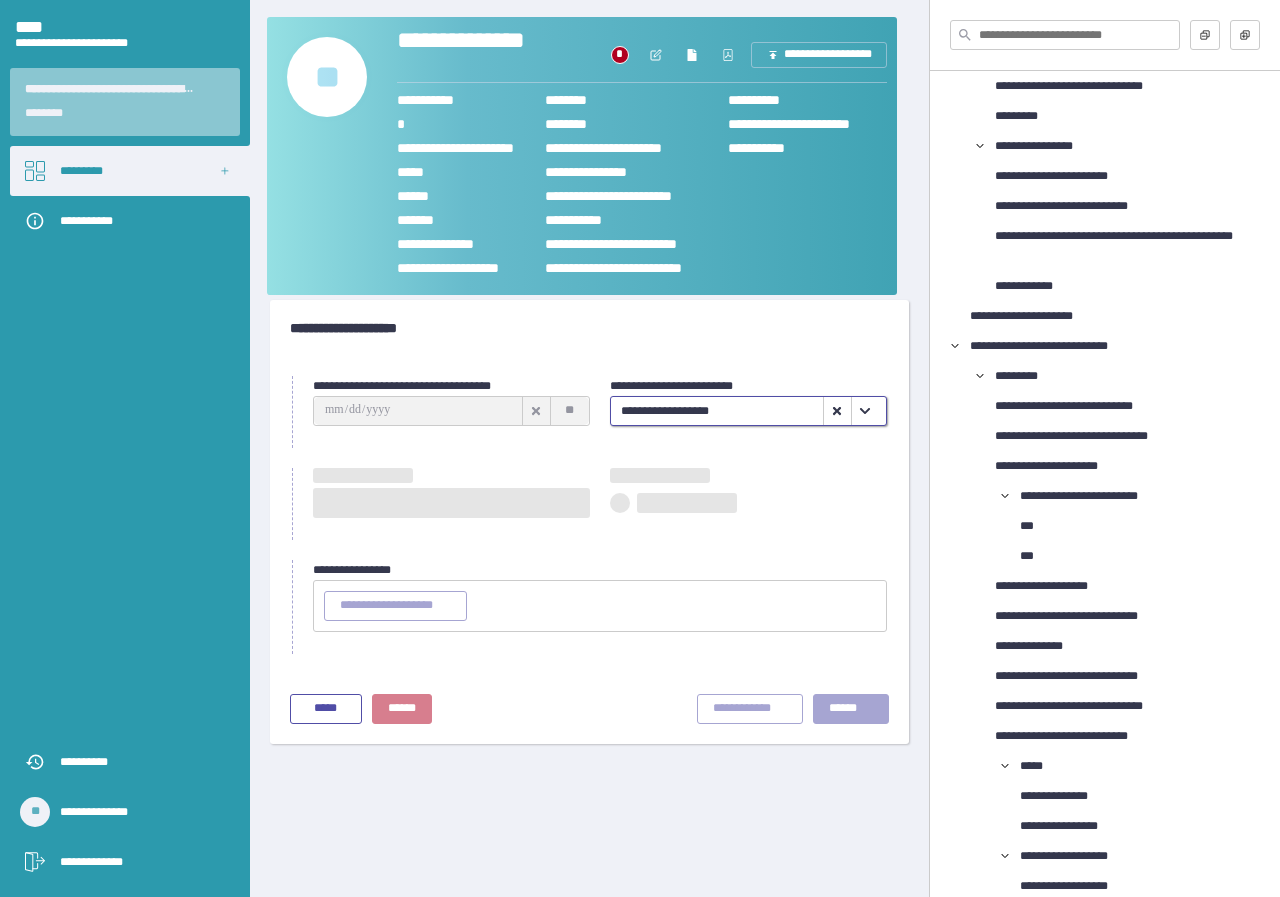 scroll, scrollTop: 0, scrollLeft: 0, axis: both 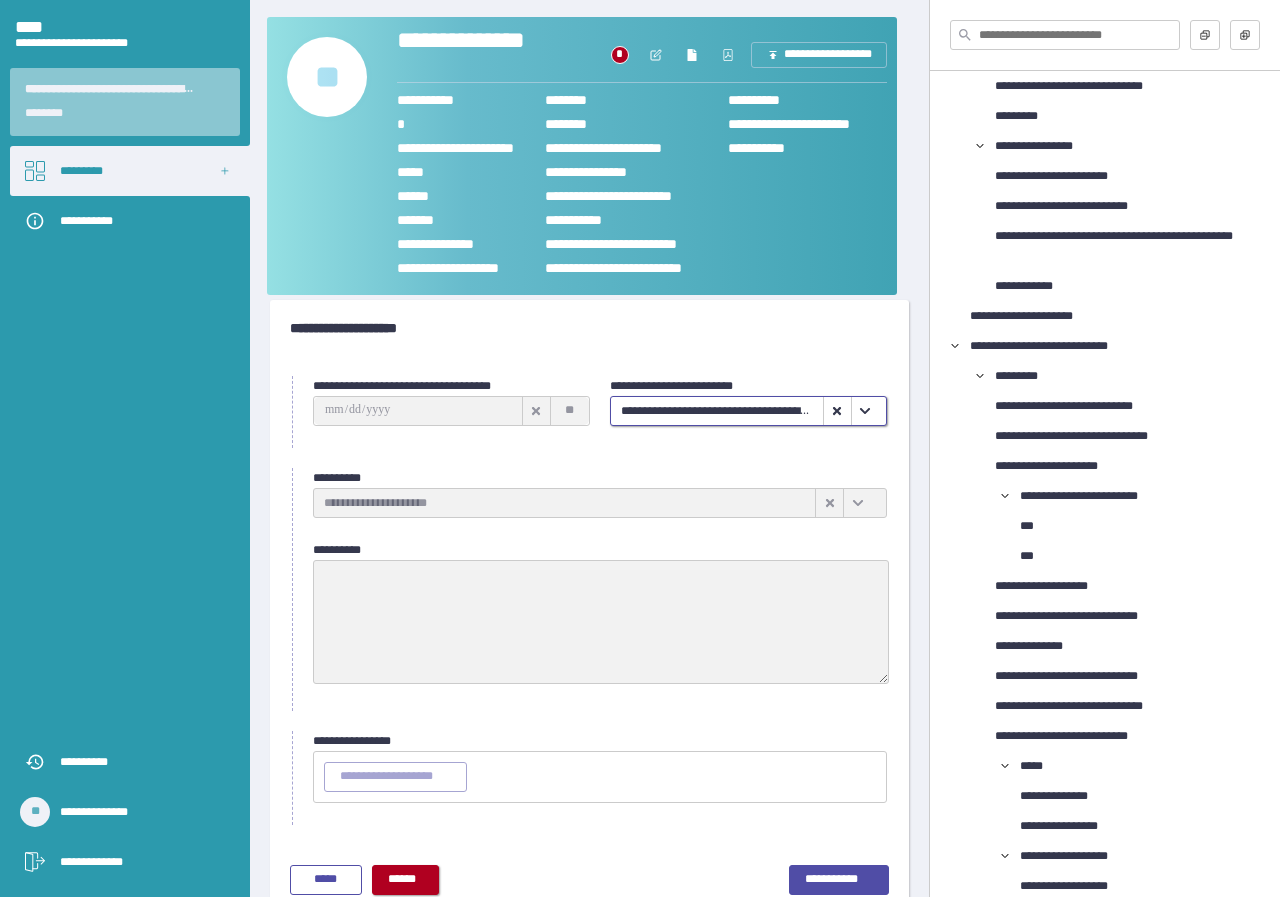 click on "******" at bounding box center (405, 880) 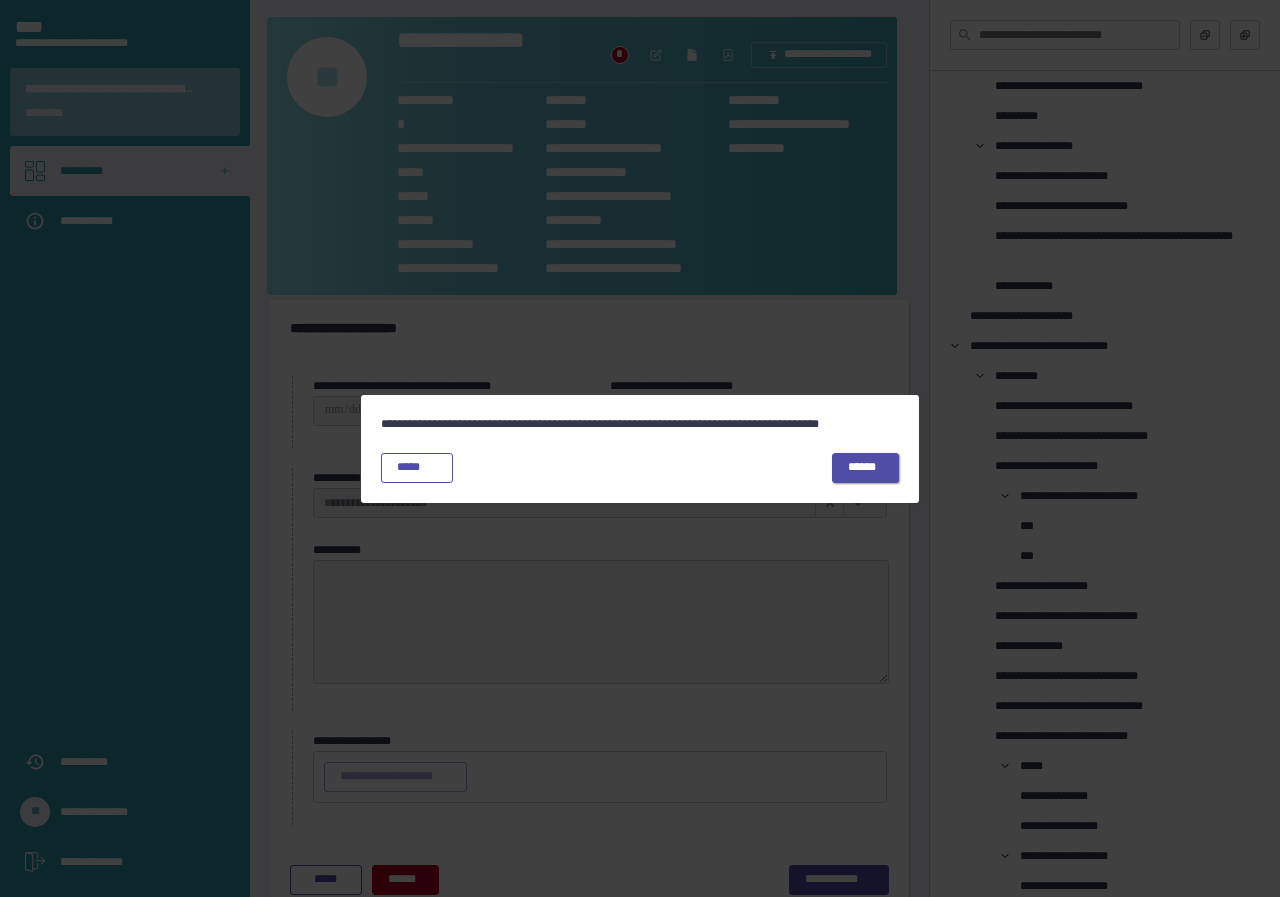 click on "******" at bounding box center (865, 468) 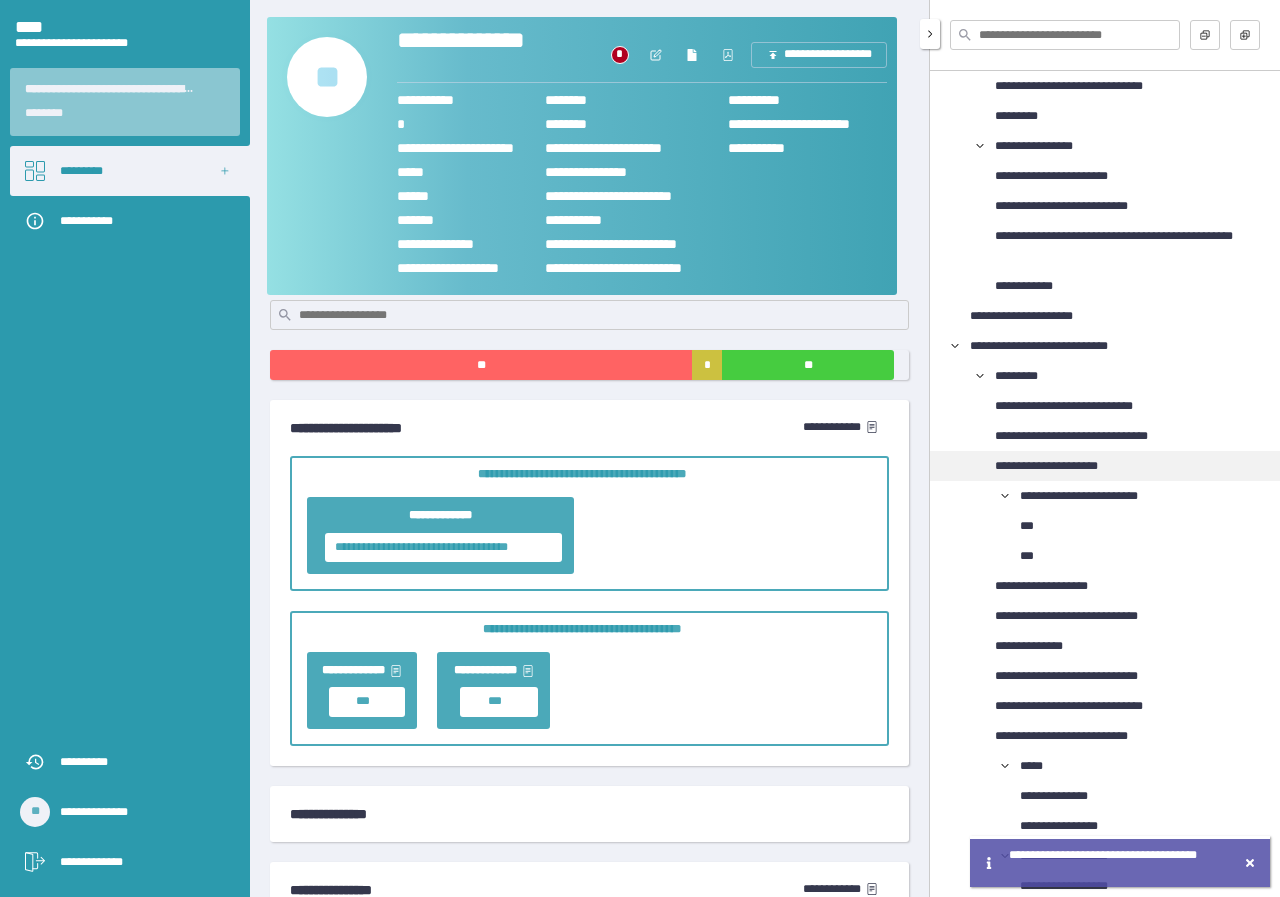 click on "**********" at bounding box center [1063, 466] 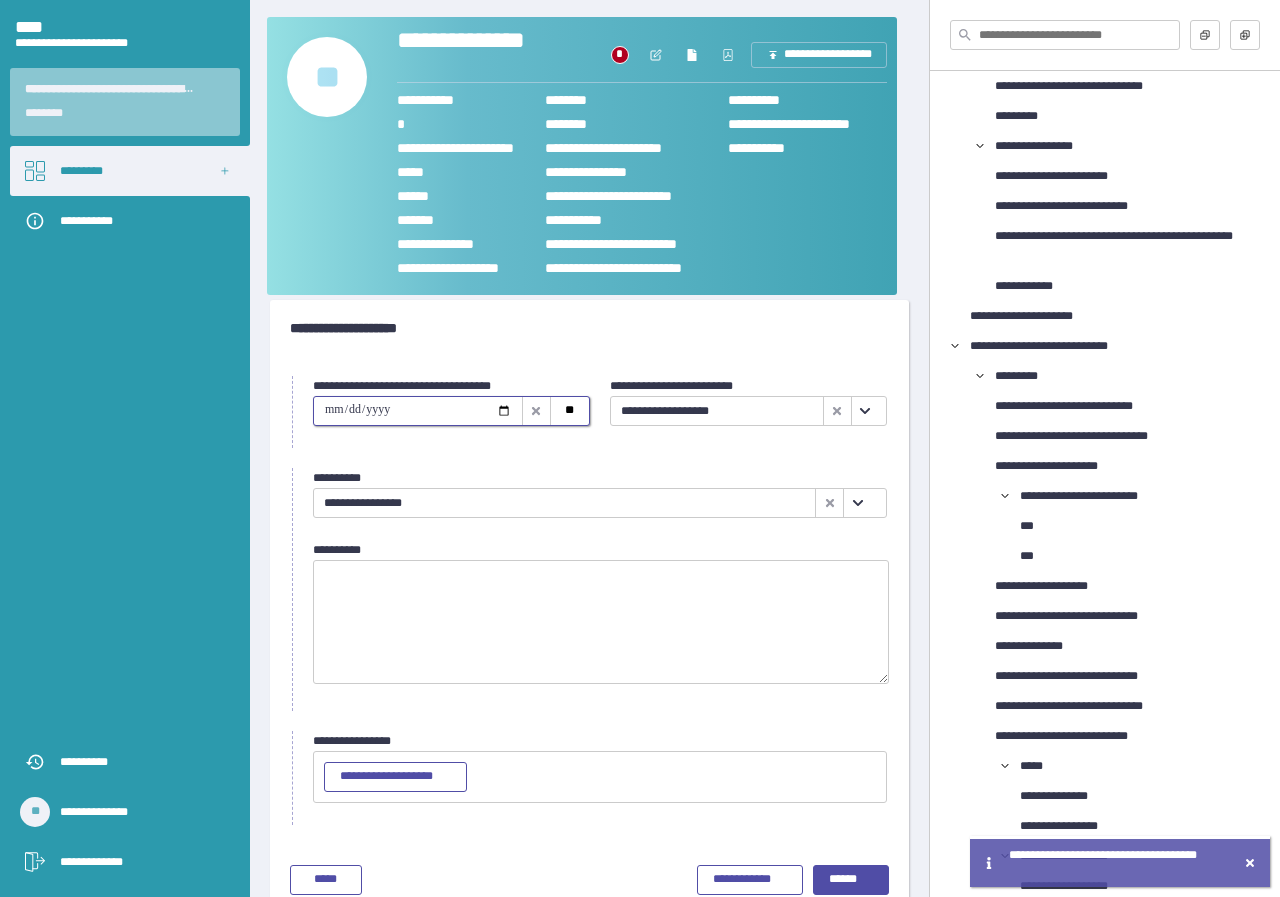 click at bounding box center [418, 411] 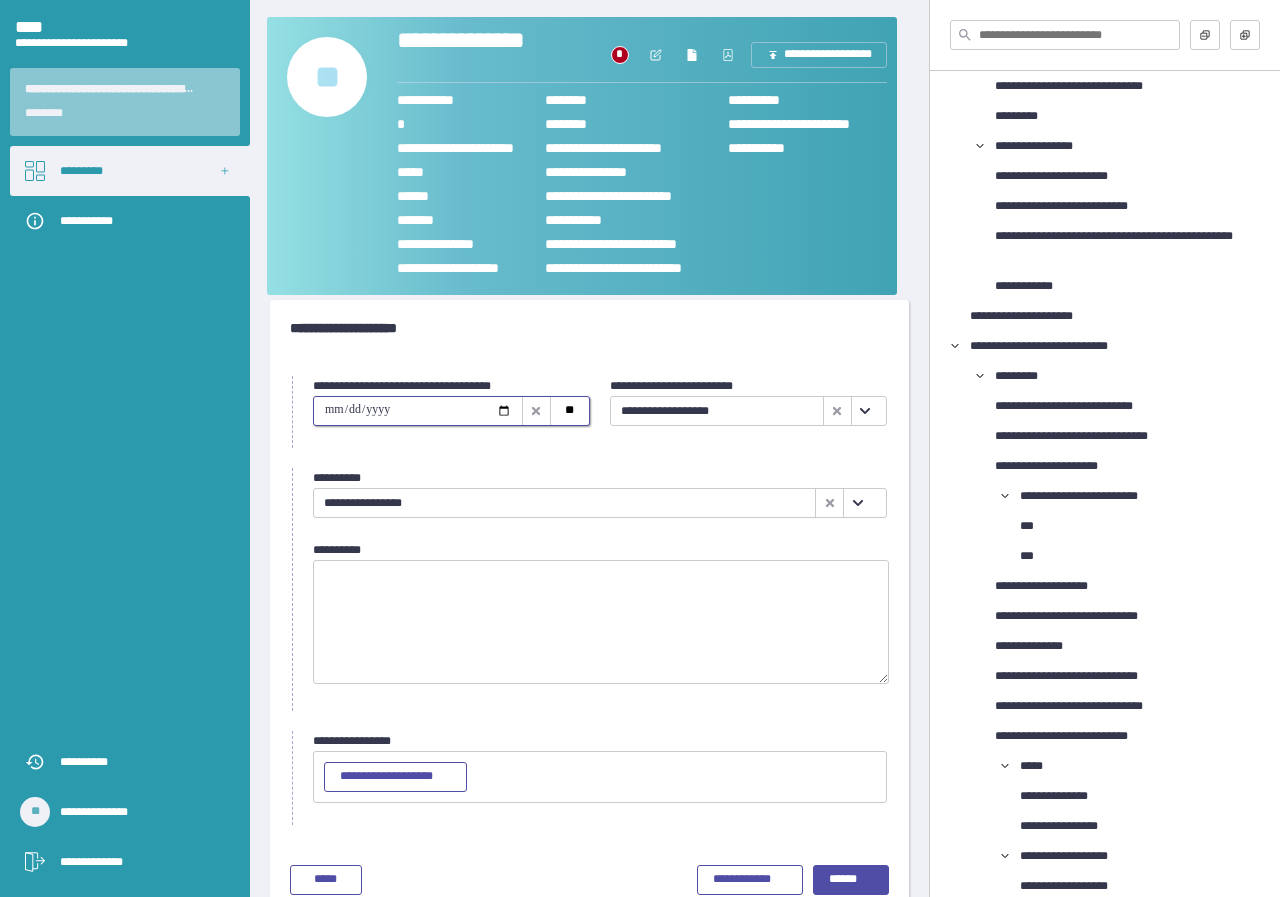 type on "**********" 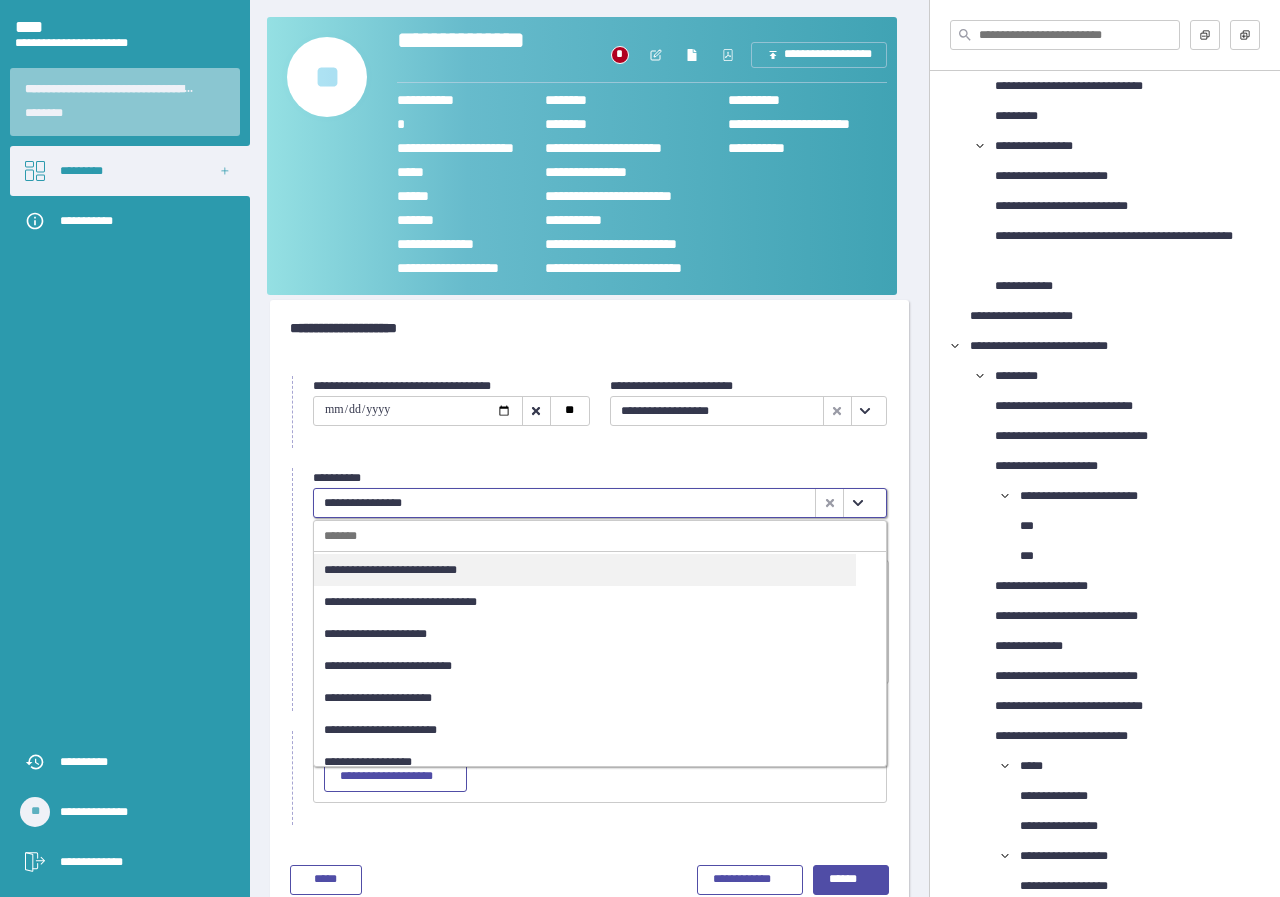 scroll, scrollTop: 0, scrollLeft: 0, axis: both 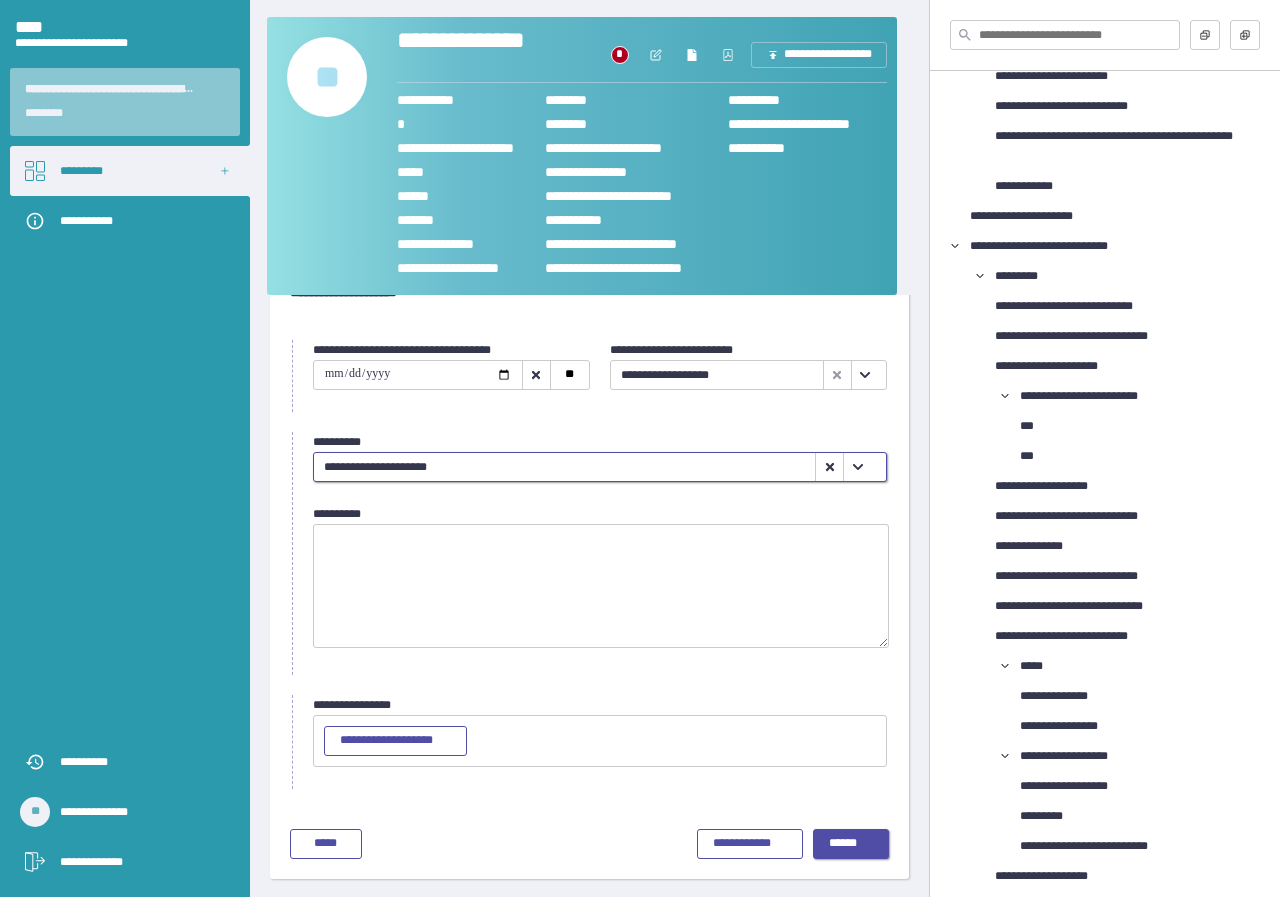 click on "******" at bounding box center (851, 844) 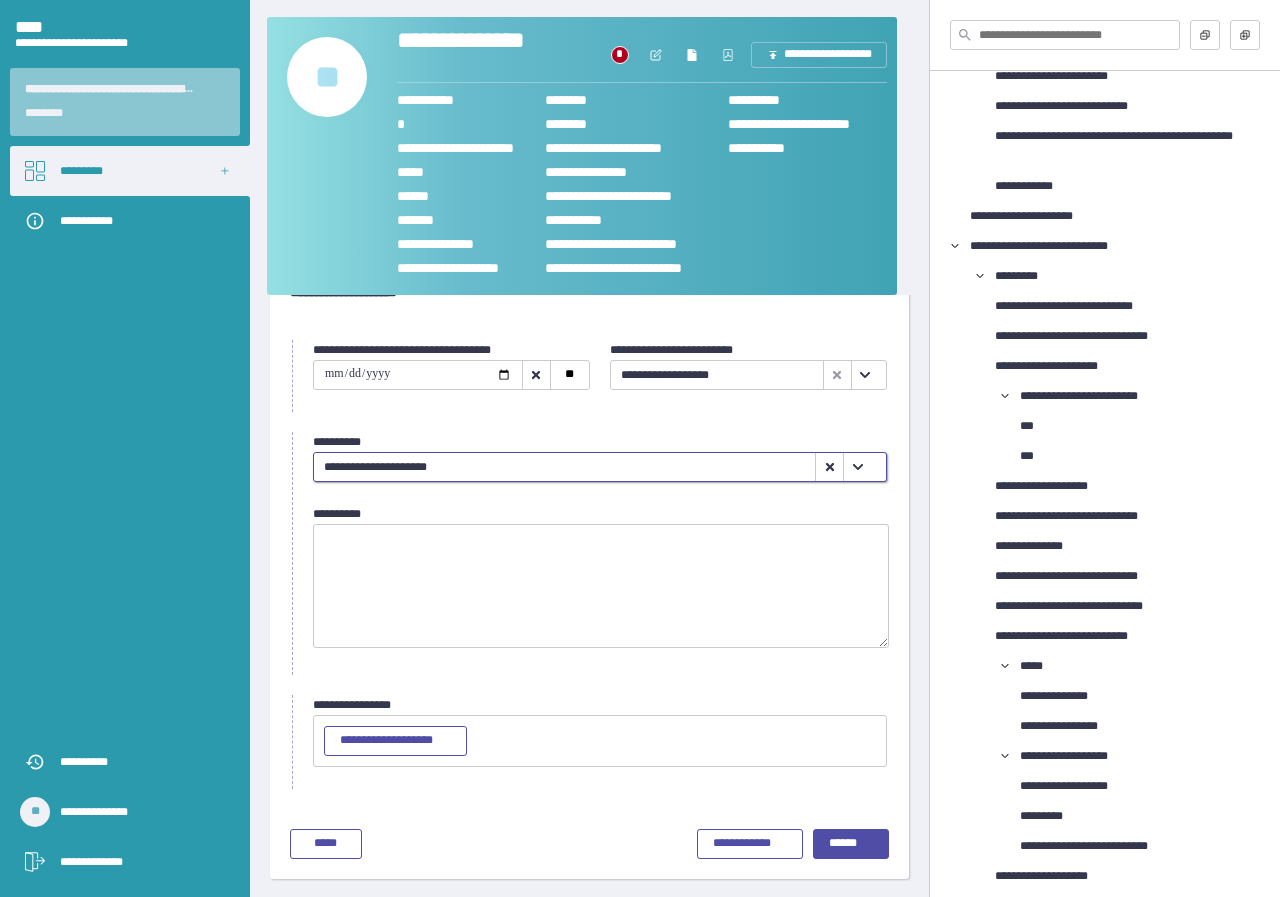 scroll, scrollTop: 0, scrollLeft: 0, axis: both 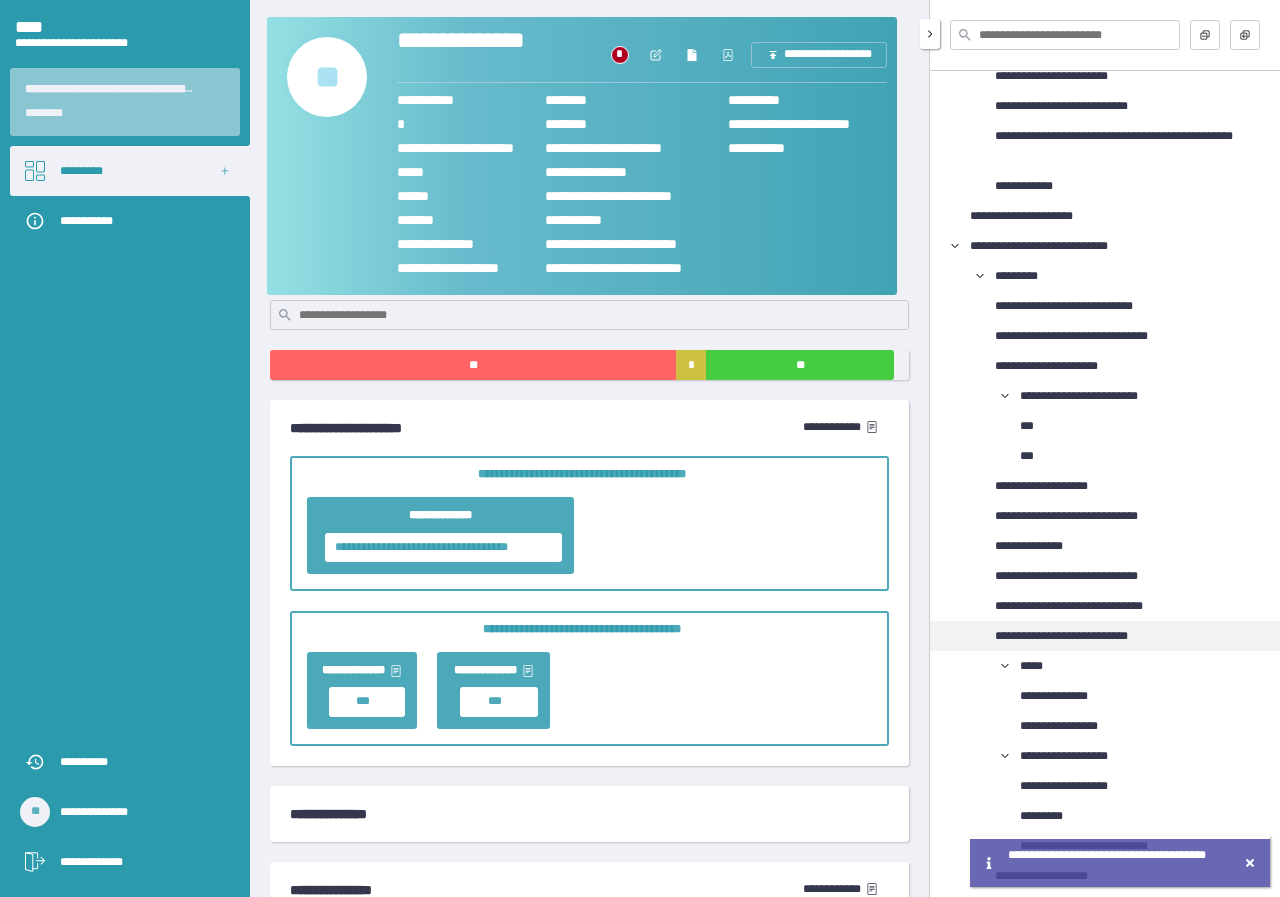 click on "**********" at bounding box center (1082, 636) 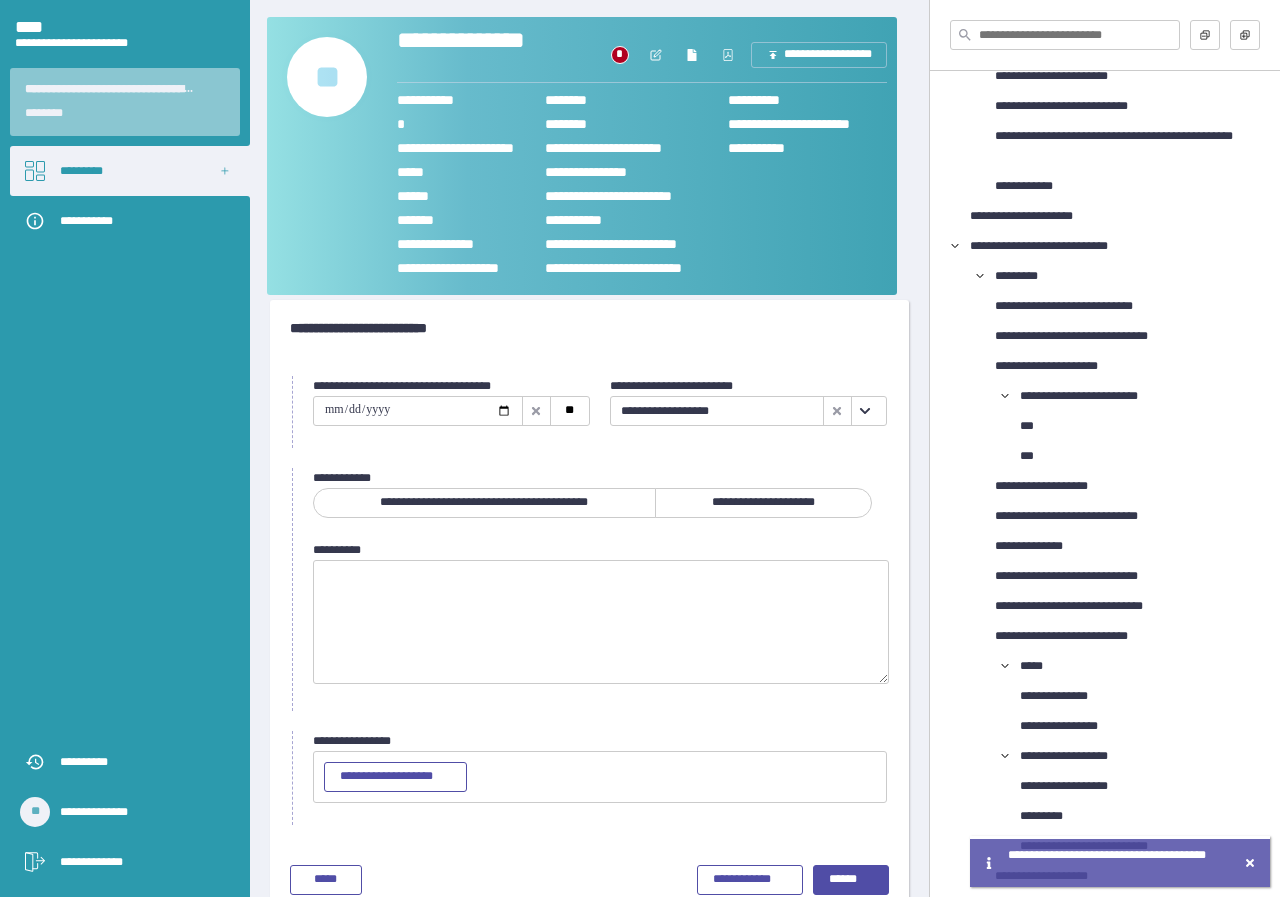 click on "**********" at bounding box center [484, 503] 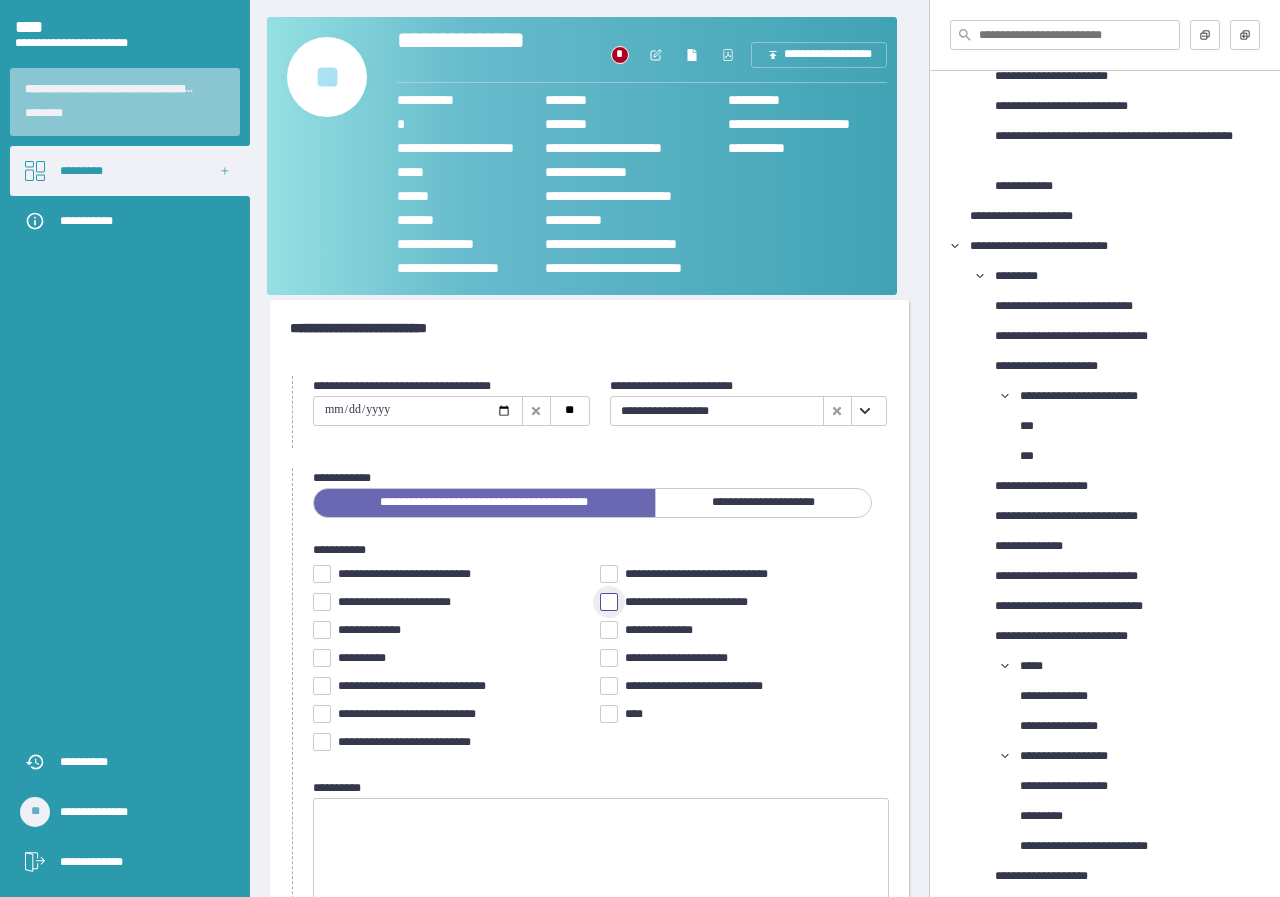 click at bounding box center [609, 602] 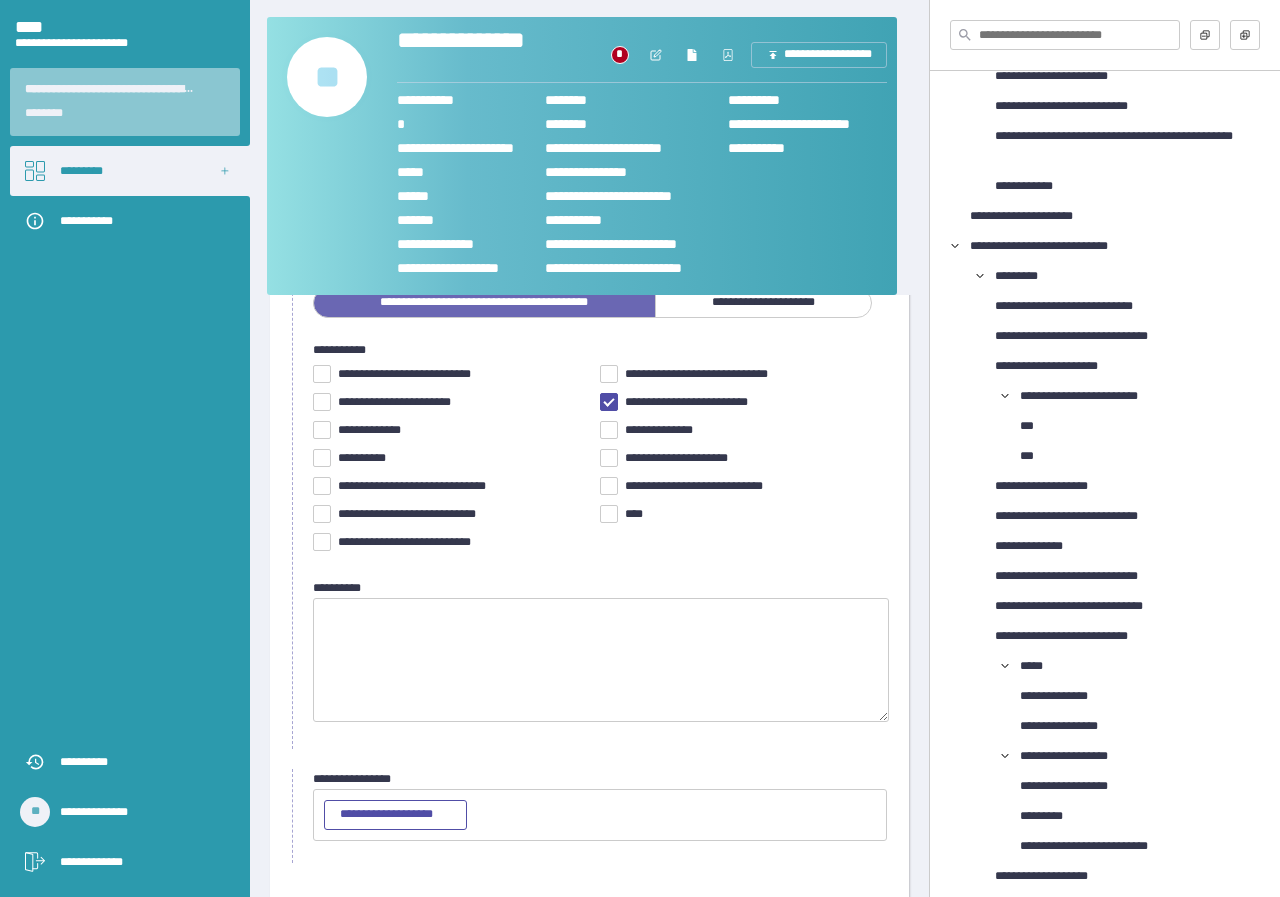 scroll, scrollTop: 274, scrollLeft: 0, axis: vertical 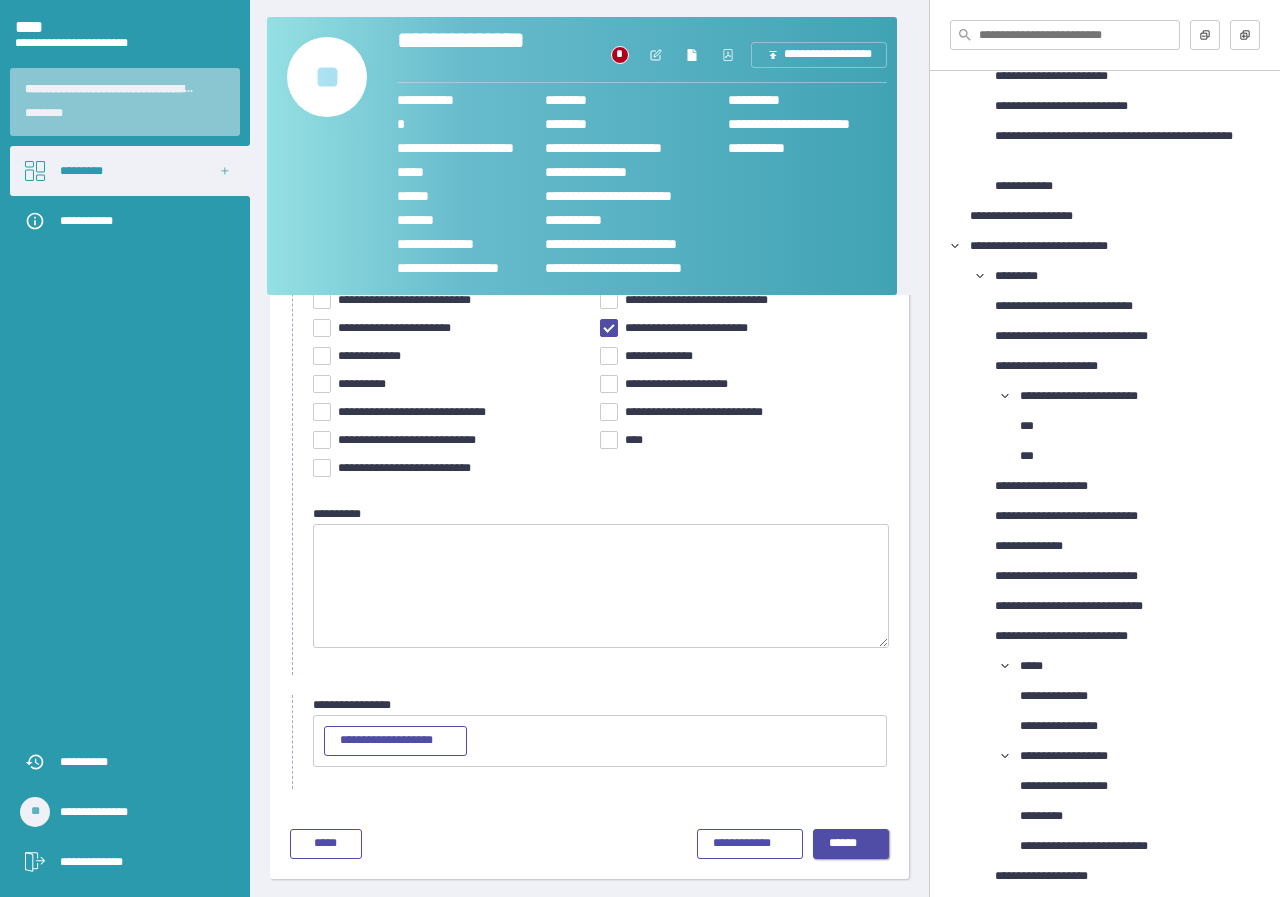 click on "******" at bounding box center [851, 844] 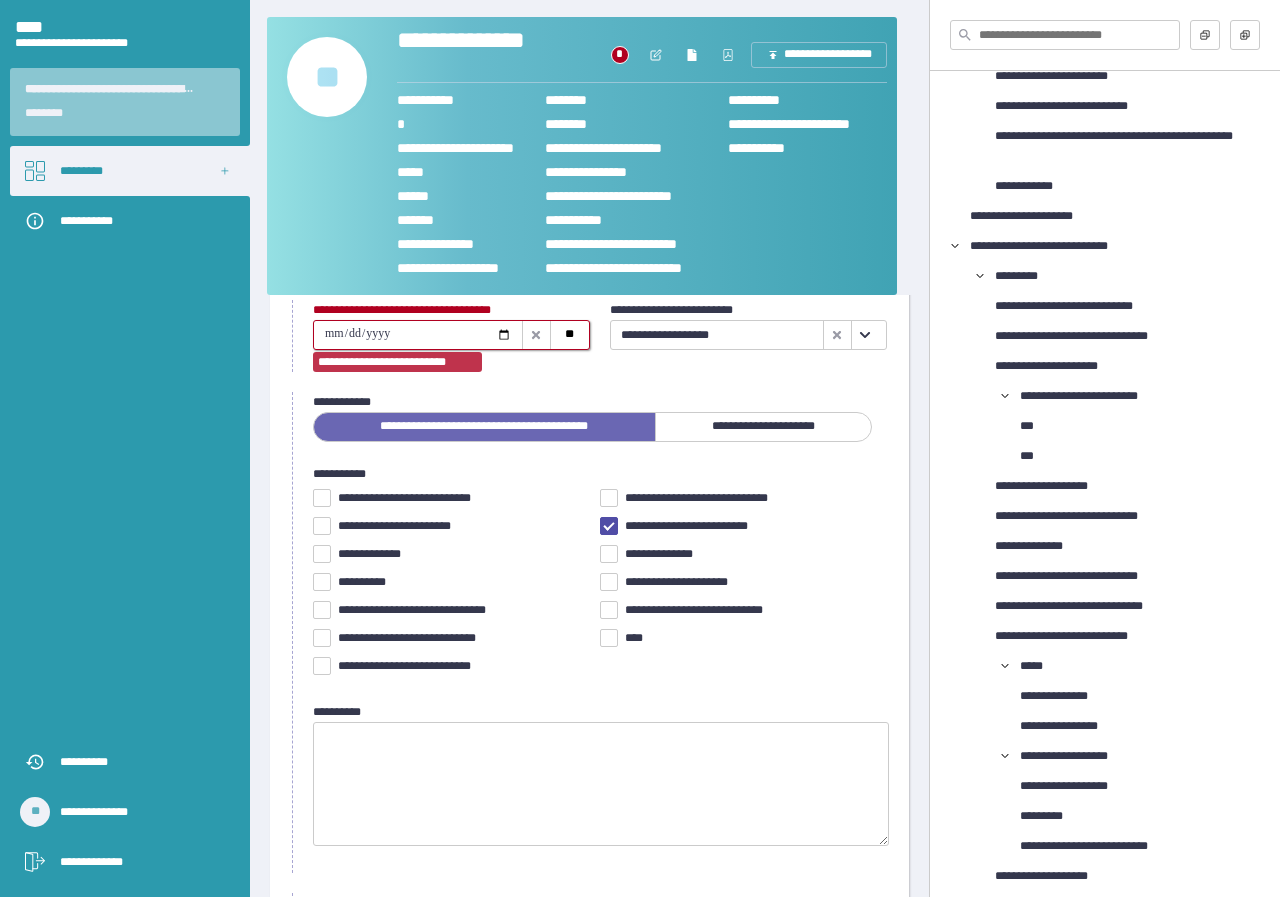 click at bounding box center [418, 335] 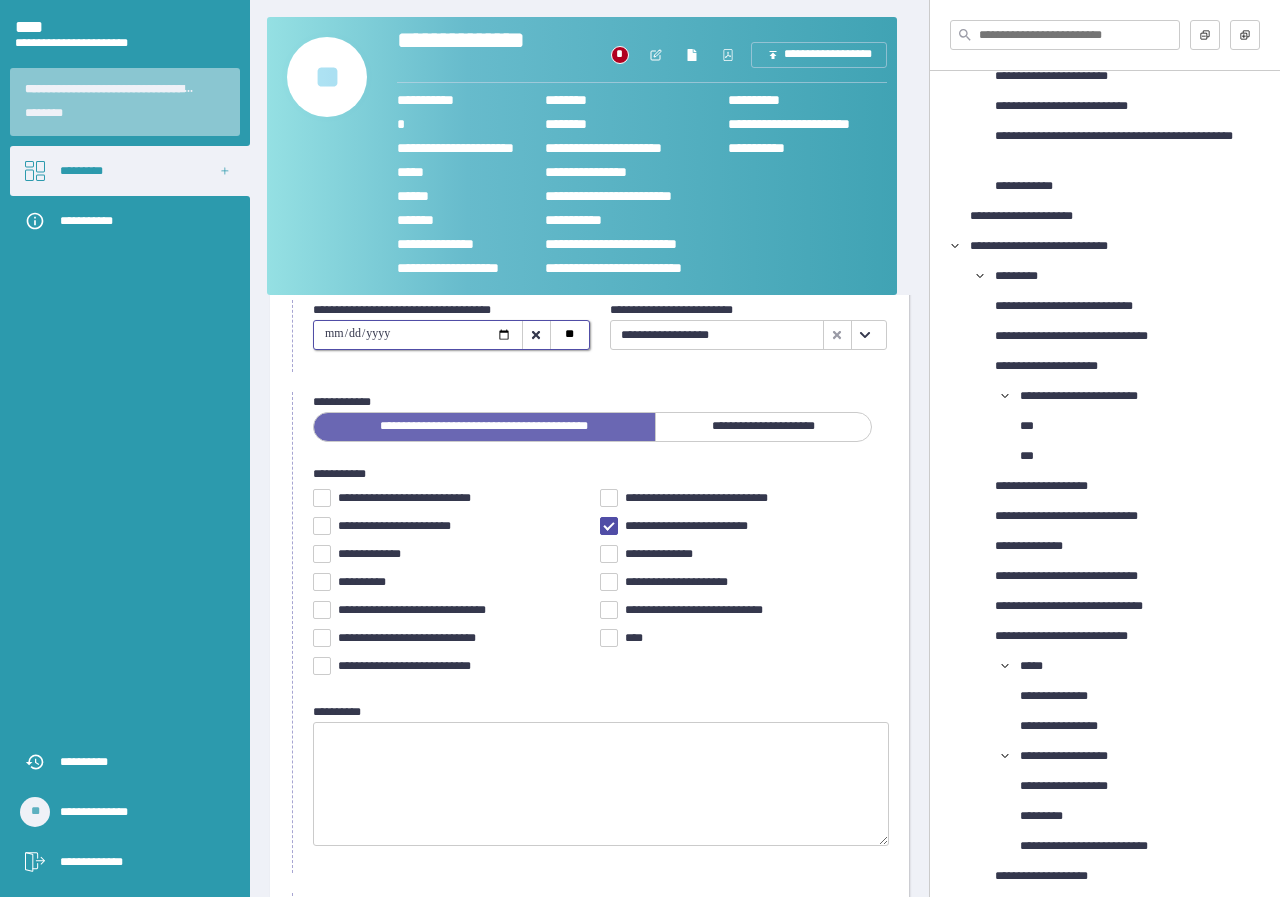scroll, scrollTop: 274, scrollLeft: 0, axis: vertical 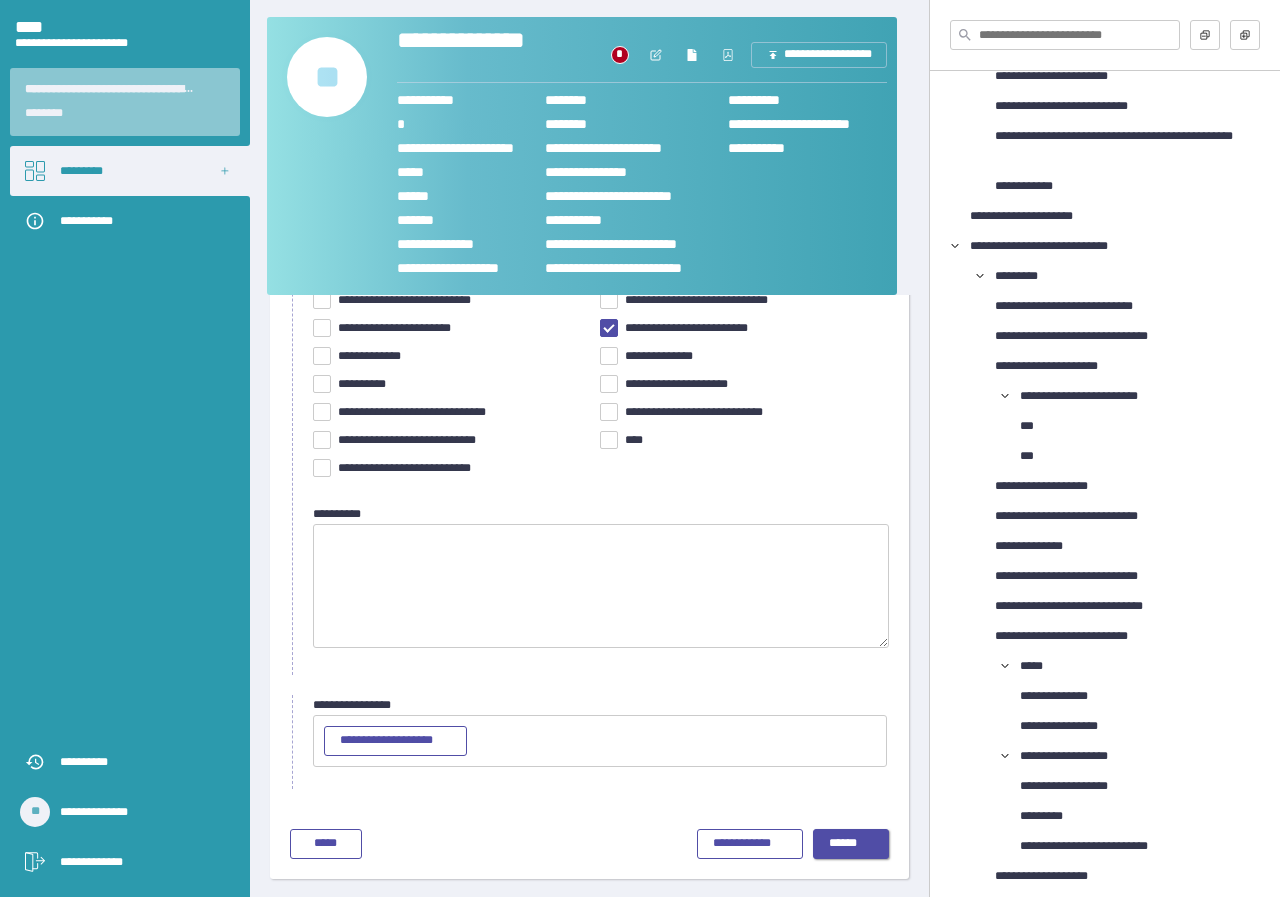 click on "******" at bounding box center (851, 844) 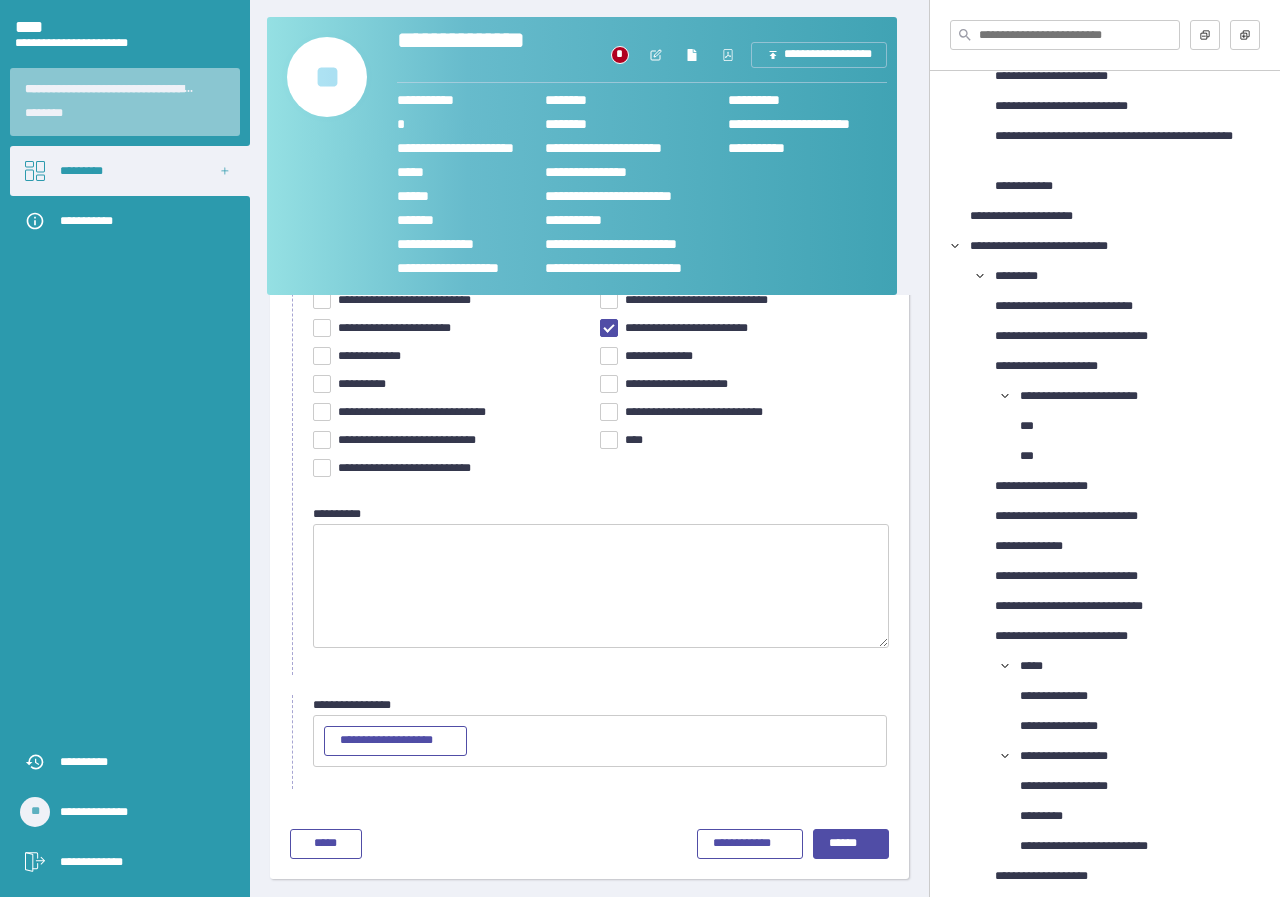 scroll, scrollTop: 0, scrollLeft: 0, axis: both 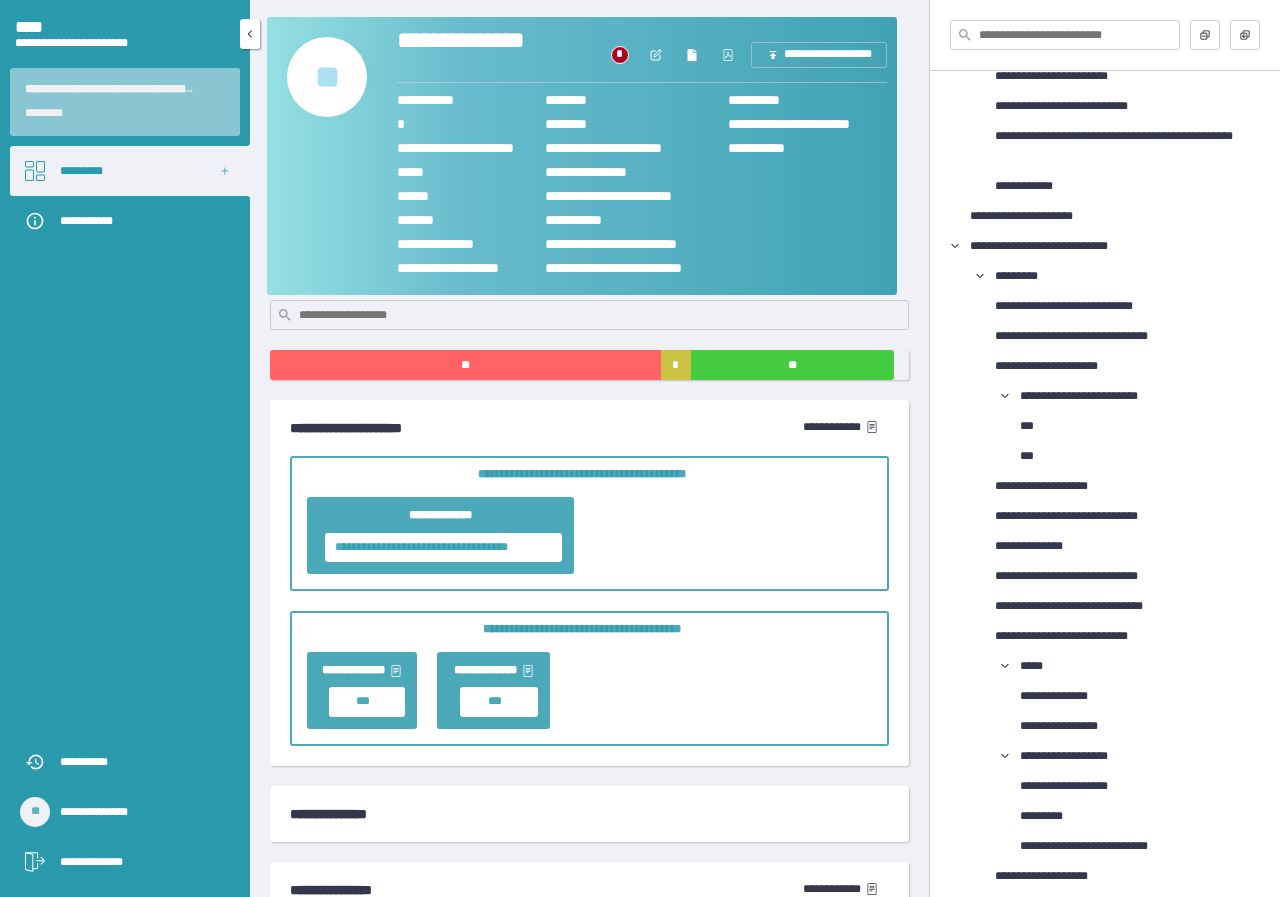click at bounding box center [35, 862] 